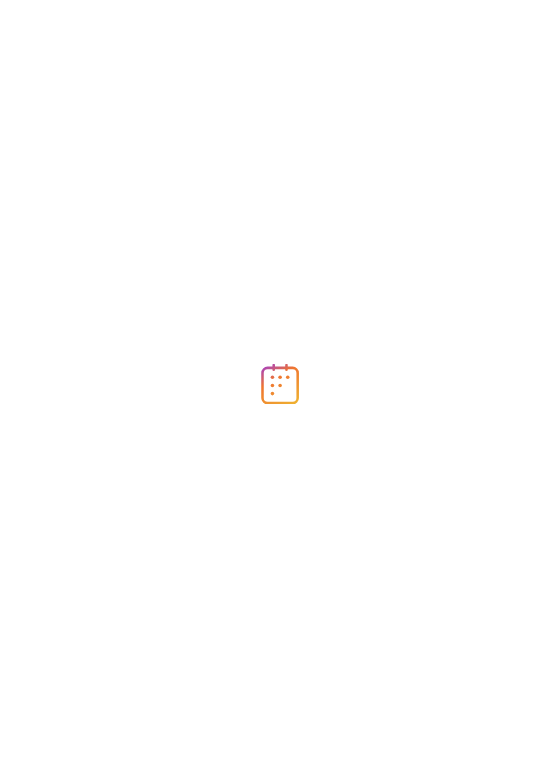 scroll, scrollTop: 0, scrollLeft: 0, axis: both 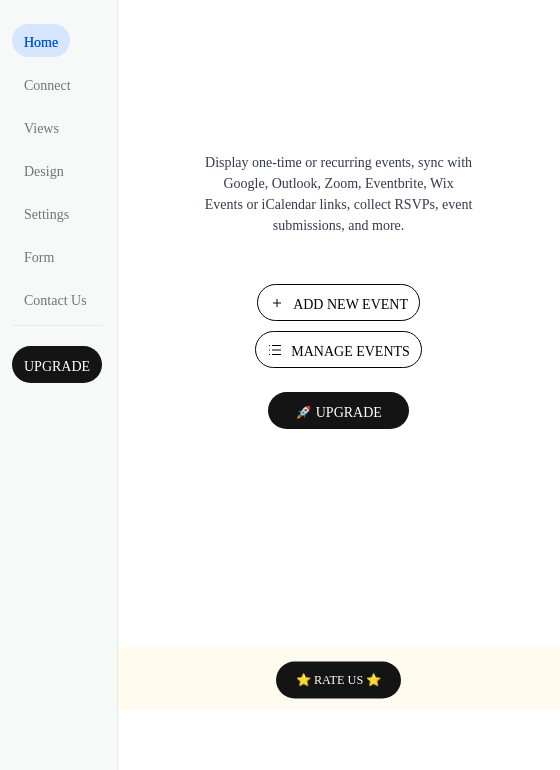 click on "Add New Event" at bounding box center [350, 304] 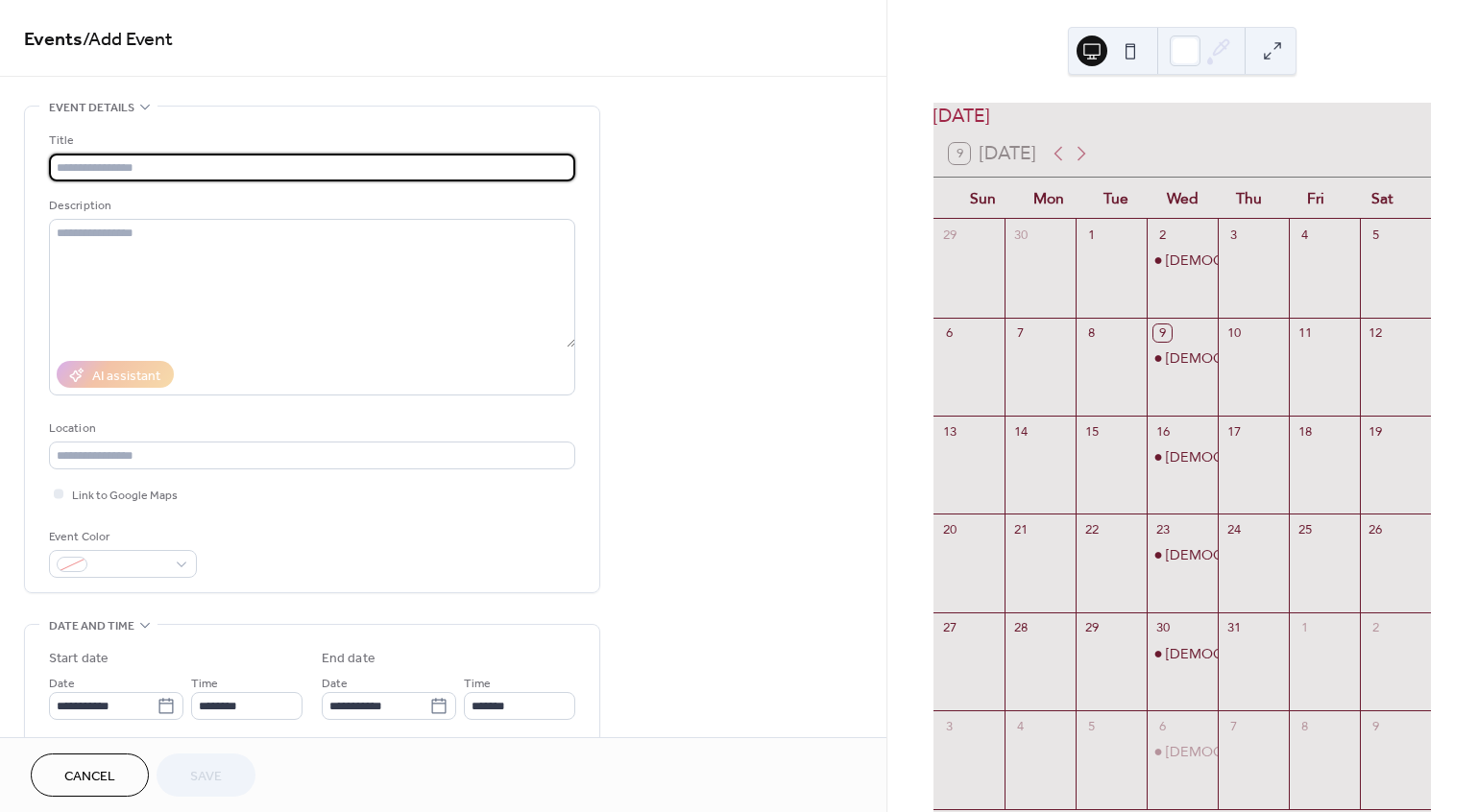 scroll, scrollTop: 0, scrollLeft: 0, axis: both 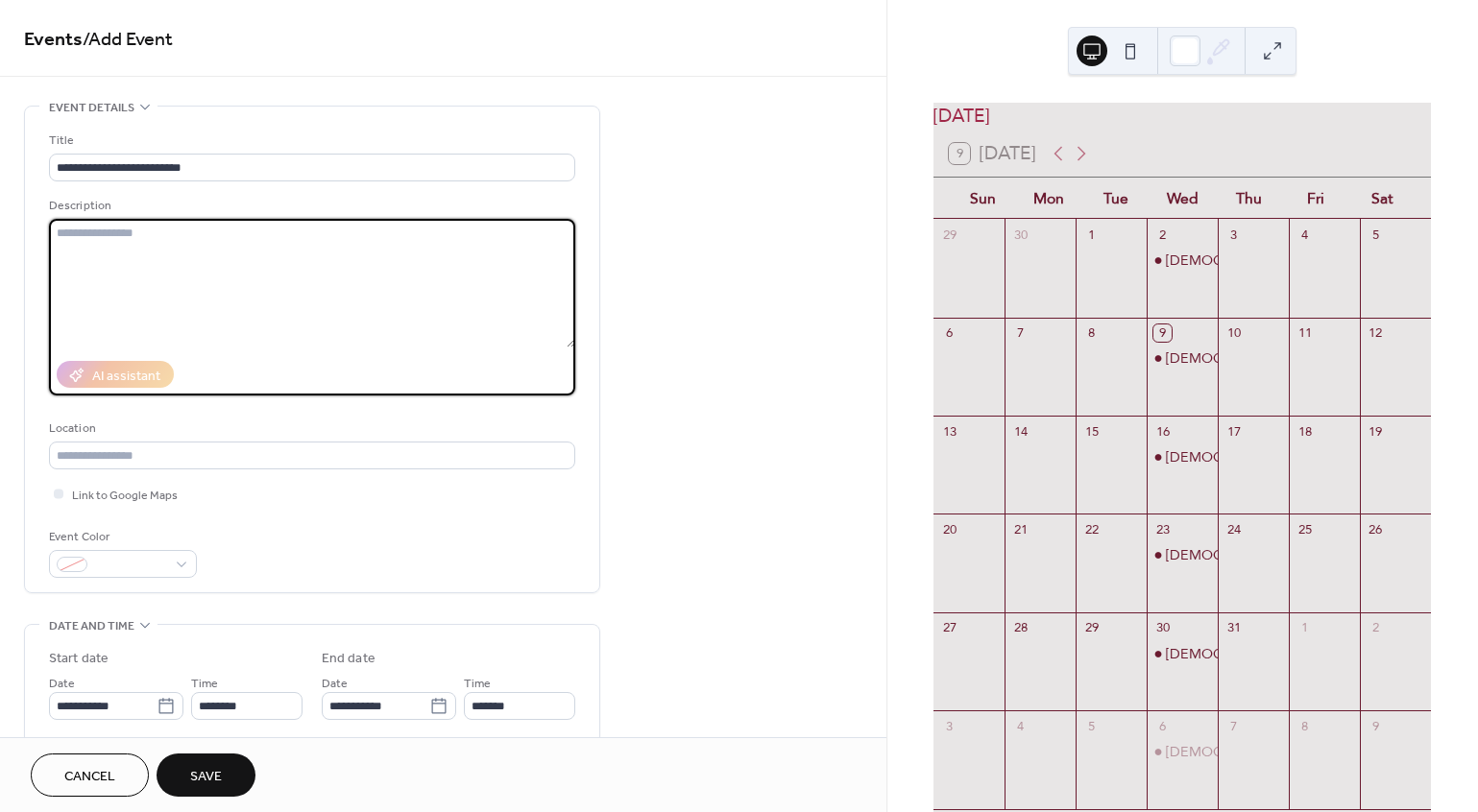 click at bounding box center [312, 283] 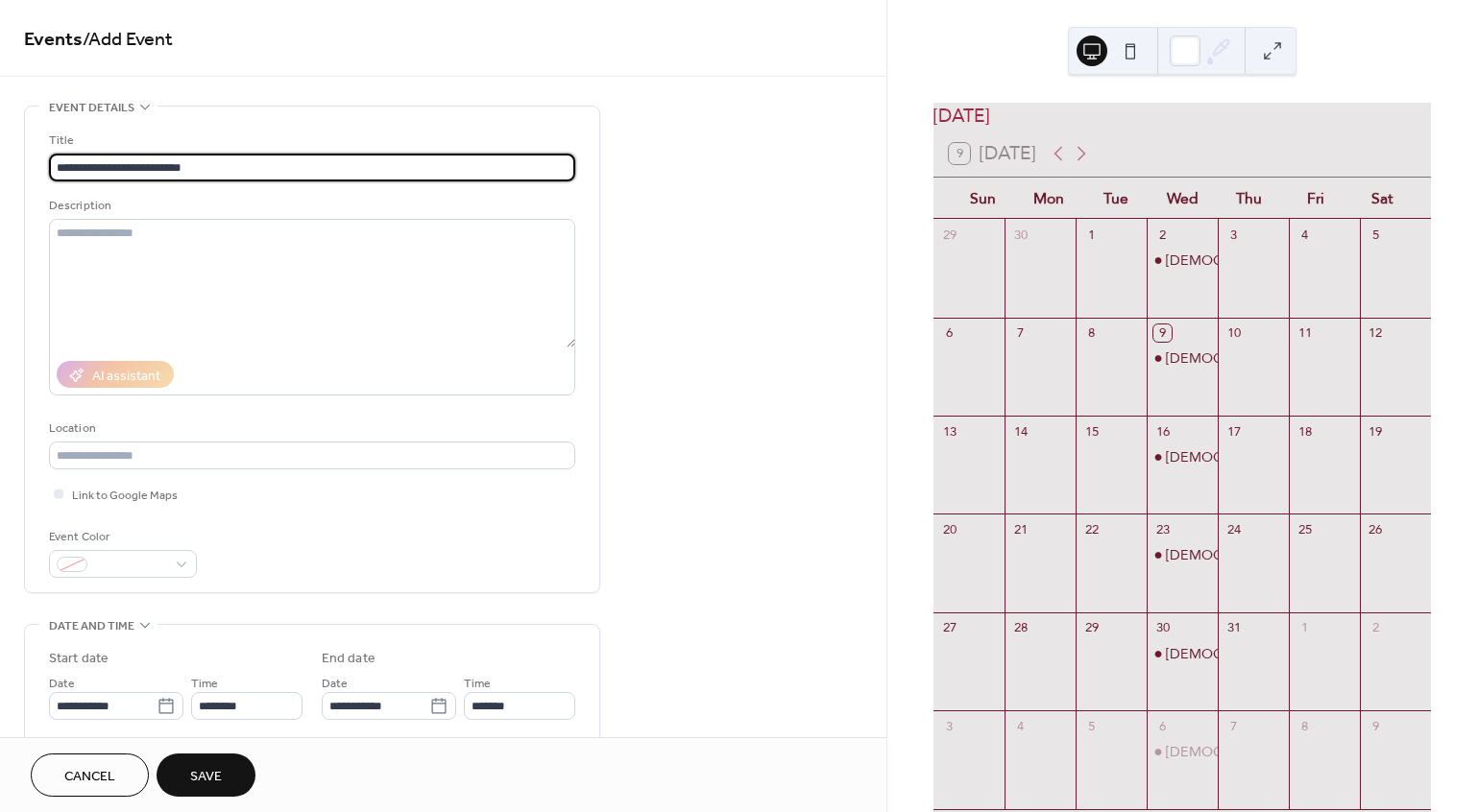 click on "**********" at bounding box center (312, 167) 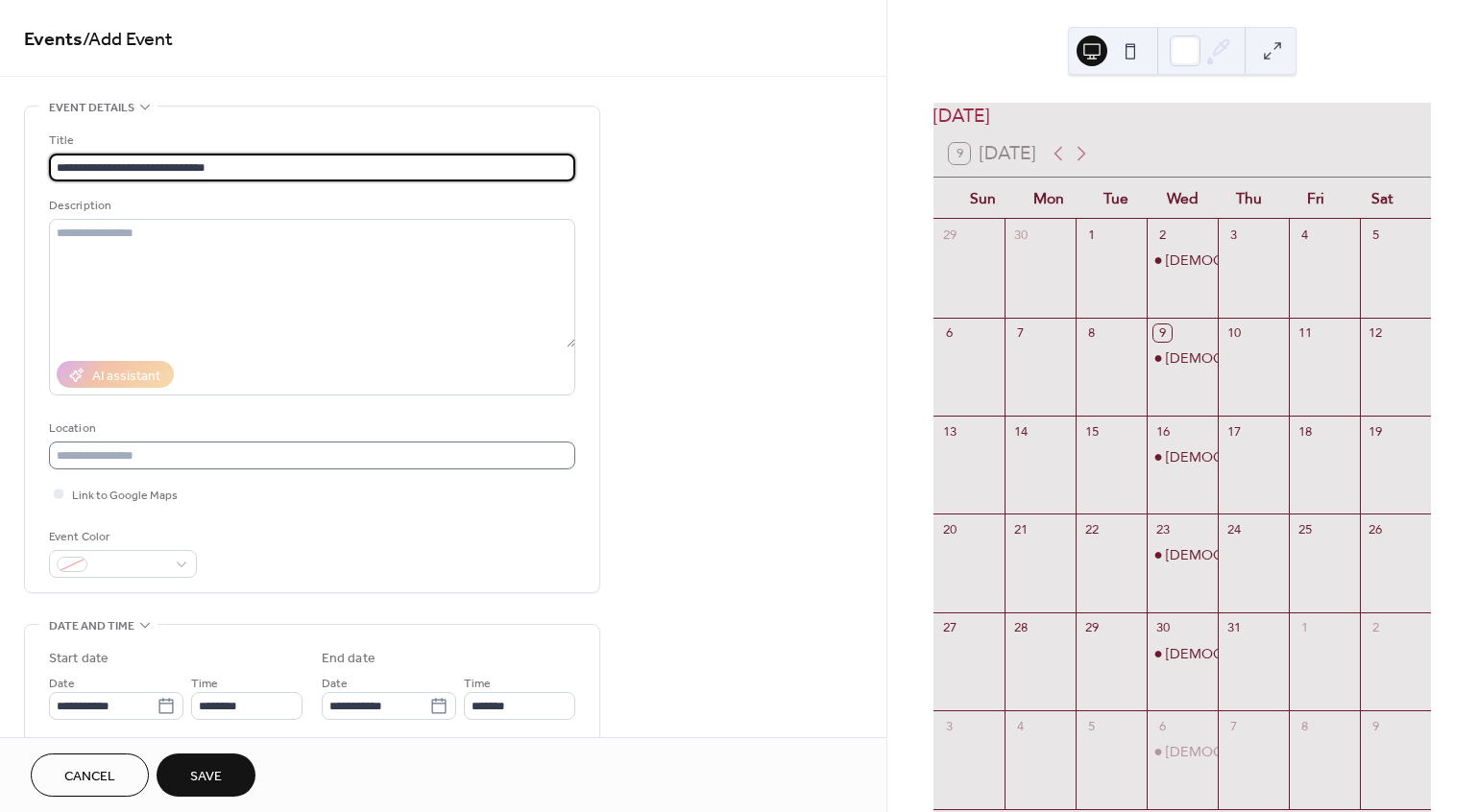 type on "**********" 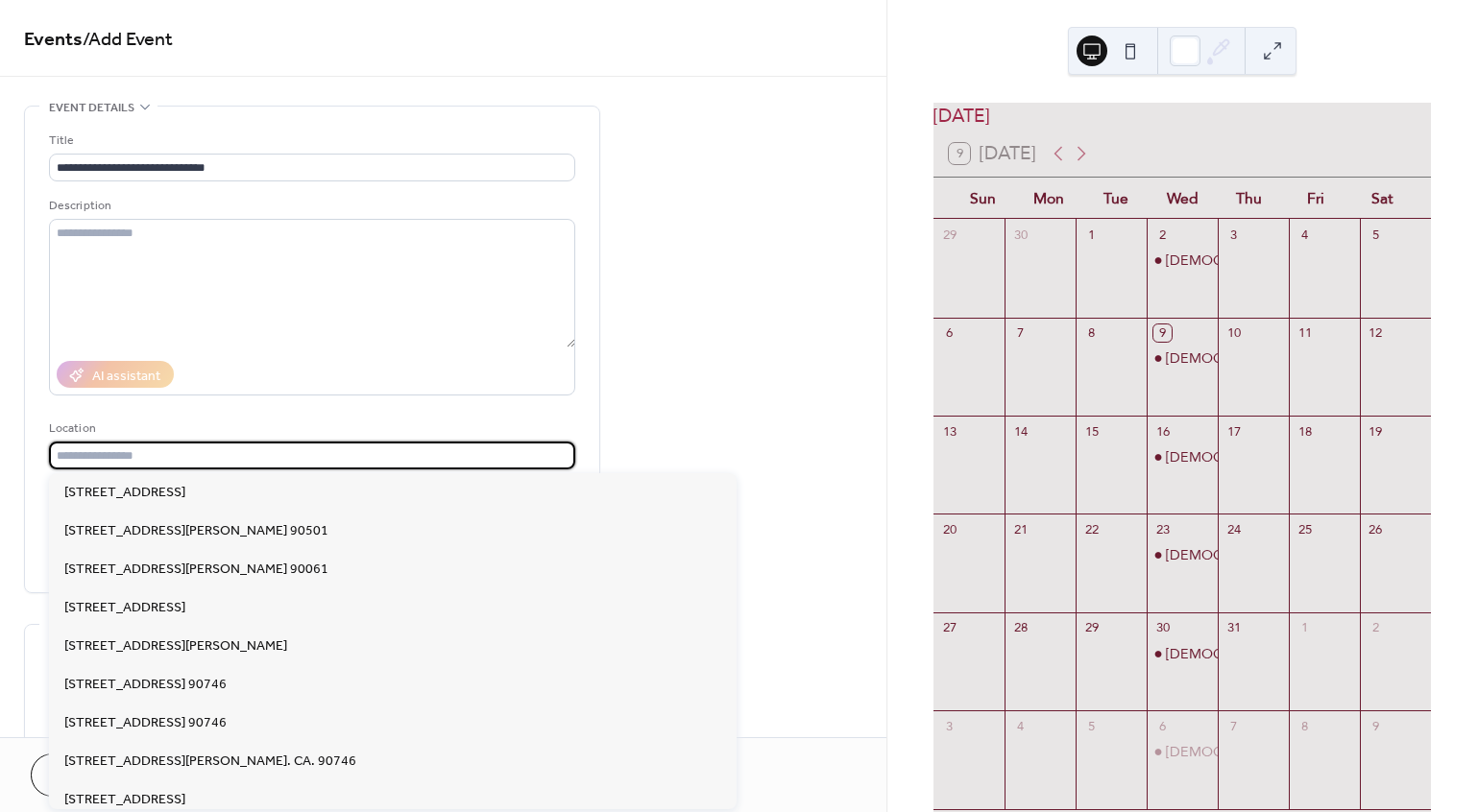 click at bounding box center (312, 455) 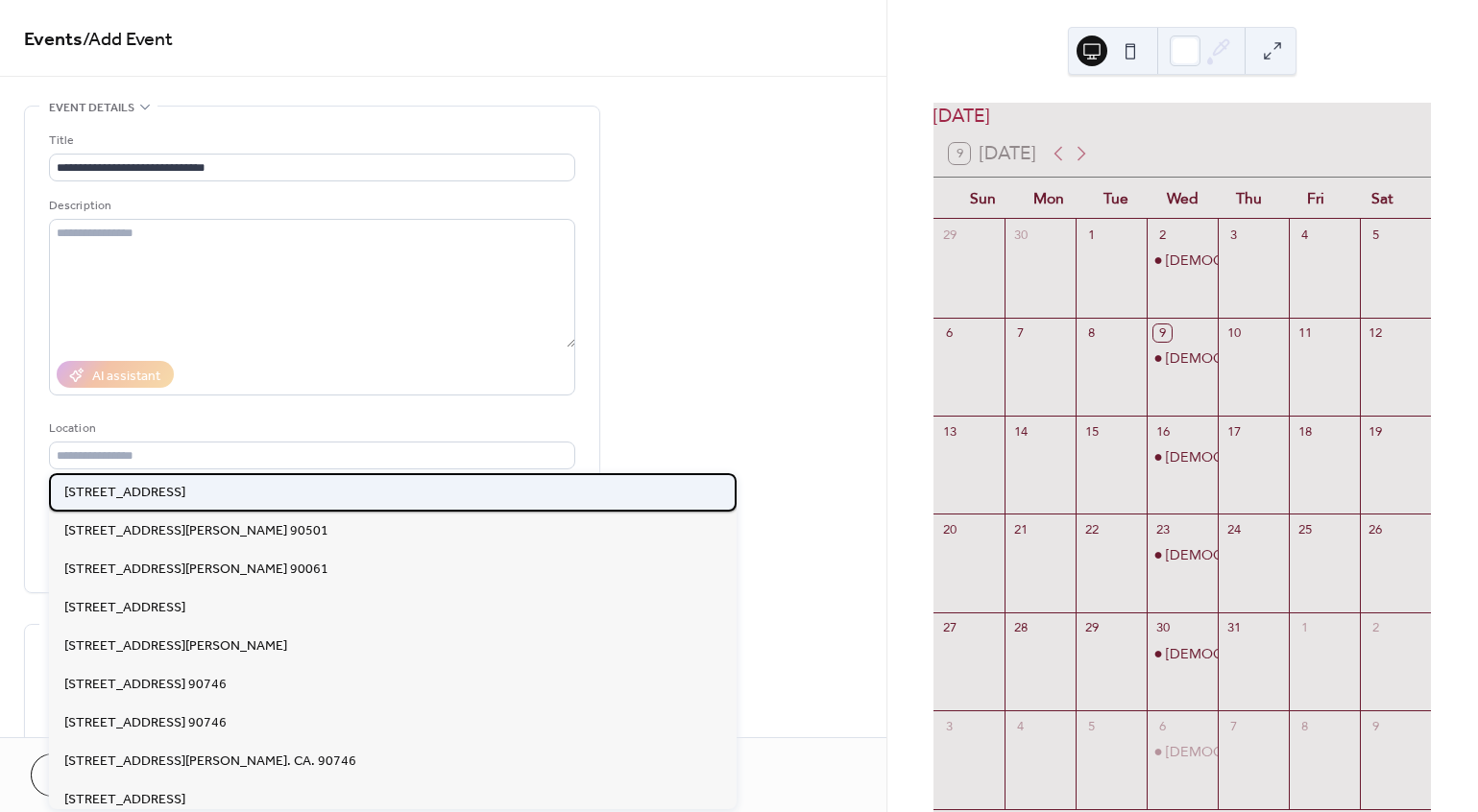 click on "3525 Elm Avenue Long Beach, CA 90807" at bounding box center [125, 492] 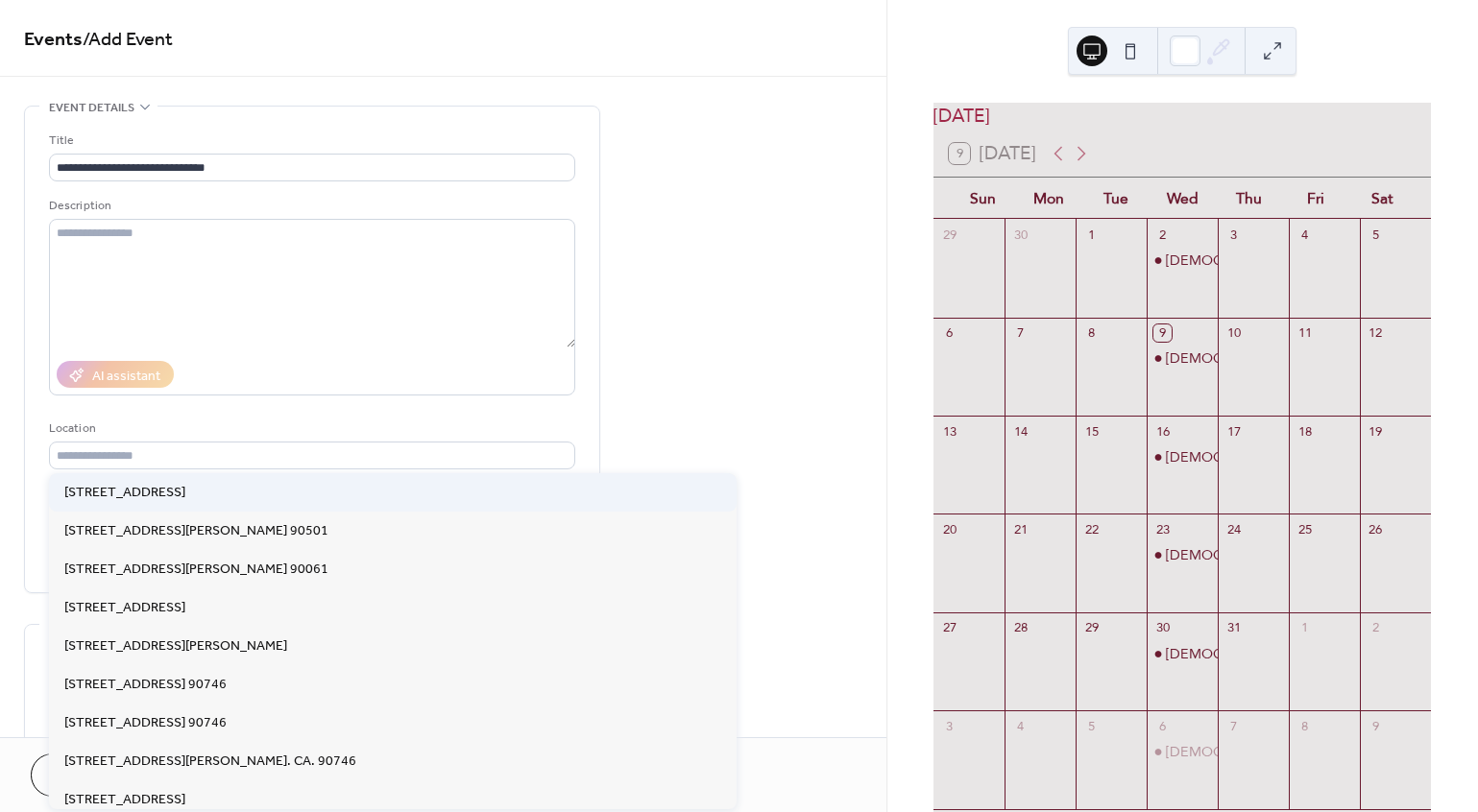 type on "**********" 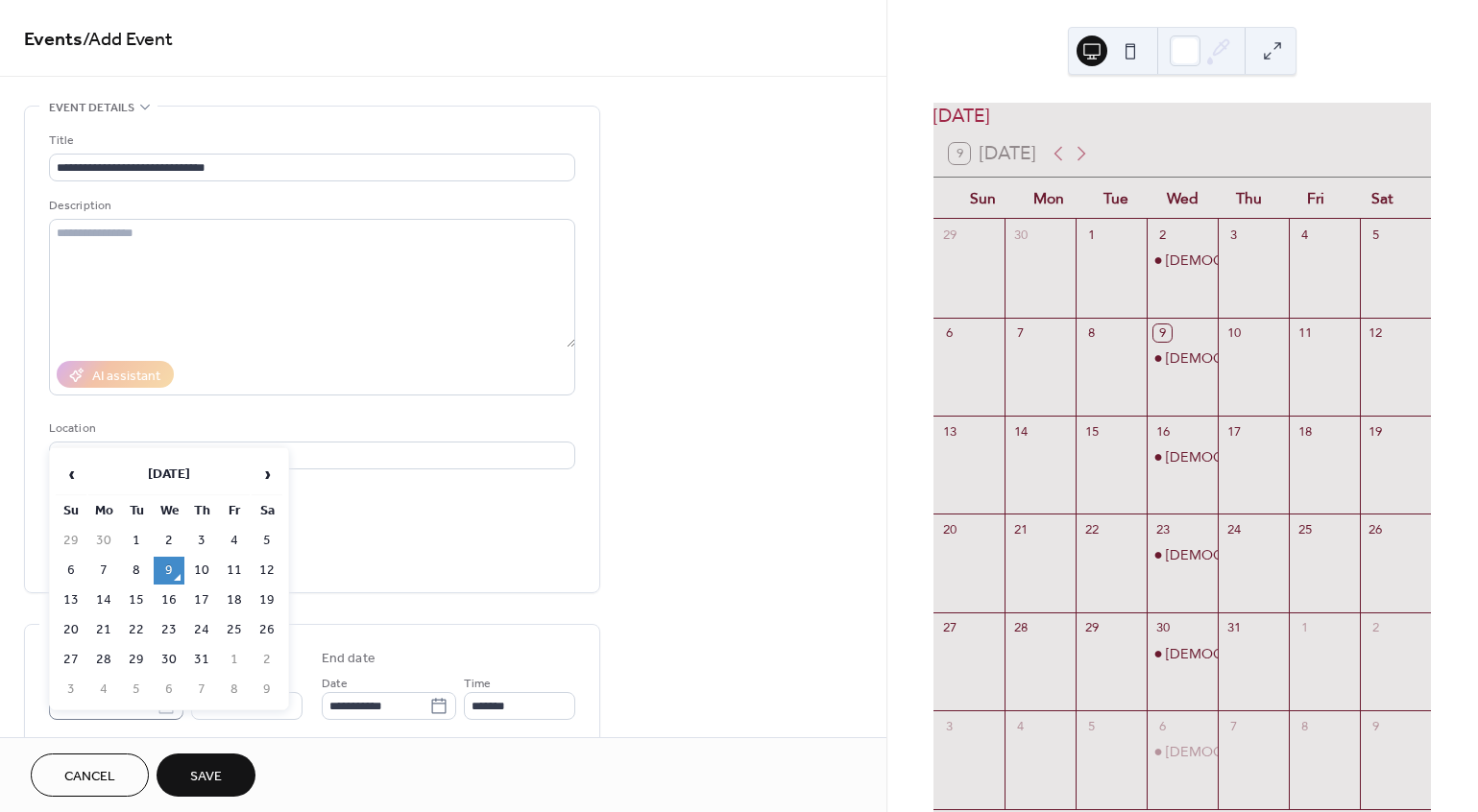 click on "**********" at bounding box center [739, 406] 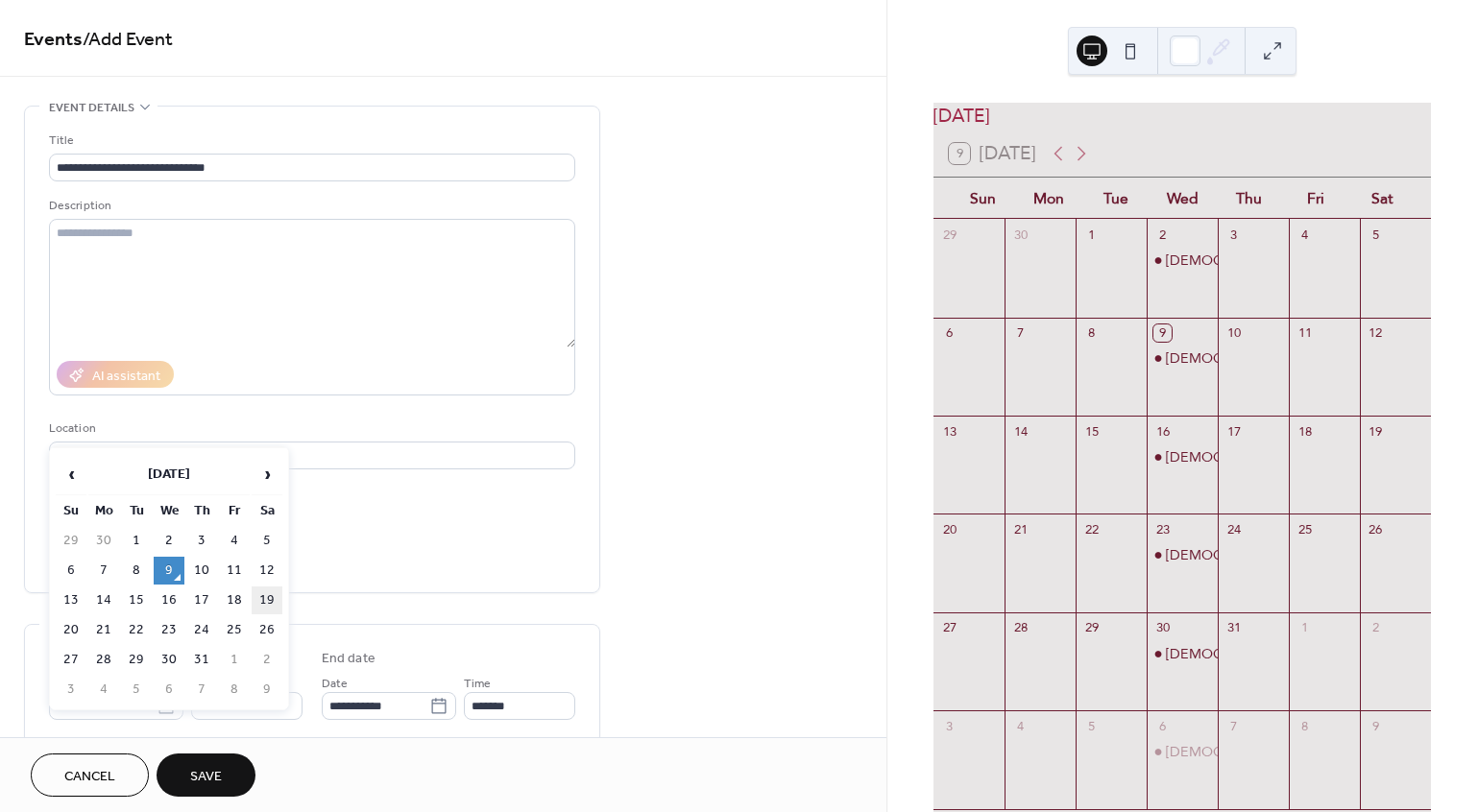click on "19" at bounding box center [267, 600] 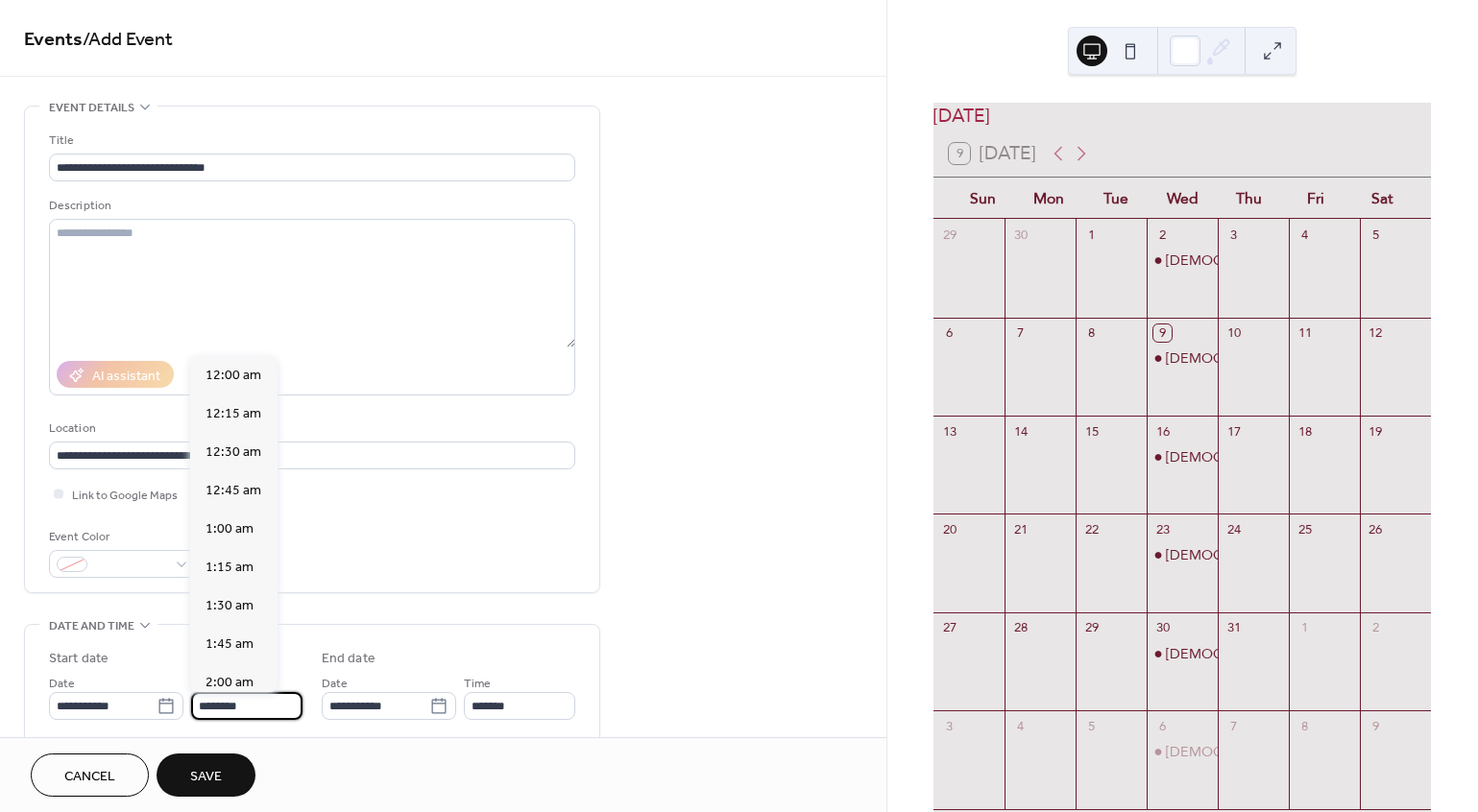 scroll, scrollTop: 1866, scrollLeft: 0, axis: vertical 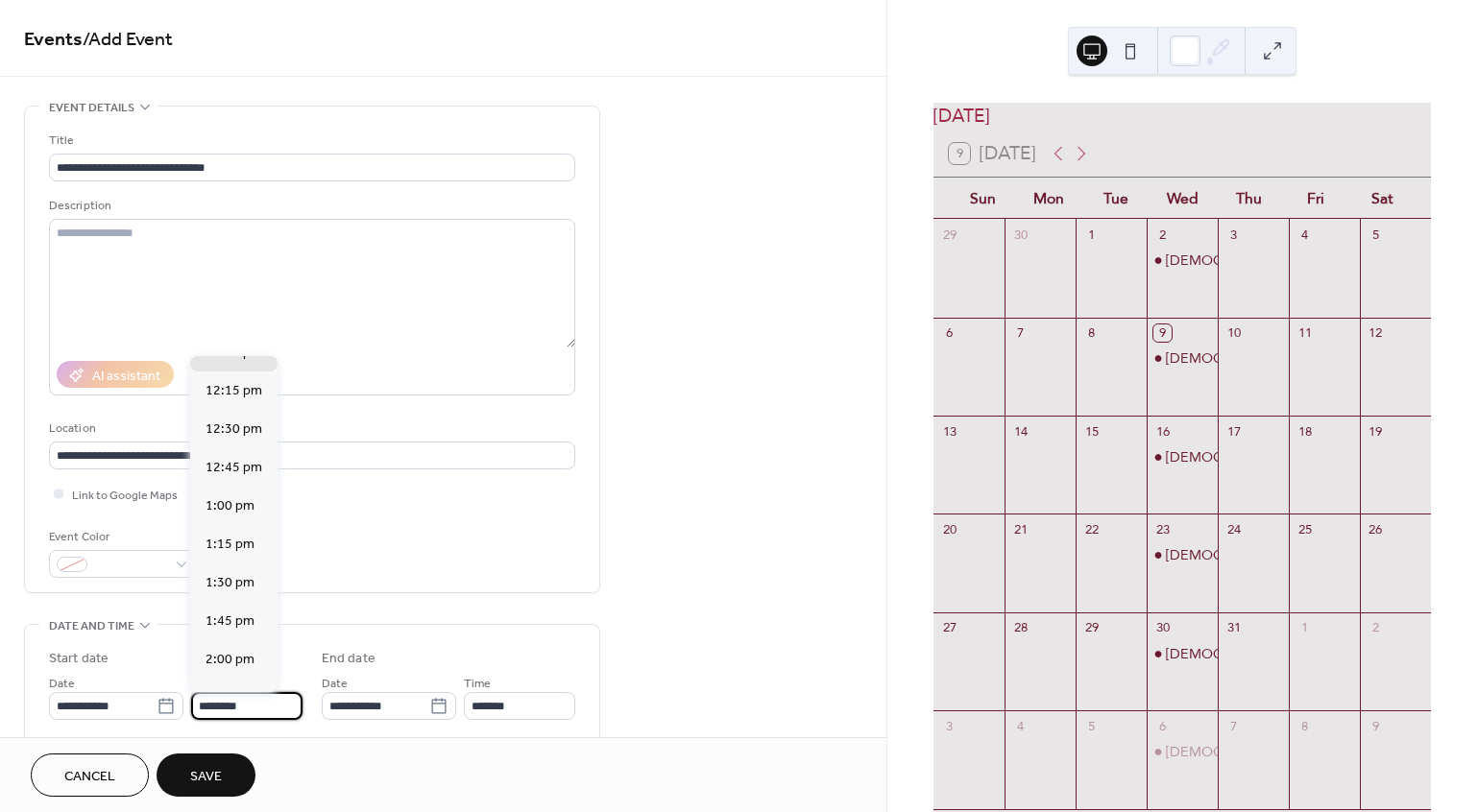 click on "********" at bounding box center (247, 705) 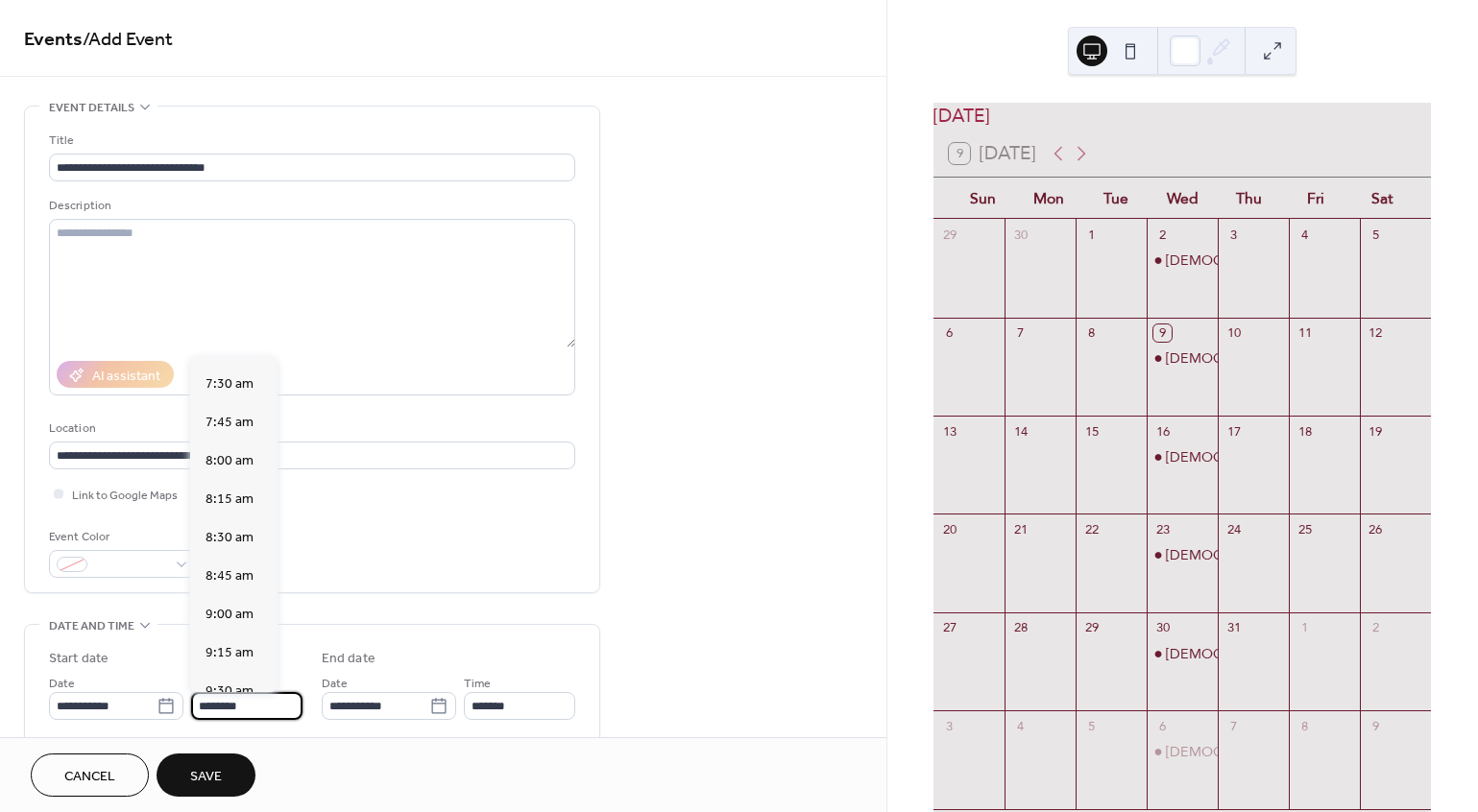 scroll, scrollTop: 1128, scrollLeft: 0, axis: vertical 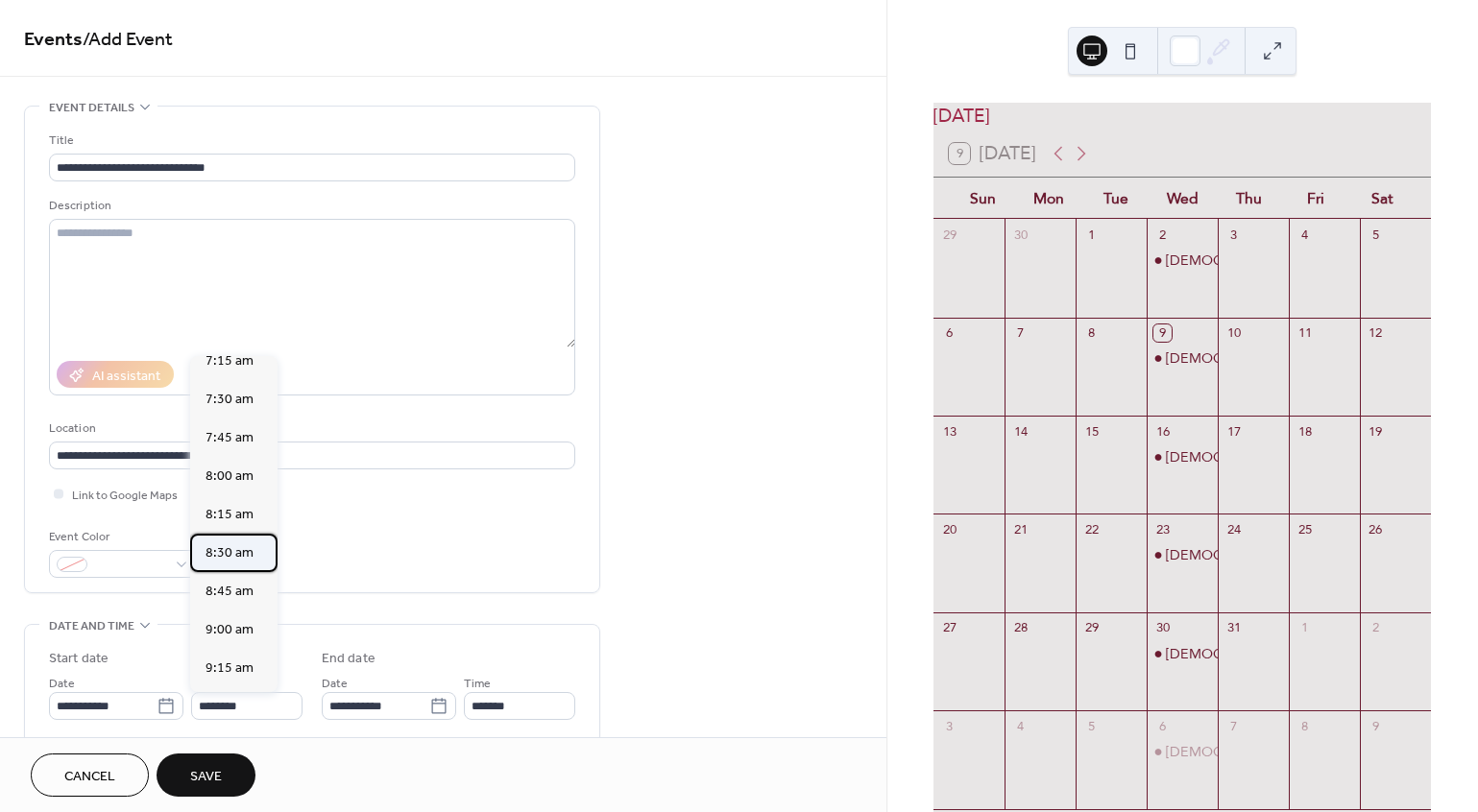 click on "8:30 am" at bounding box center (230, 553) 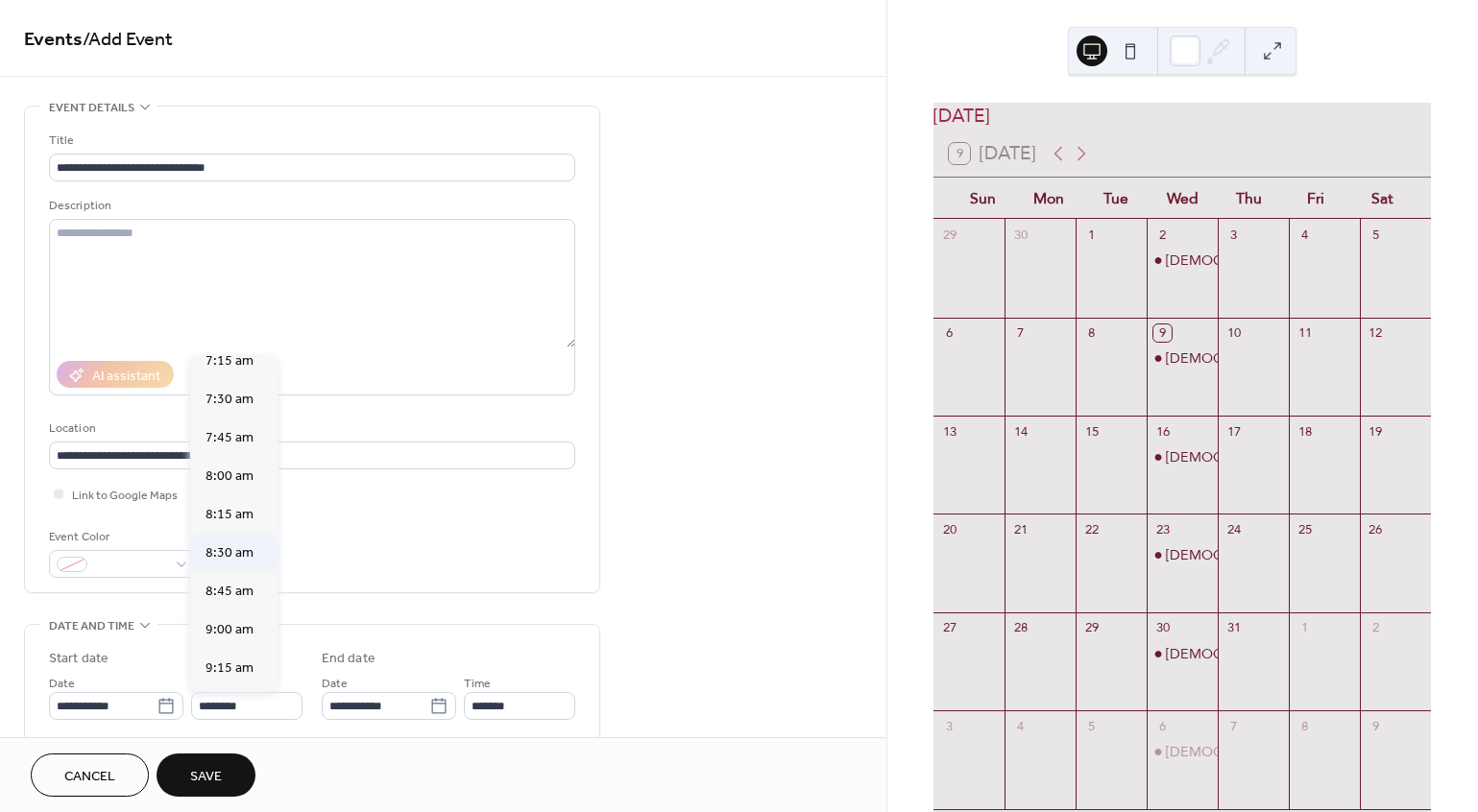 type on "*******" 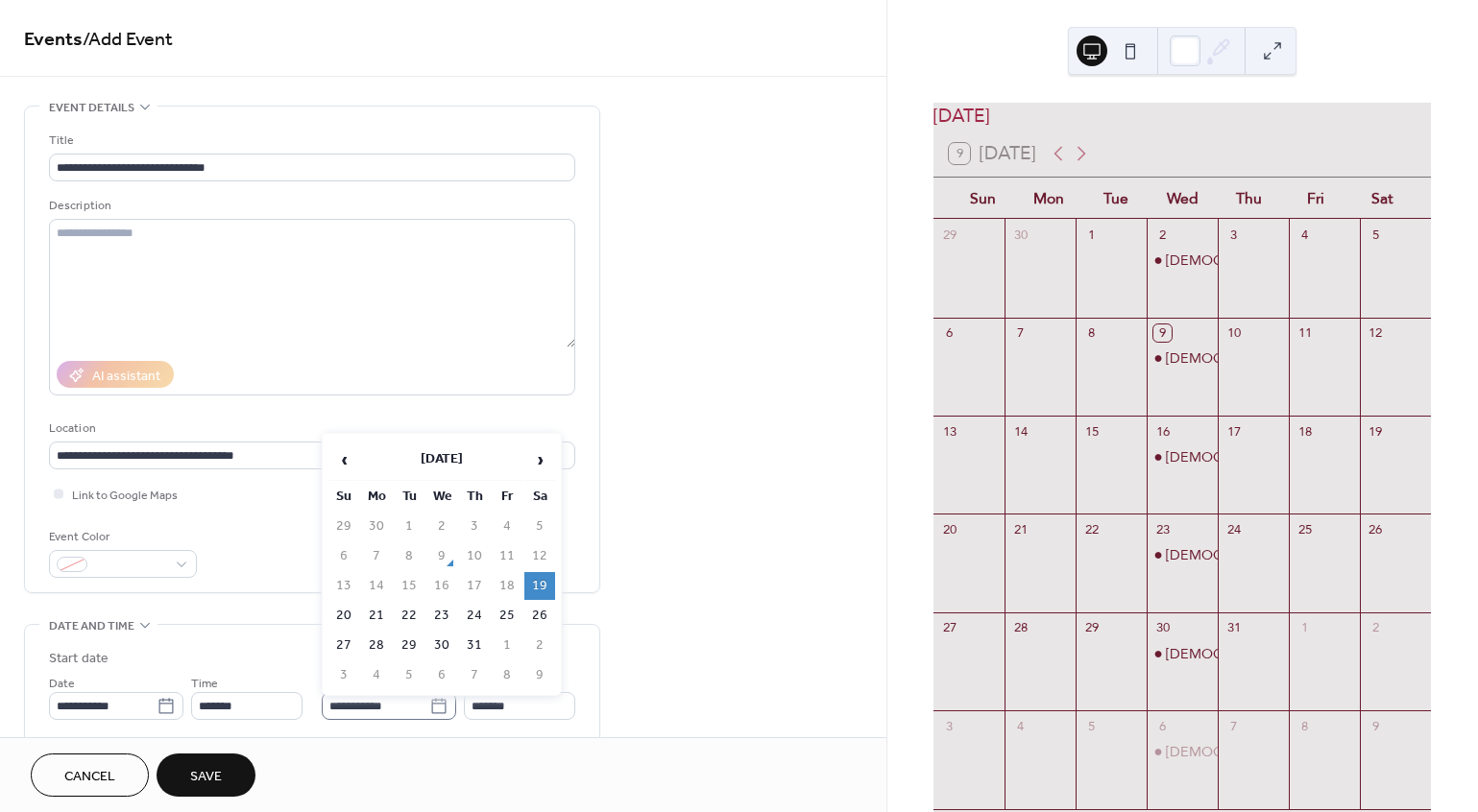 click 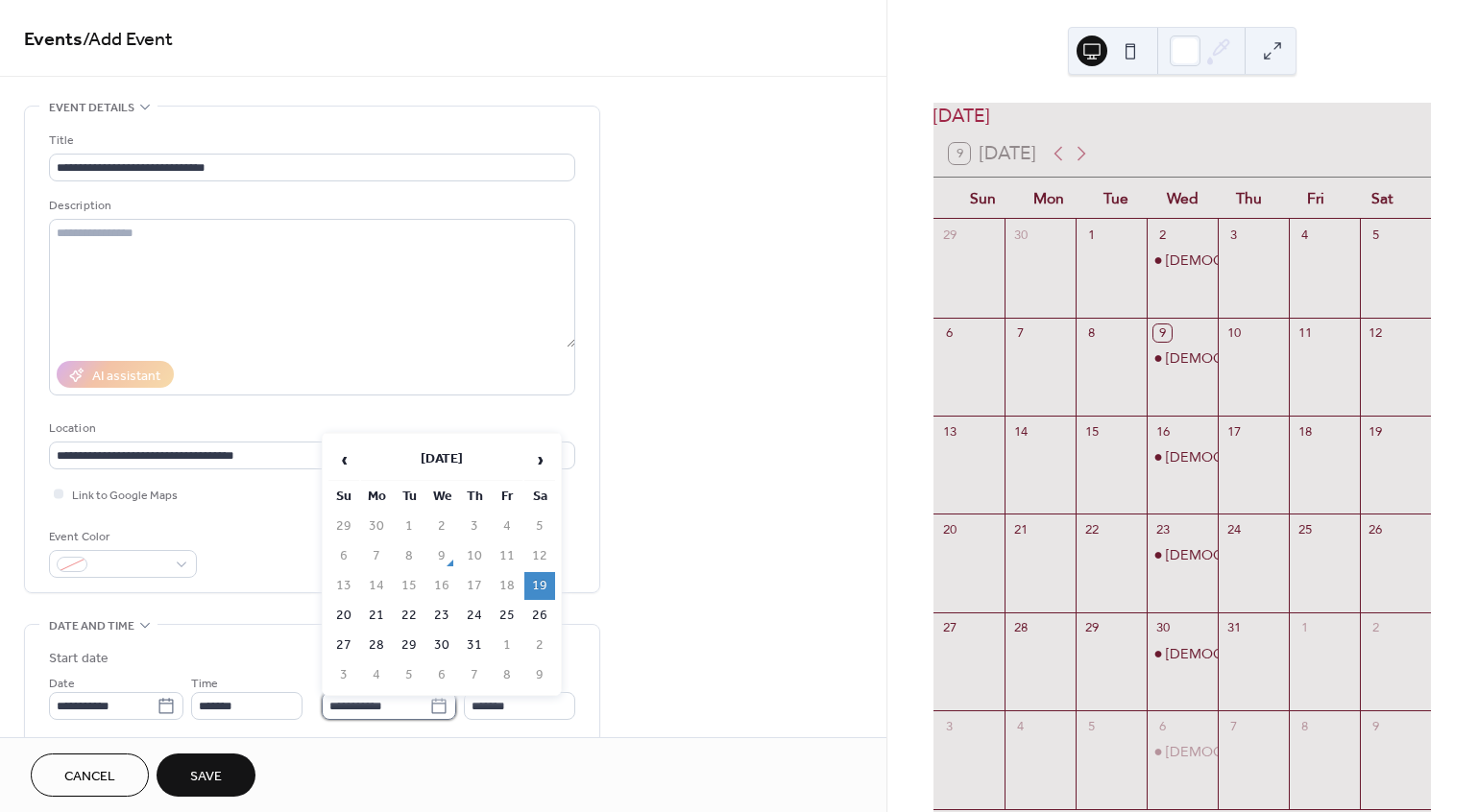 click on "**********" at bounding box center [376, 705] 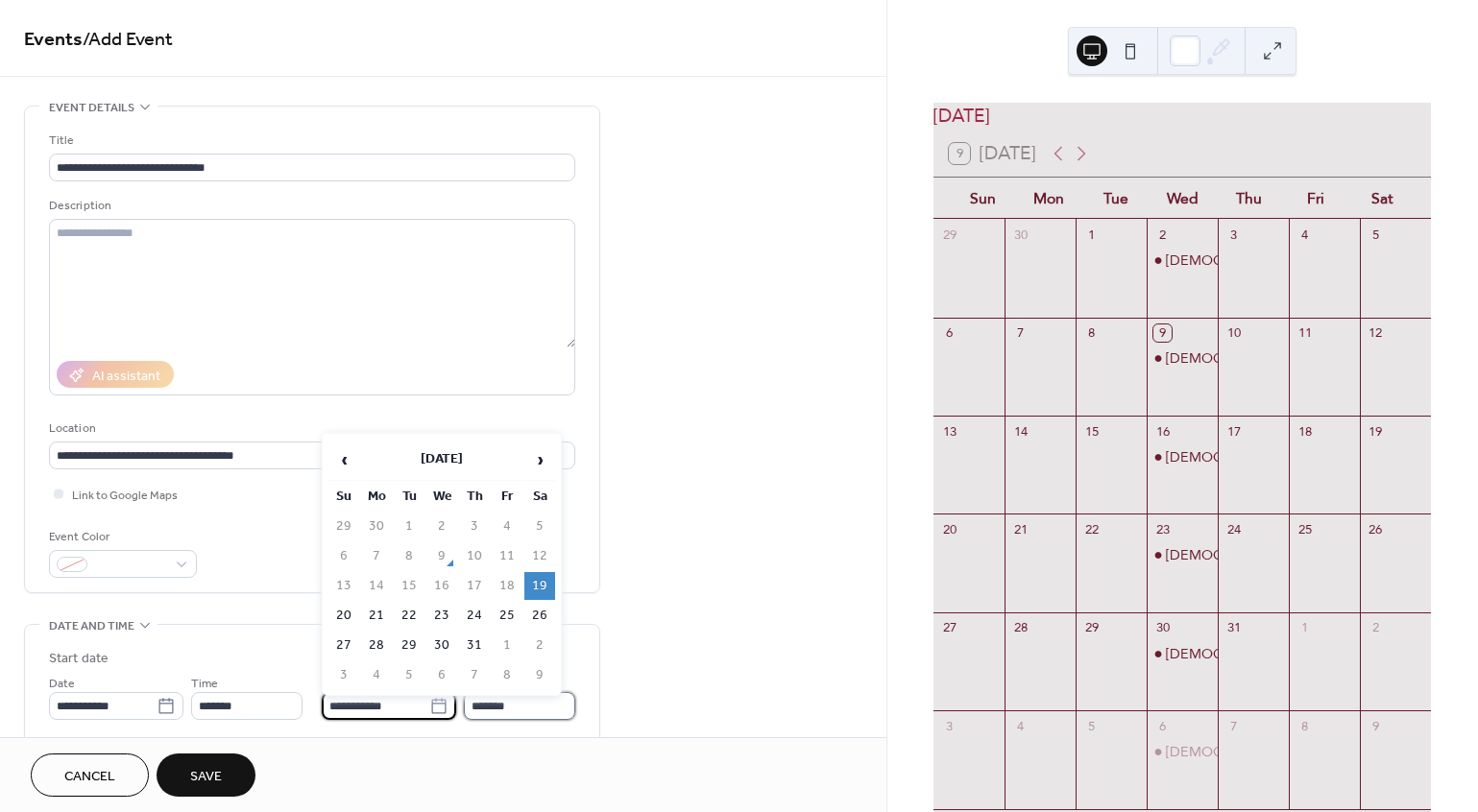 click on "*******" at bounding box center (520, 705) 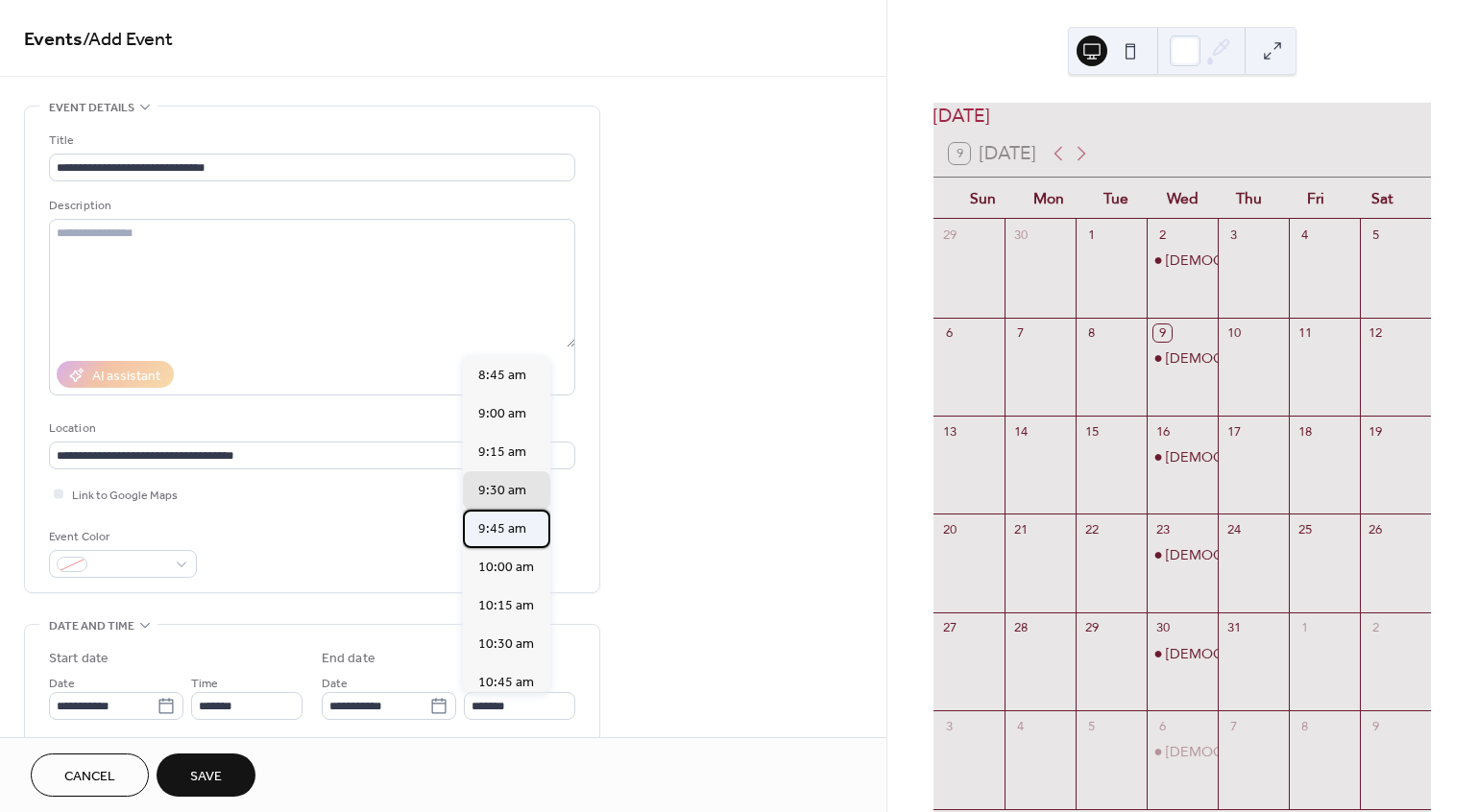 click on "9:45 am" at bounding box center (502, 529) 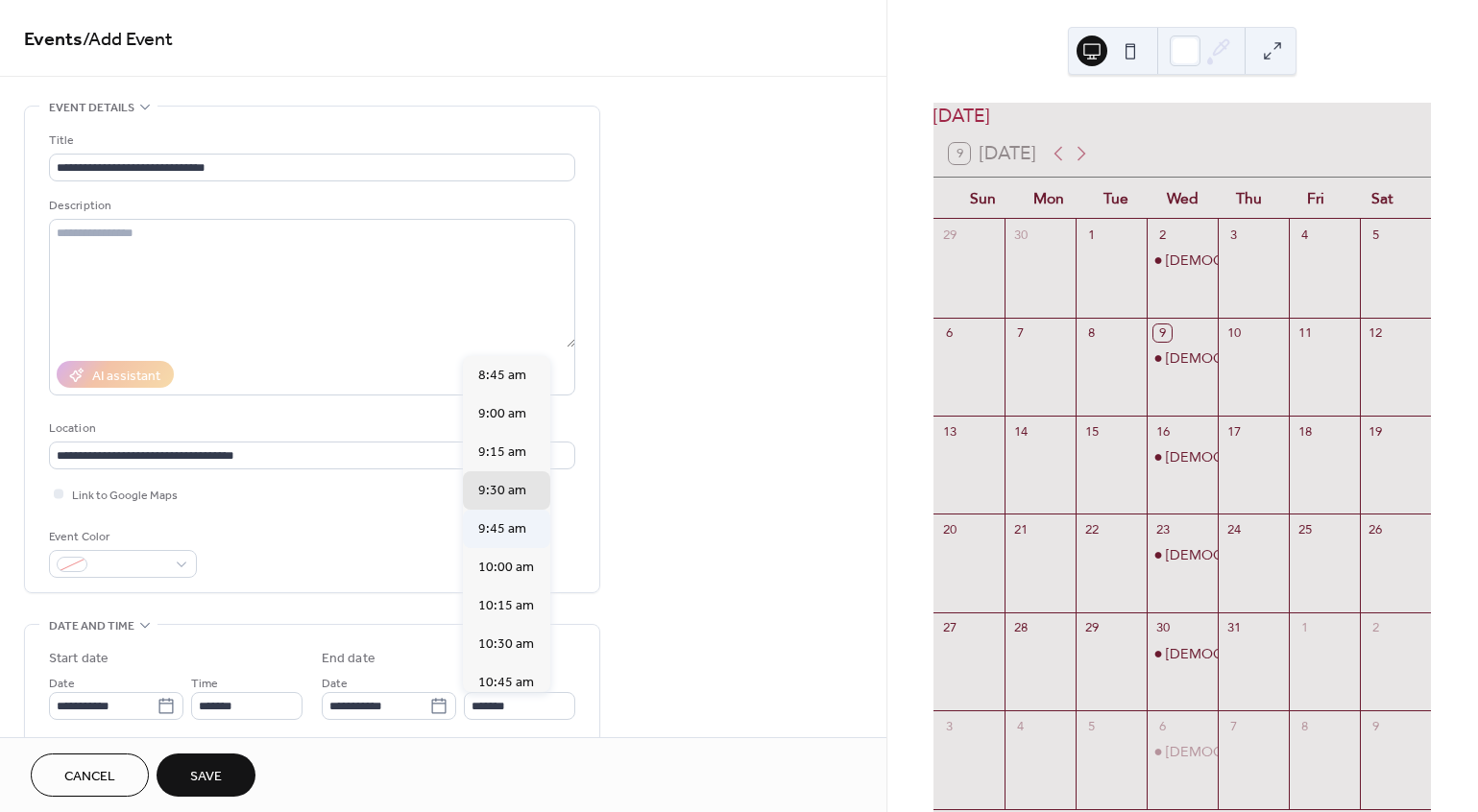 type on "*******" 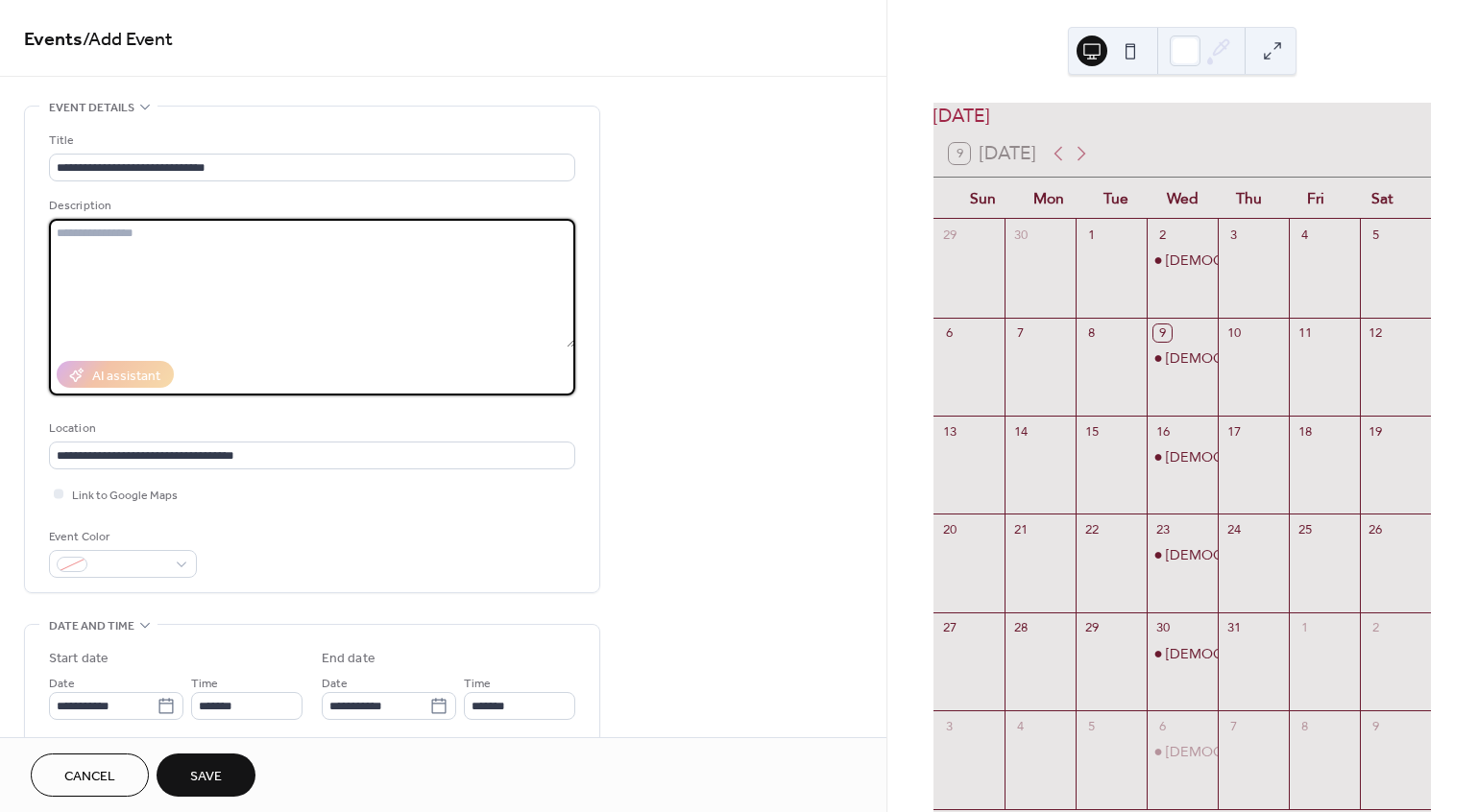 click at bounding box center [312, 283] 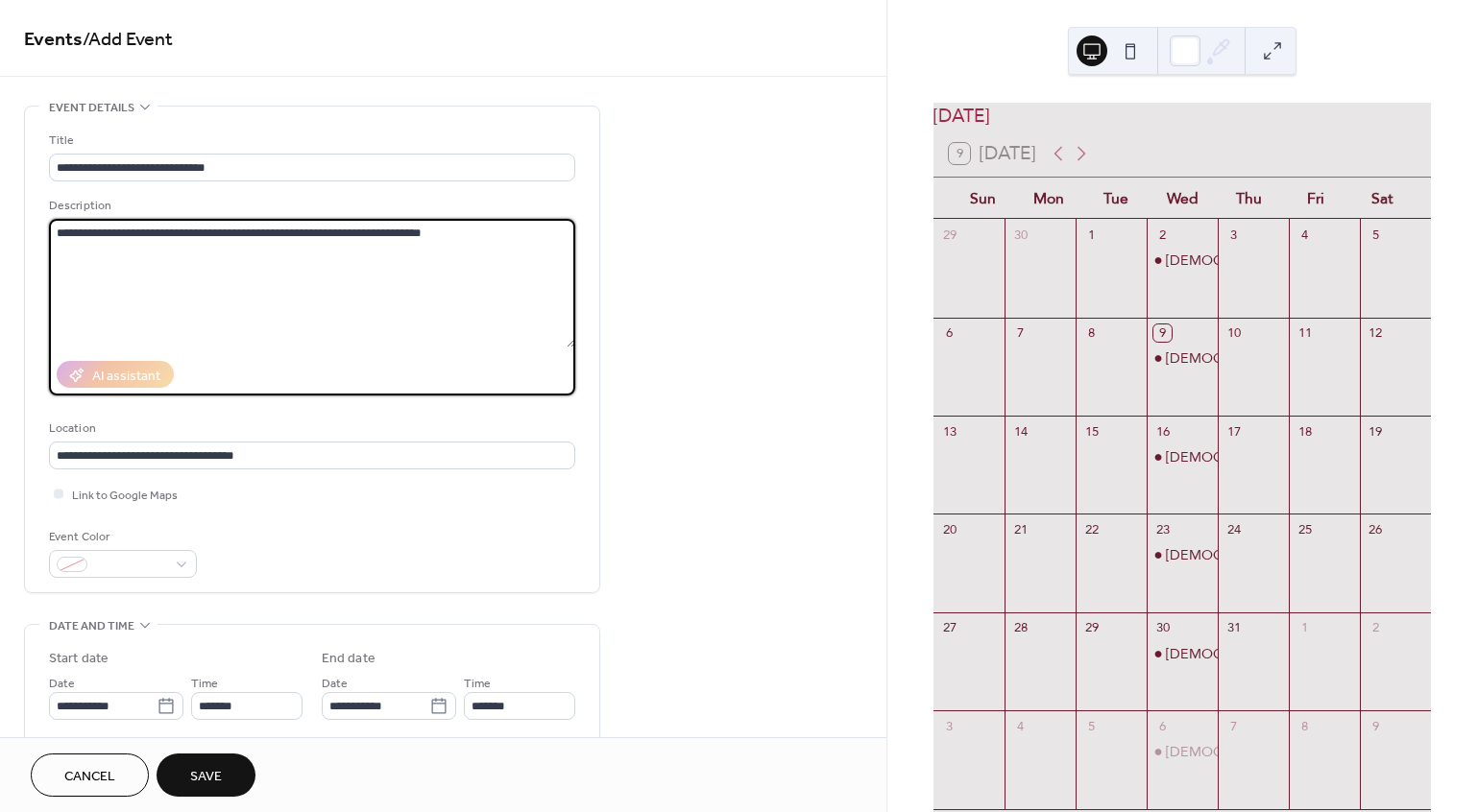 type on "**********" 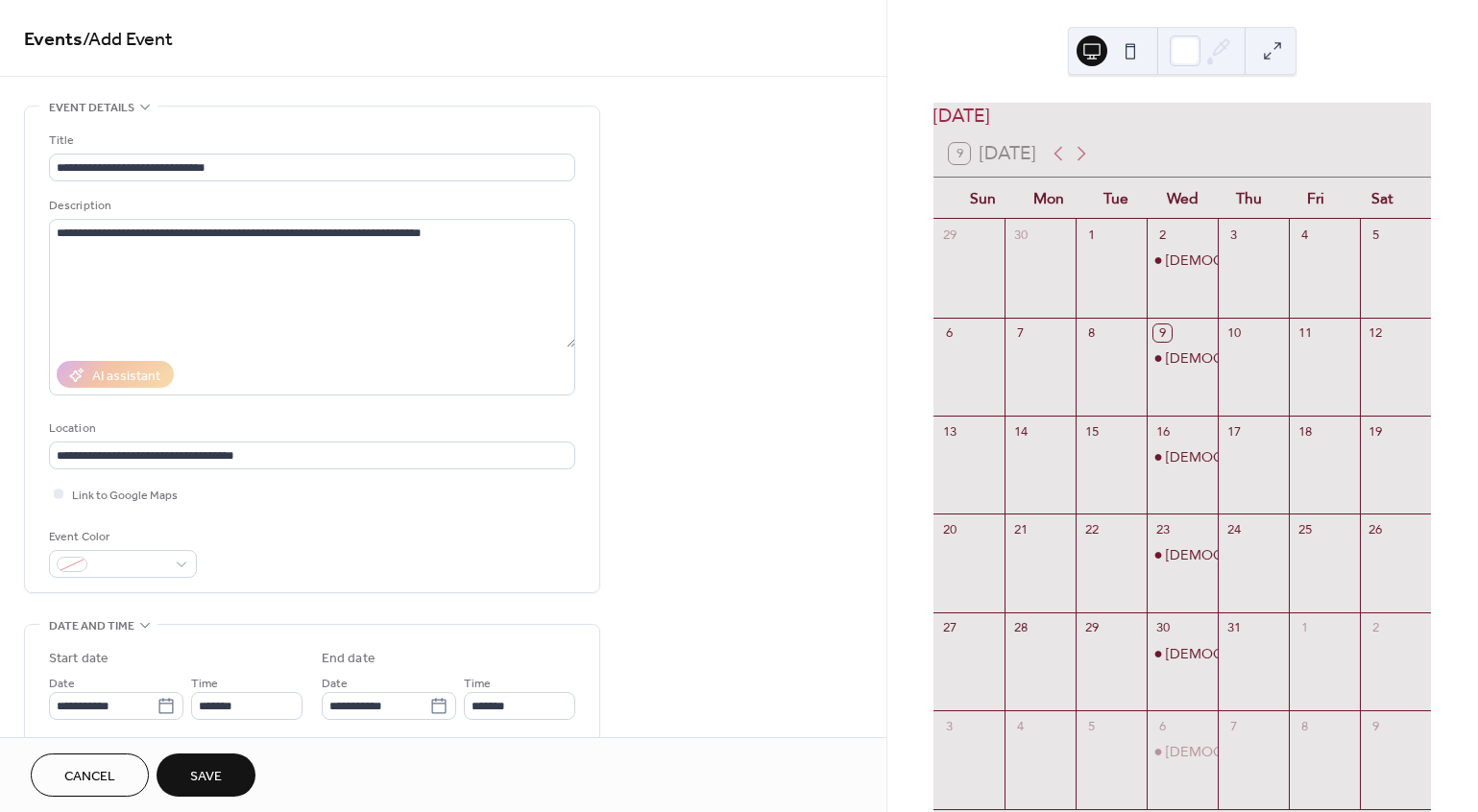 click on "Save" at bounding box center (206, 776) 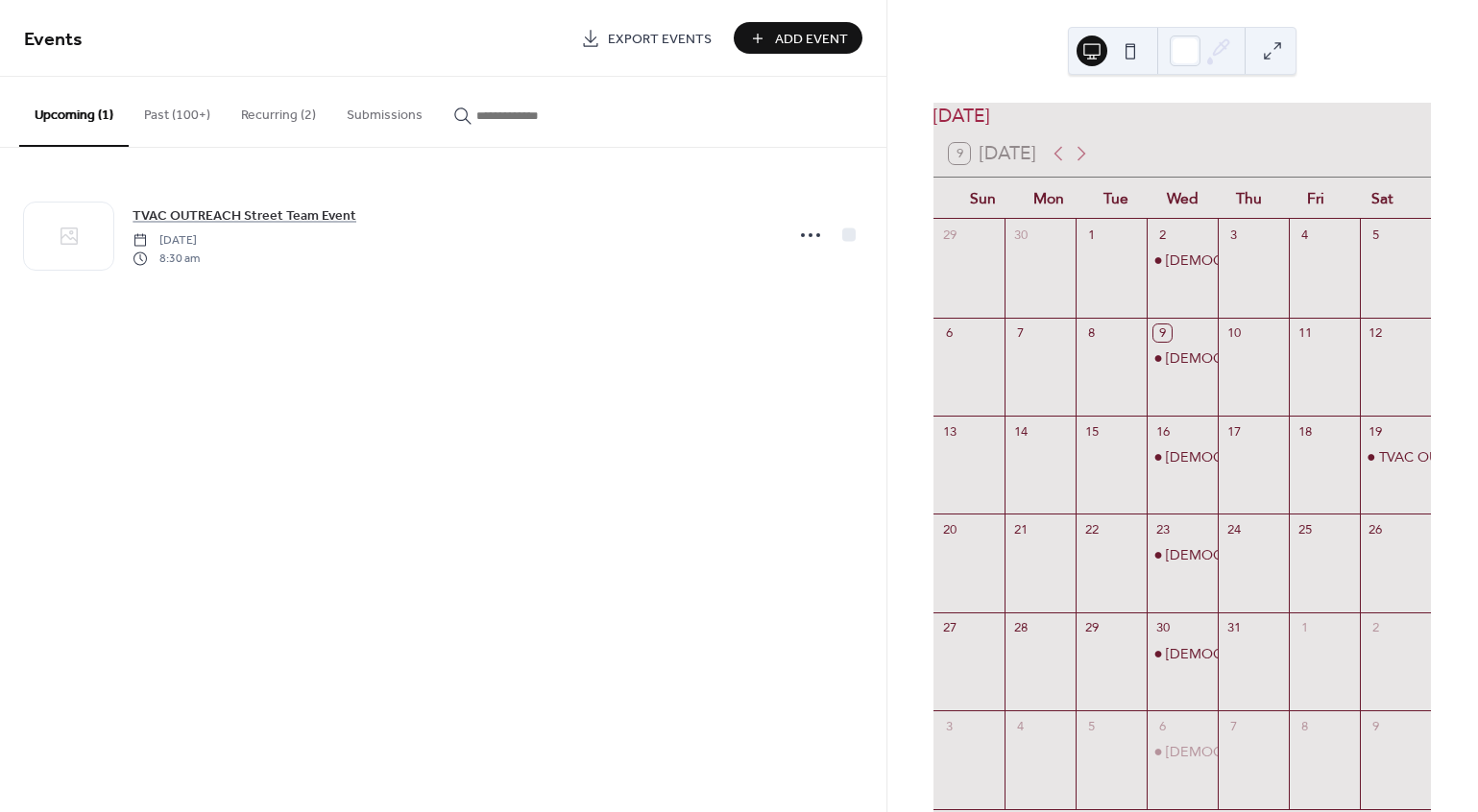 click on "Add Event" at bounding box center [812, 39] 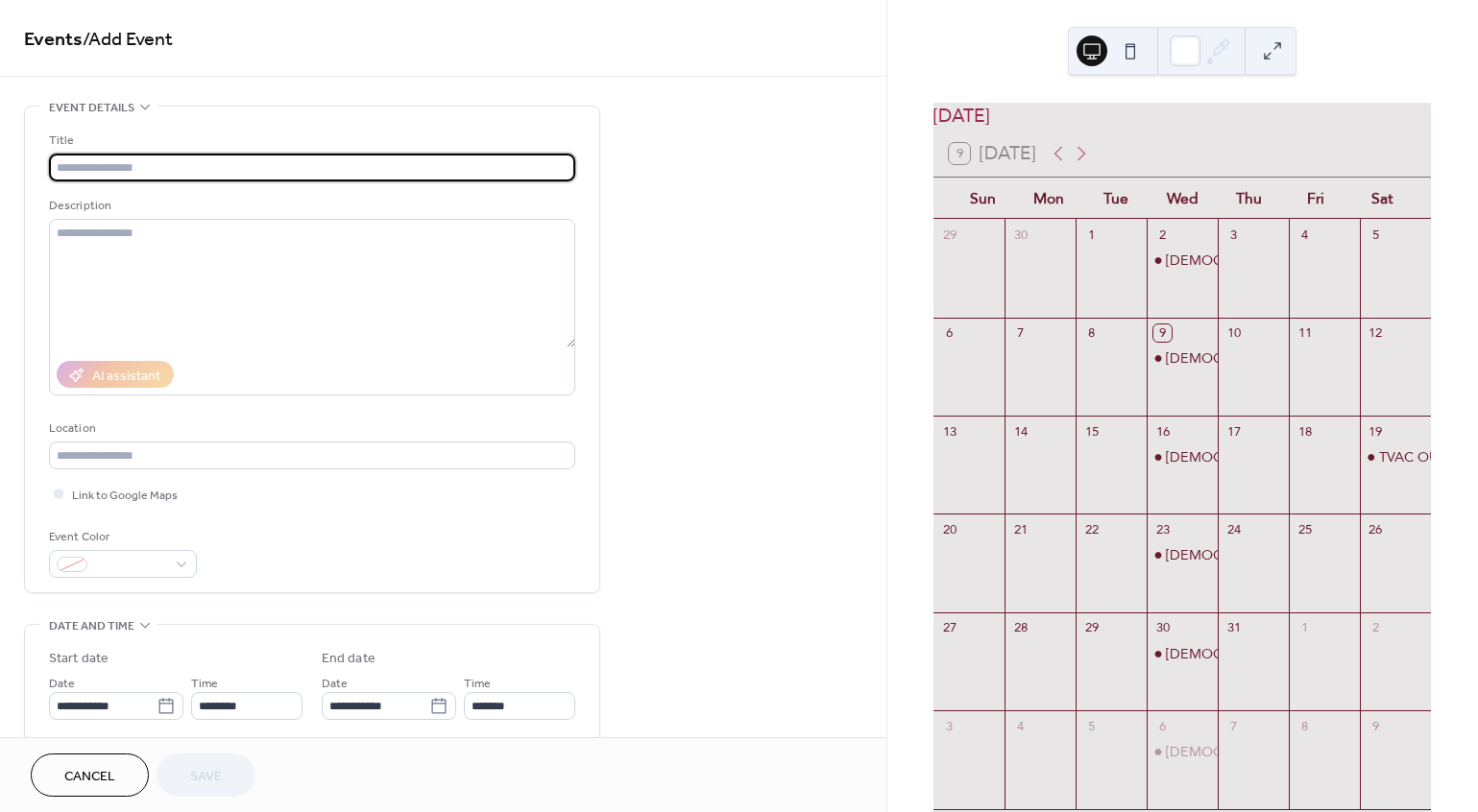 click at bounding box center (312, 167) 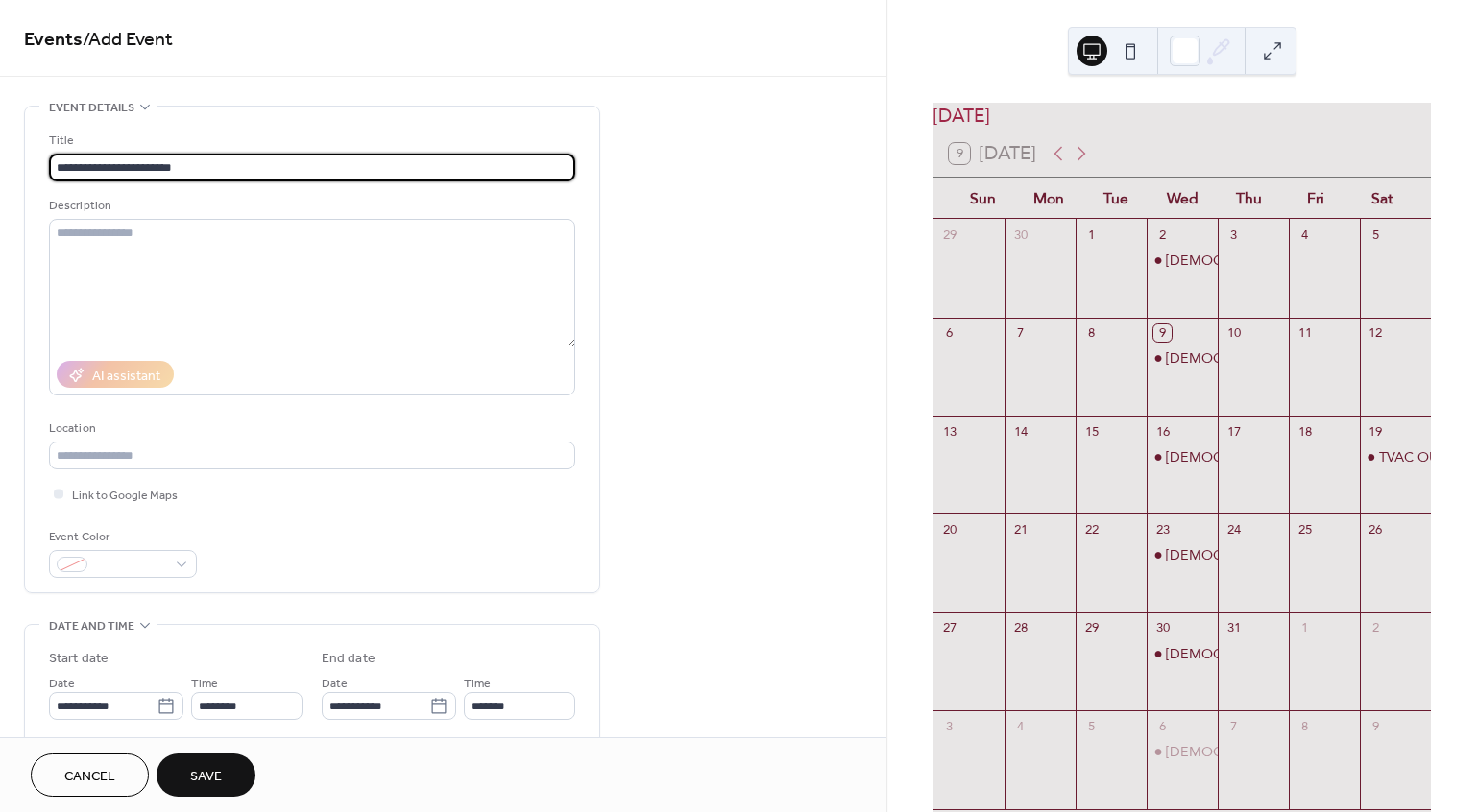 type on "**********" 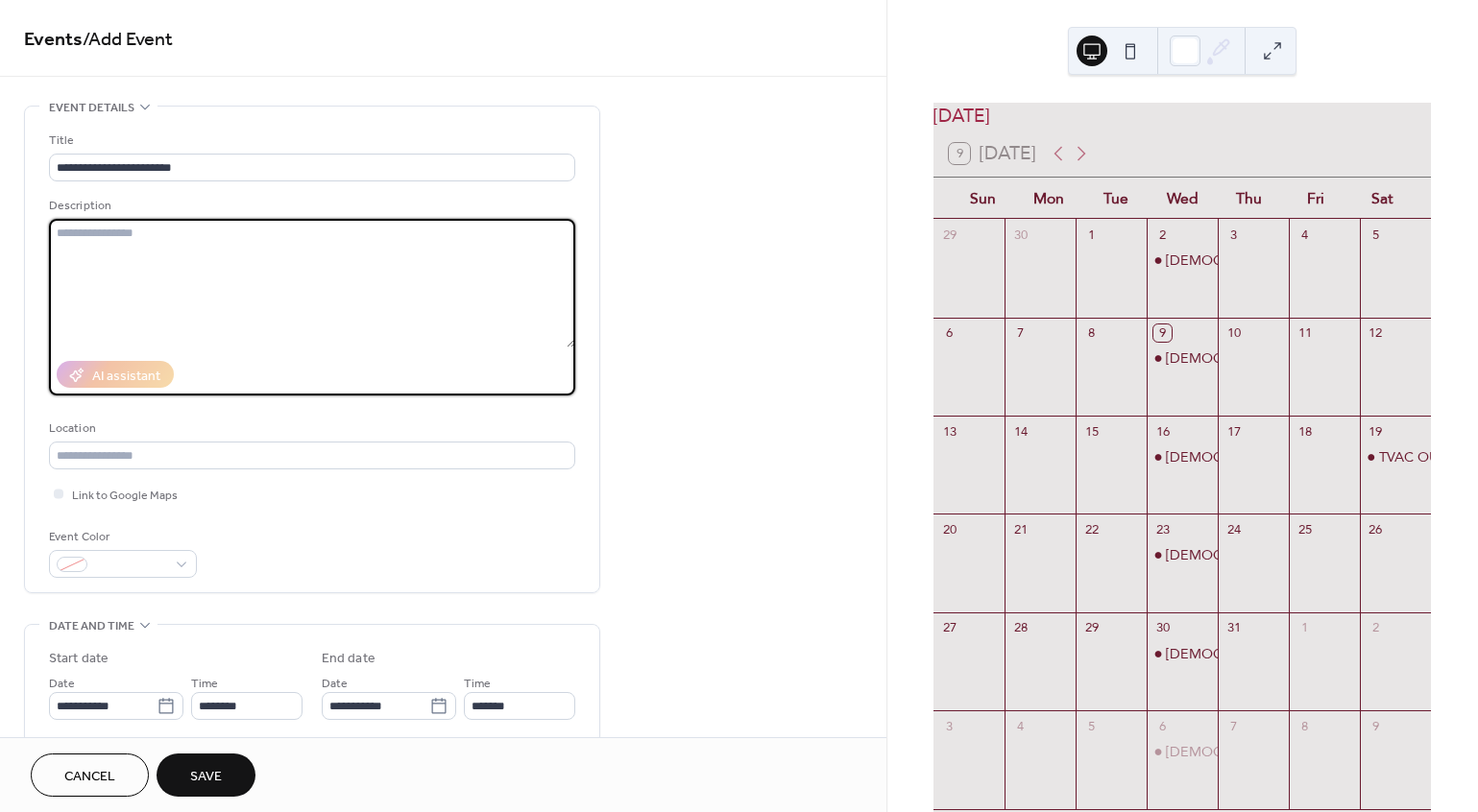 click at bounding box center [312, 283] 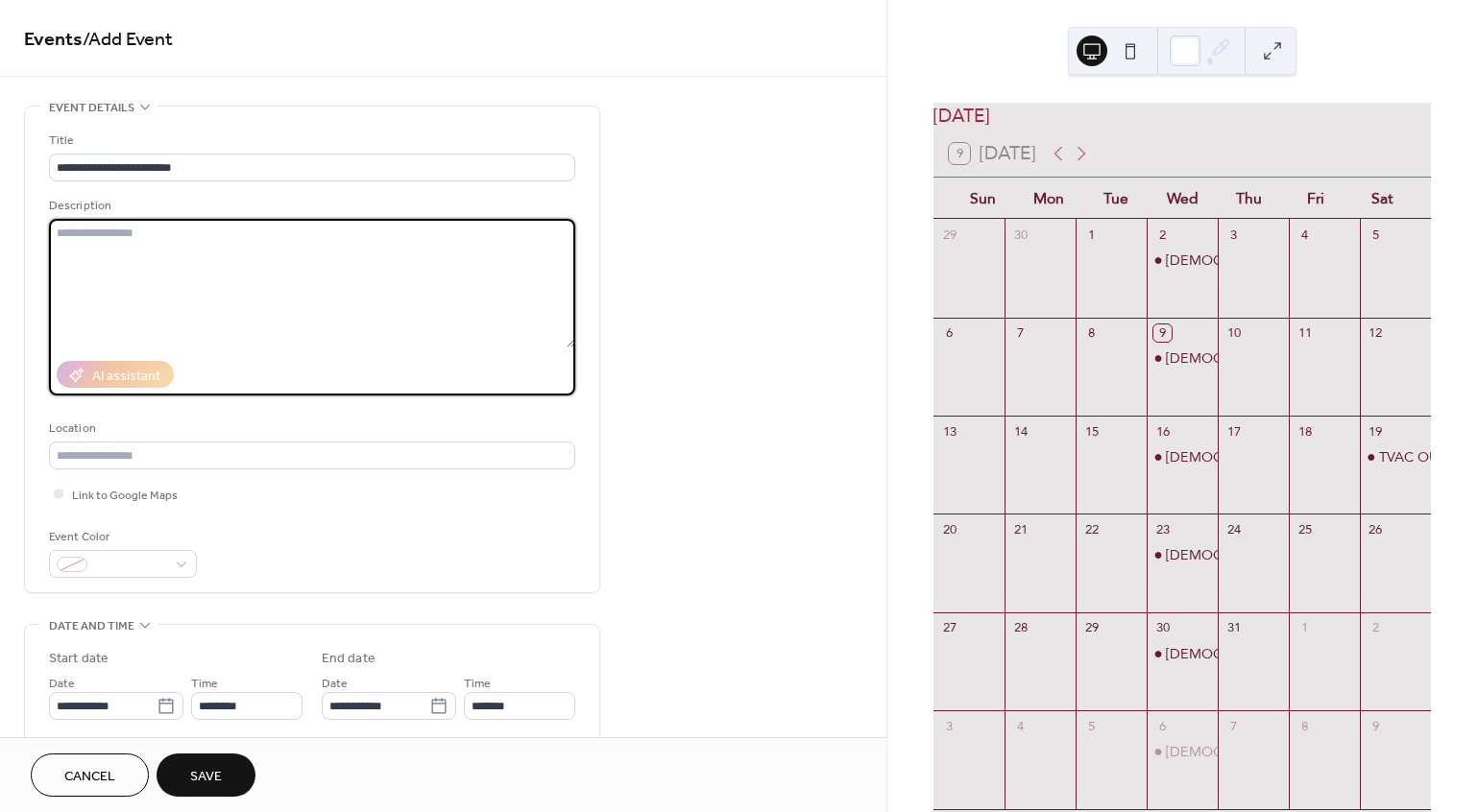 paste on "**********" 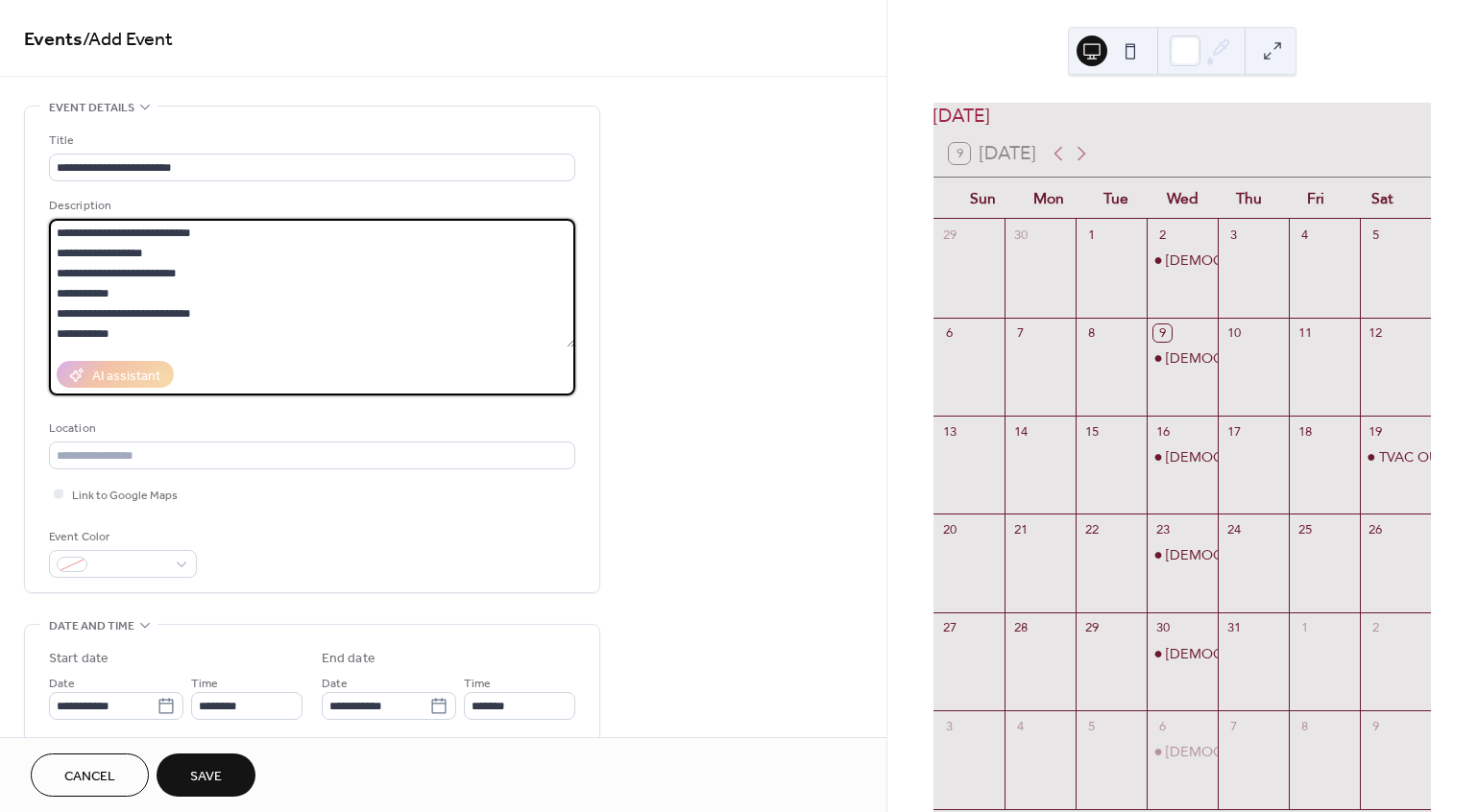 scroll, scrollTop: 0, scrollLeft: 0, axis: both 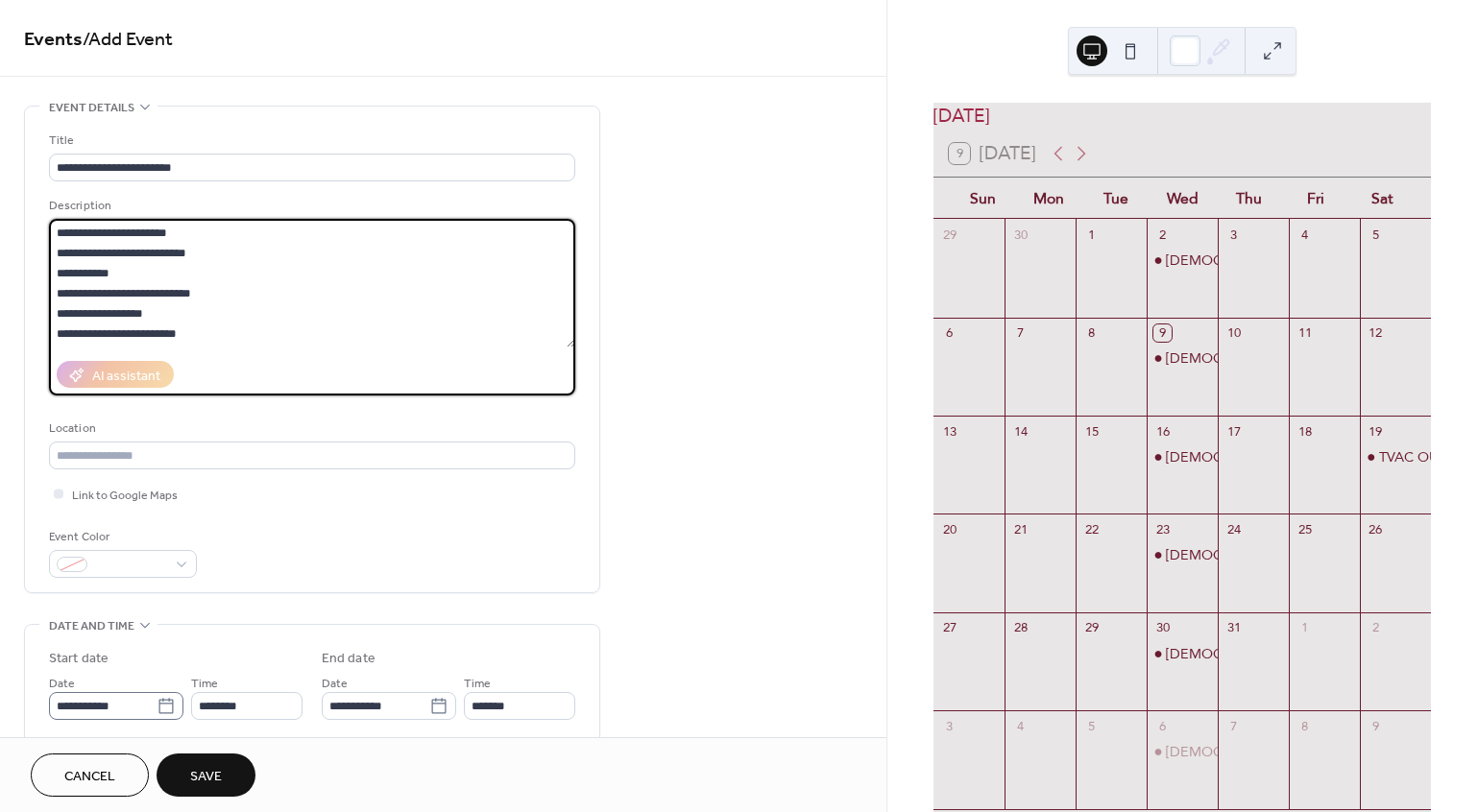 type on "**********" 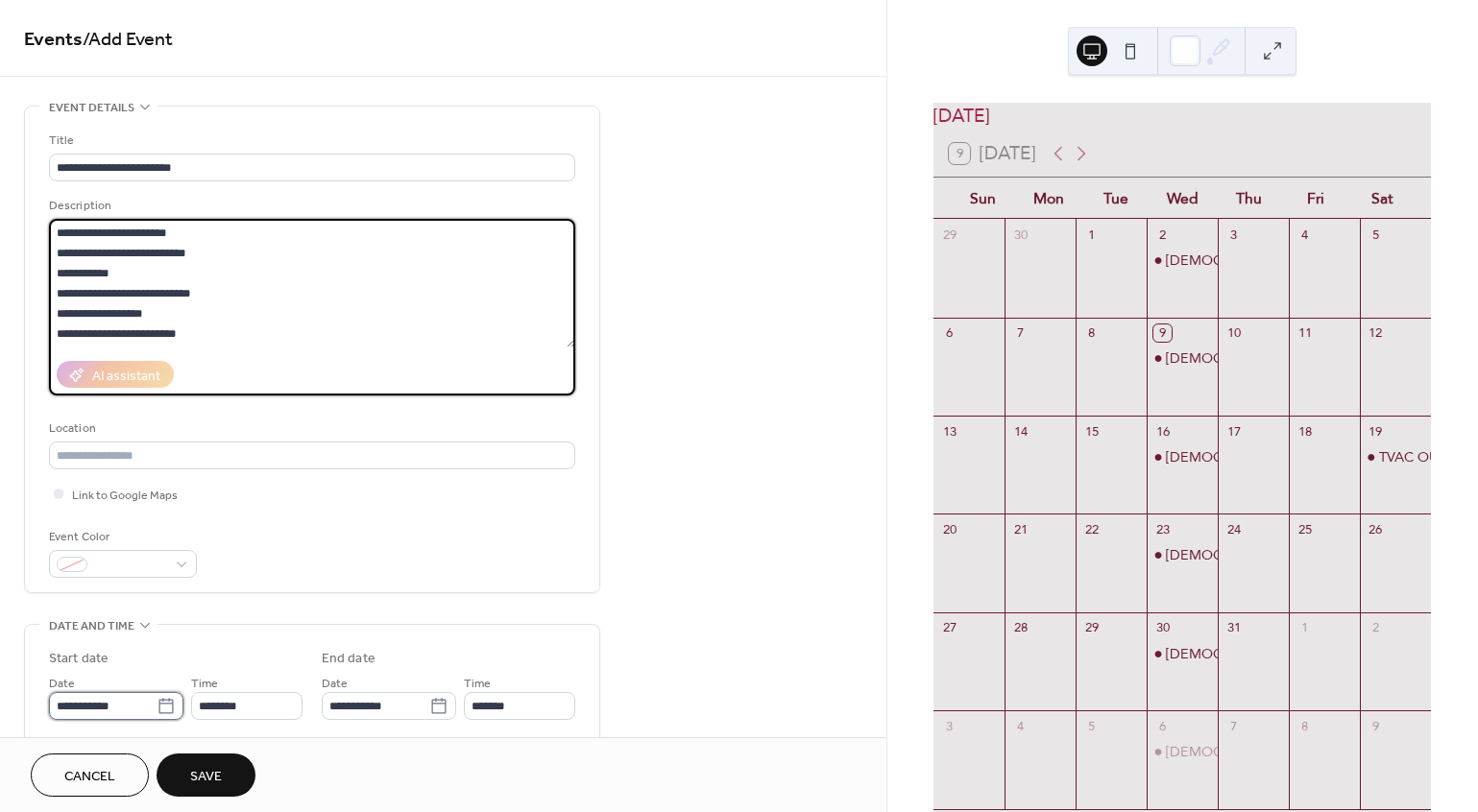 click on "**********" at bounding box center [103, 705] 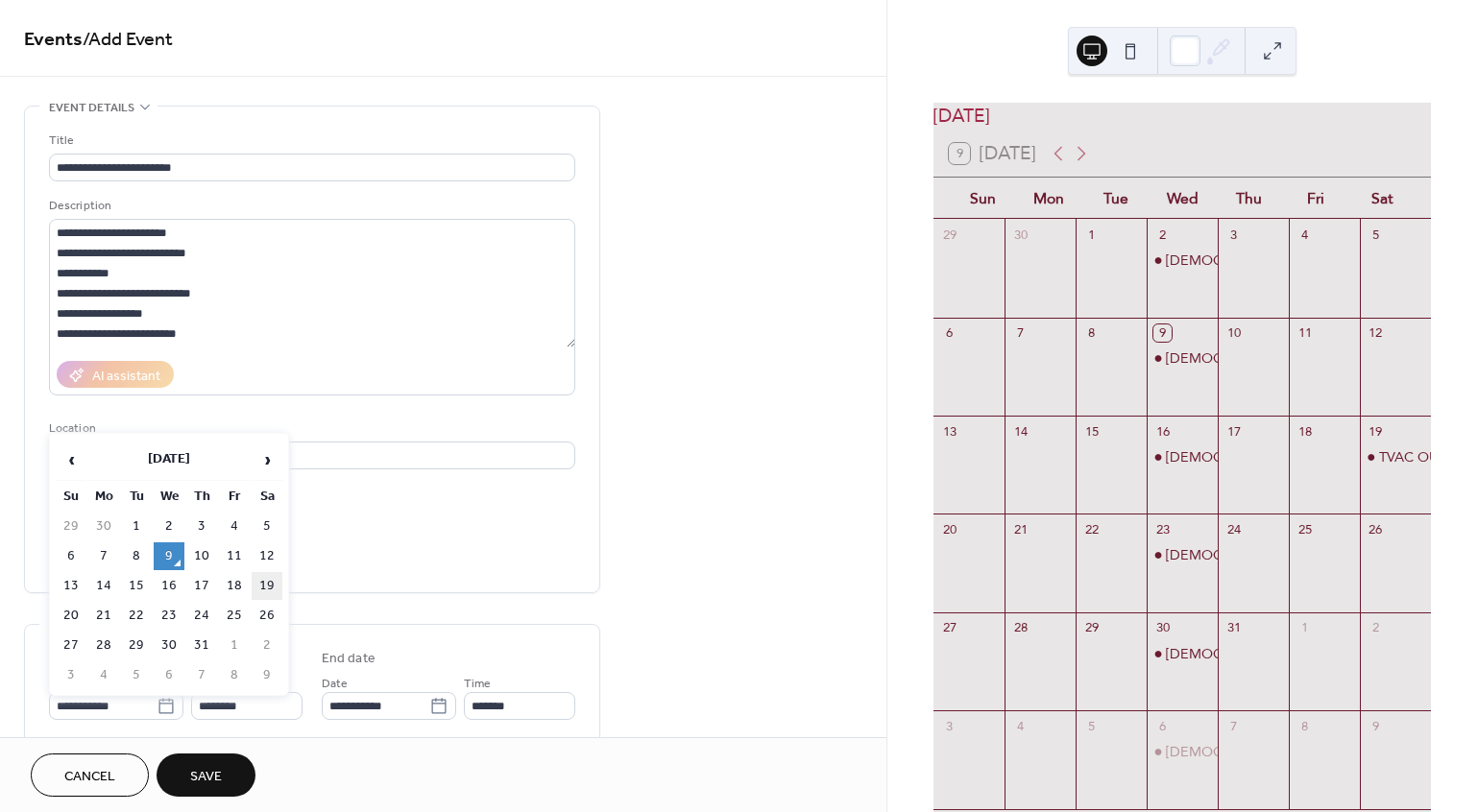 click on "19" at bounding box center [267, 585] 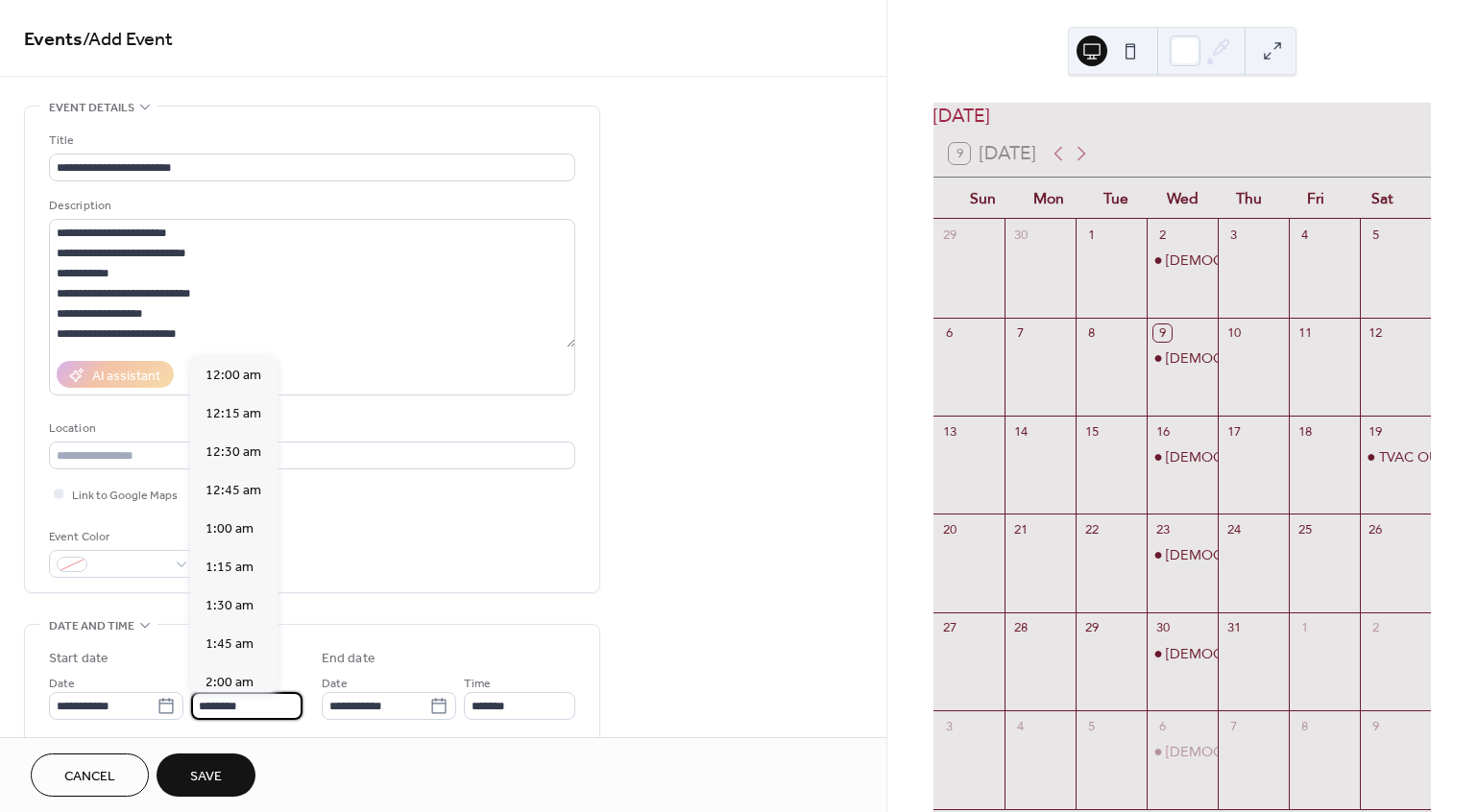click on "********" at bounding box center (247, 705) 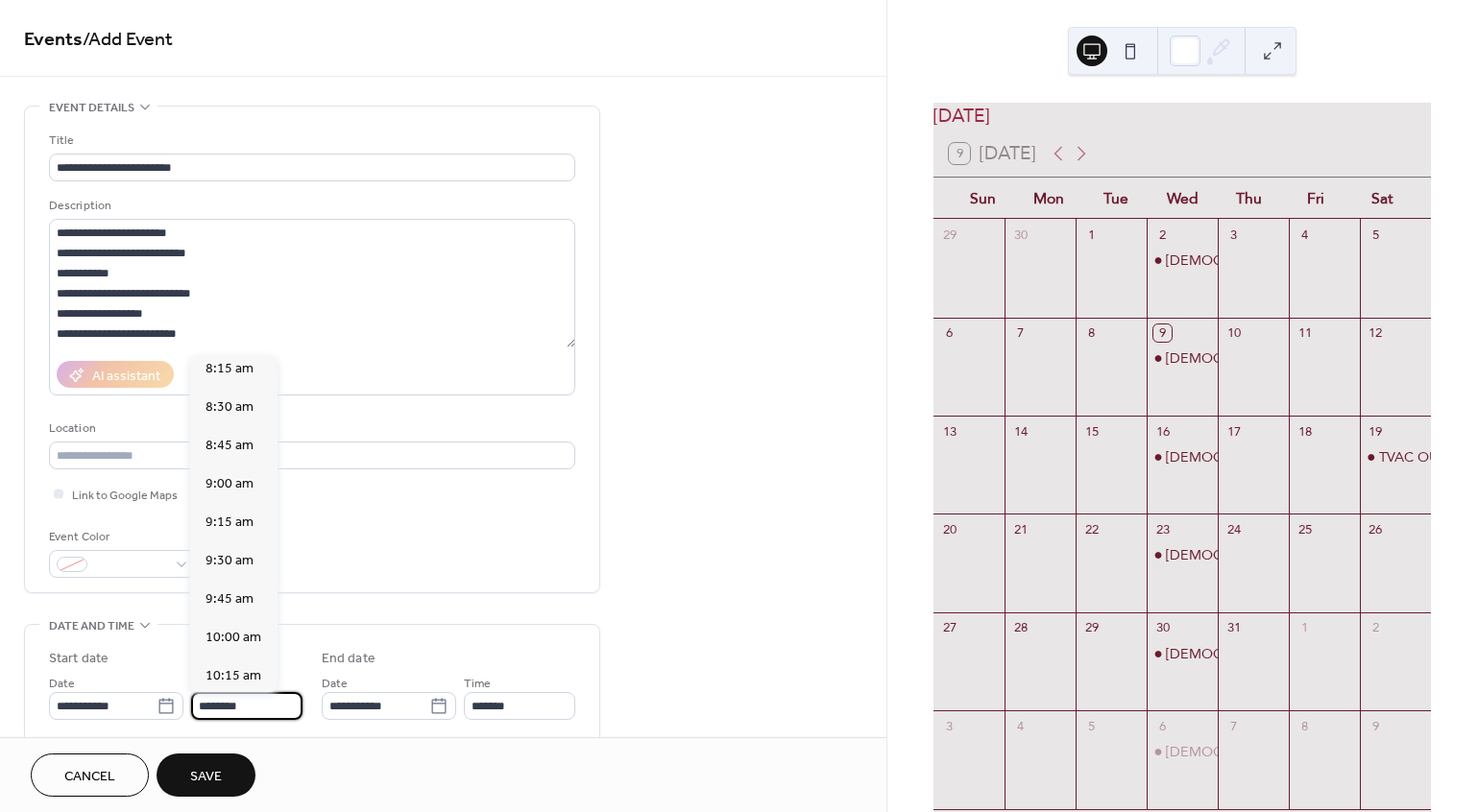 scroll, scrollTop: 1279, scrollLeft: 0, axis: vertical 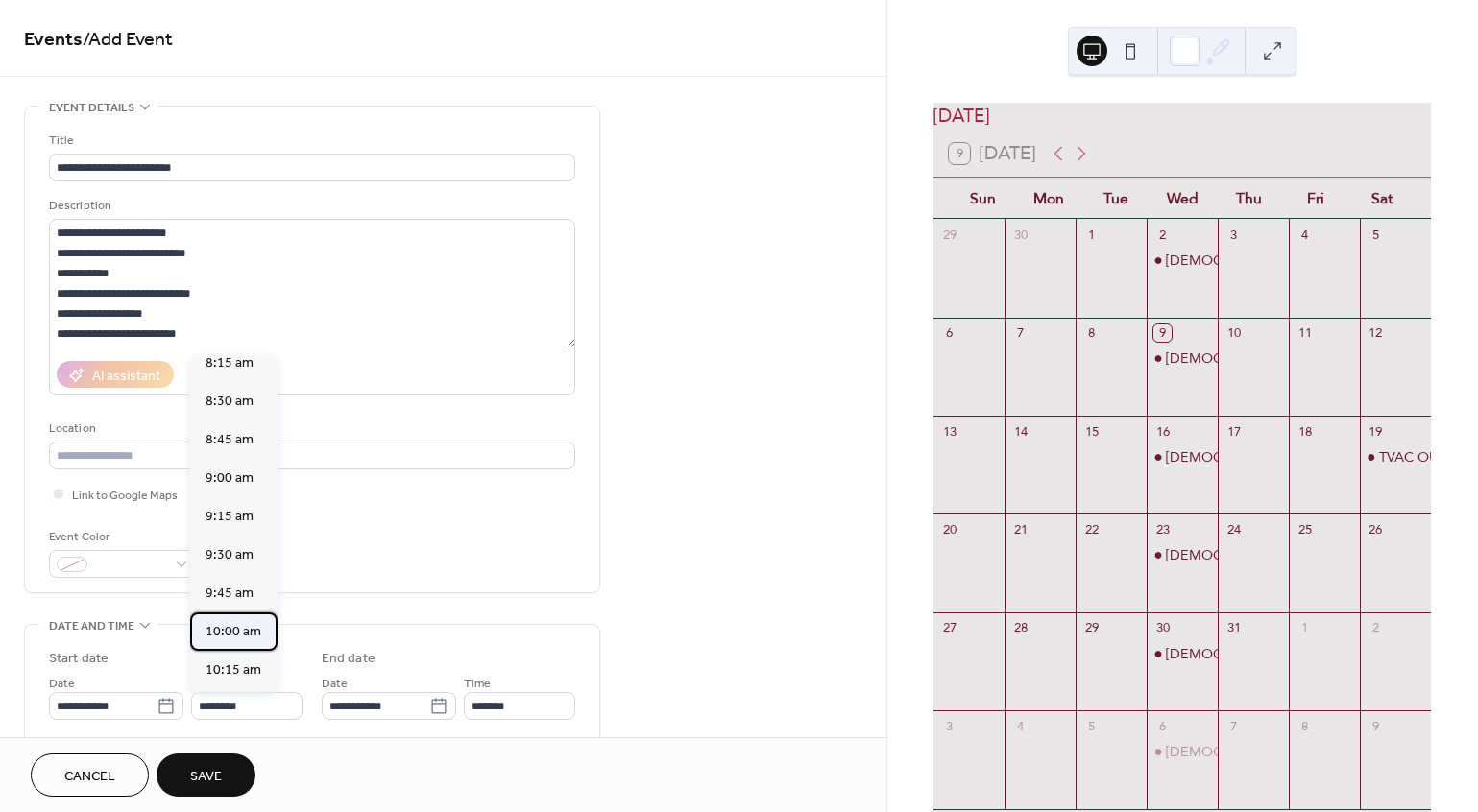 click on "10:00 am" at bounding box center (233, 632) 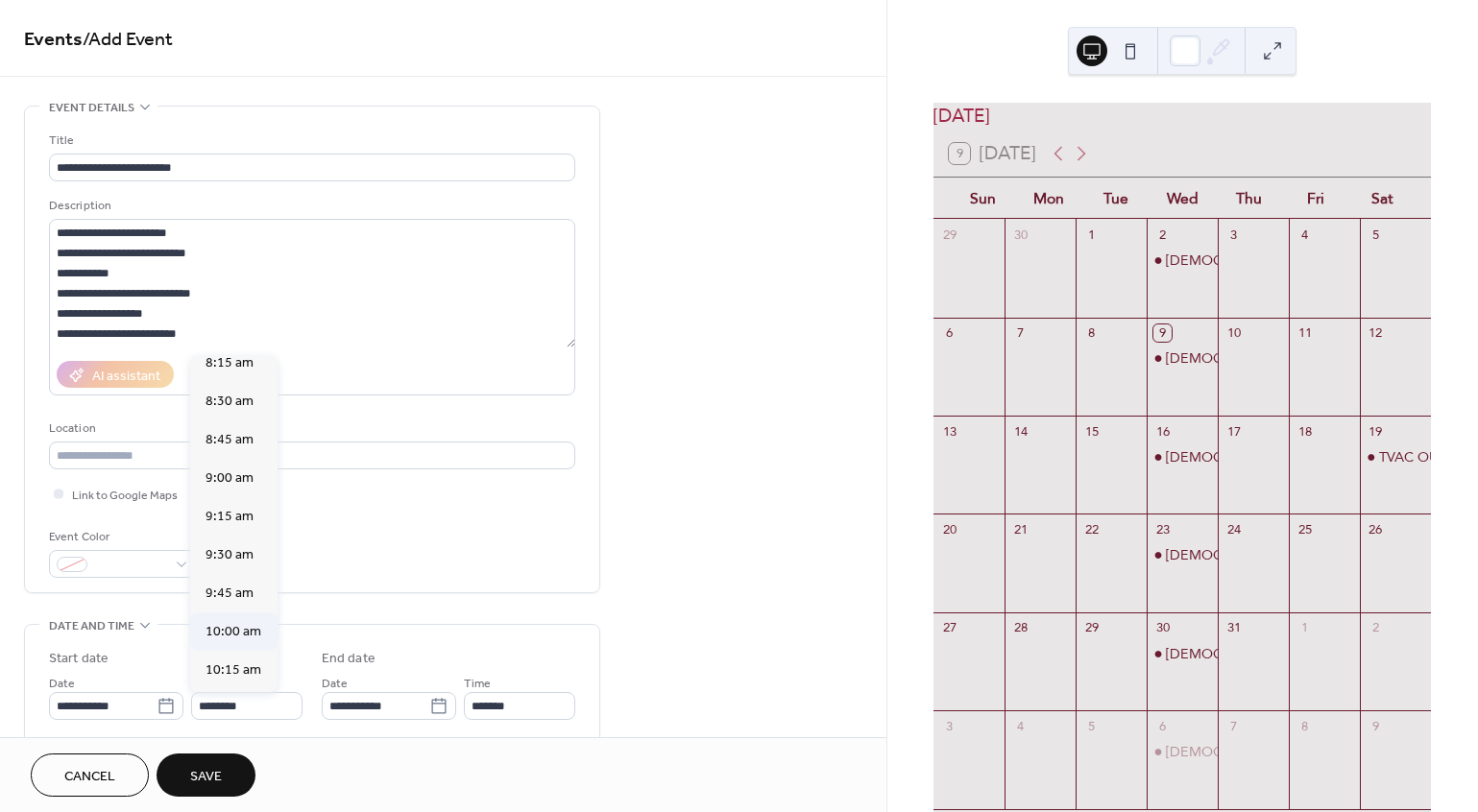 type on "********" 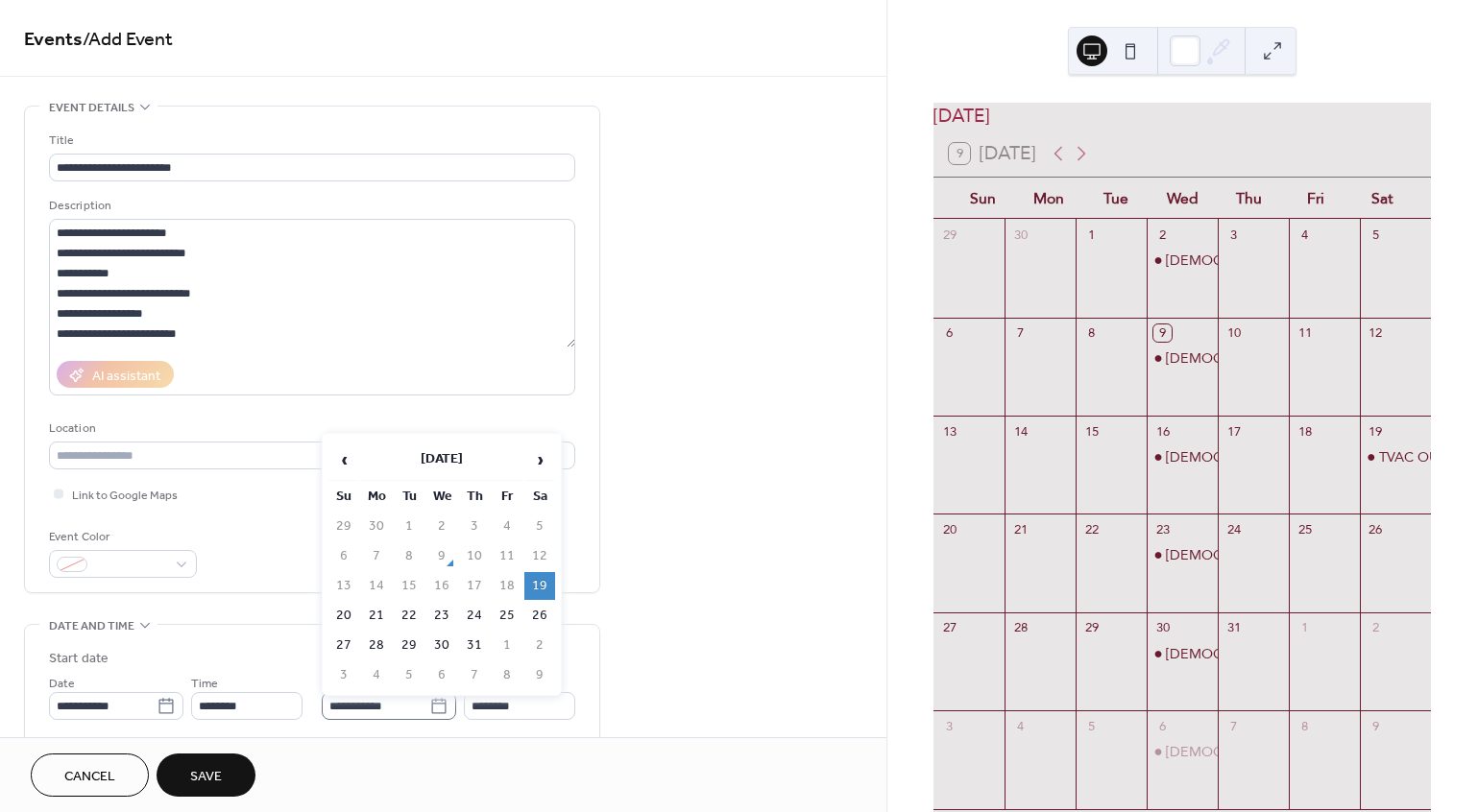 click 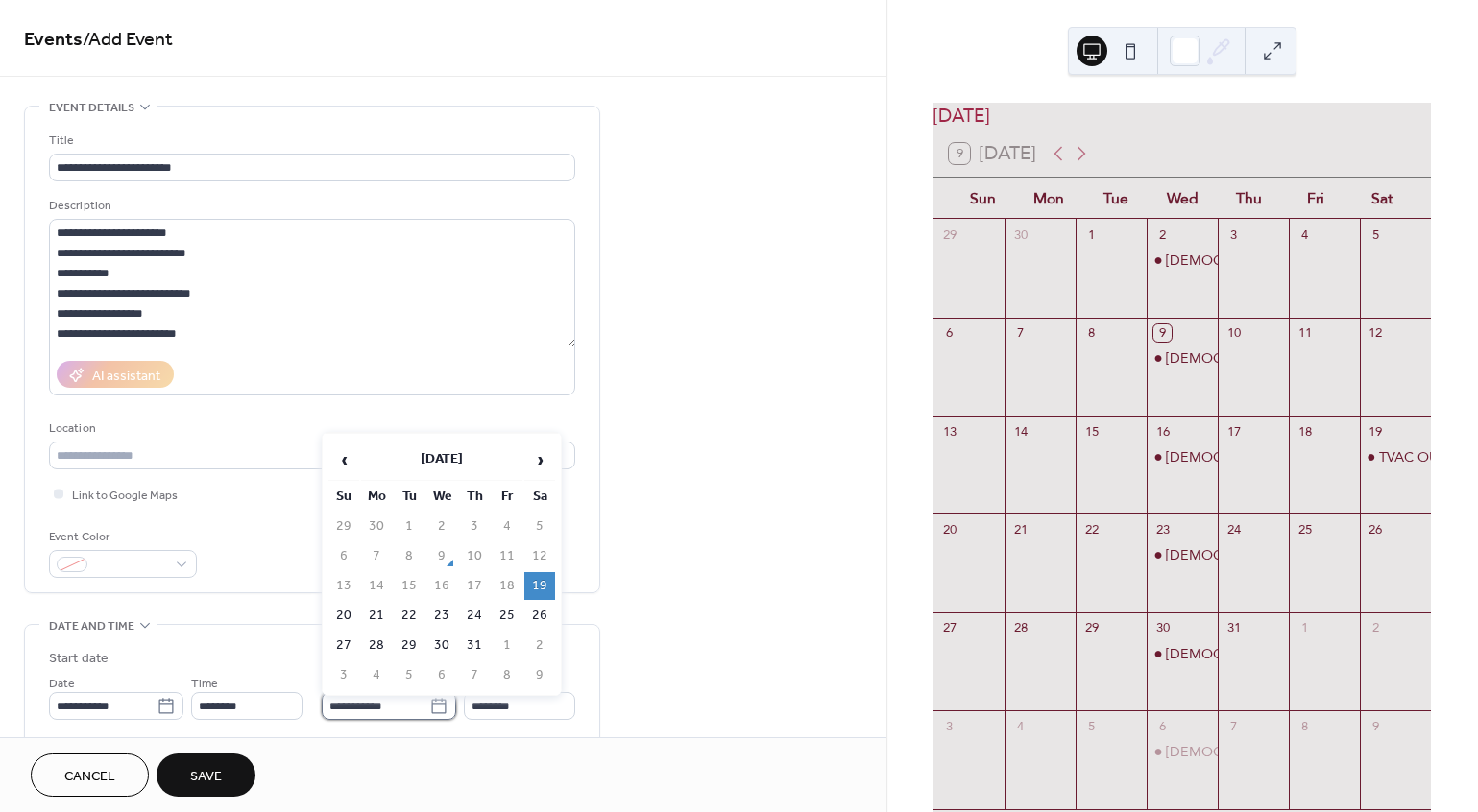 click on "**********" at bounding box center (376, 705) 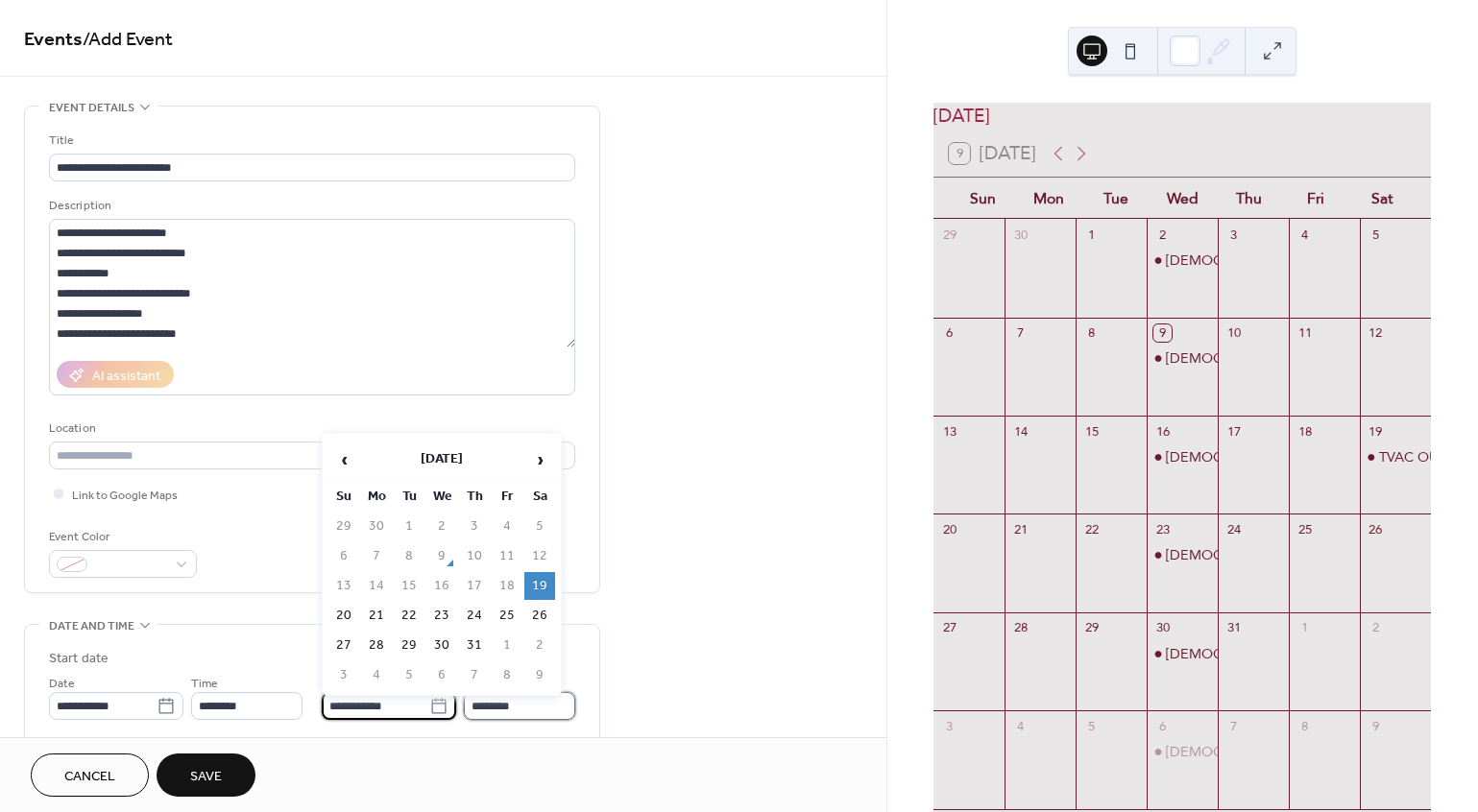 click on "********" at bounding box center [520, 705] 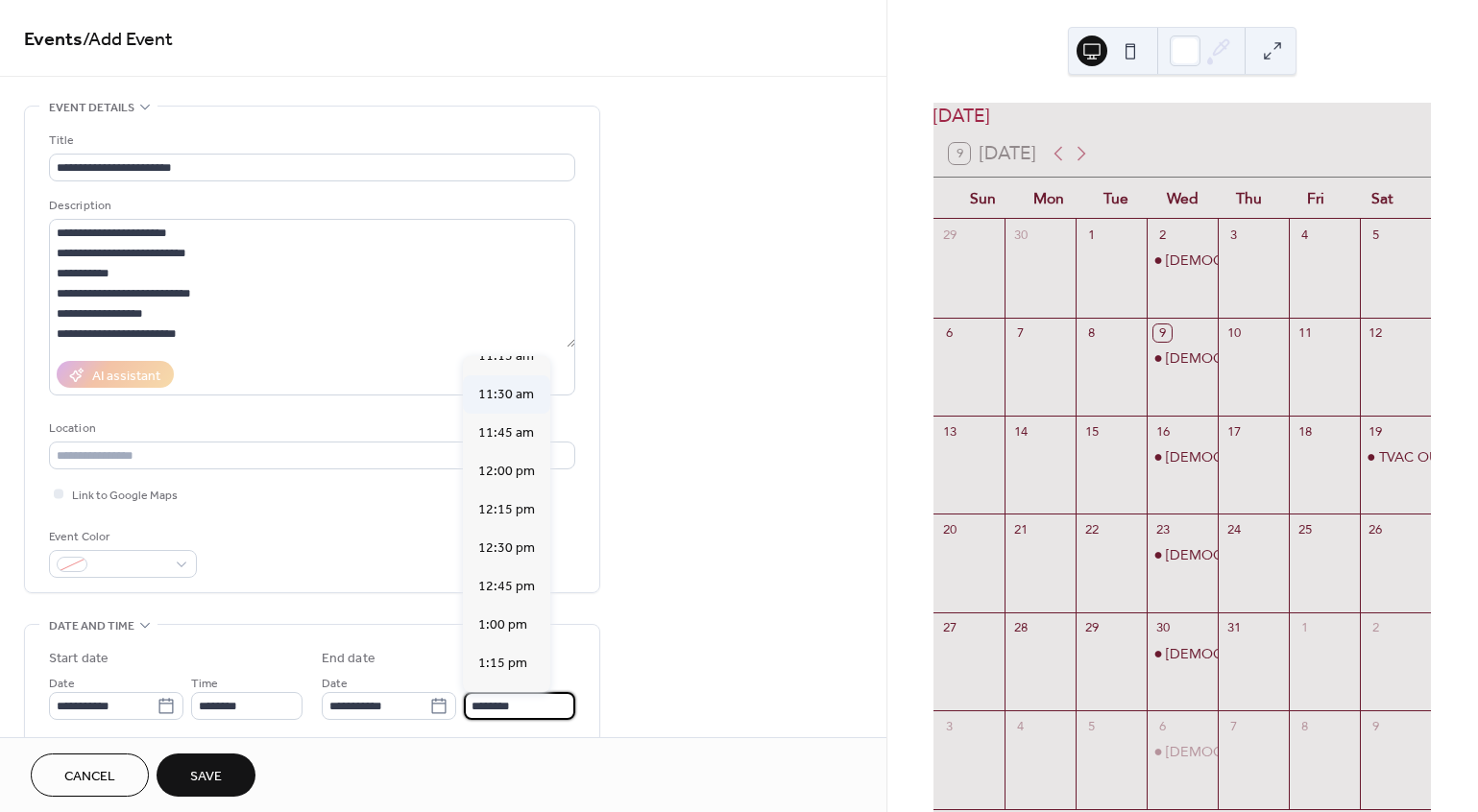 scroll, scrollTop: 177, scrollLeft: 0, axis: vertical 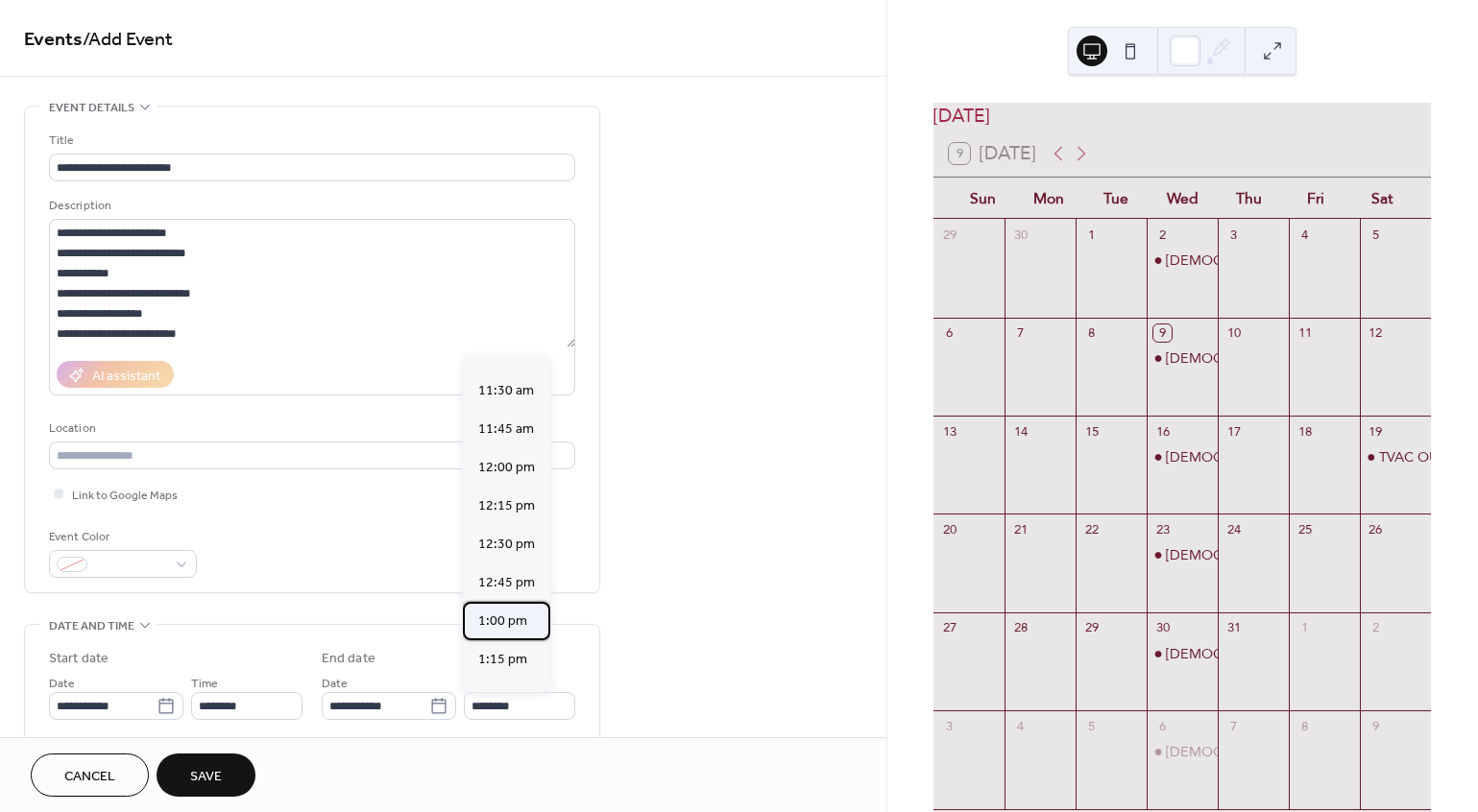 click on "1:00 pm" at bounding box center [502, 621] 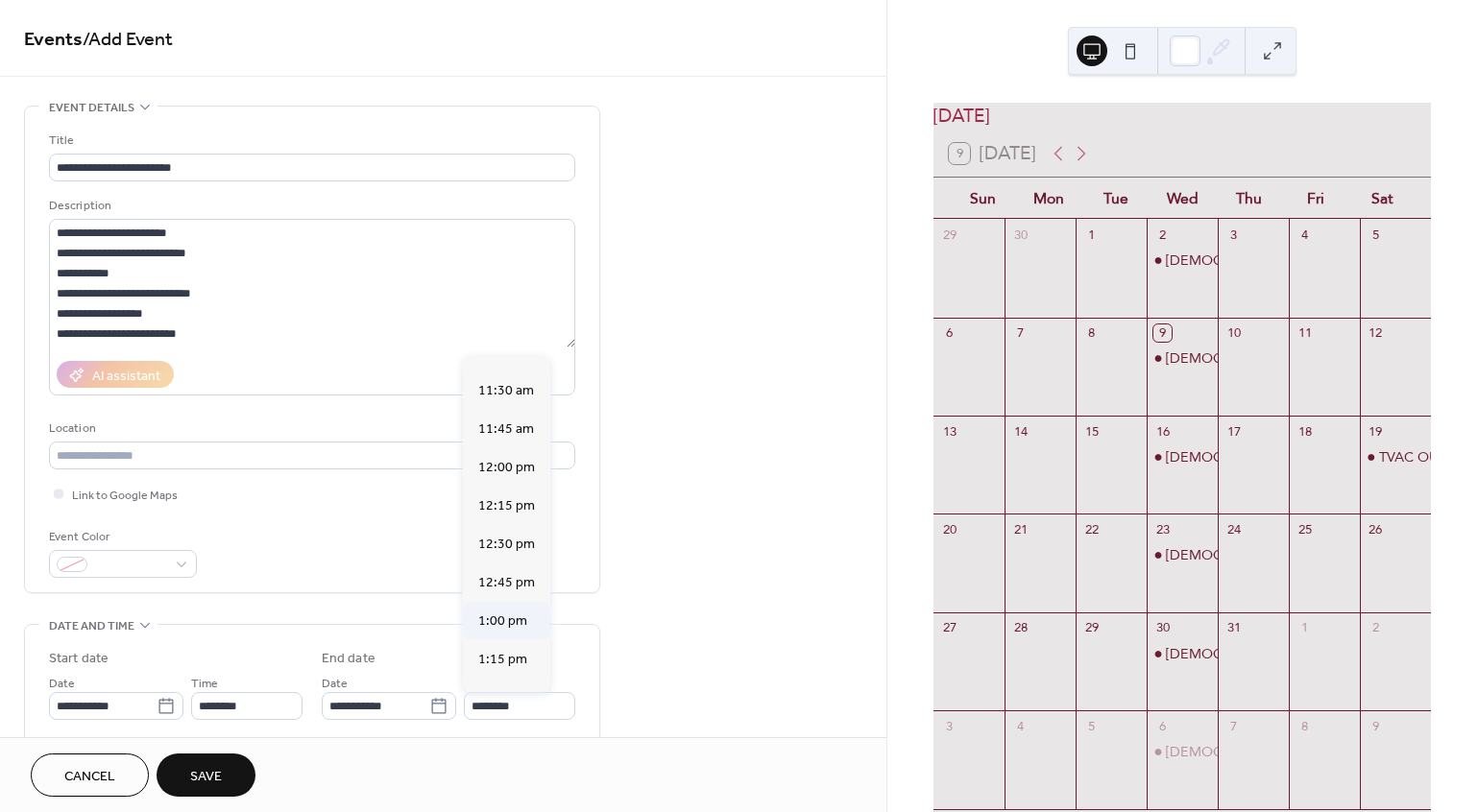 type on "*******" 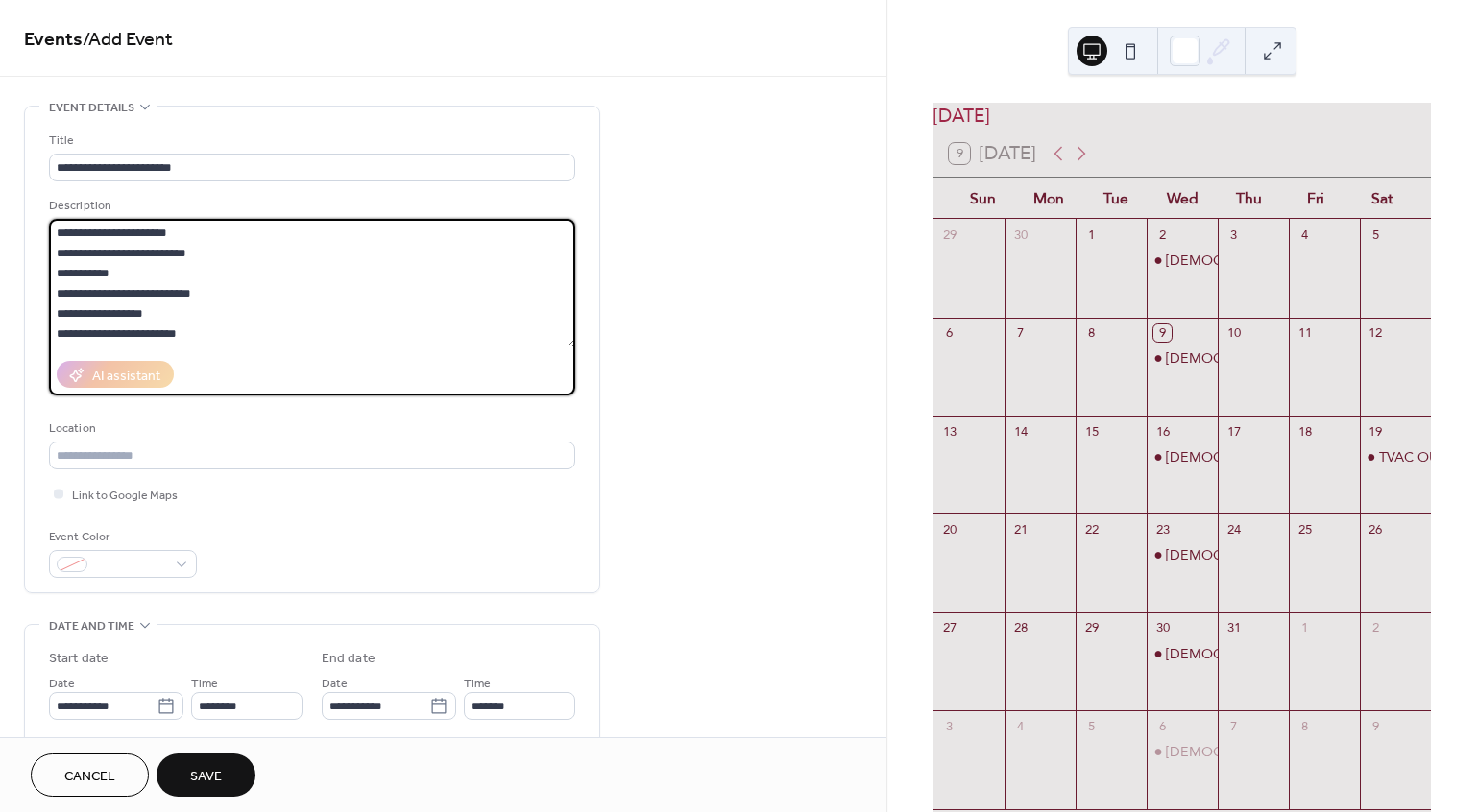 drag, startPoint x: 57, startPoint y: 233, endPoint x: 303, endPoint y: 229, distance: 246.03252 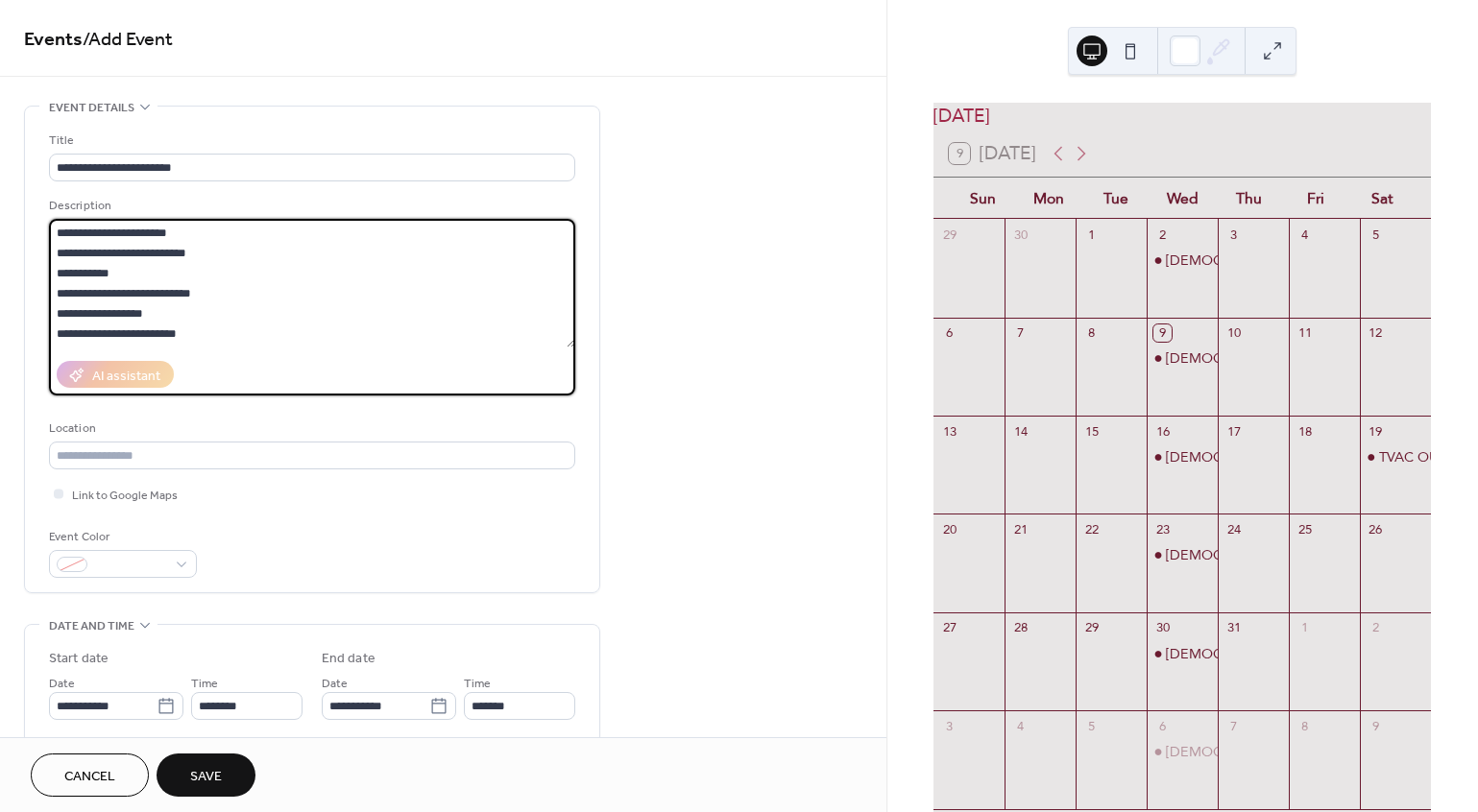 click on "**********" at bounding box center (312, 283) 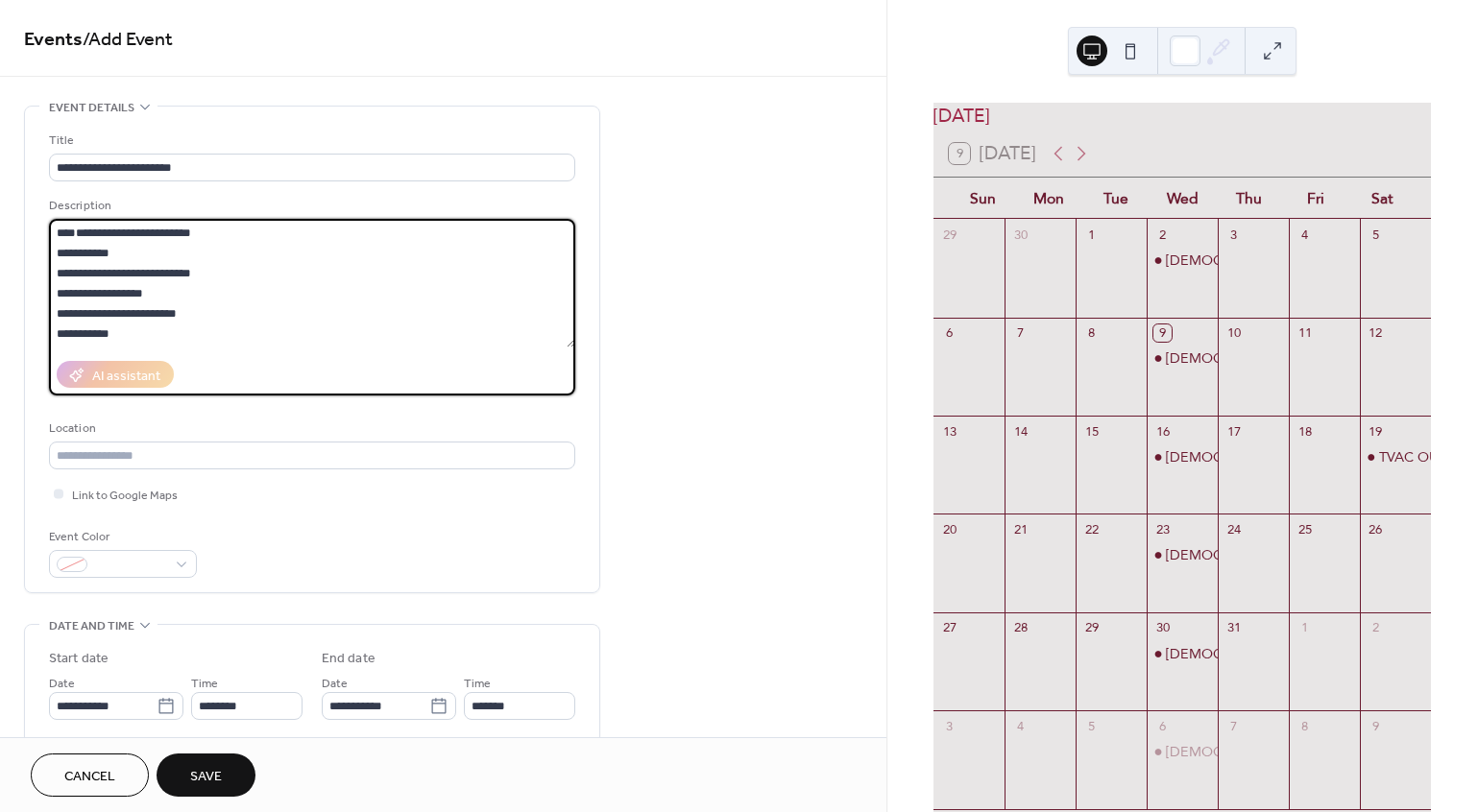 click on "**********" at bounding box center (312, 283) 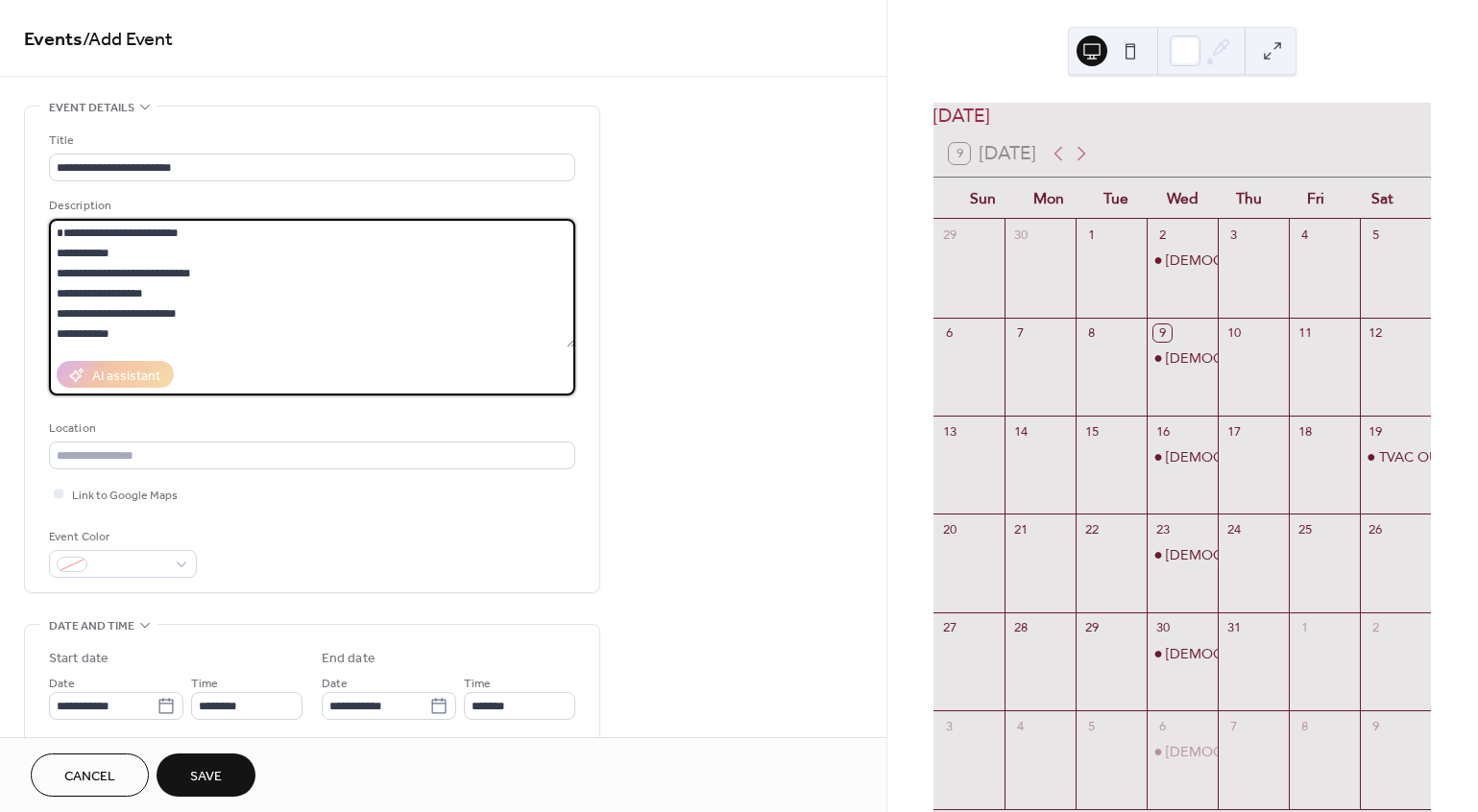 click on "**********" at bounding box center (312, 283) 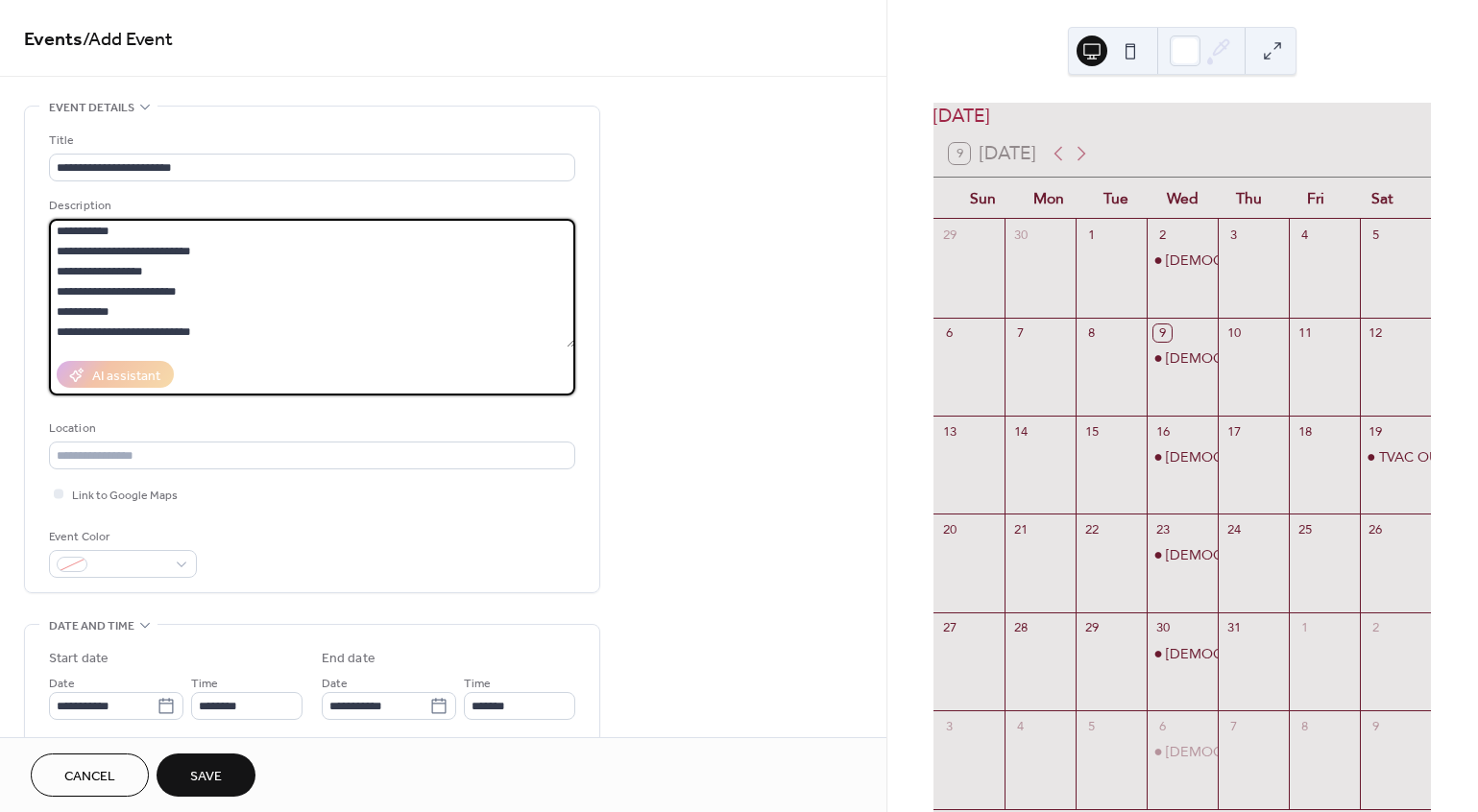 scroll, scrollTop: 0, scrollLeft: 0, axis: both 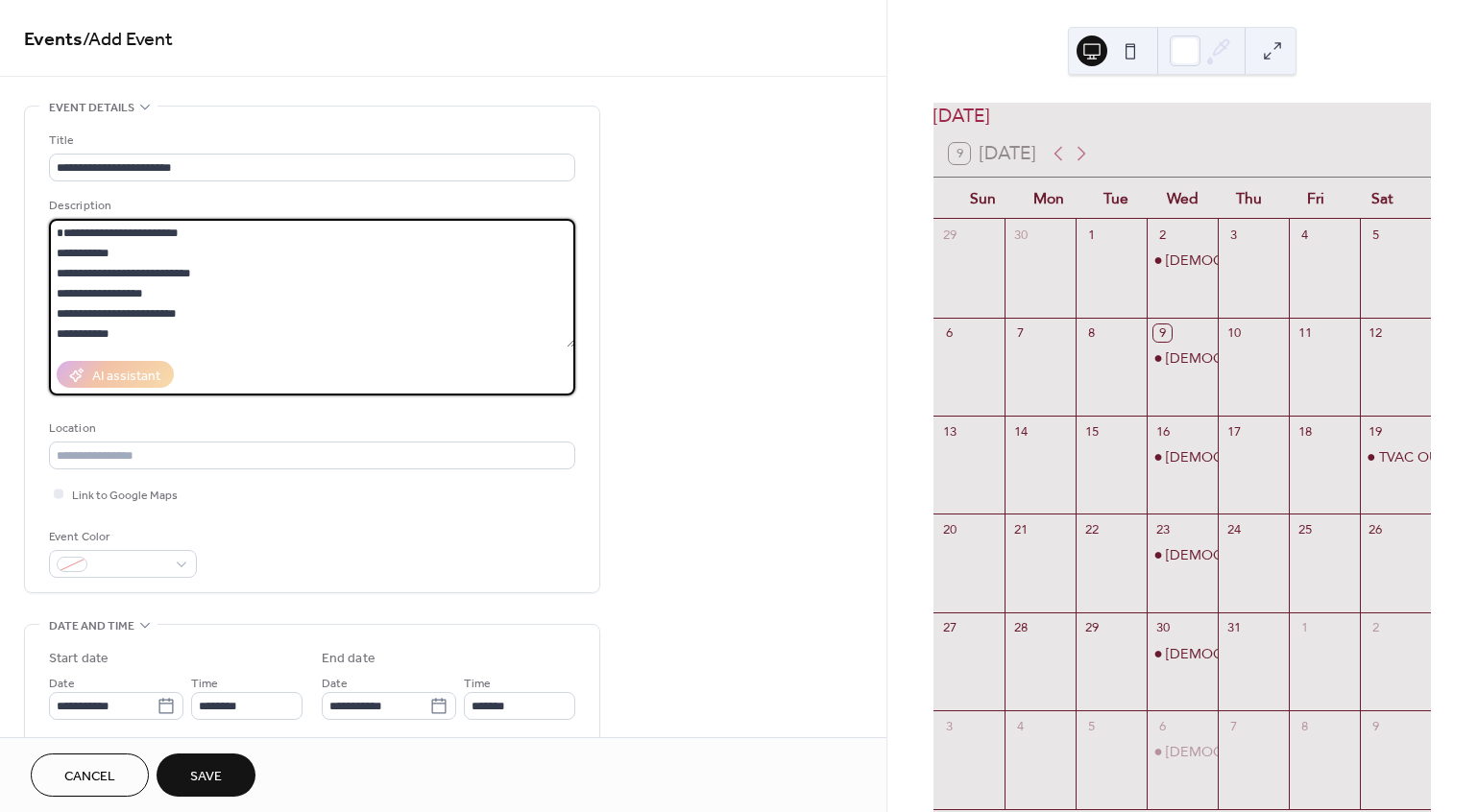 drag, startPoint x: 57, startPoint y: 252, endPoint x: 257, endPoint y: 331, distance: 215.03721 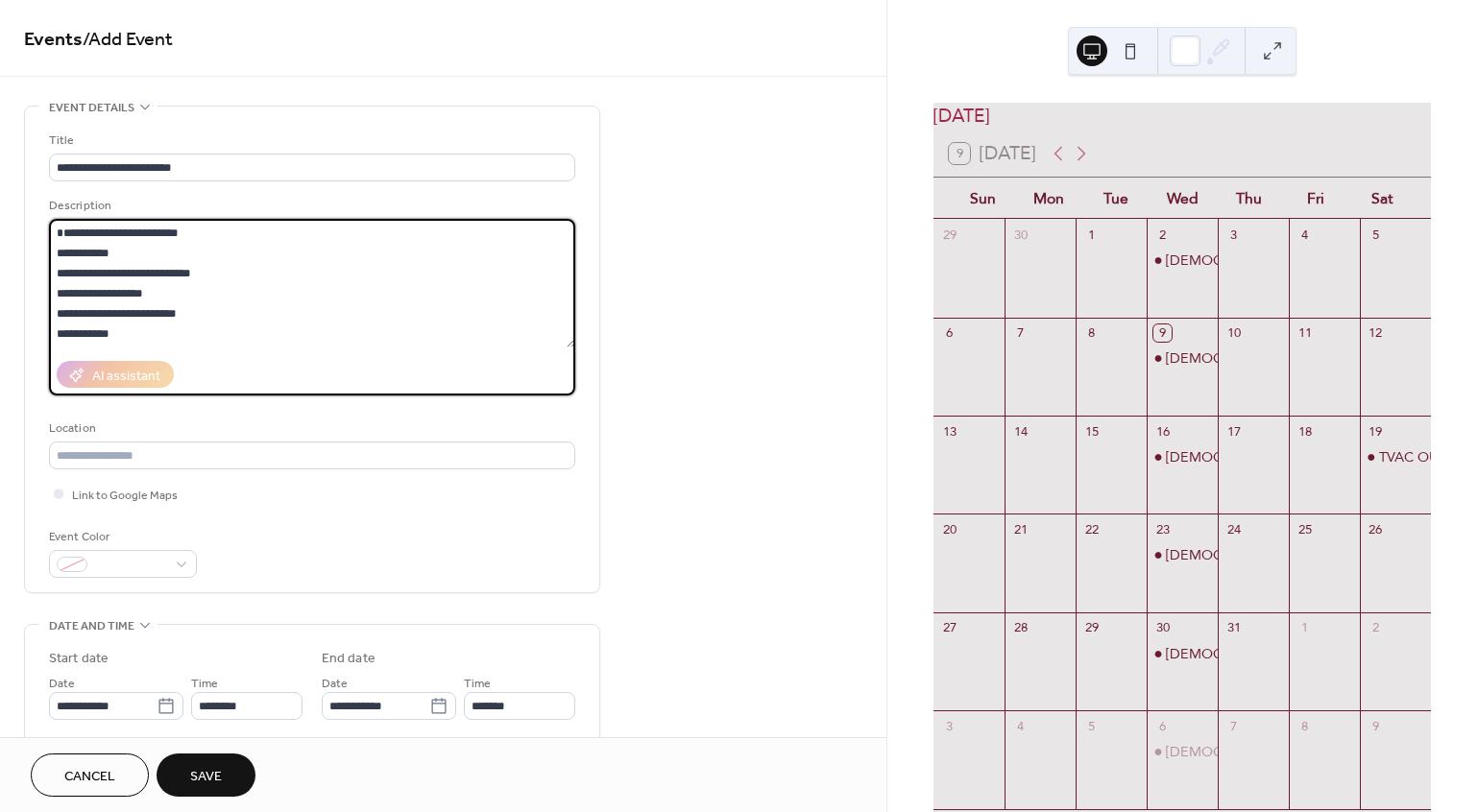click on "**********" at bounding box center (312, 283) 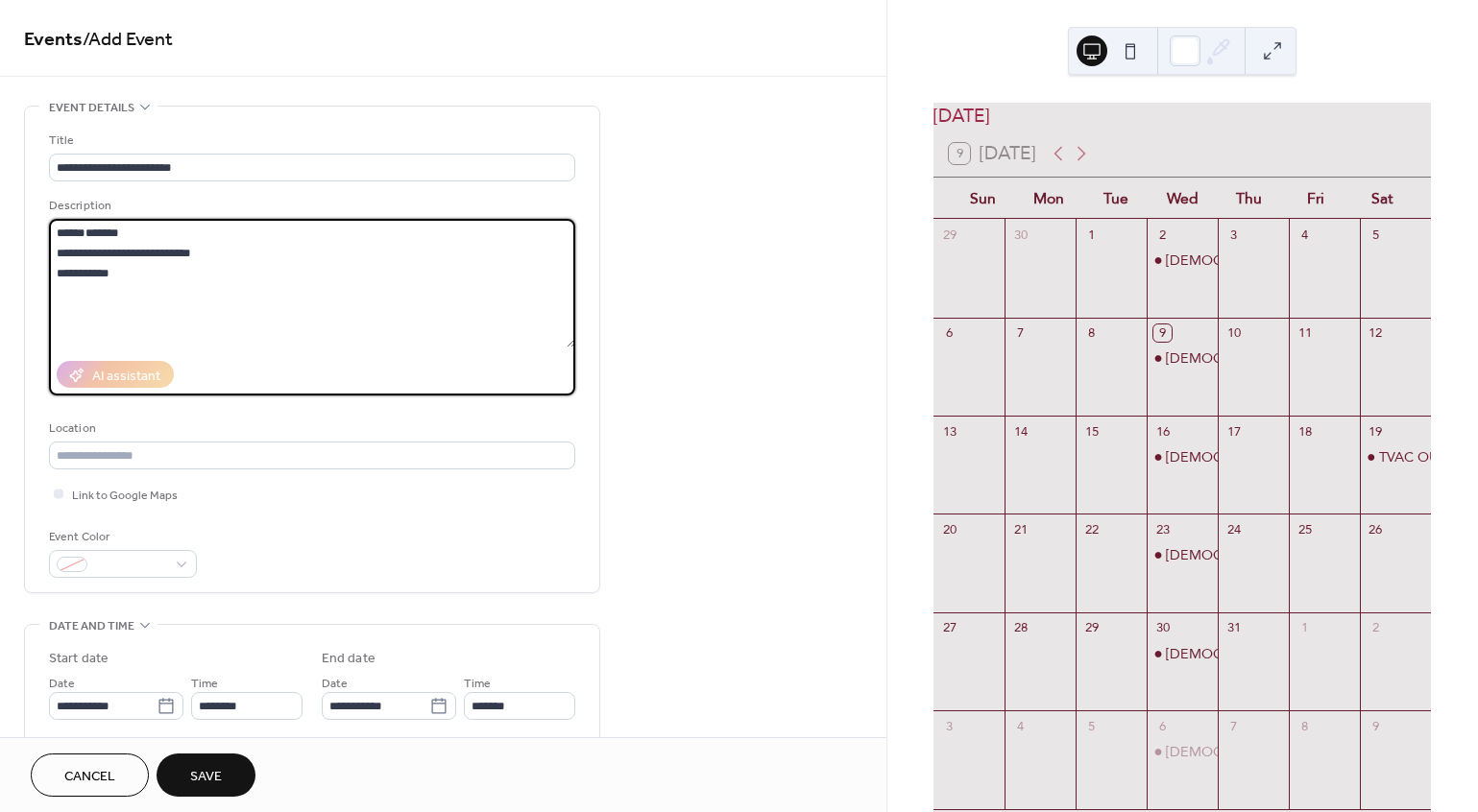 click on "**********" at bounding box center (312, 283) 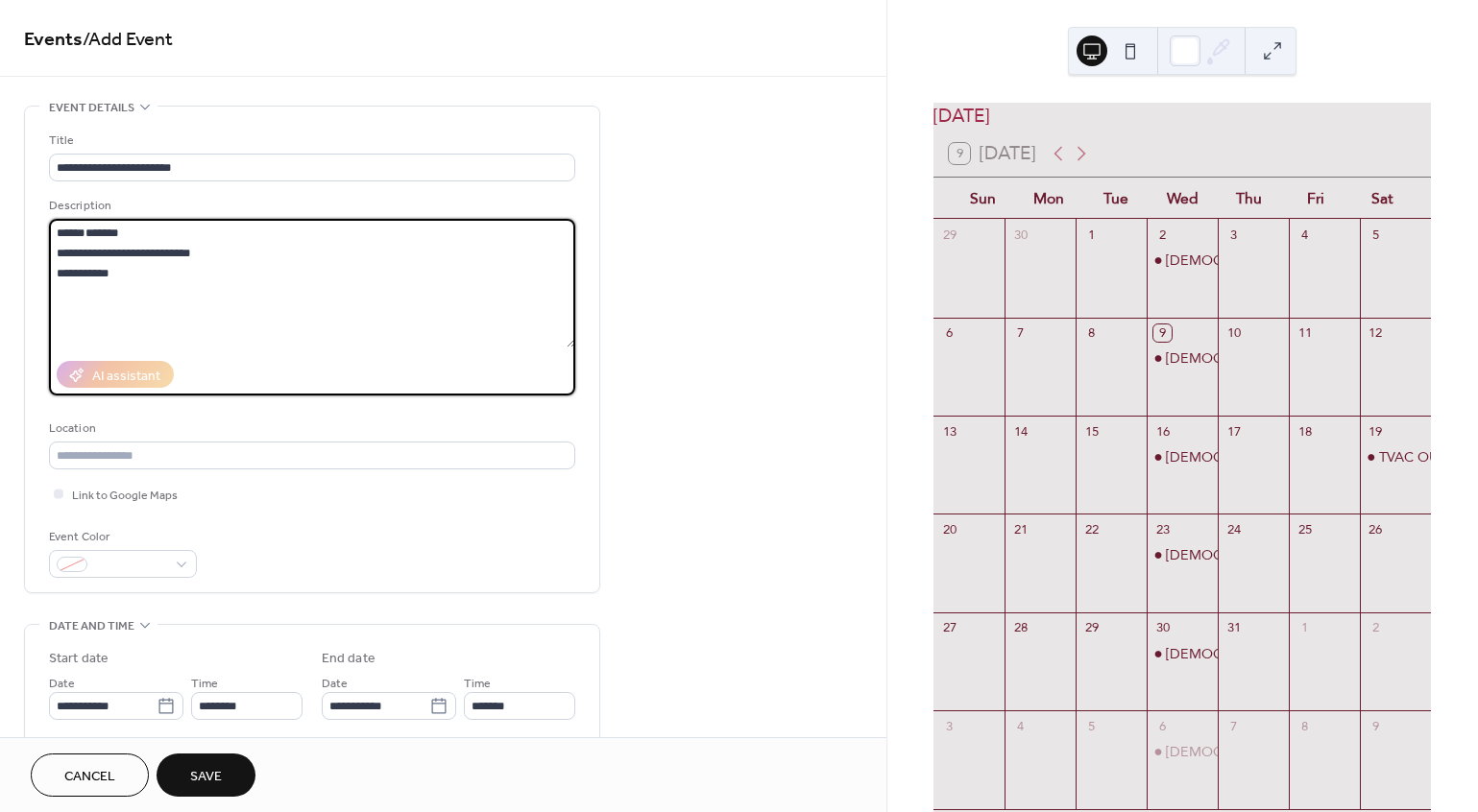 paste on "**********" 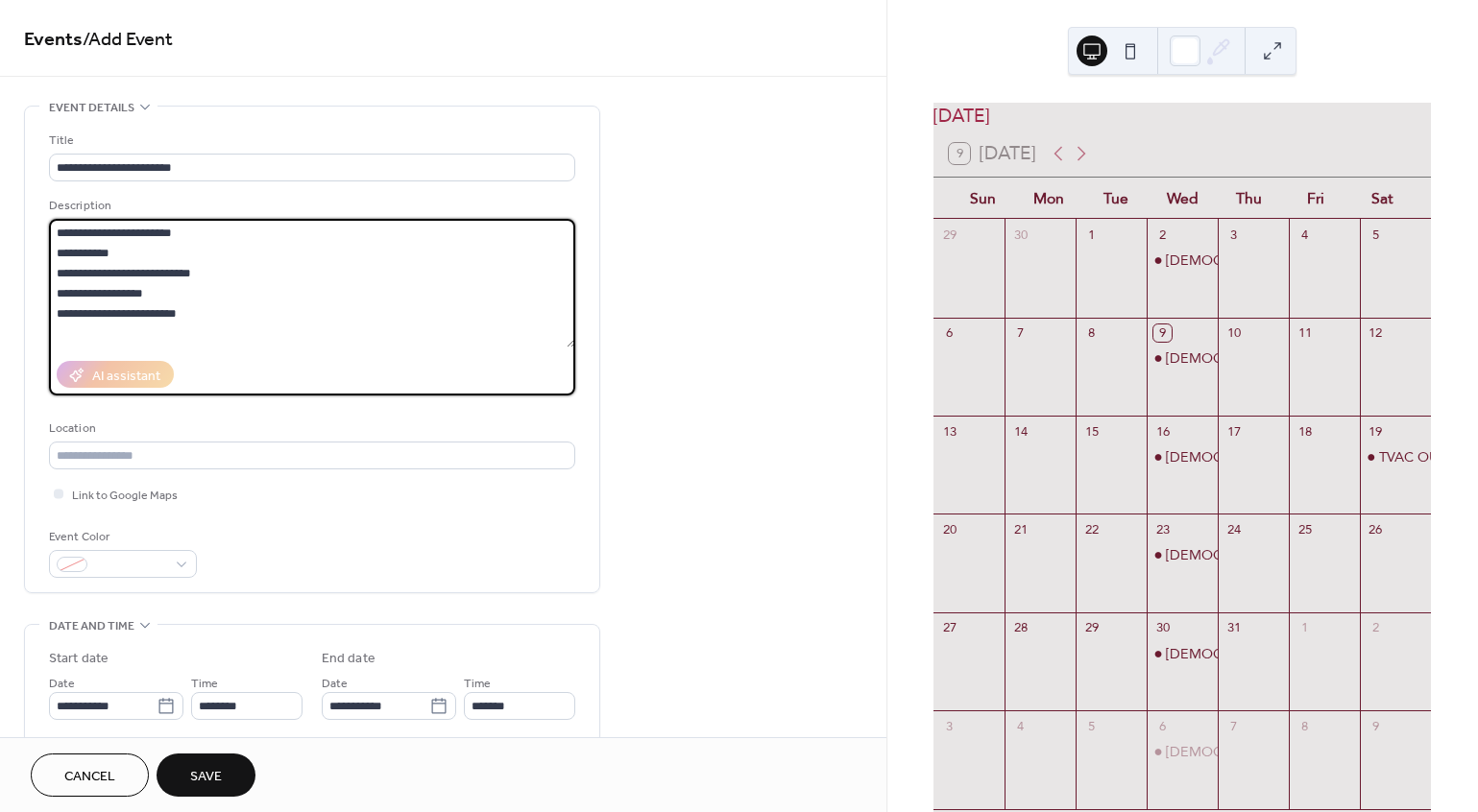 click on "**********" at bounding box center (312, 283) 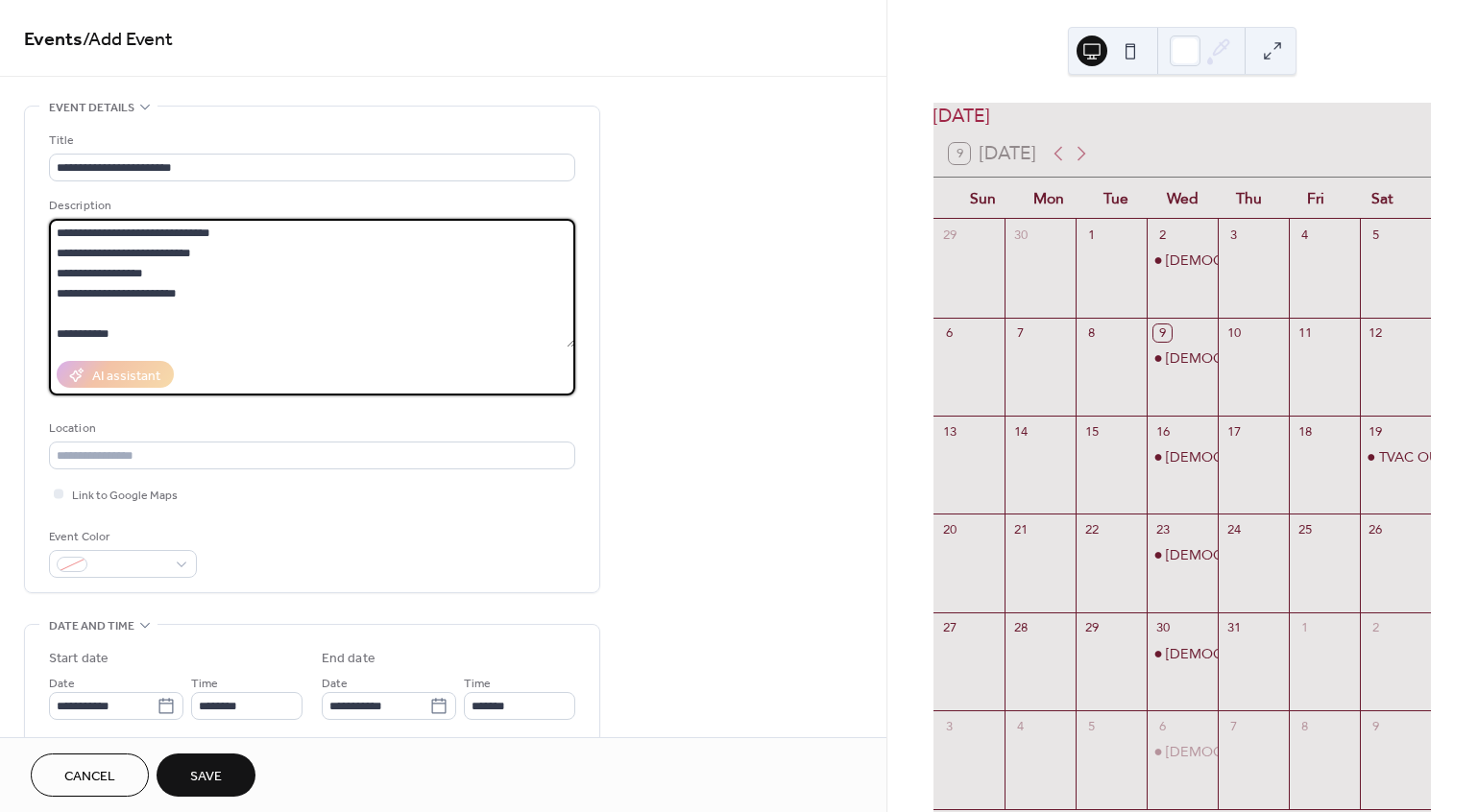 click on "**********" at bounding box center [312, 283] 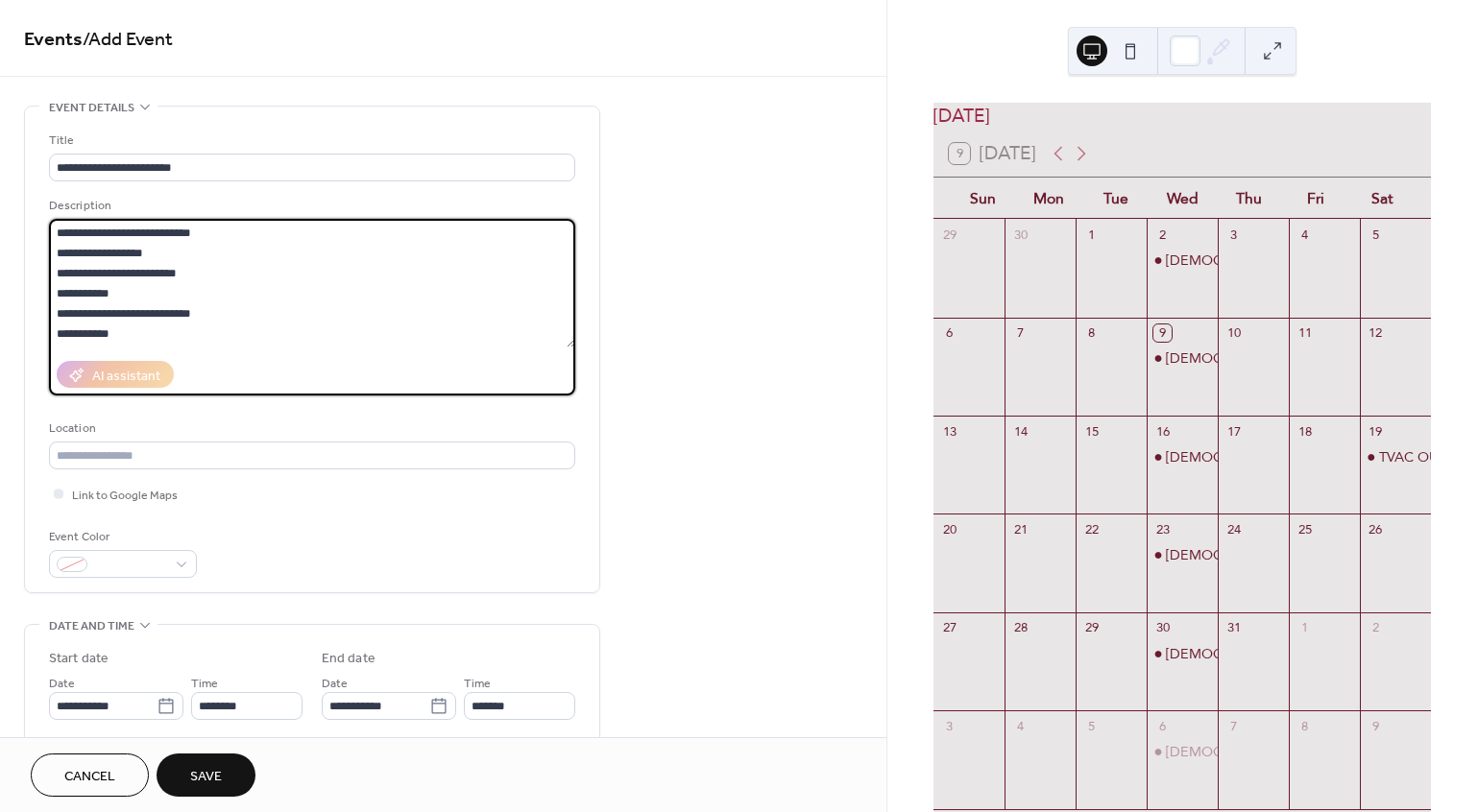 scroll, scrollTop: 40, scrollLeft: 0, axis: vertical 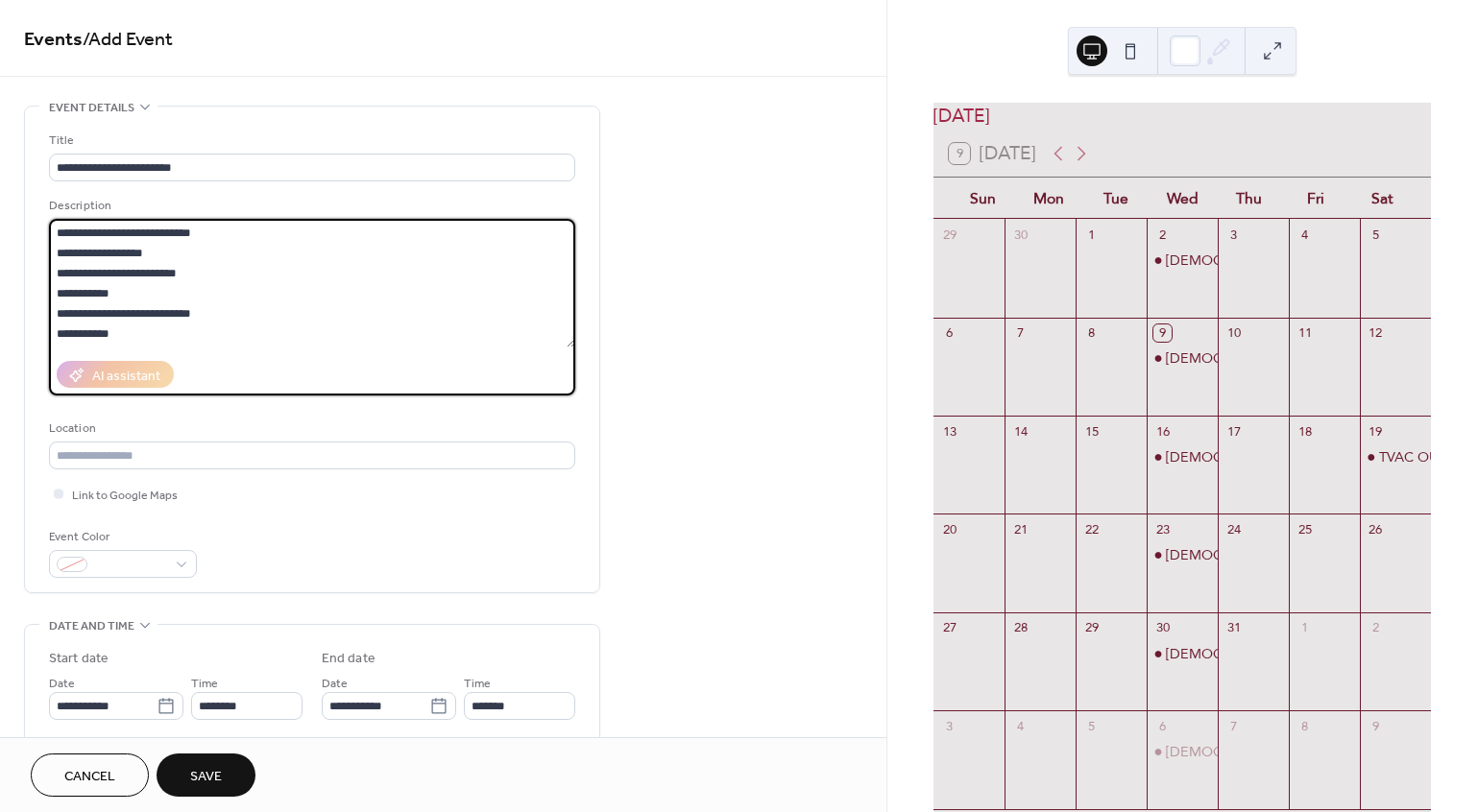 click on "**********" at bounding box center [312, 283] 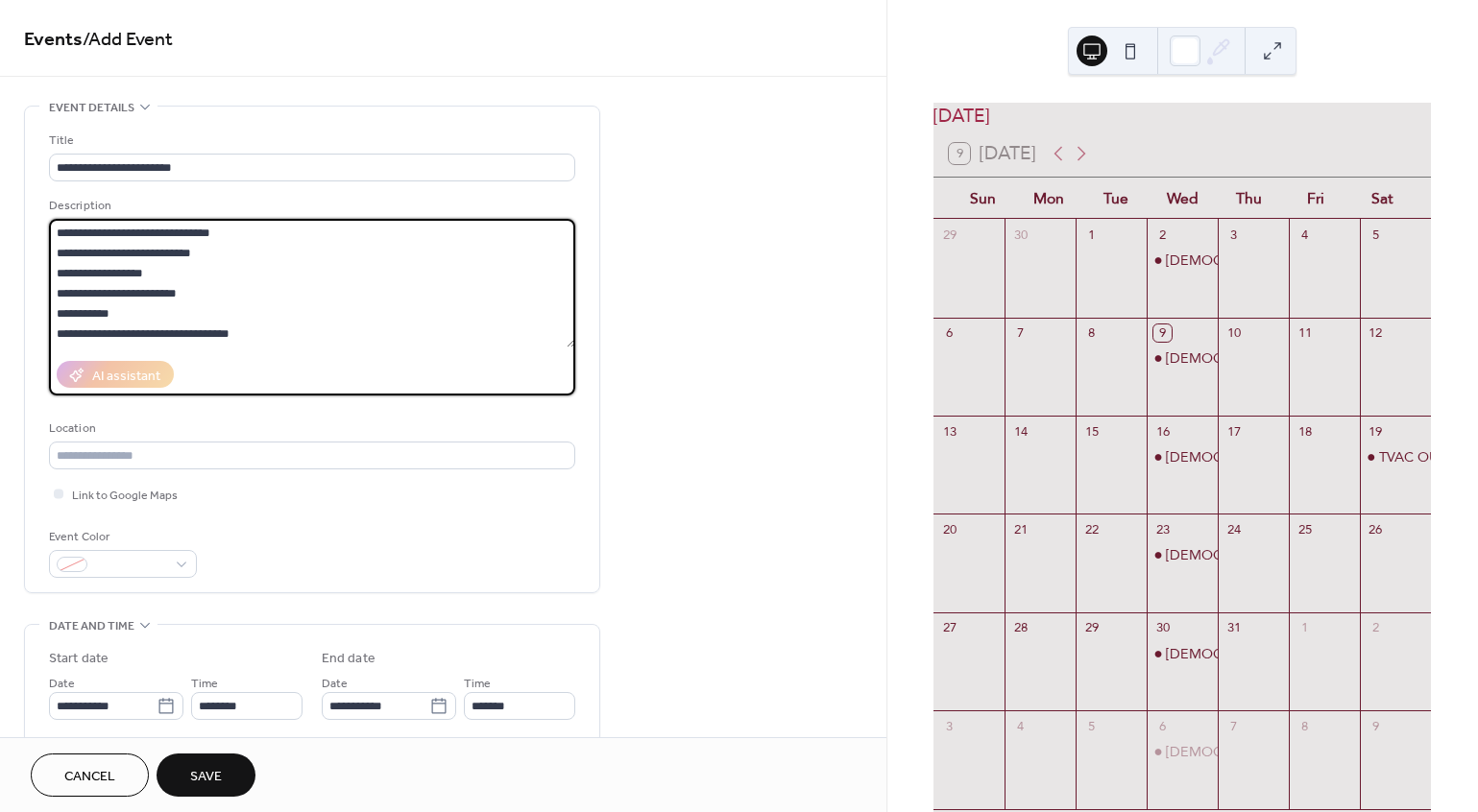 scroll, scrollTop: 20, scrollLeft: 0, axis: vertical 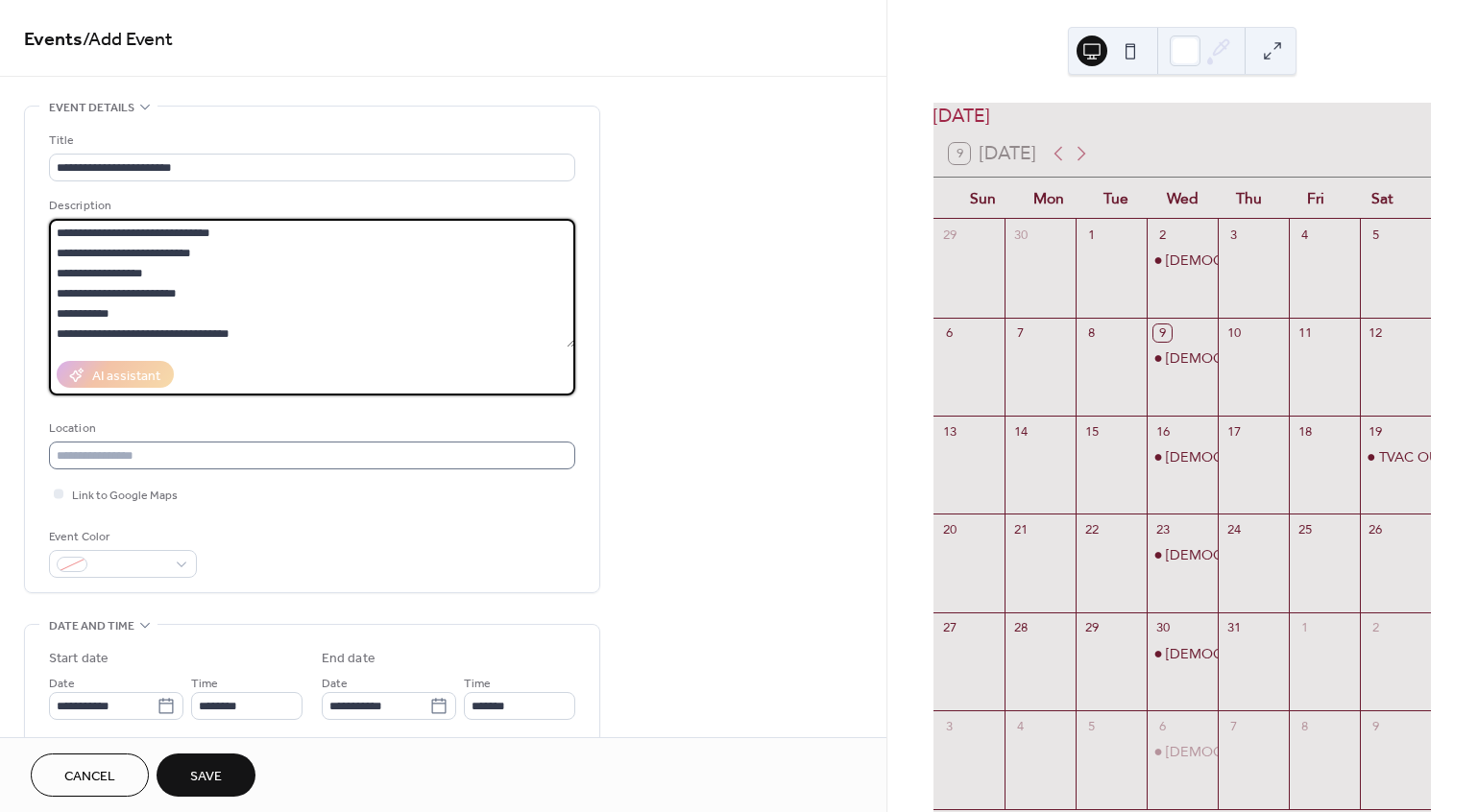 type on "**********" 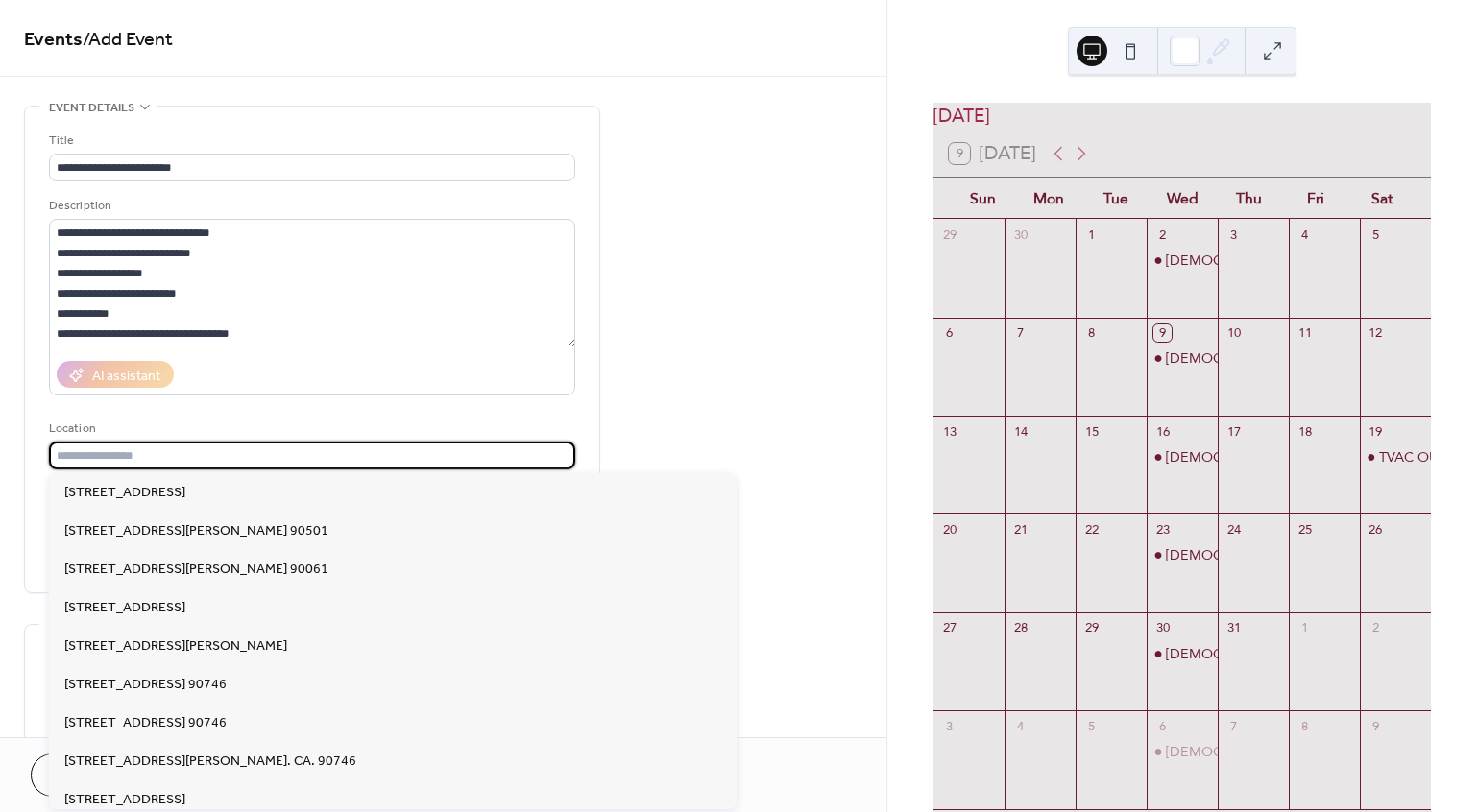 click at bounding box center [312, 455] 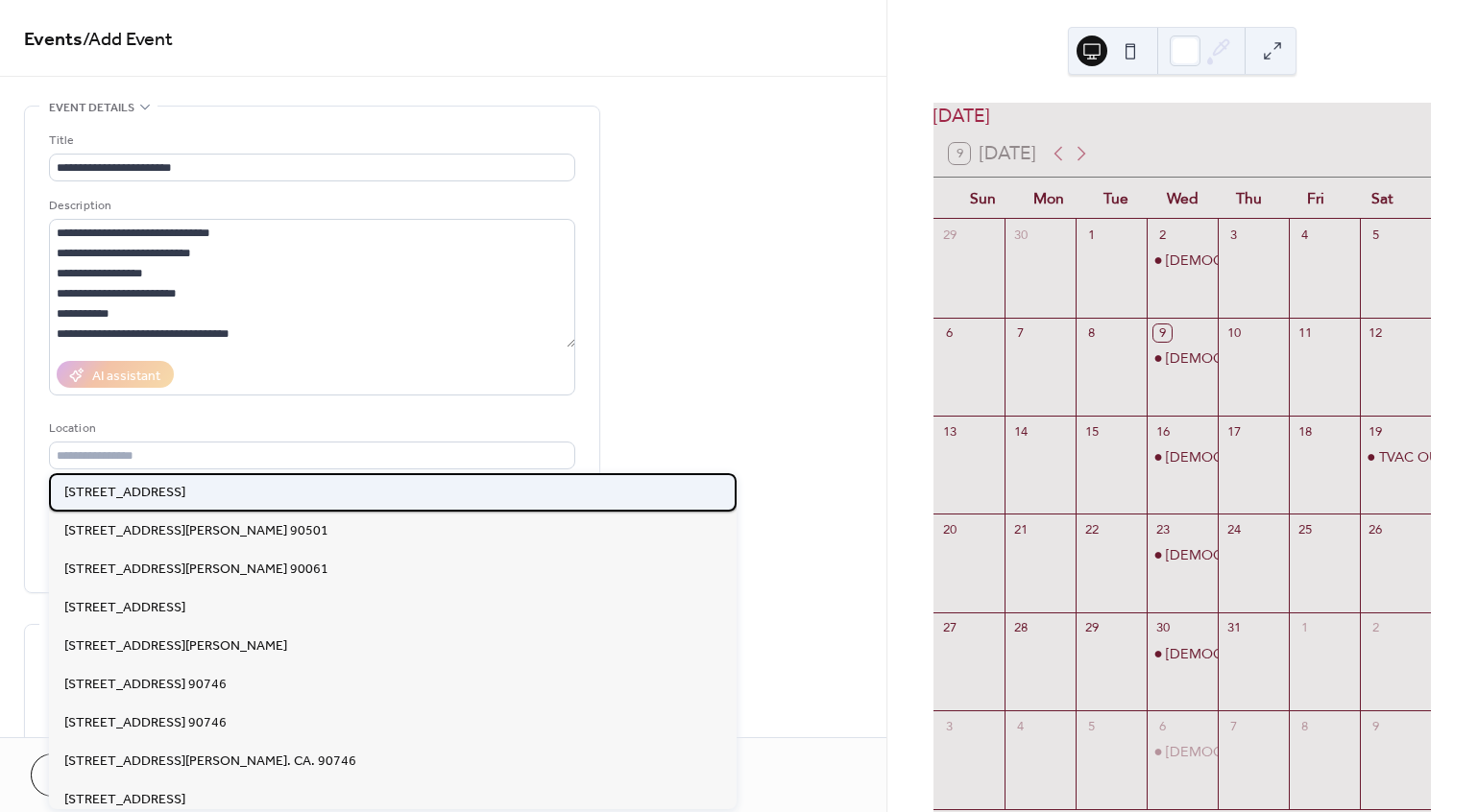 click on "[STREET_ADDRESS]" at bounding box center [125, 492] 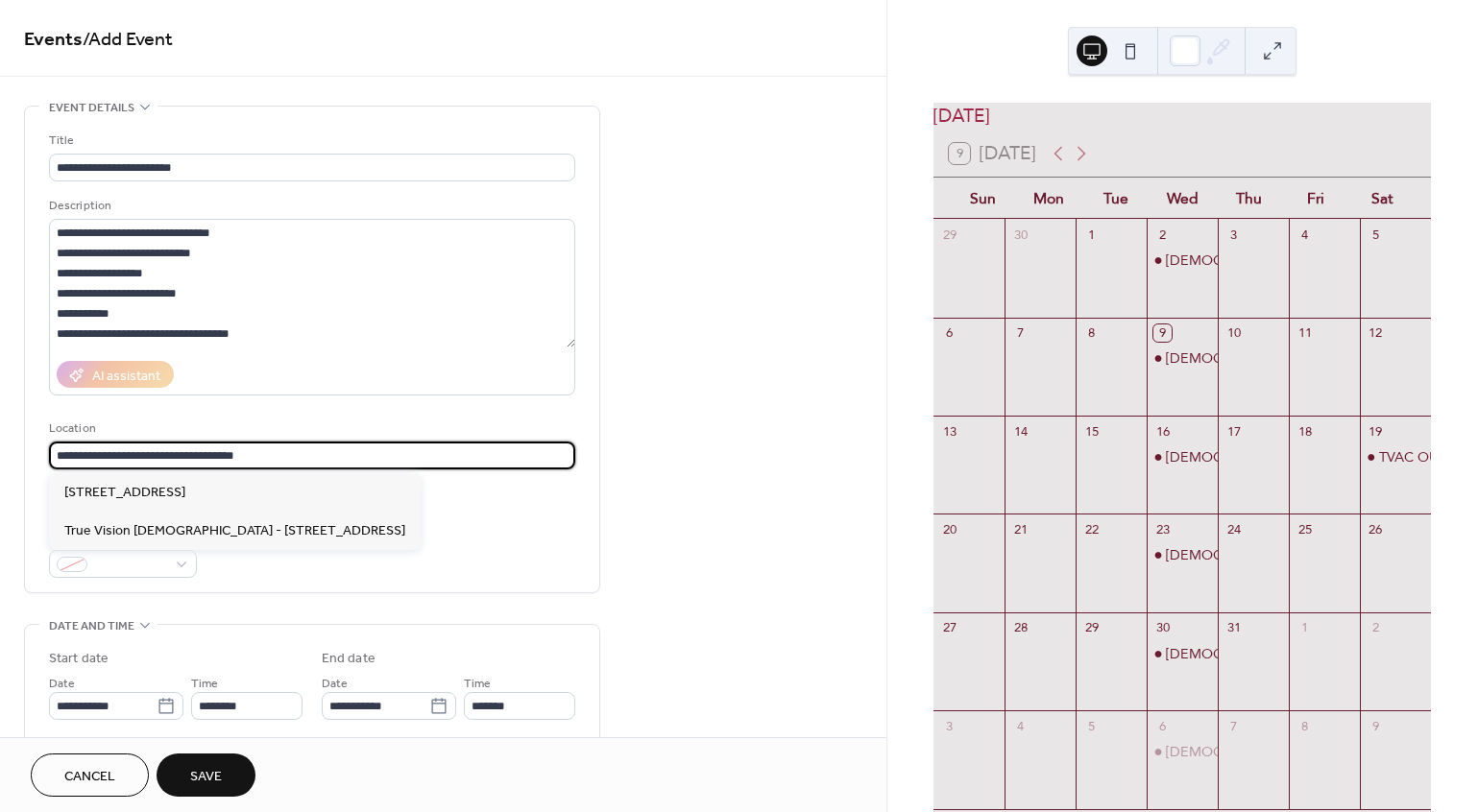 click on "**********" at bounding box center [312, 455] 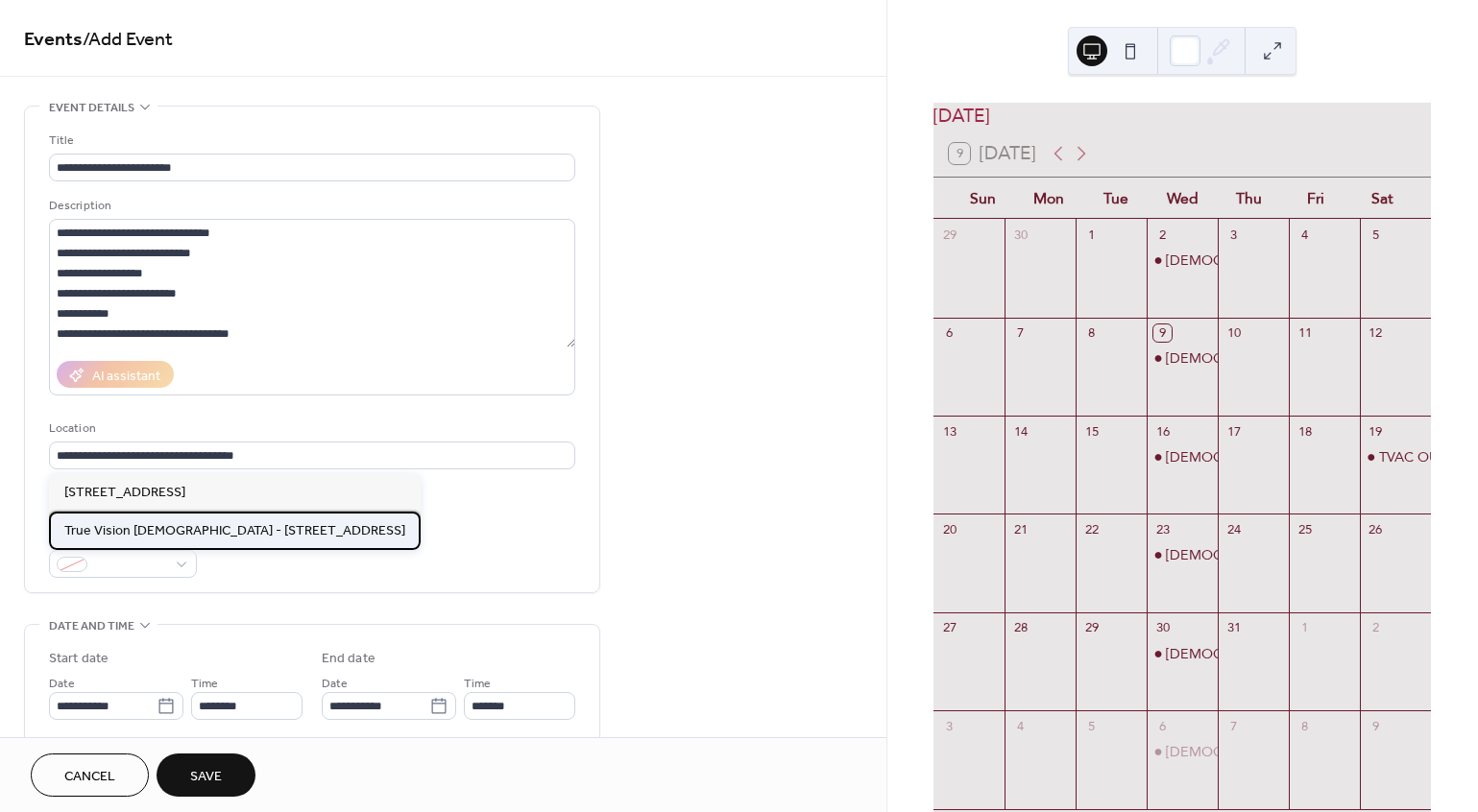click on "True Vision [DEMOGRAPHIC_DATA] - [STREET_ADDRESS]" at bounding box center (234, 531) 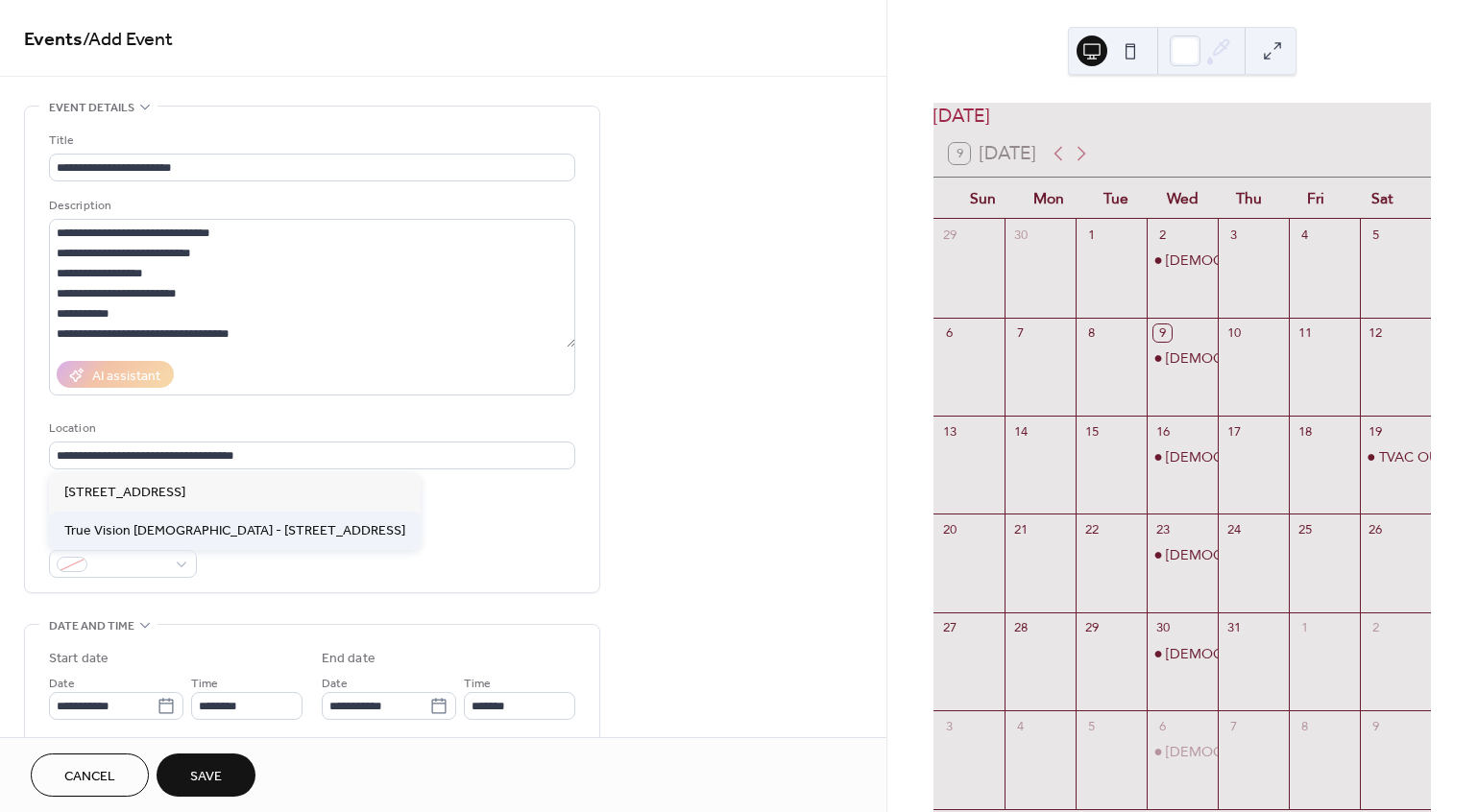 type on "**********" 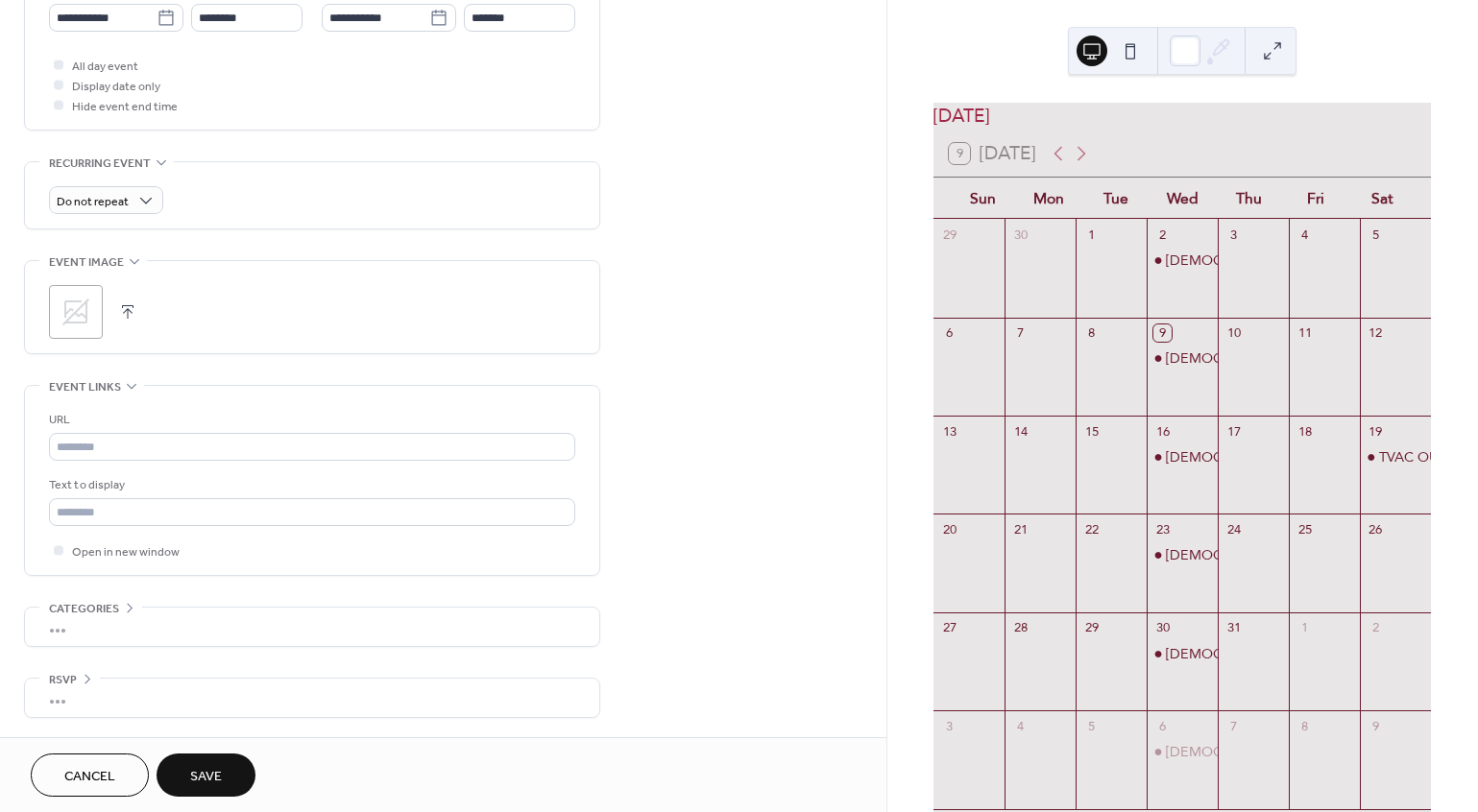 scroll, scrollTop: 687, scrollLeft: 0, axis: vertical 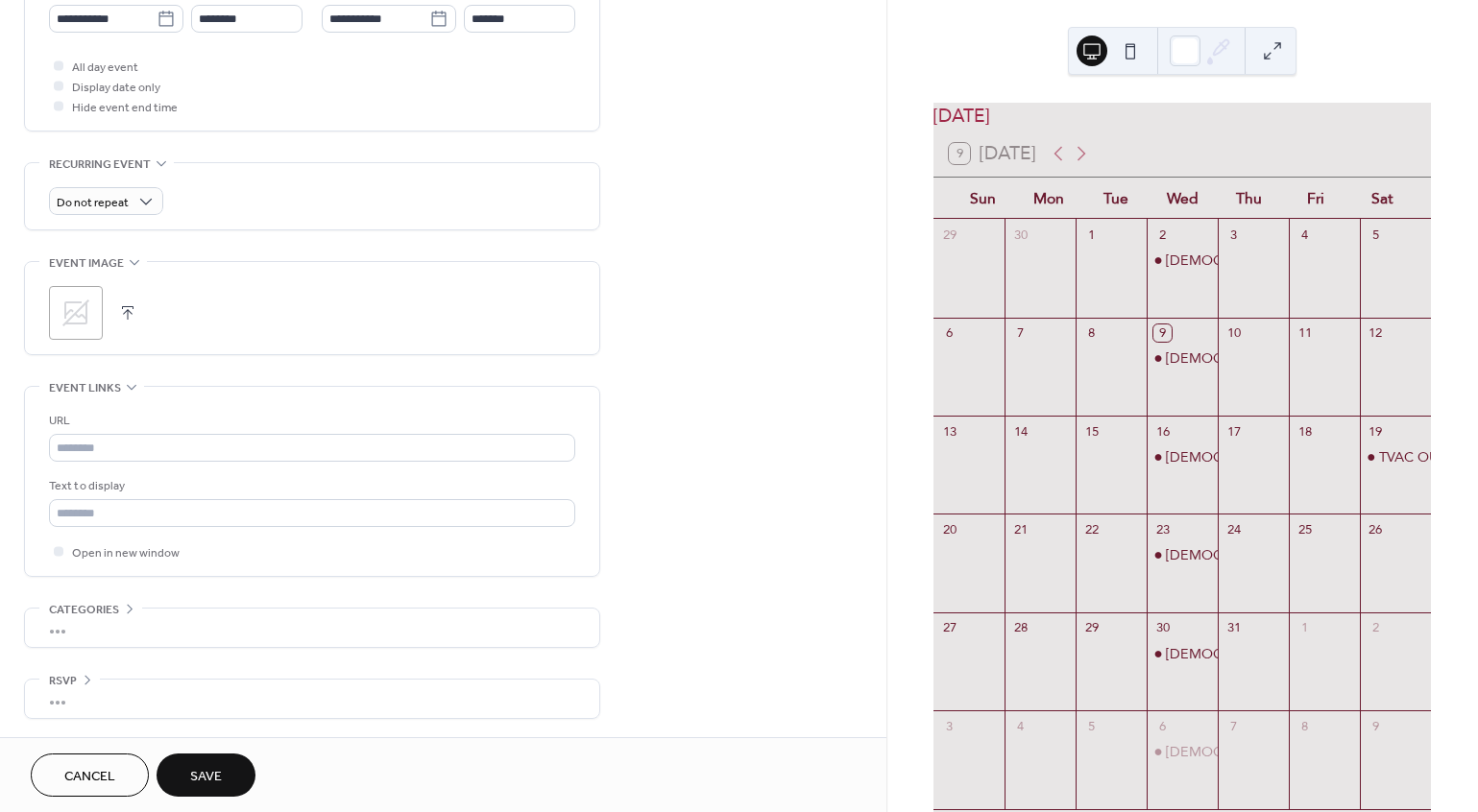 click on "Save" at bounding box center [206, 776] 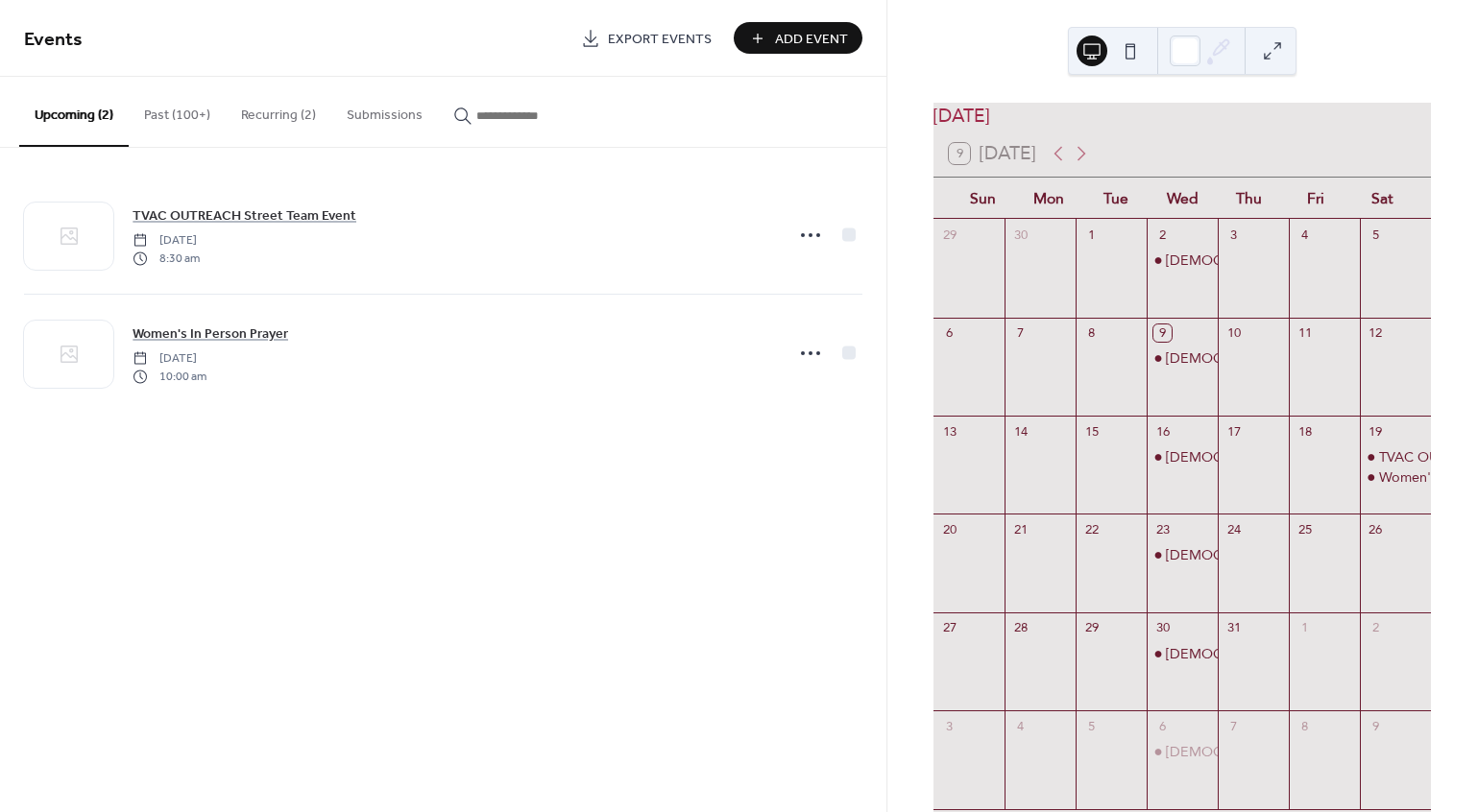 click on "Add Event" at bounding box center [812, 39] 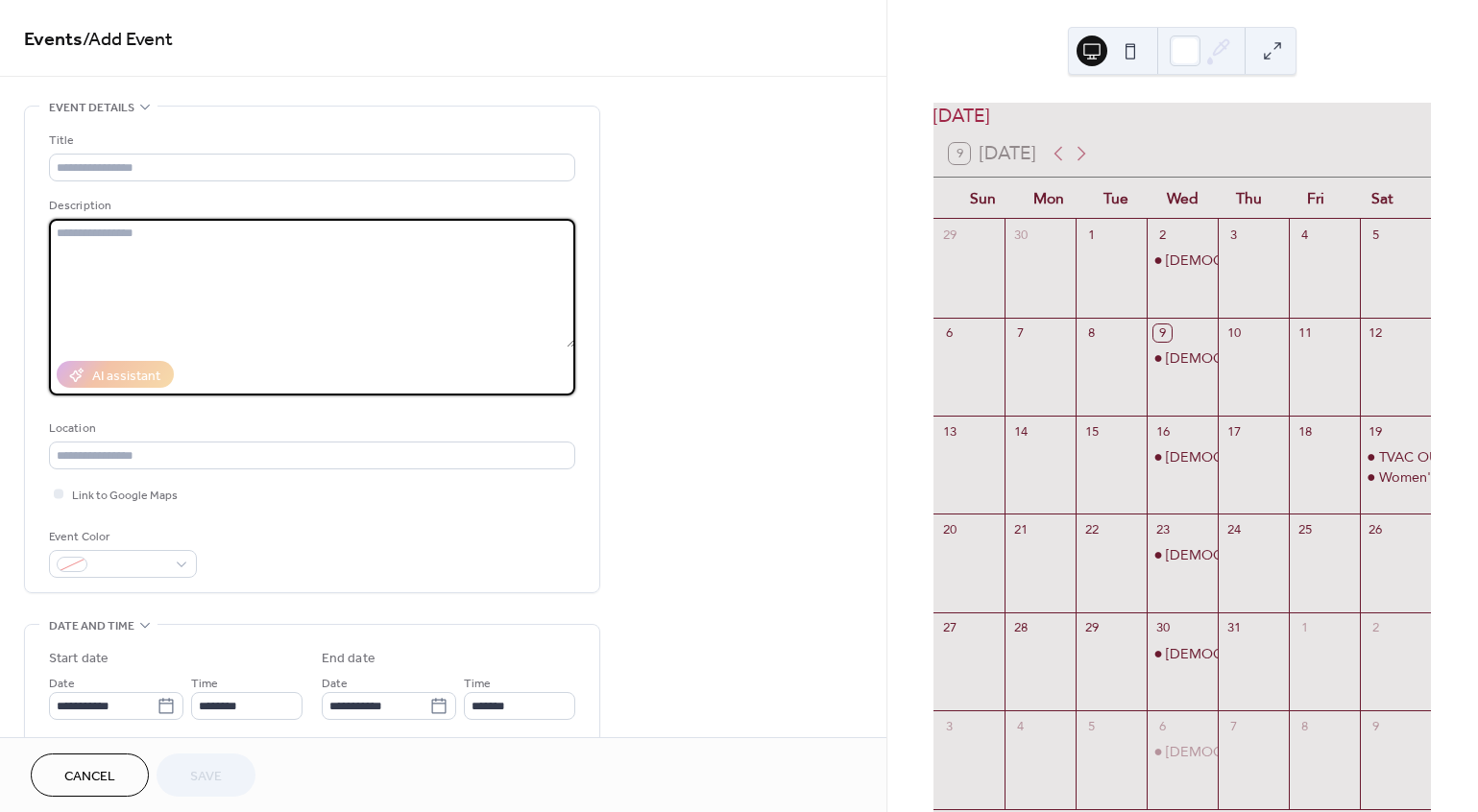 click at bounding box center [312, 283] 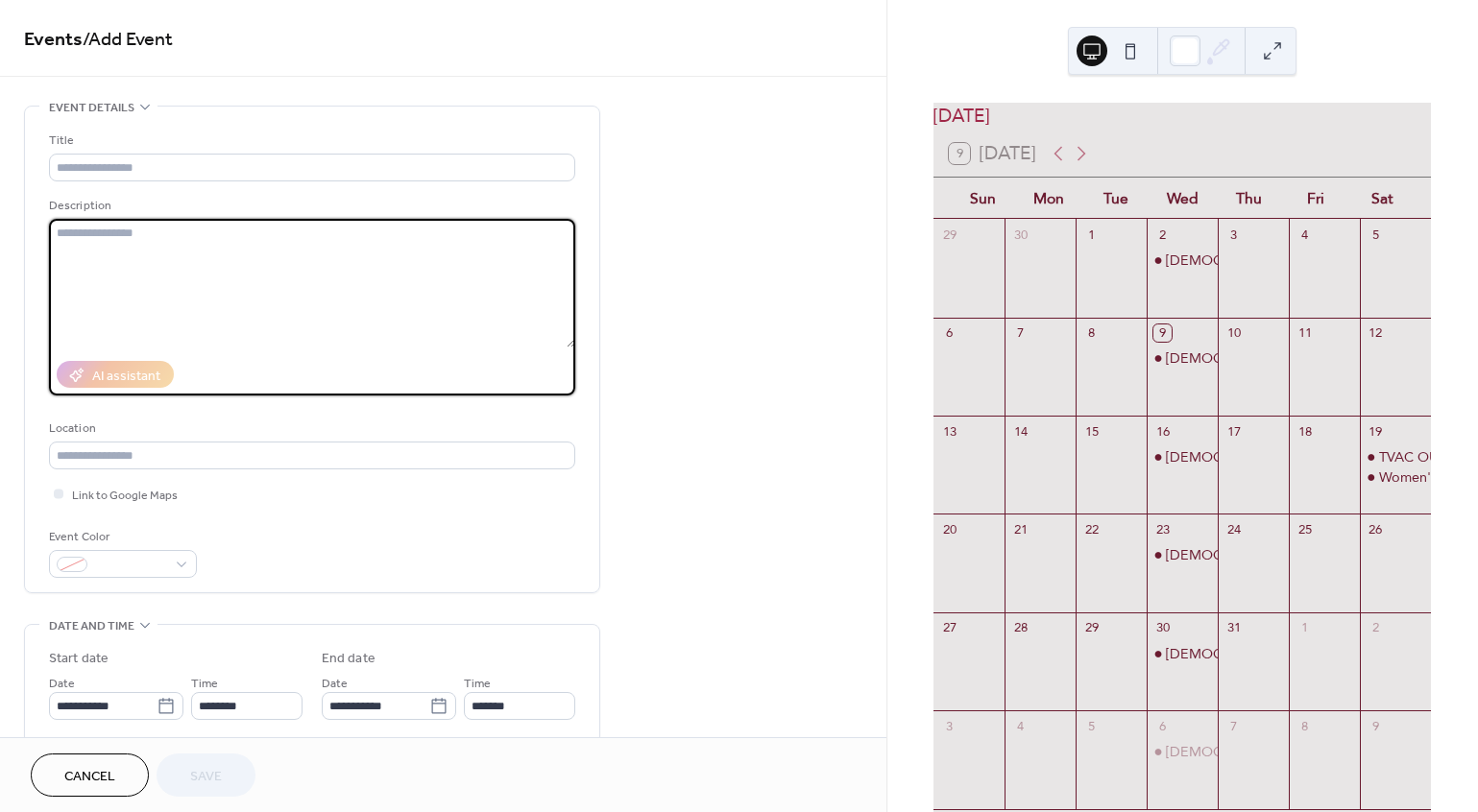 paste on "**********" 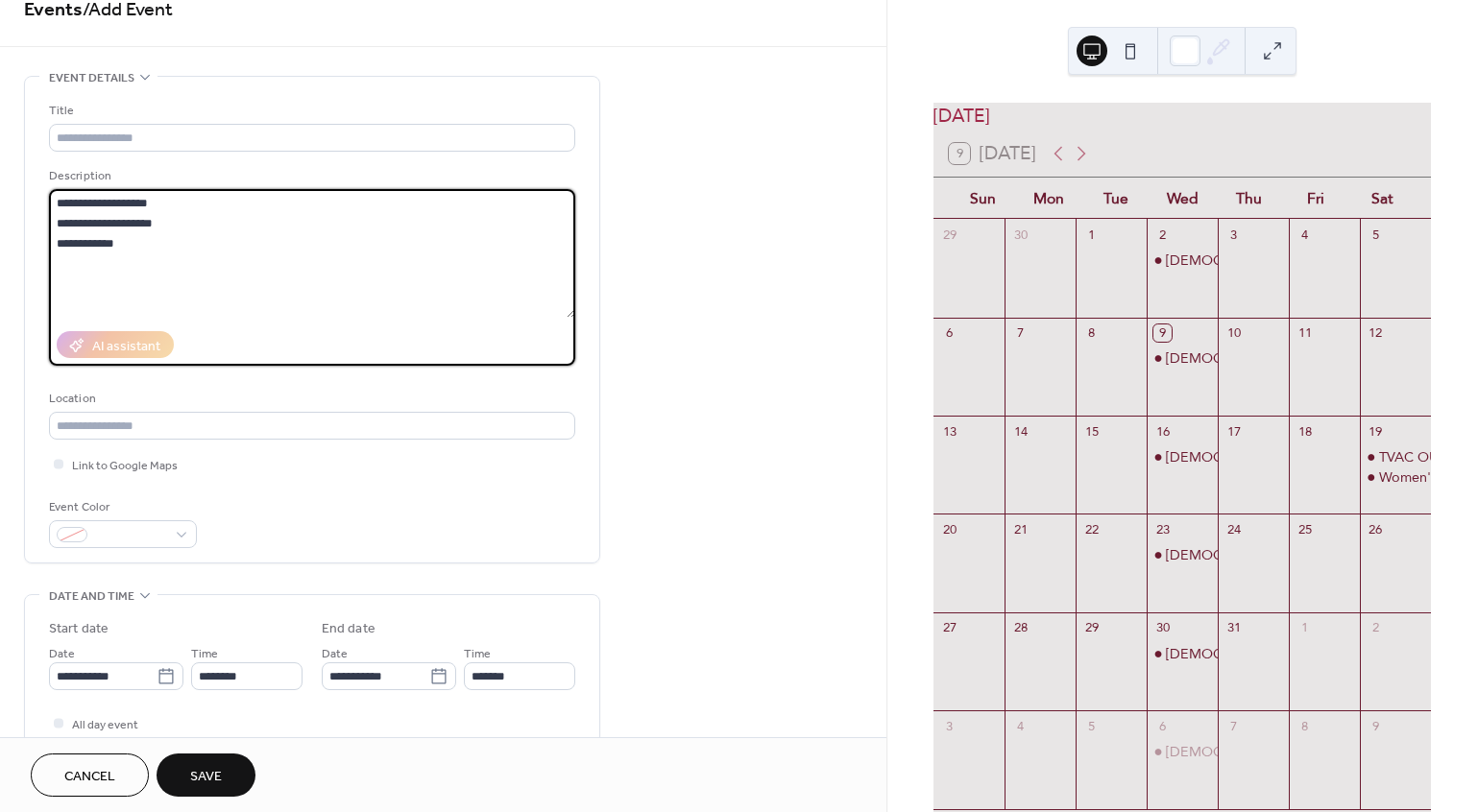 scroll, scrollTop: 0, scrollLeft: 0, axis: both 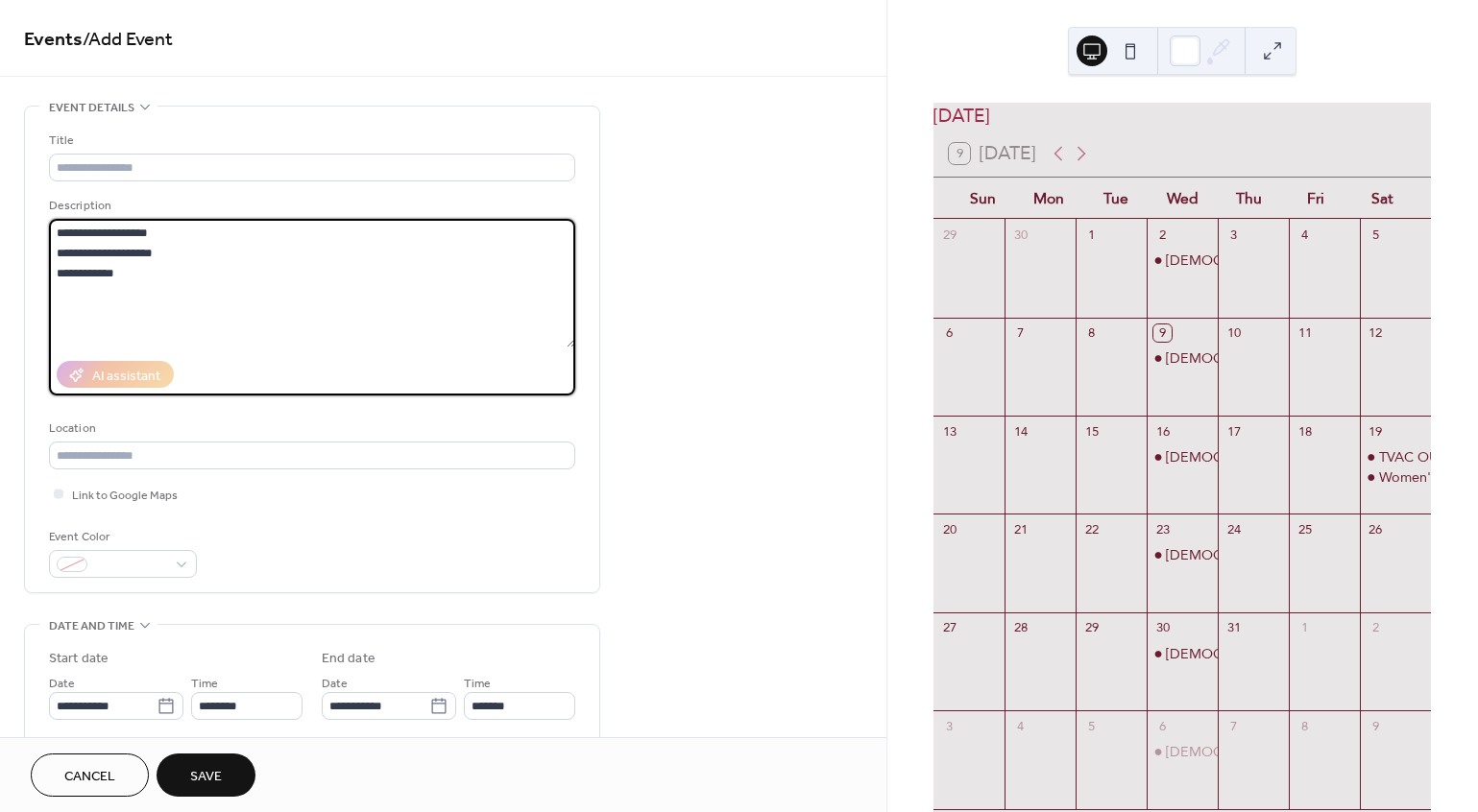 drag, startPoint x: 180, startPoint y: 228, endPoint x: 53, endPoint y: 198, distance: 130.49521 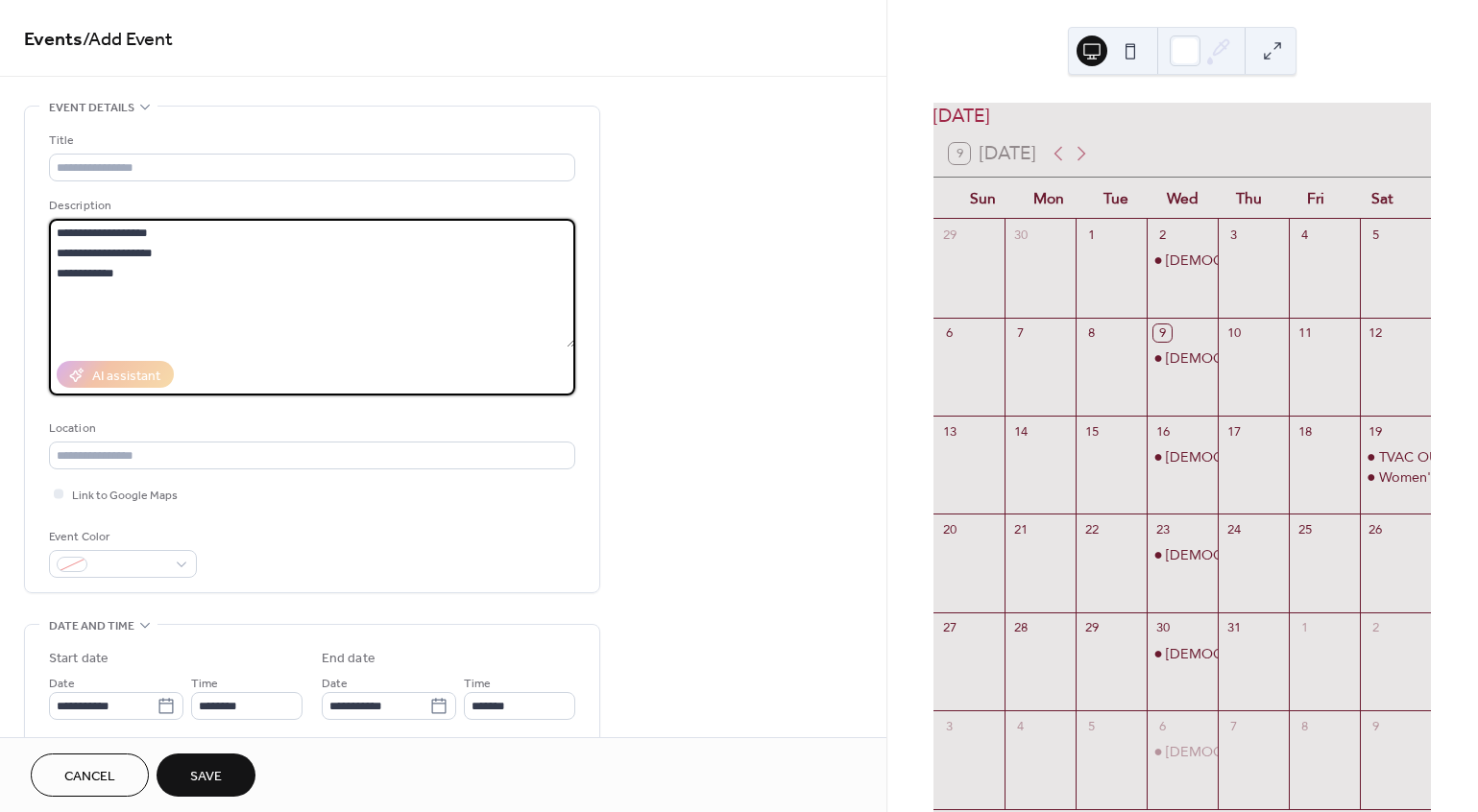 click on "**********" at bounding box center [312, 296] 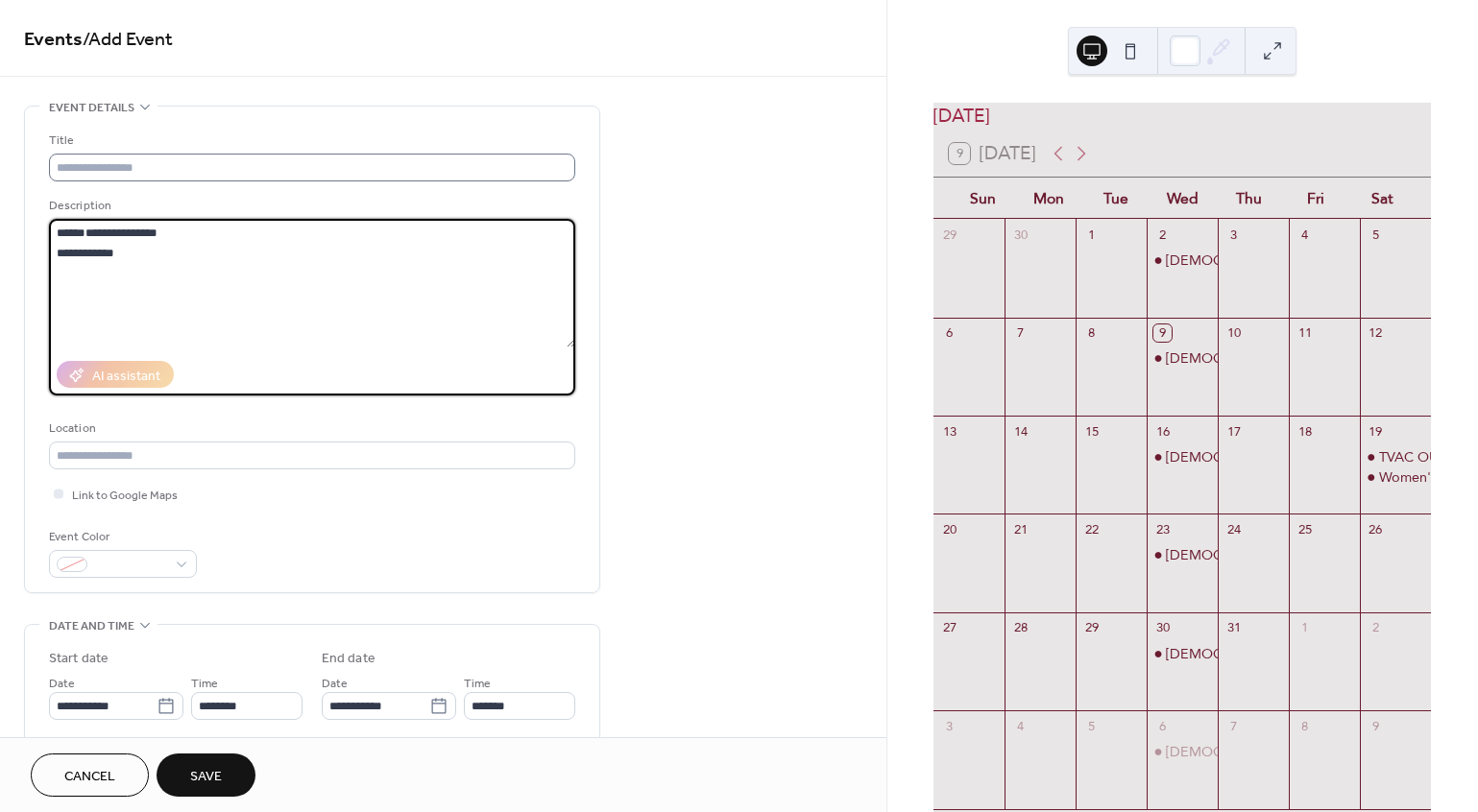 type on "**********" 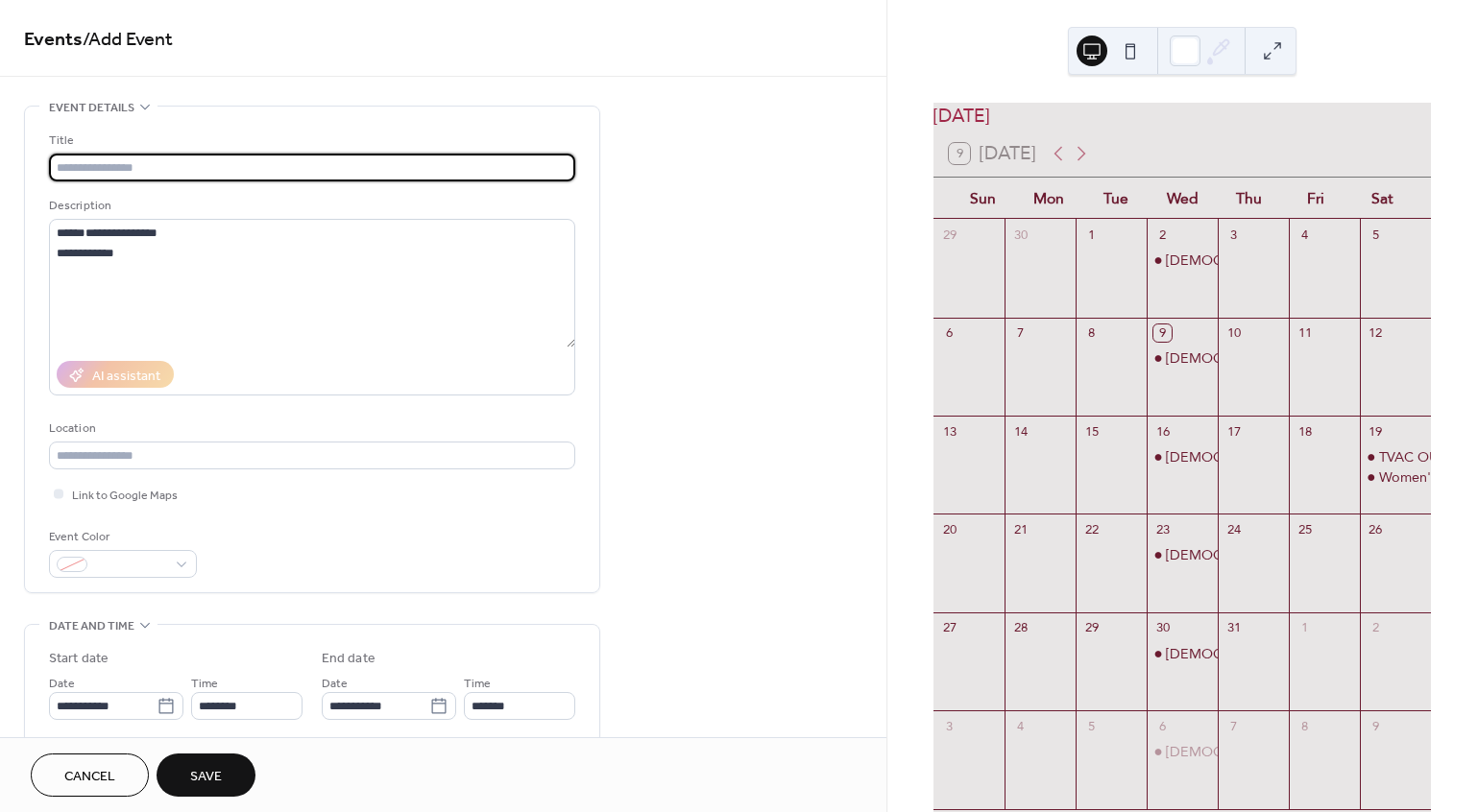 click at bounding box center [312, 167] 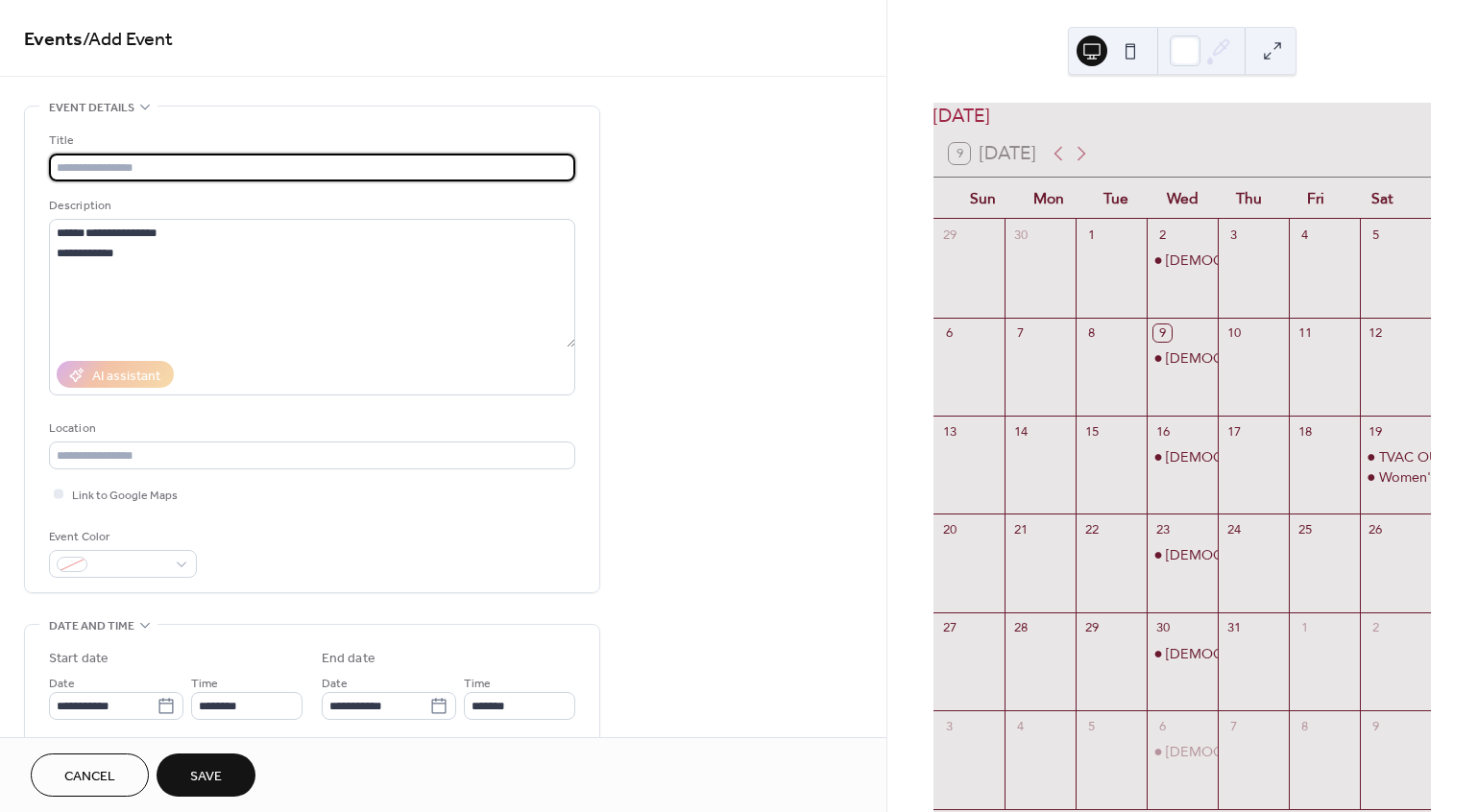 paste on "**********" 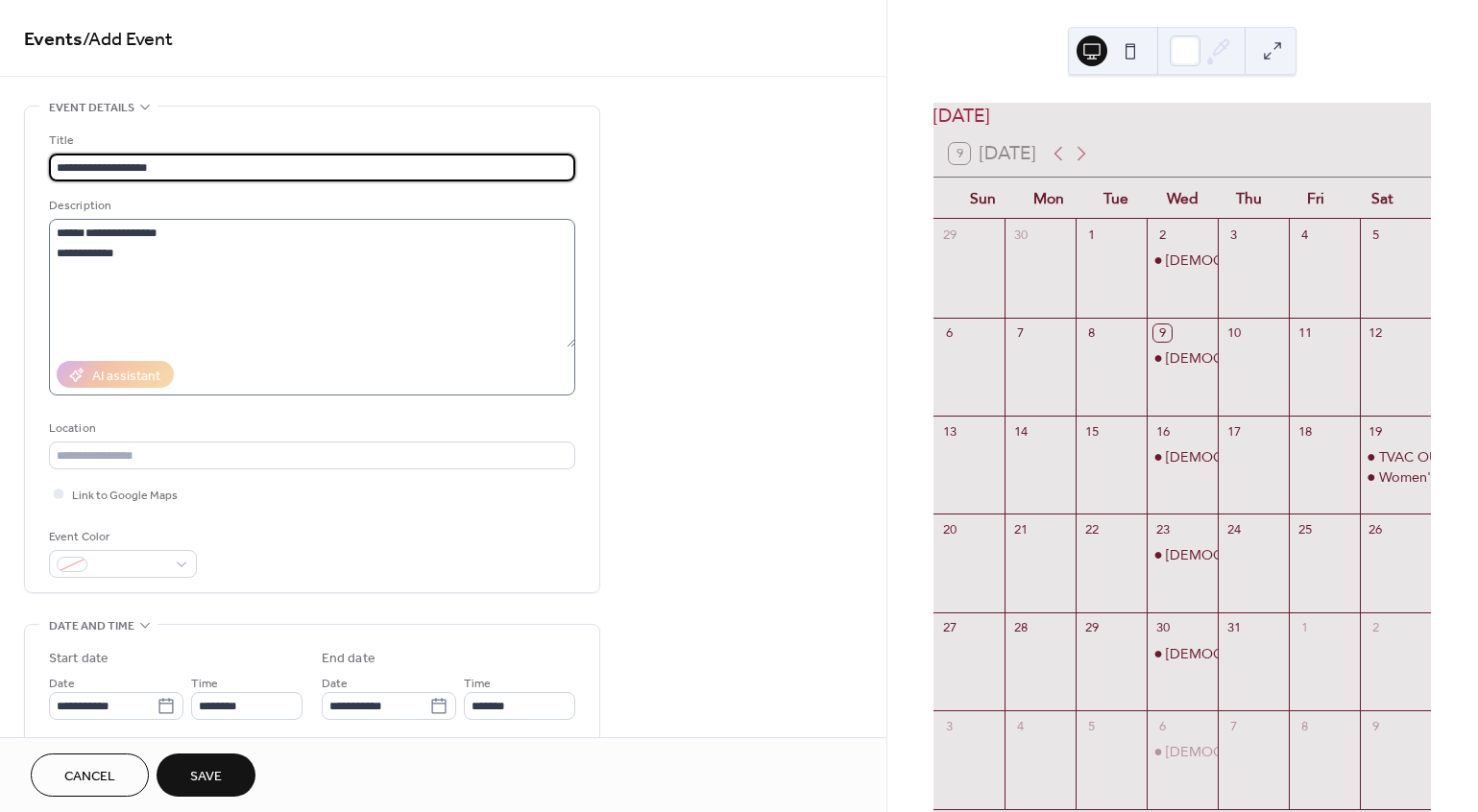 type on "**********" 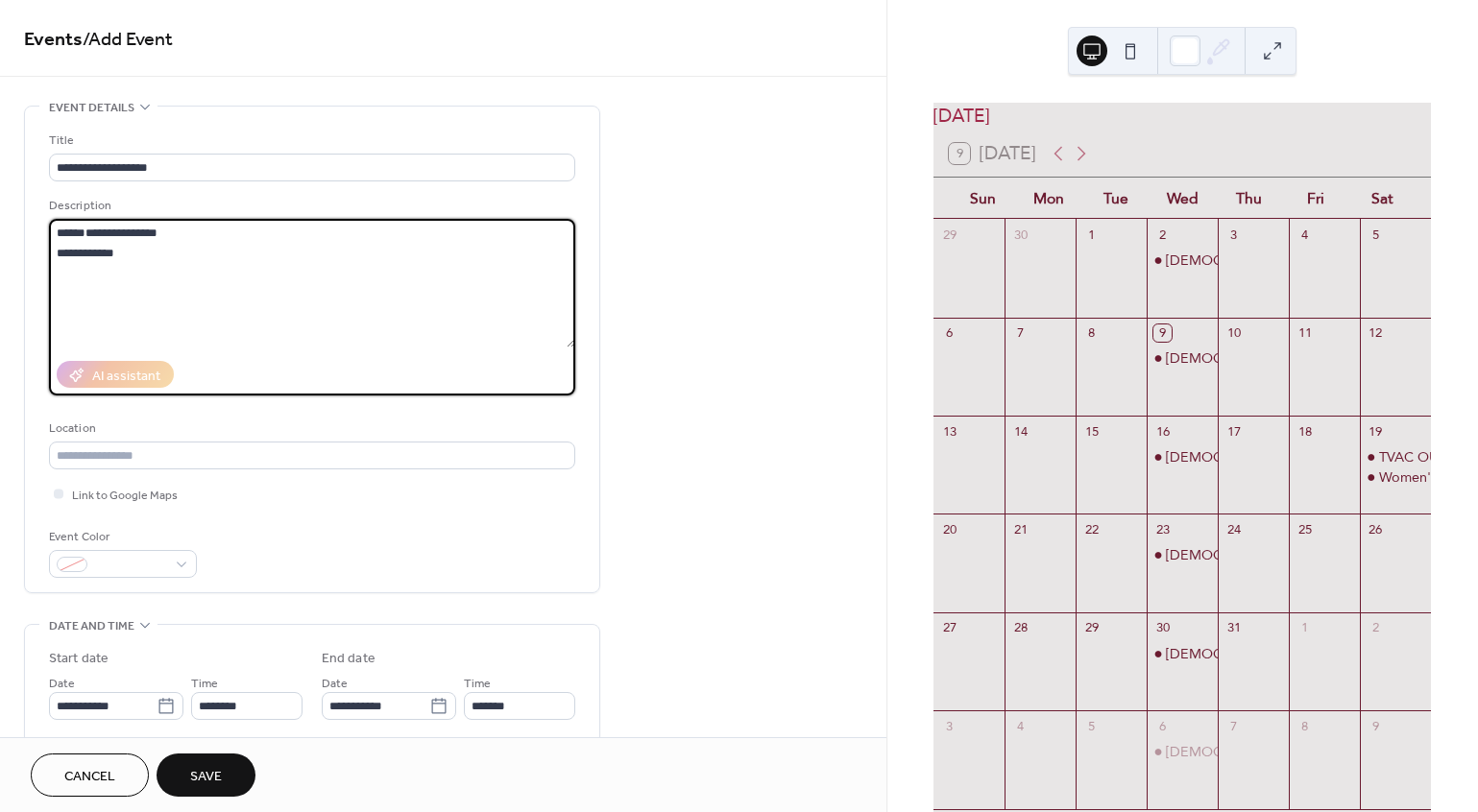 click on "**********" at bounding box center [312, 283] 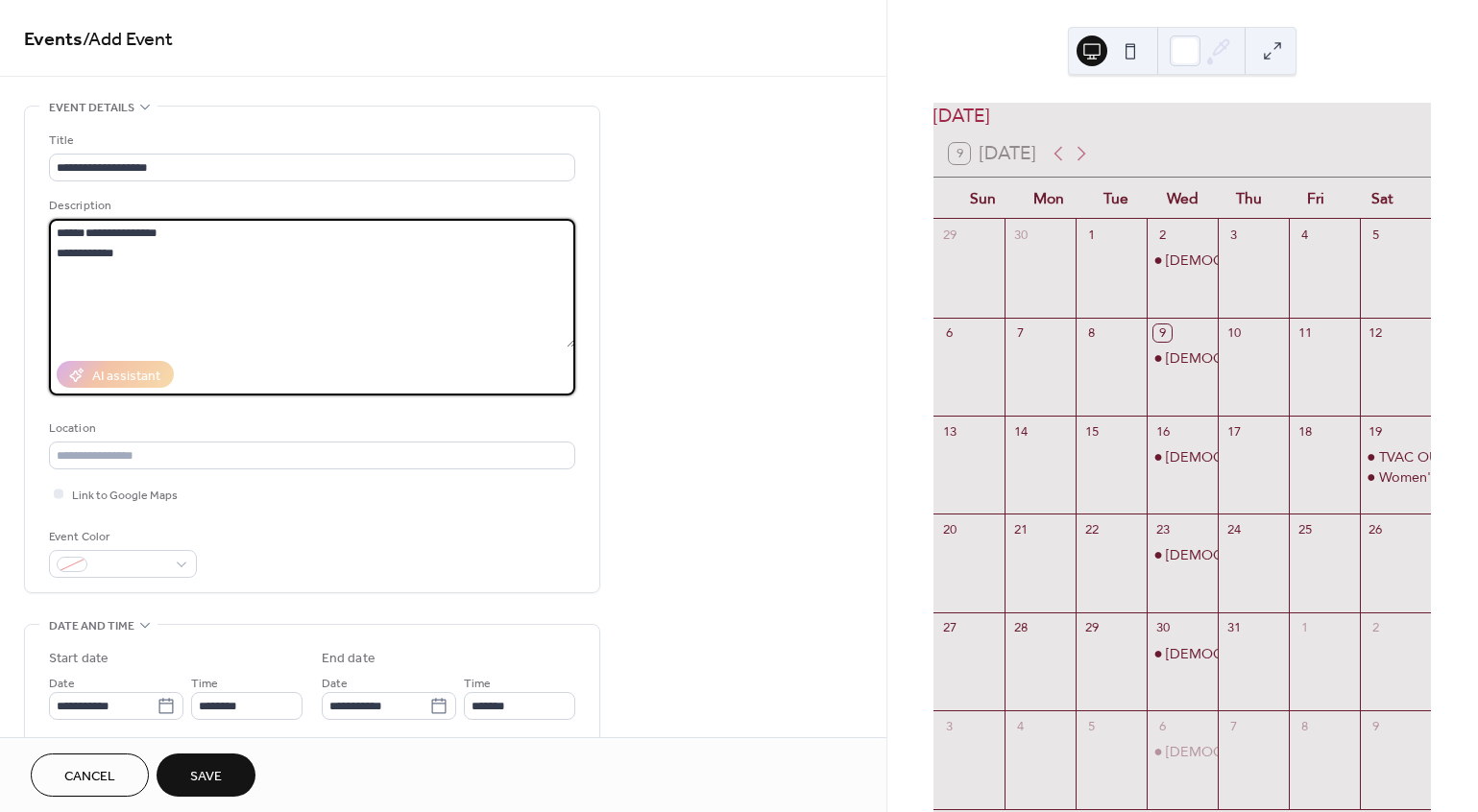 paste on "**********" 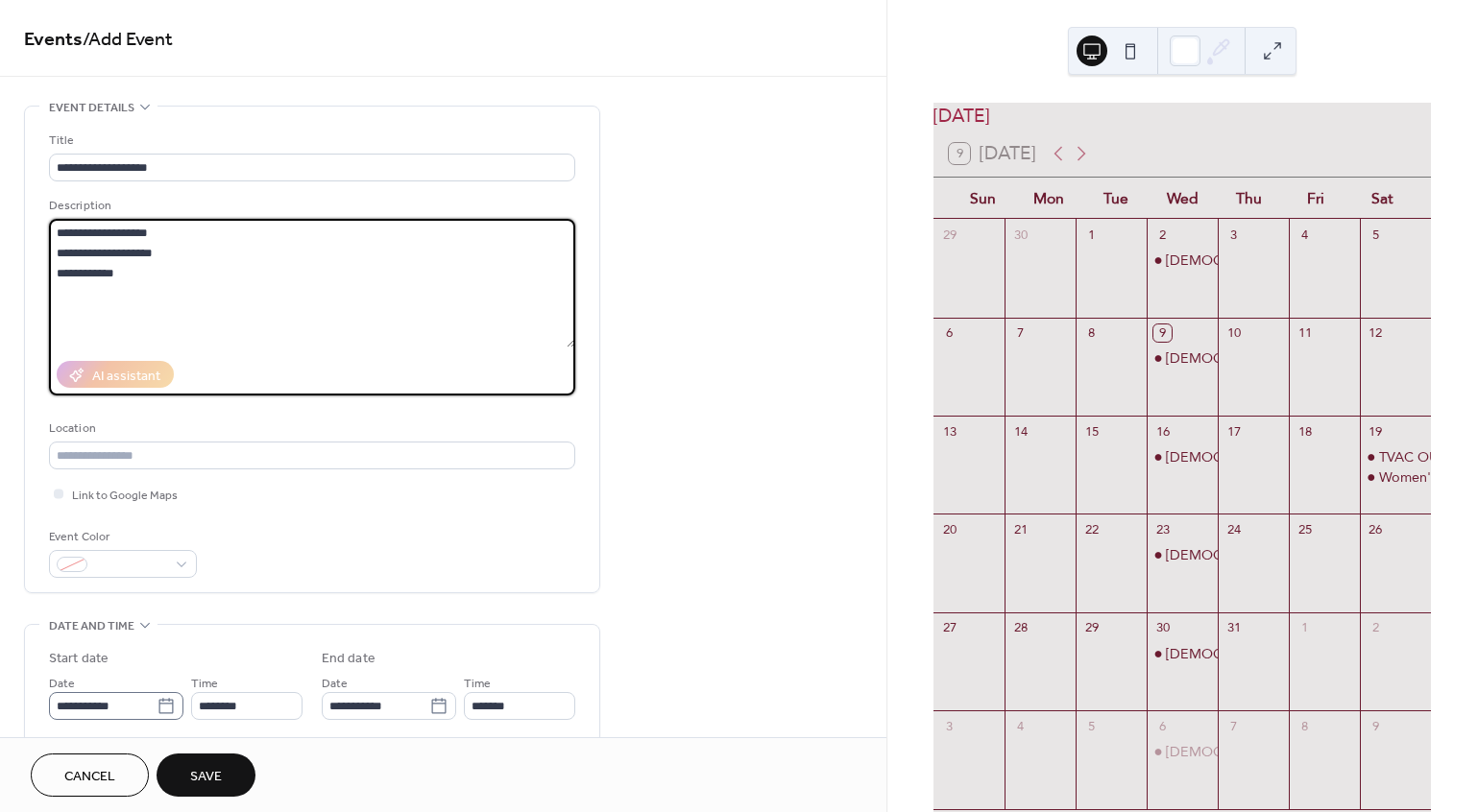 type on "**********" 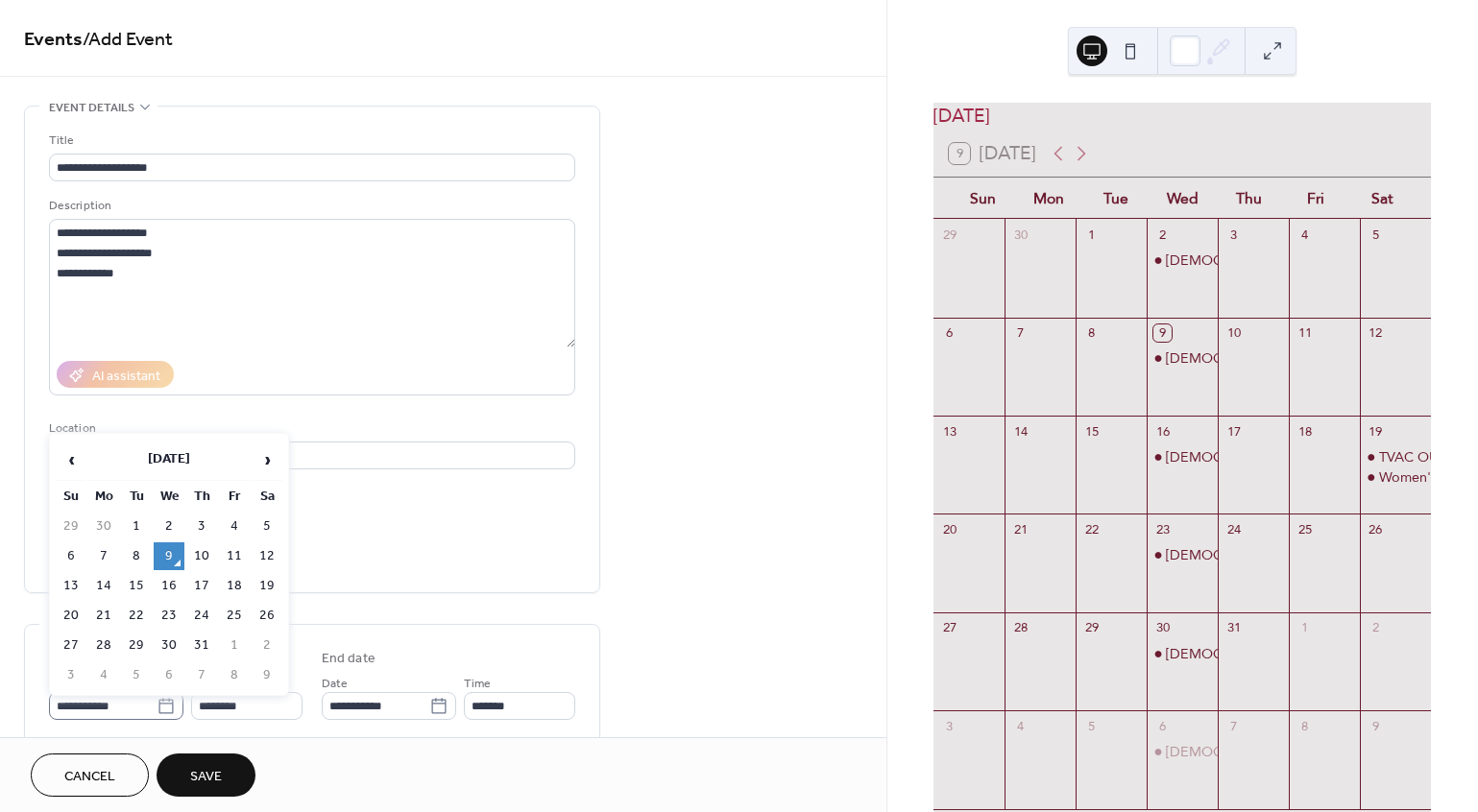 click 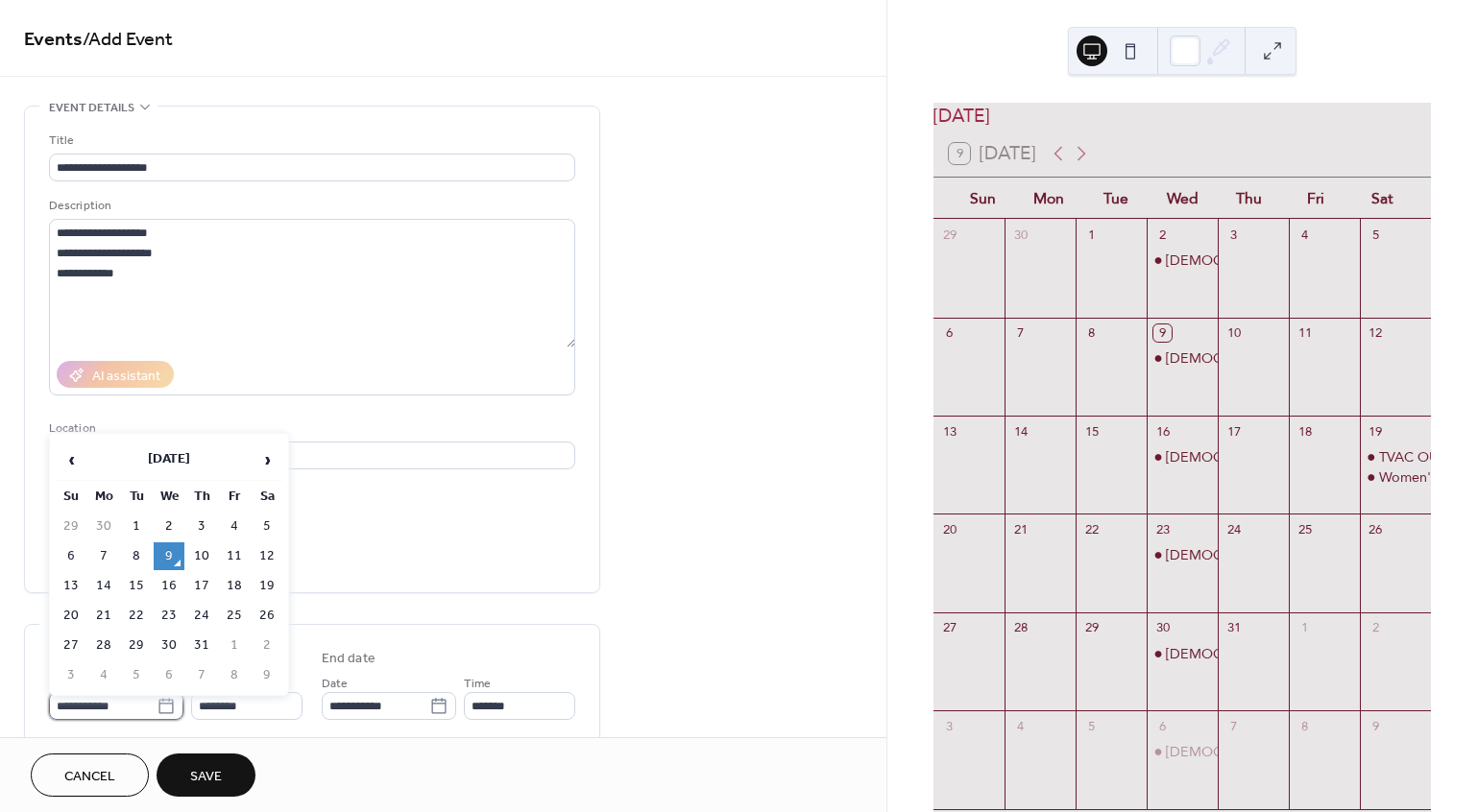 click on "**********" at bounding box center (103, 705) 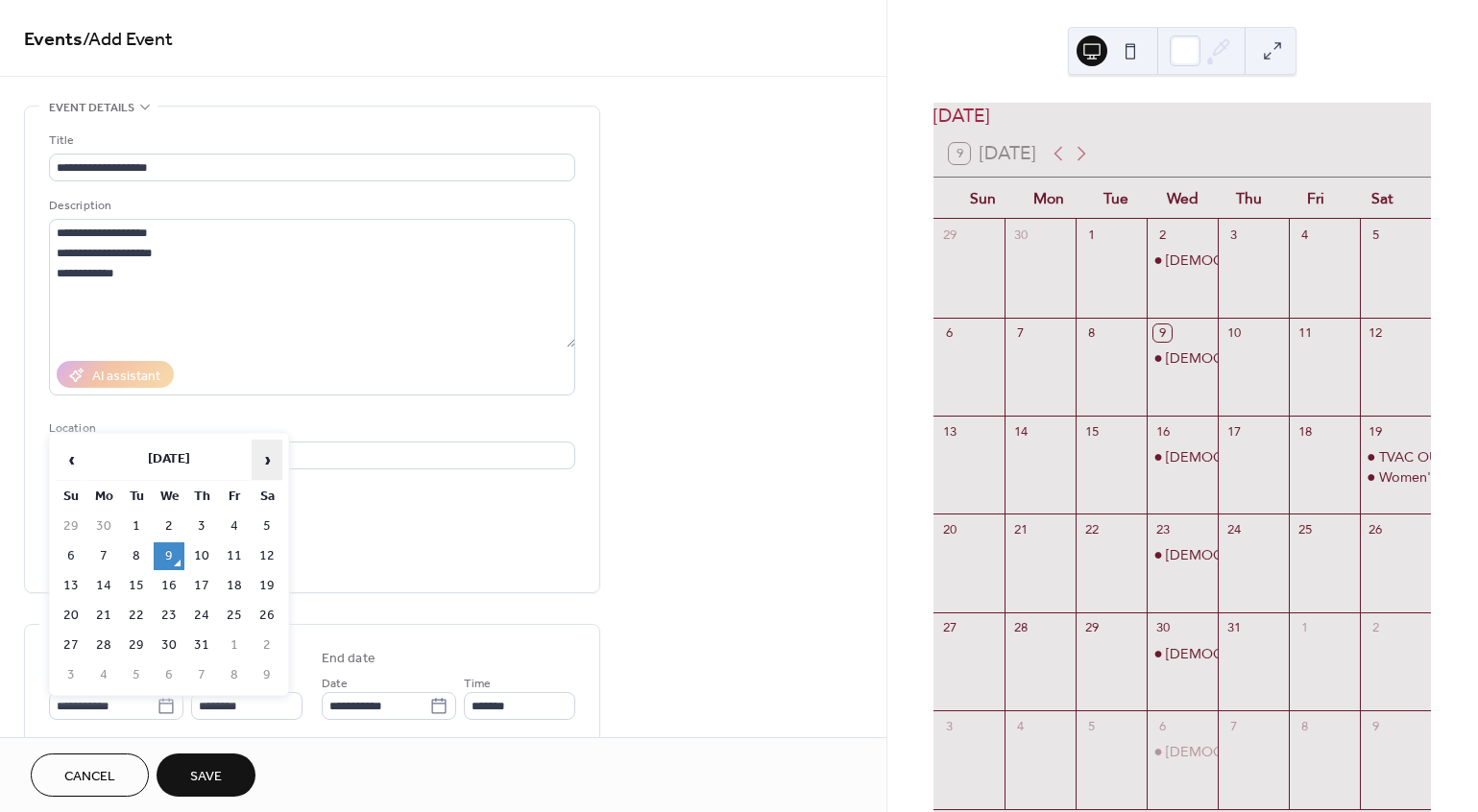 click on "›" at bounding box center (267, 460) 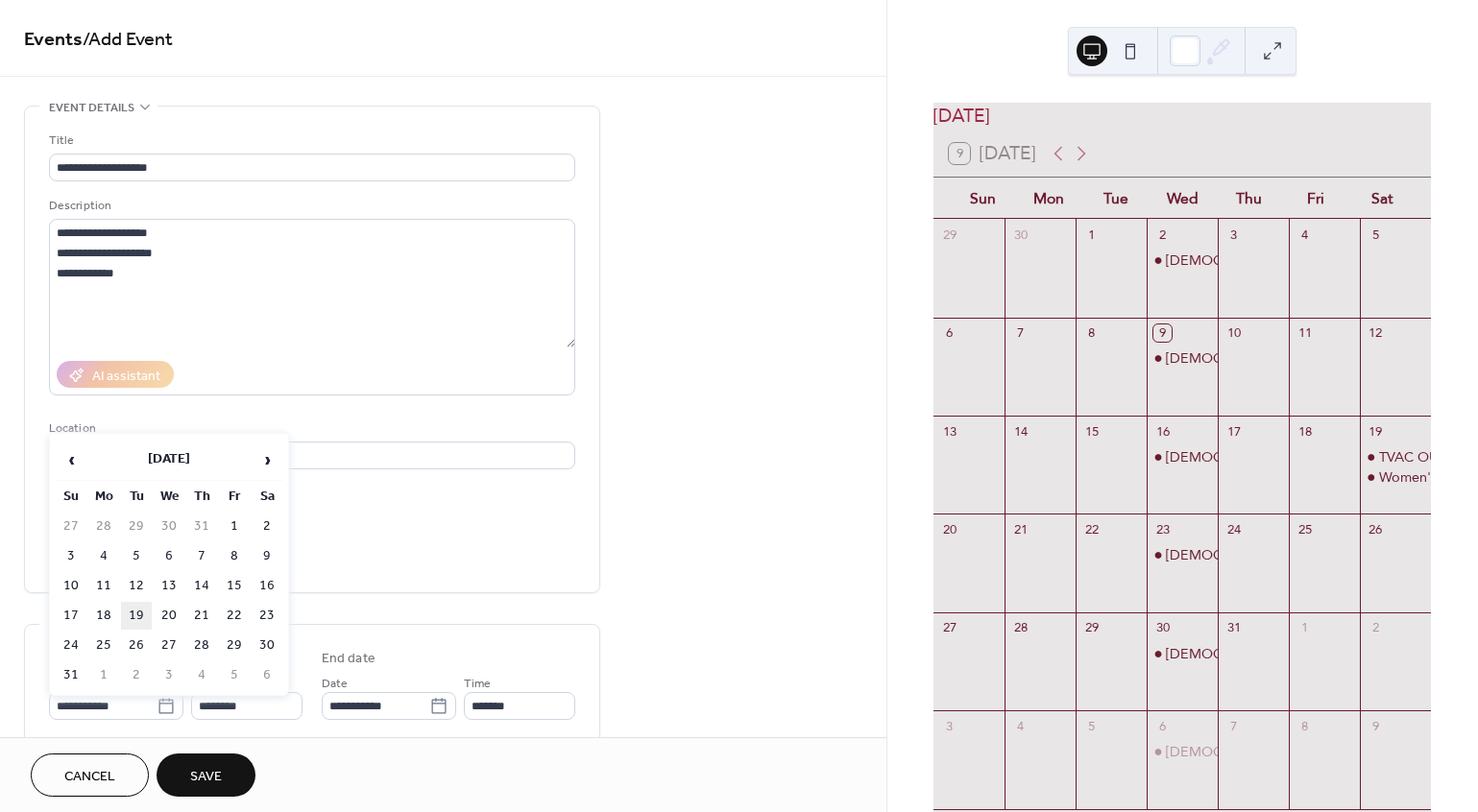 click on "19" at bounding box center (136, 615) 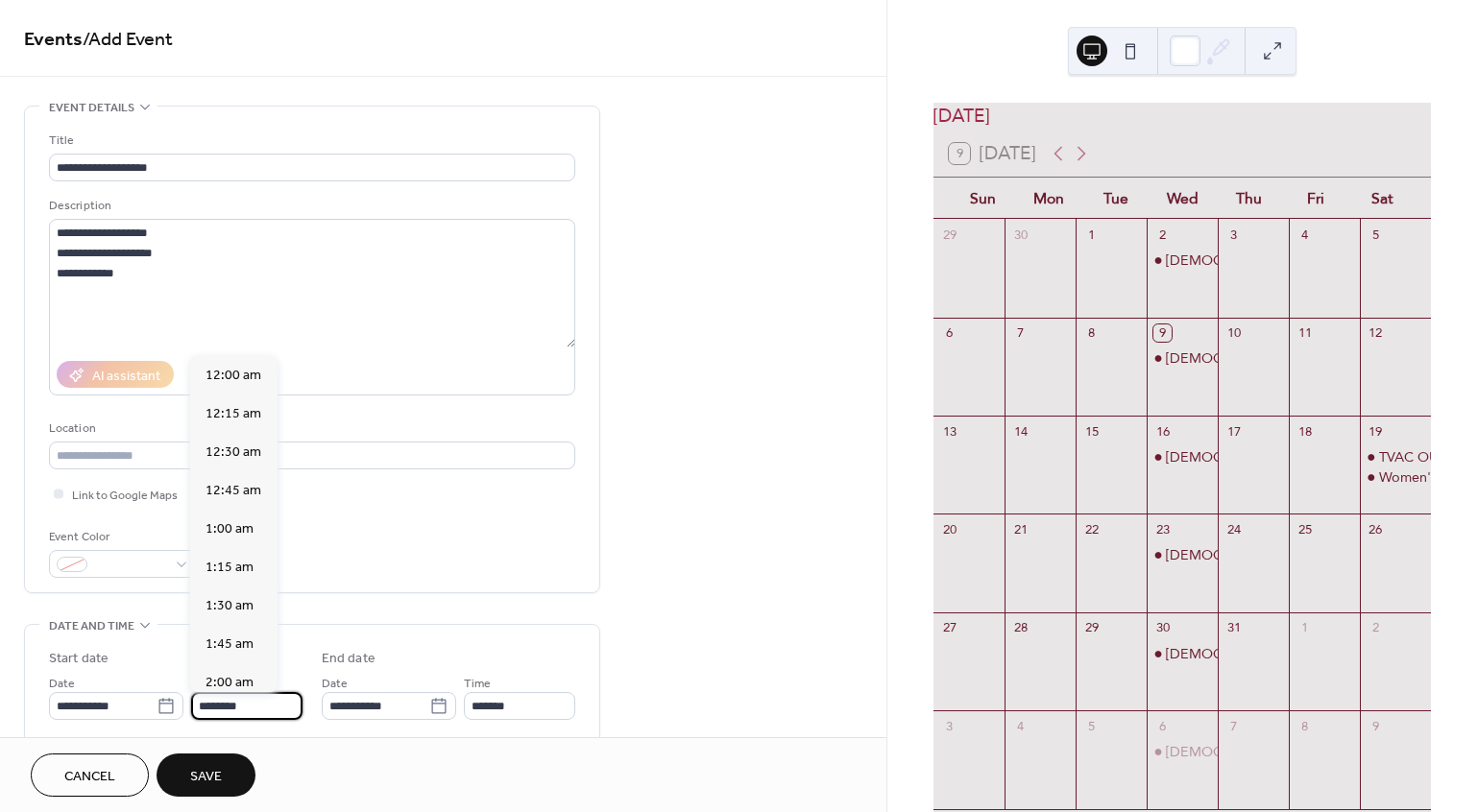 scroll, scrollTop: 1866, scrollLeft: 0, axis: vertical 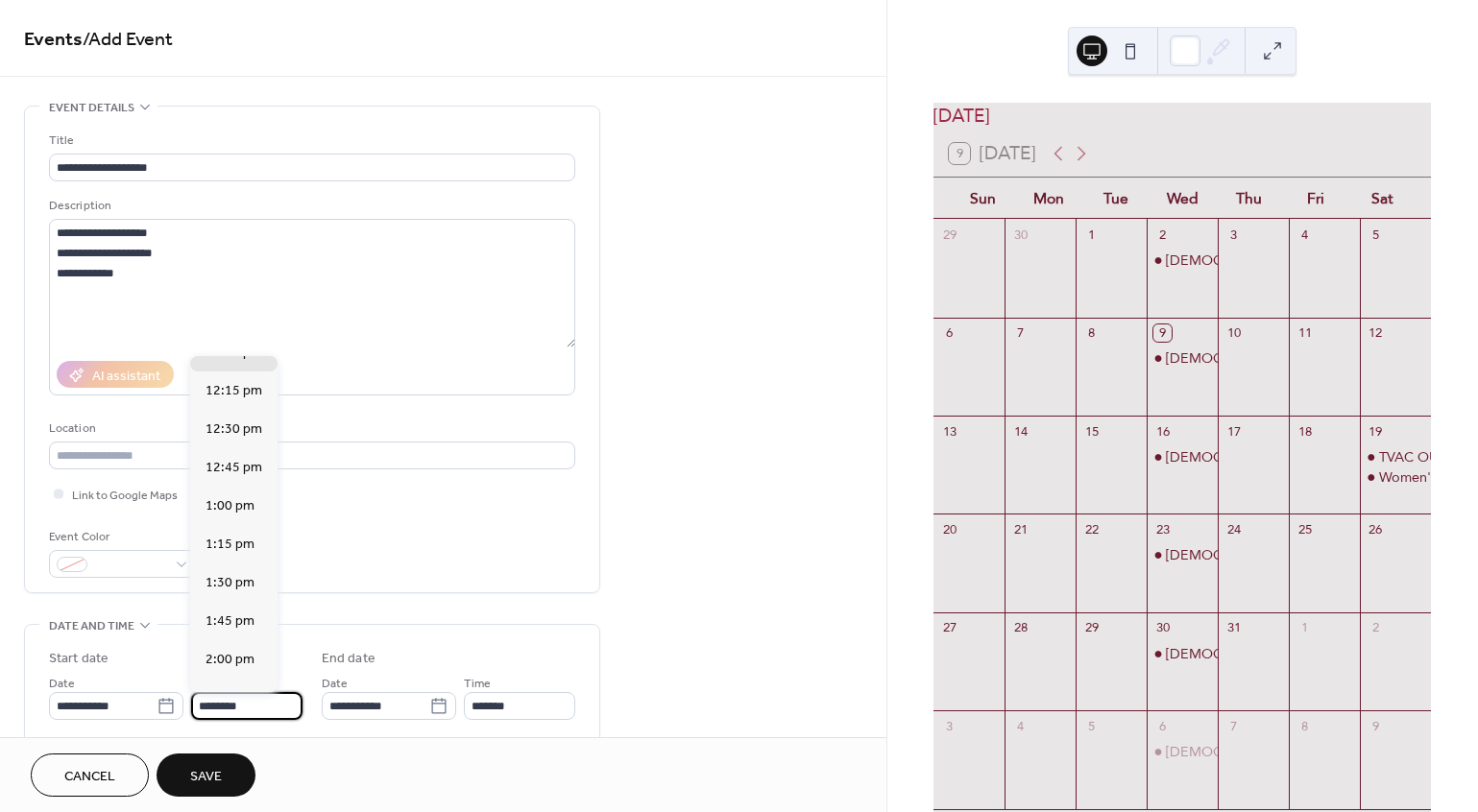 click on "********" at bounding box center [247, 705] 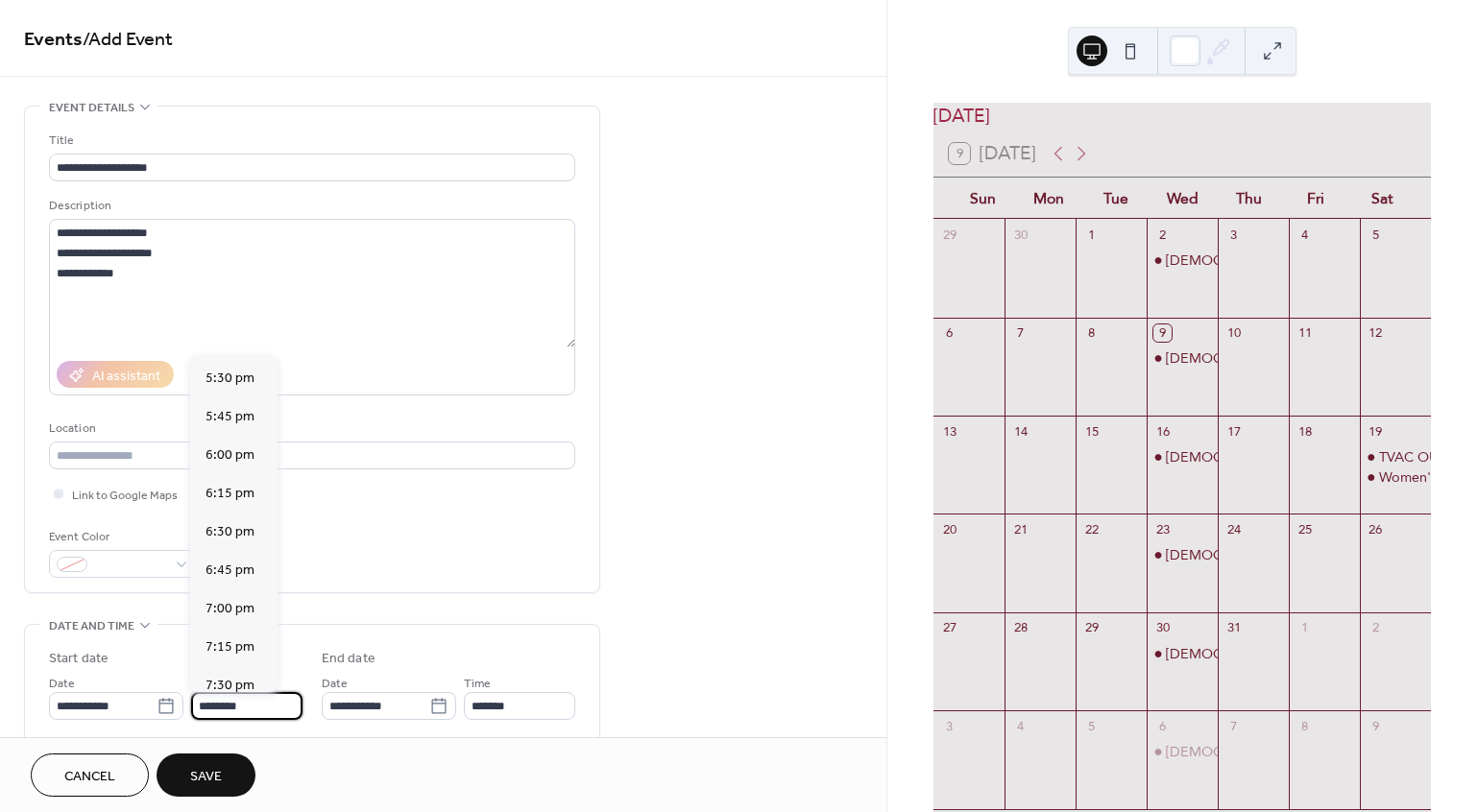 scroll, scrollTop: 2711, scrollLeft: 0, axis: vertical 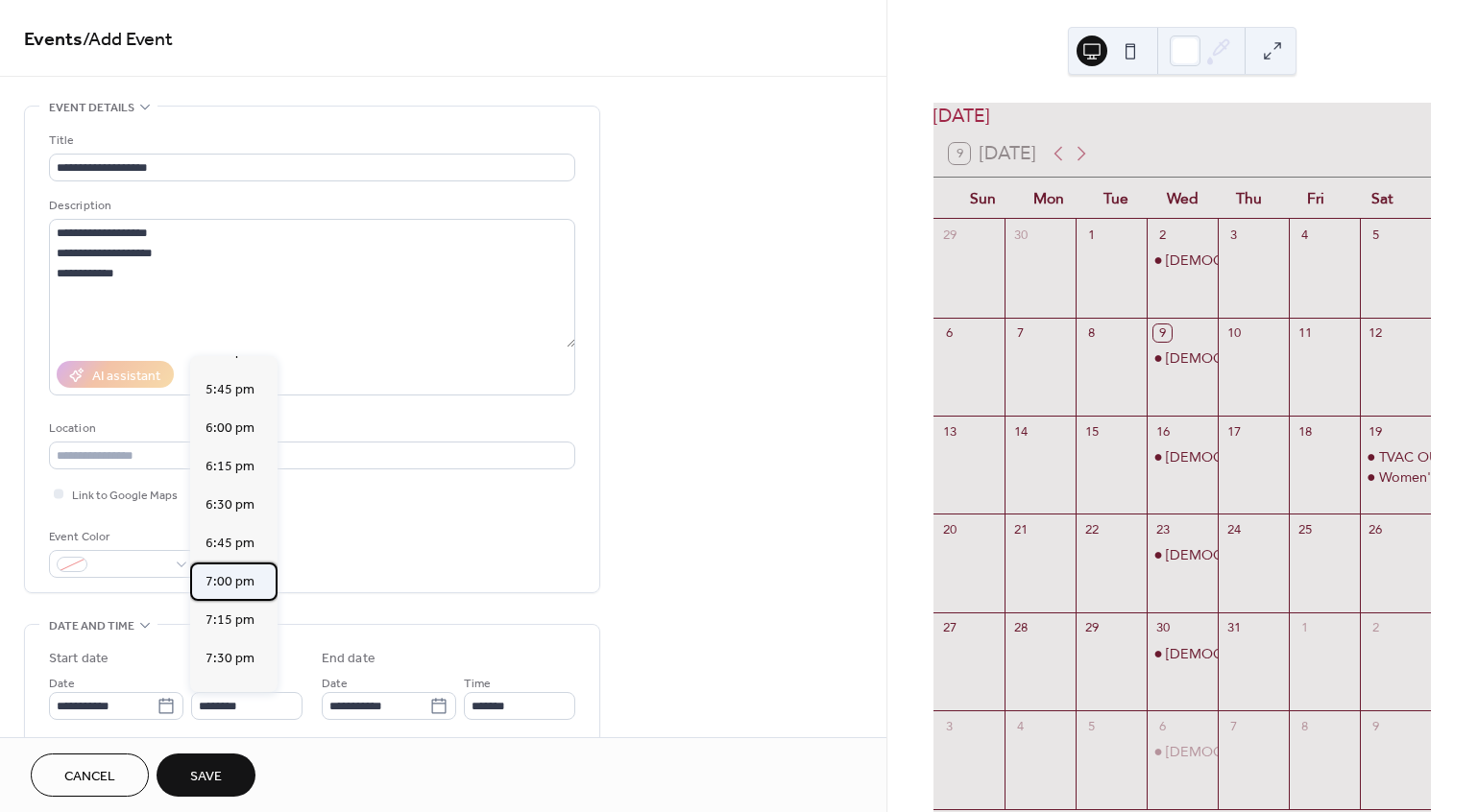 click on "7:00 pm" at bounding box center (230, 582) 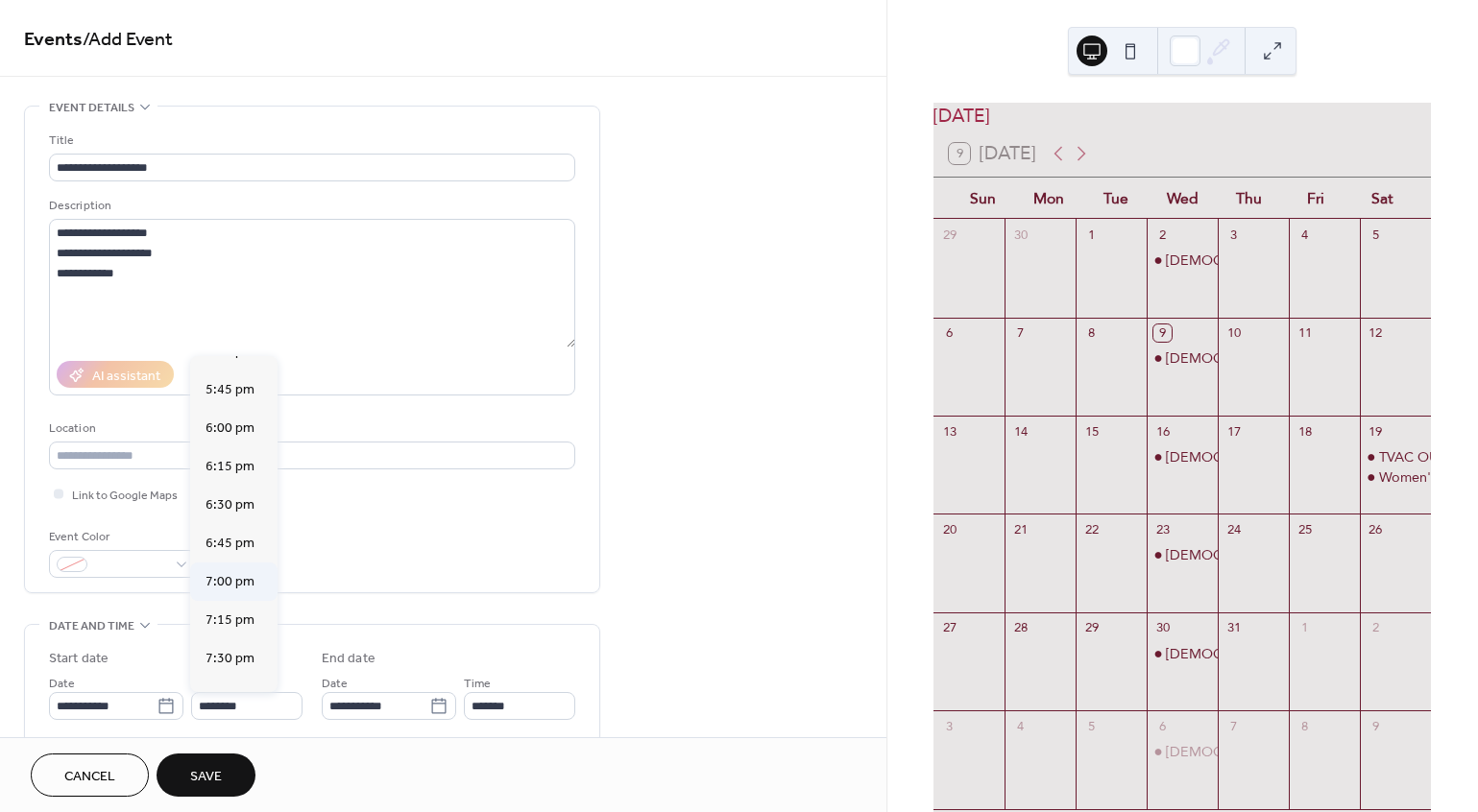 type on "*******" 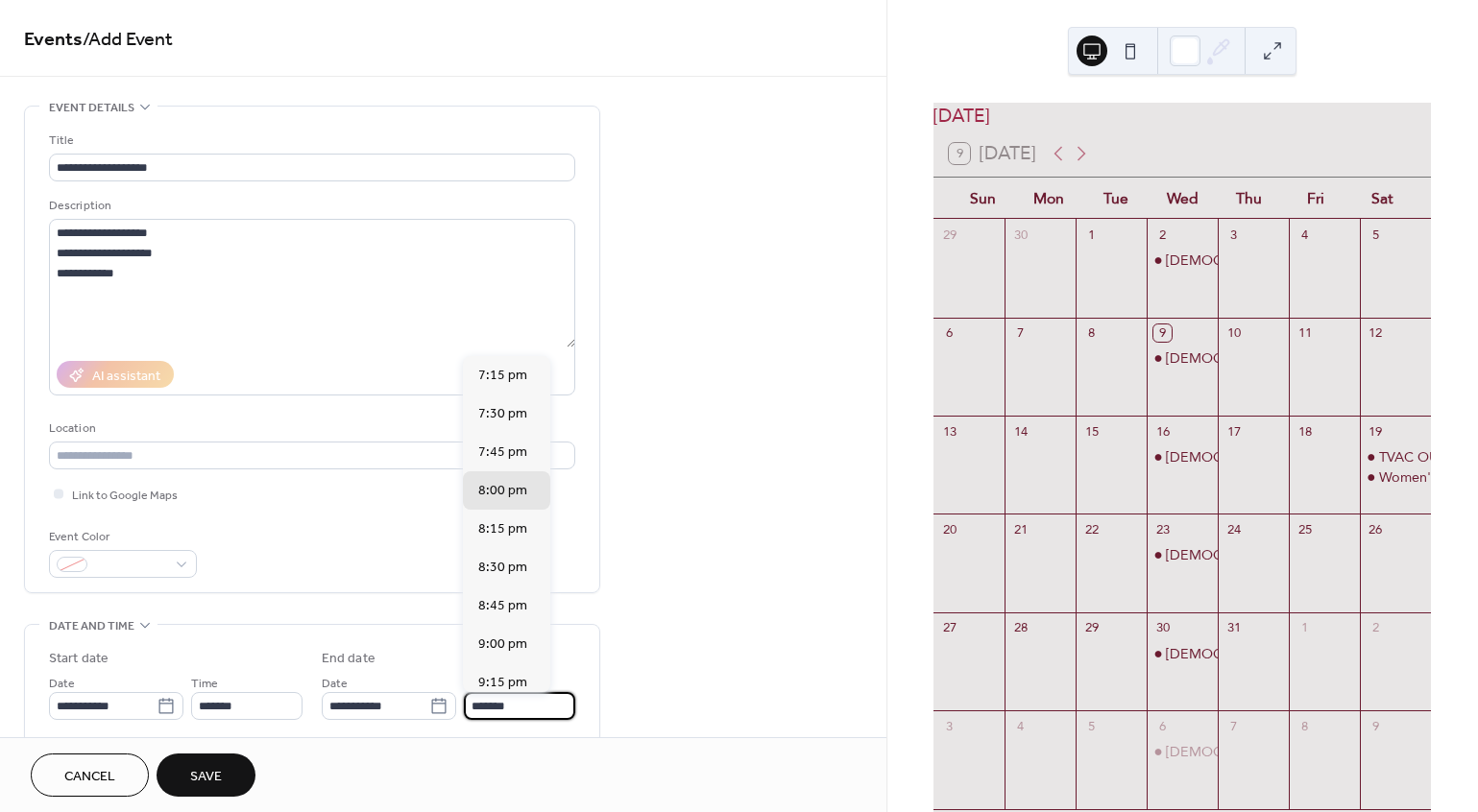 click on "*******" at bounding box center [520, 705] 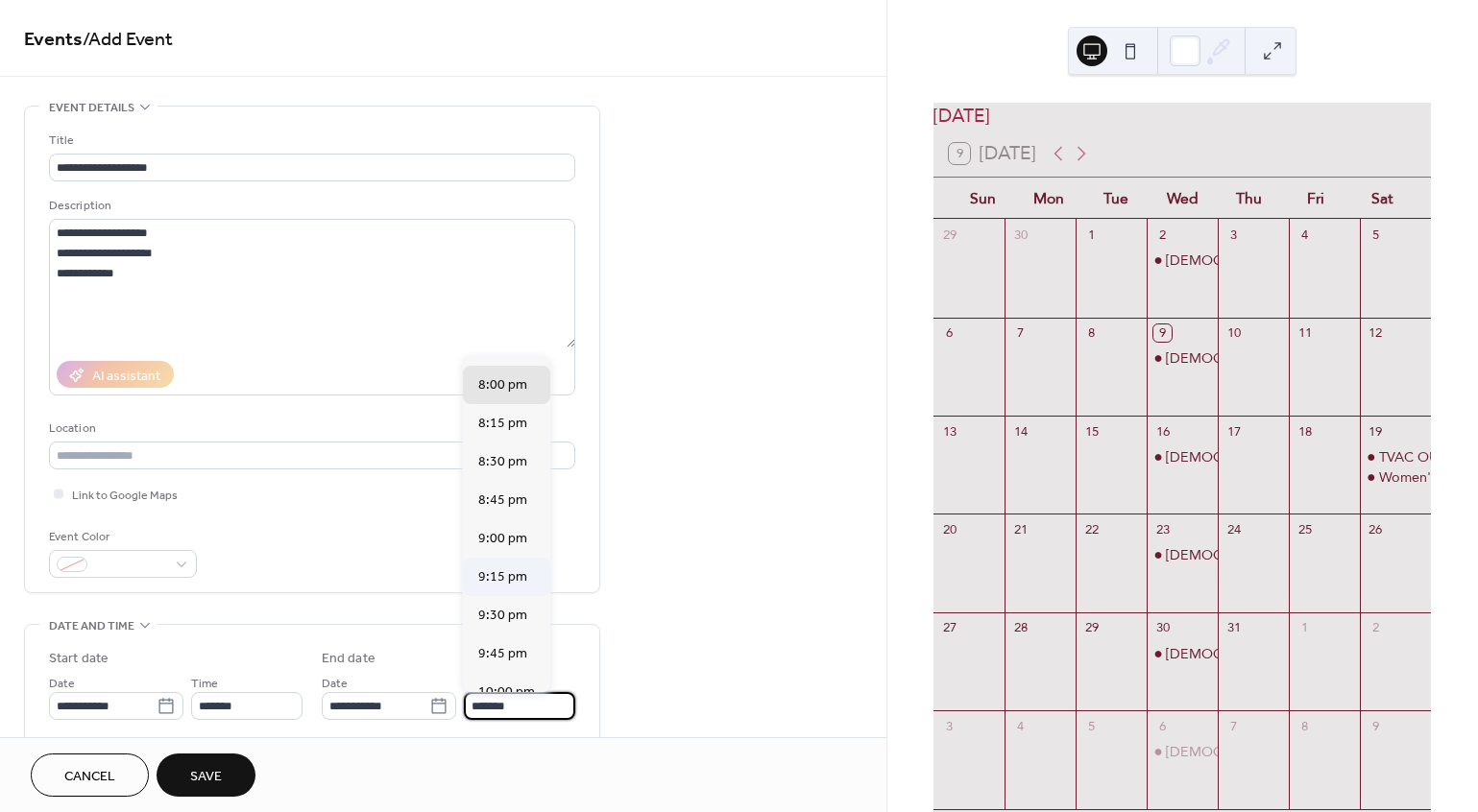 scroll, scrollTop: 112, scrollLeft: 0, axis: vertical 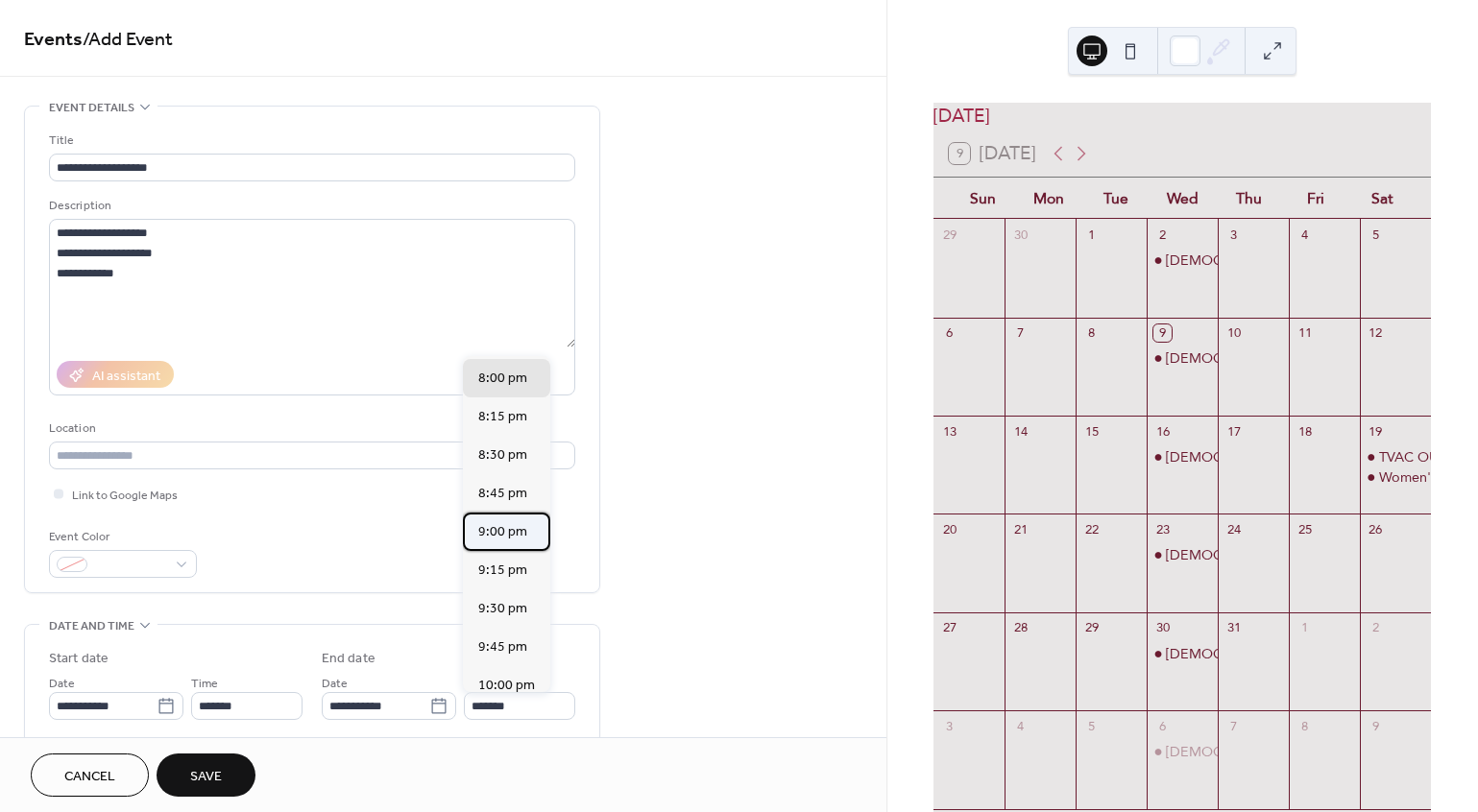 click on "9:00 pm" at bounding box center [502, 532] 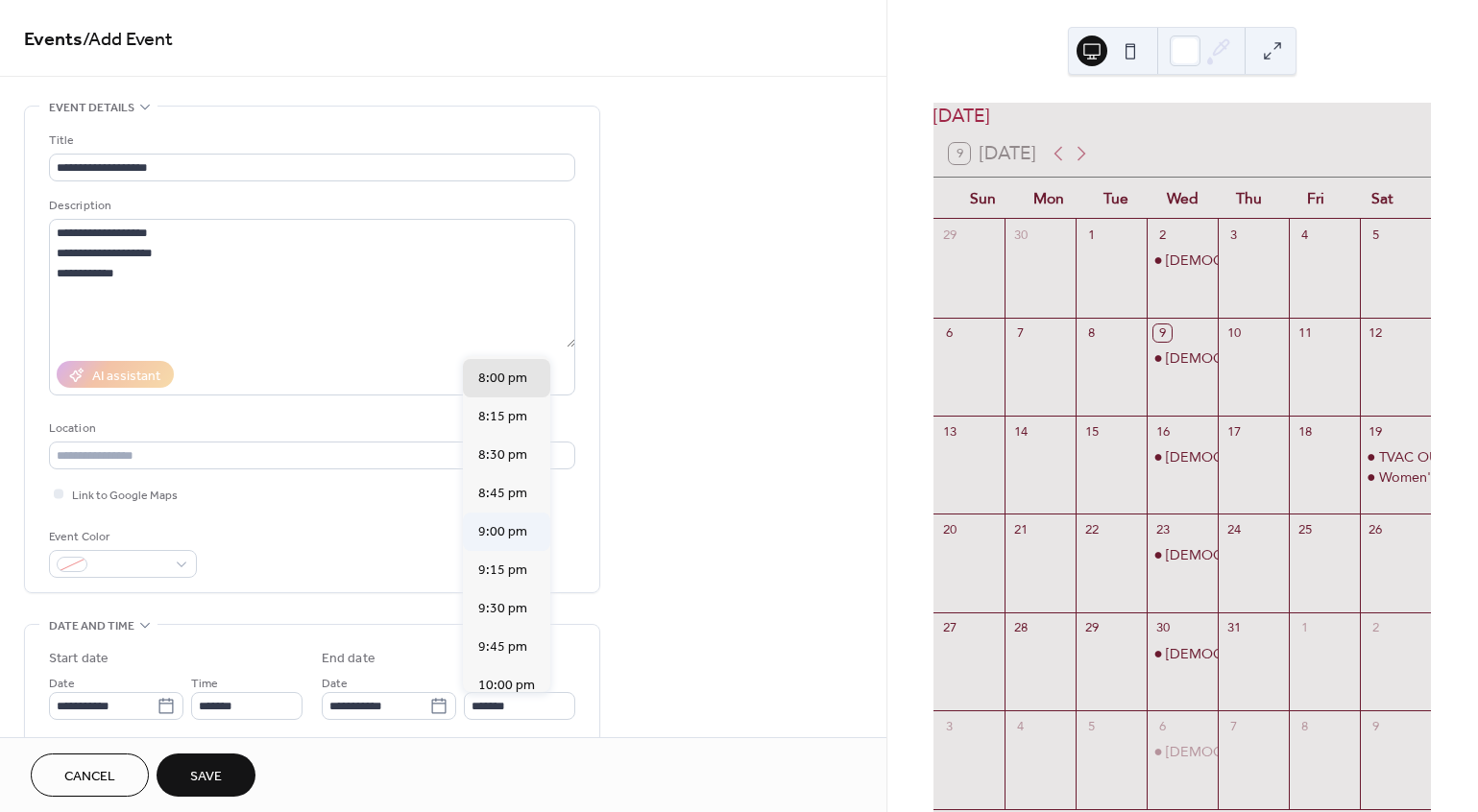 type on "*******" 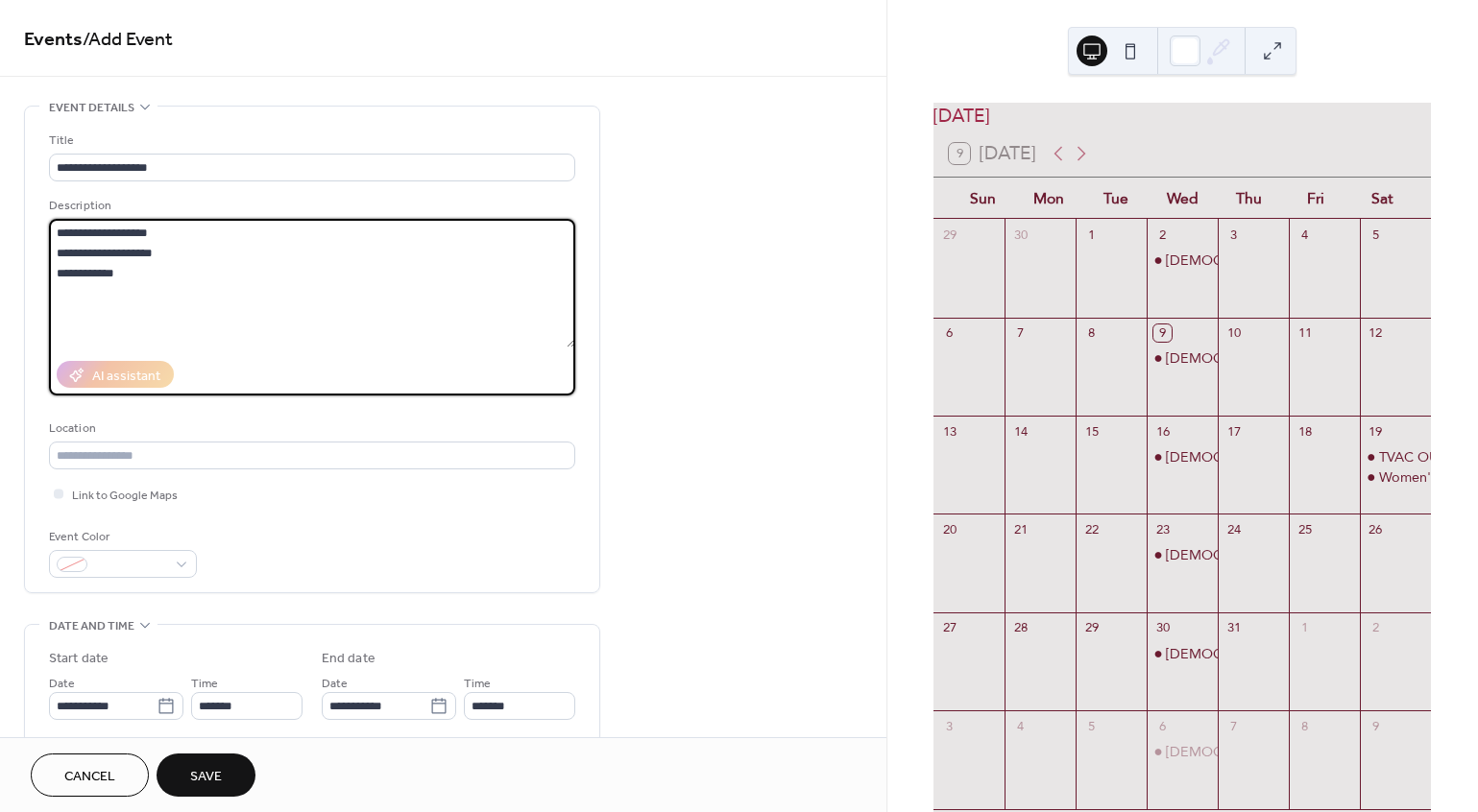 drag, startPoint x: 65, startPoint y: 251, endPoint x: 167, endPoint y: 278, distance: 105.51303 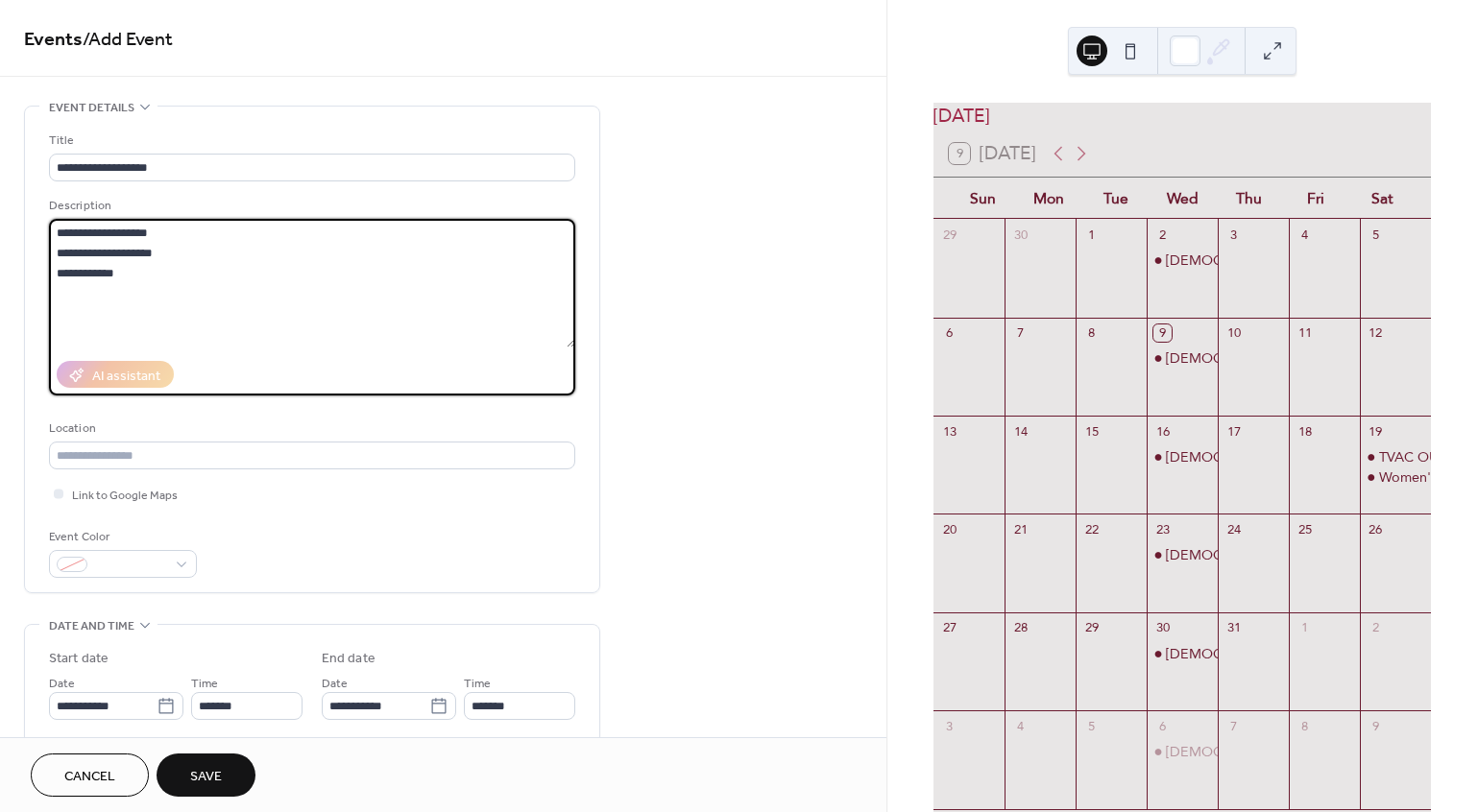 click on "**********" at bounding box center [312, 283] 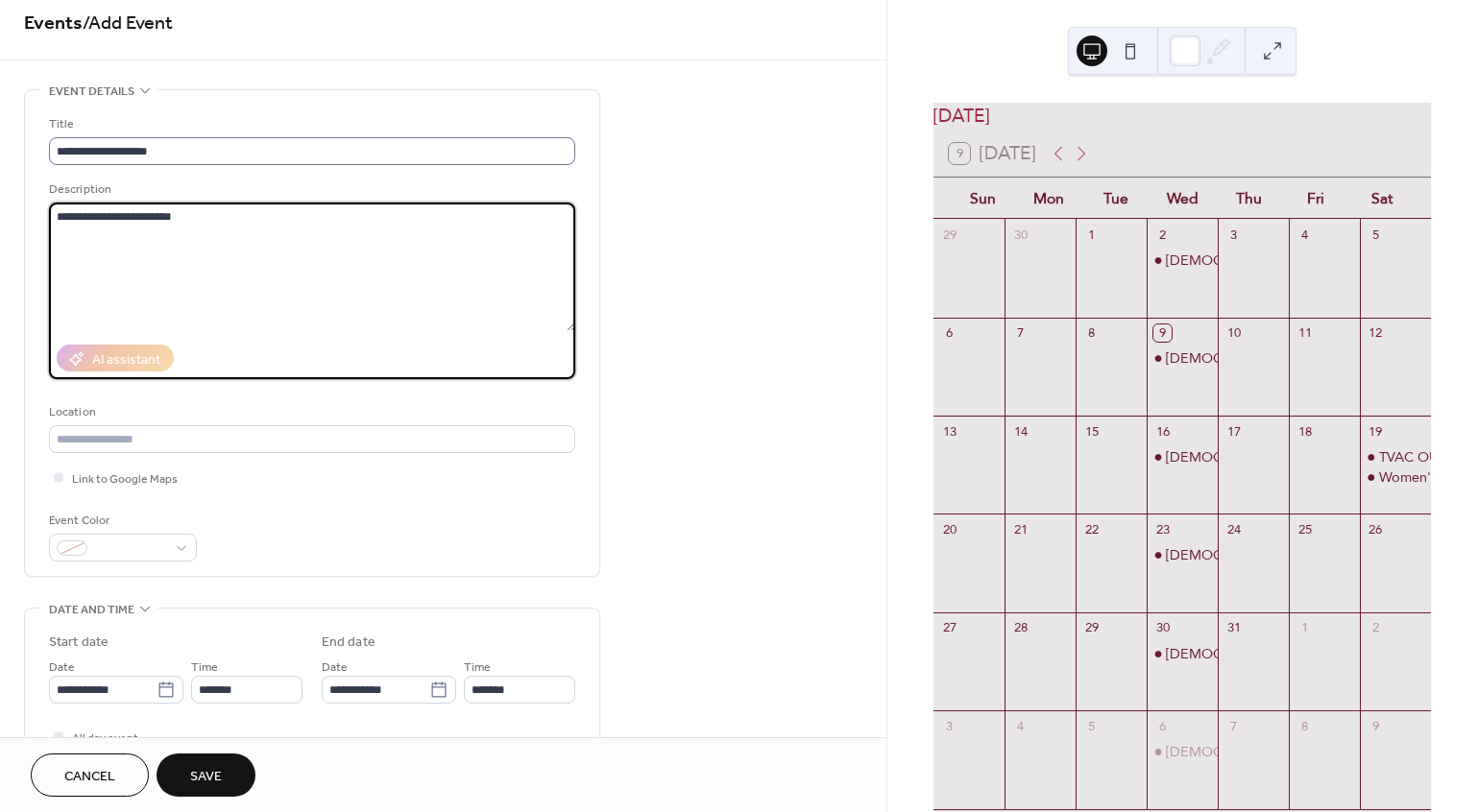 scroll, scrollTop: 24, scrollLeft: 0, axis: vertical 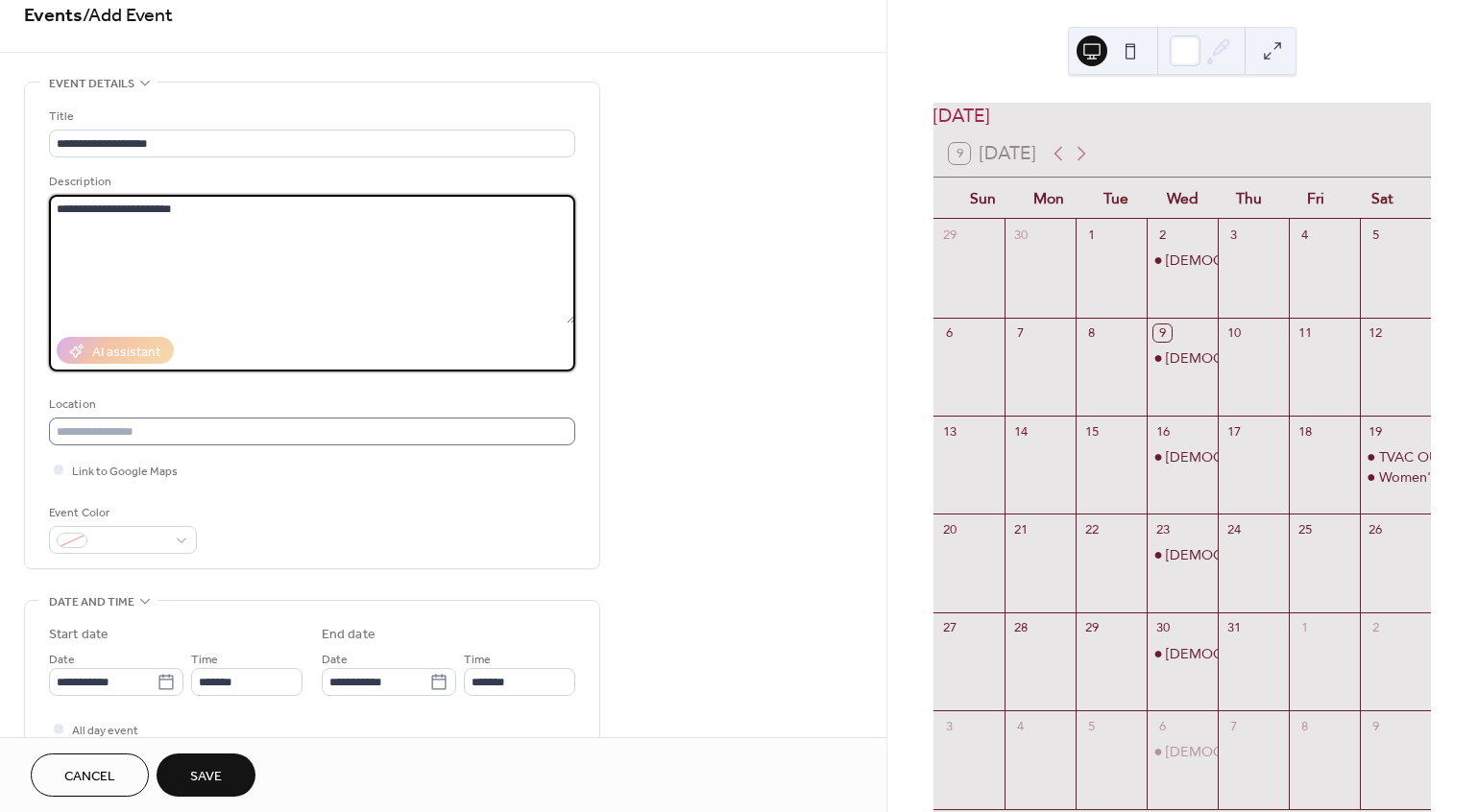 type on "**********" 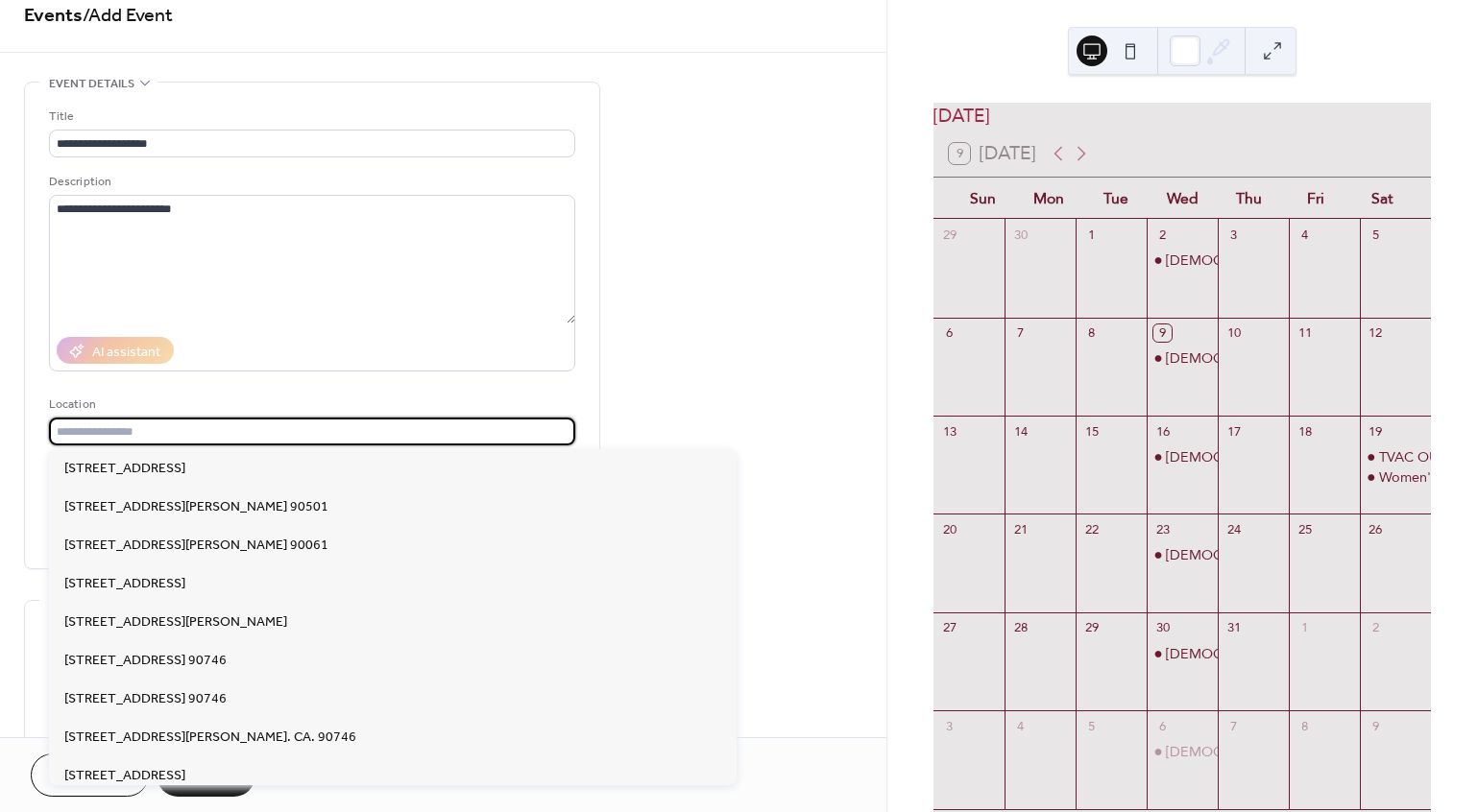 click at bounding box center [312, 431] 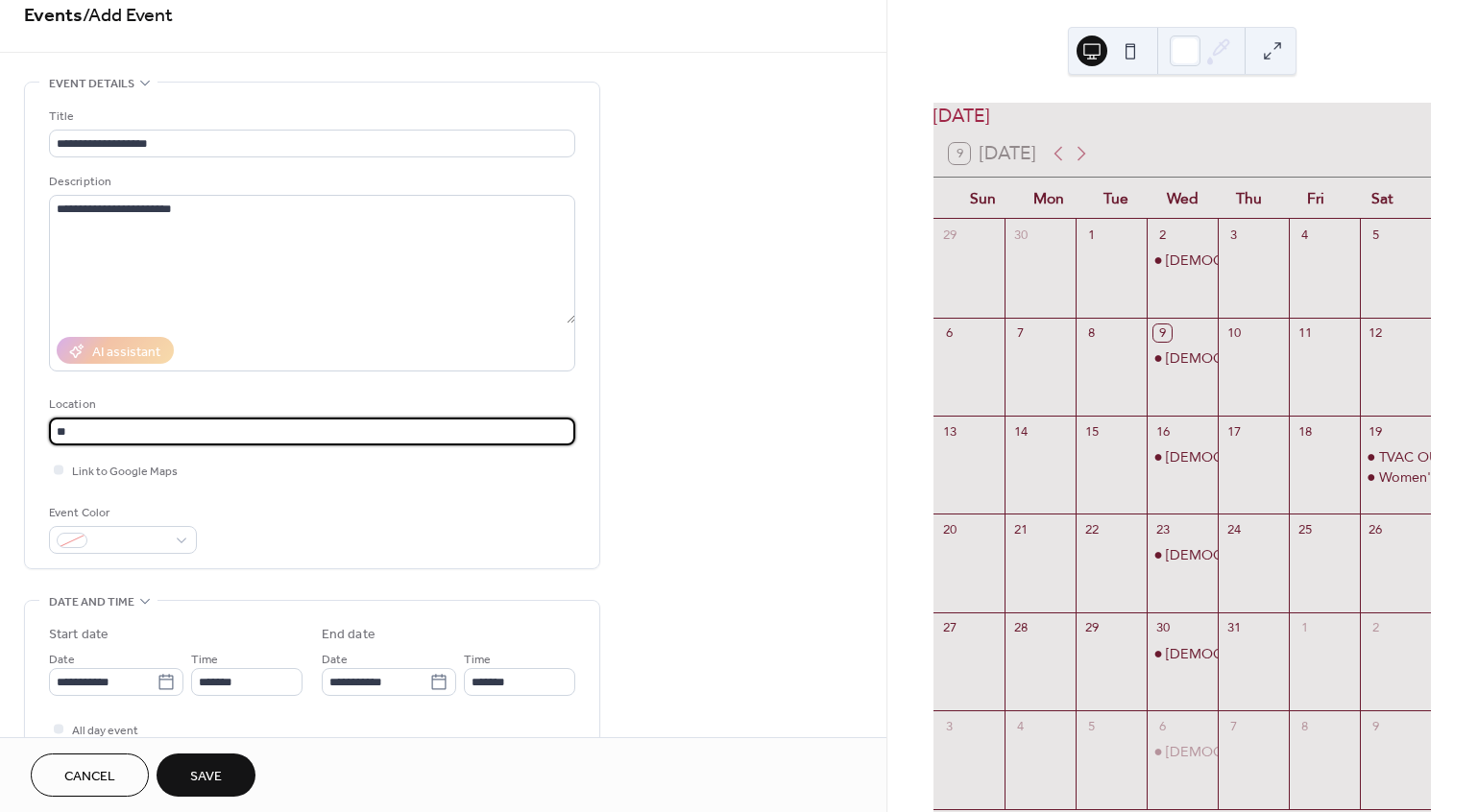 type on "*" 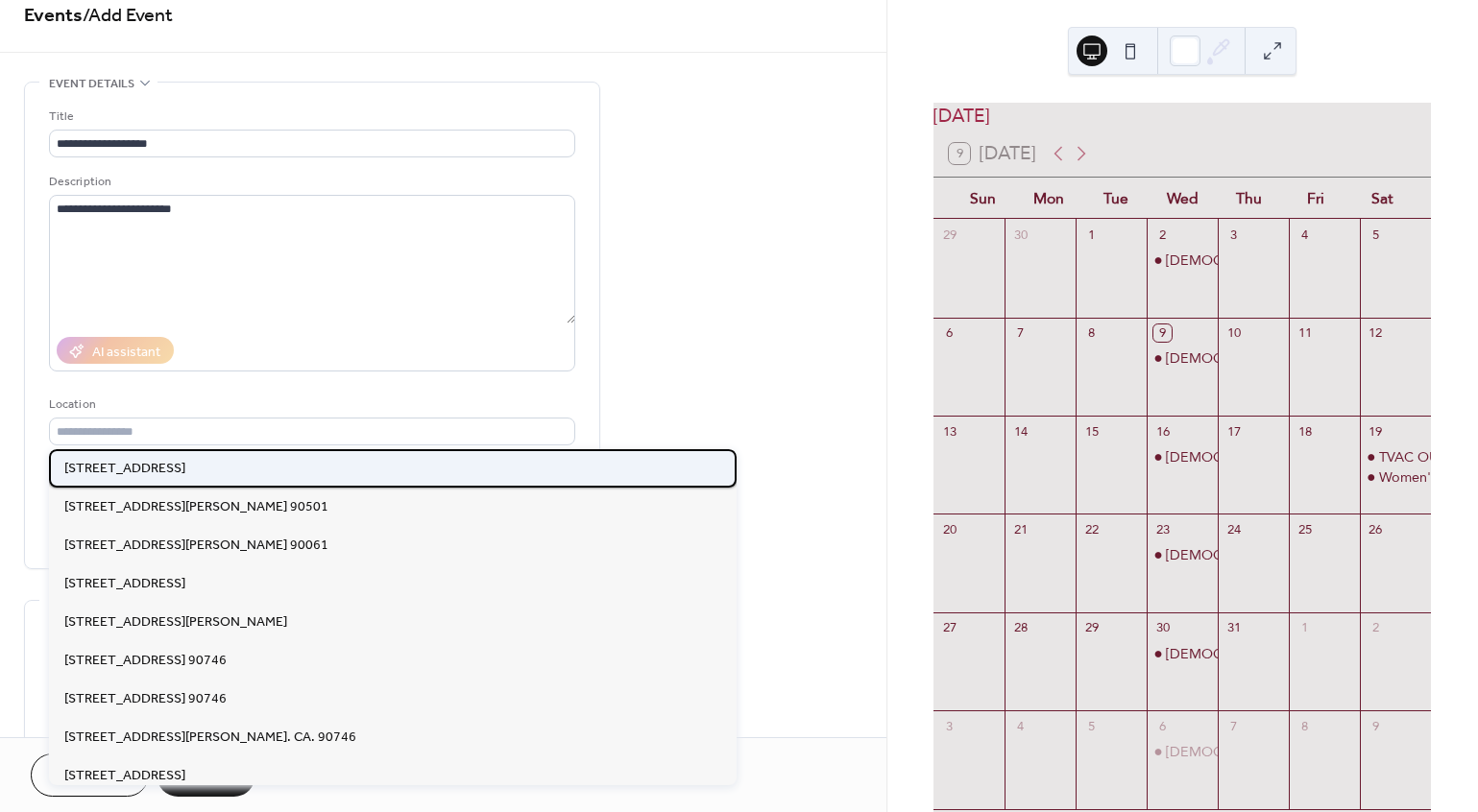 click on "3525 Elm Avenue Long Beach, CA 90807" at bounding box center [125, 468] 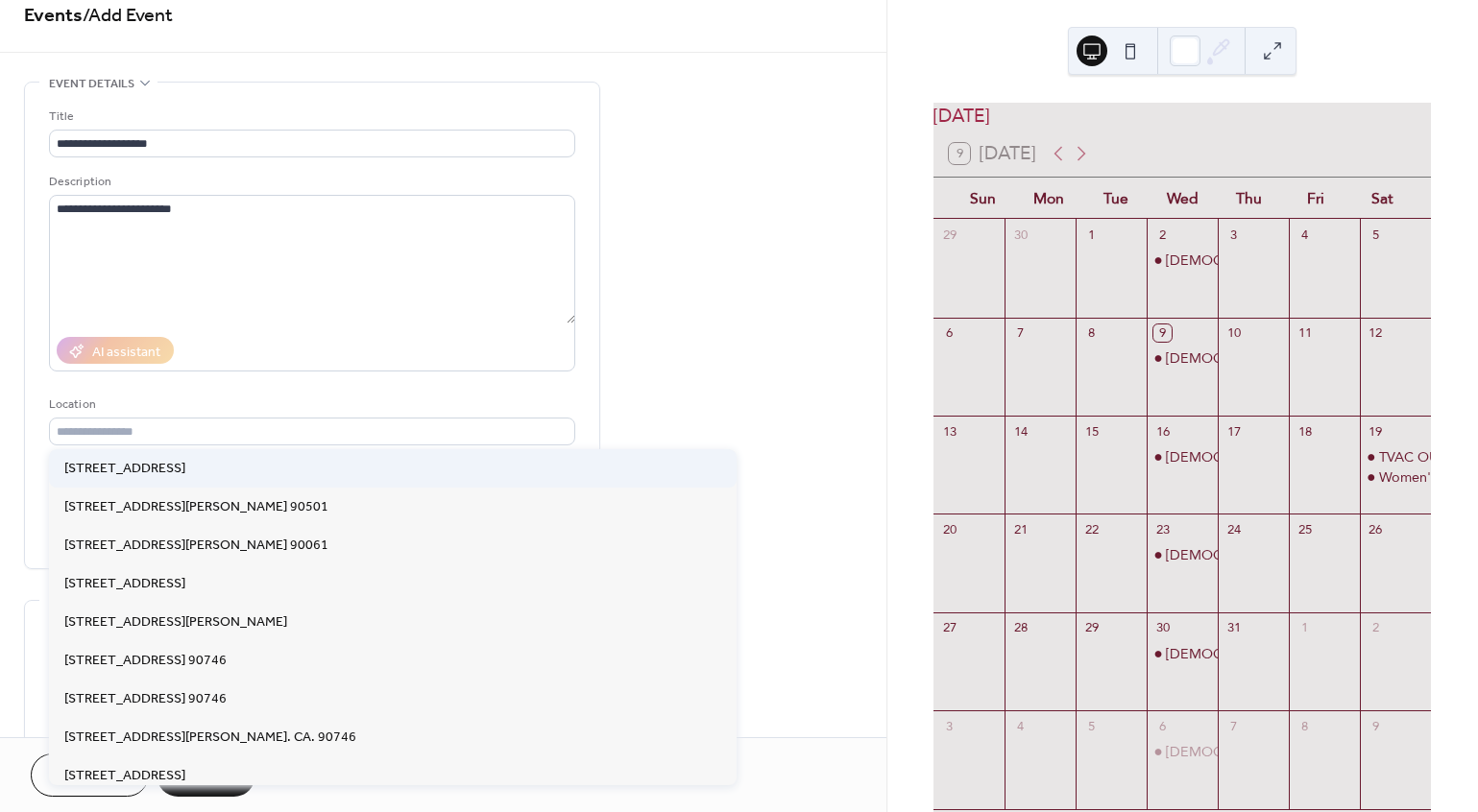 type on "**********" 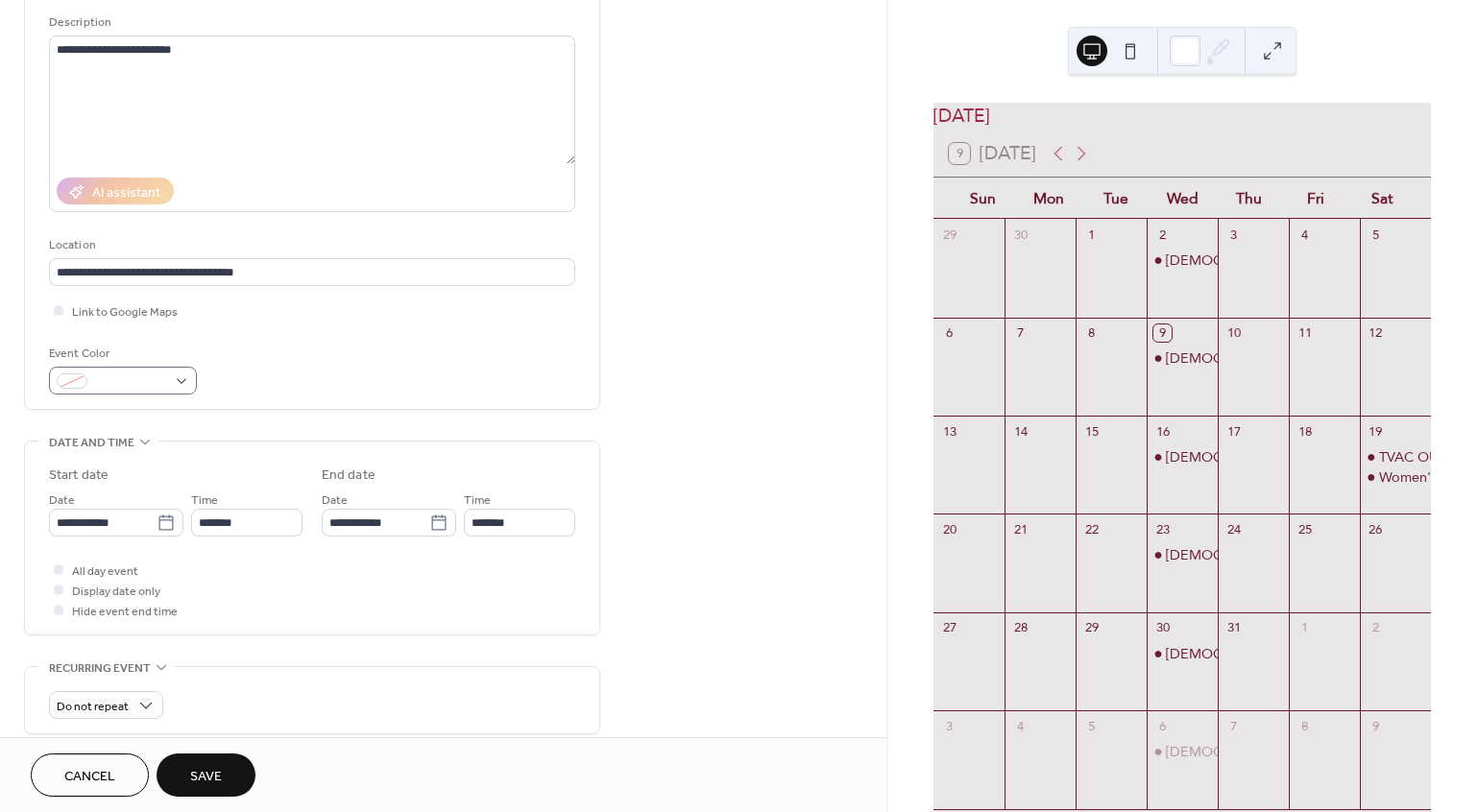 scroll, scrollTop: 187, scrollLeft: 0, axis: vertical 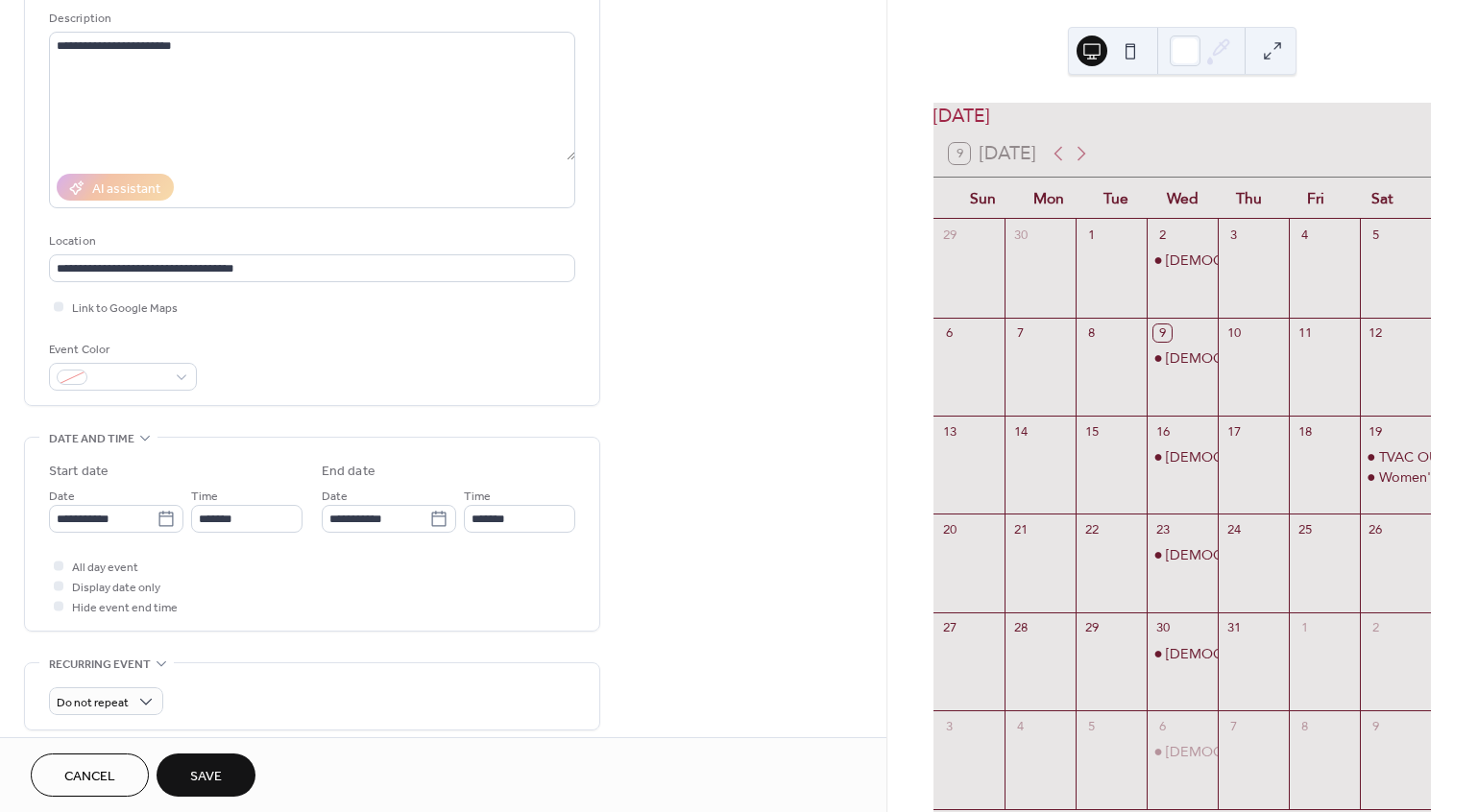 click on "Save" at bounding box center (206, 776) 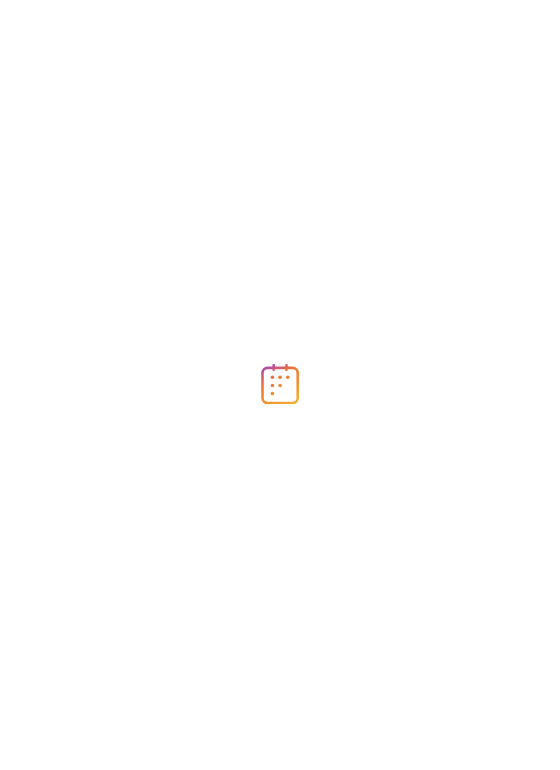 scroll, scrollTop: 0, scrollLeft: 0, axis: both 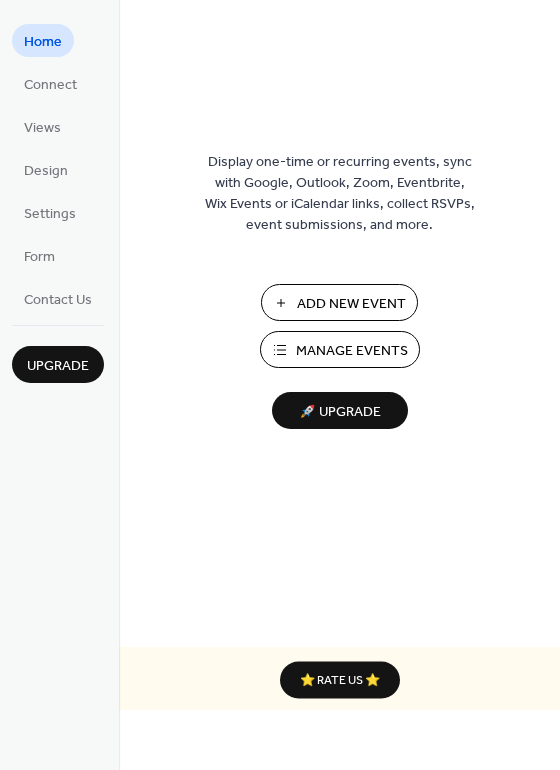 click on "Manage Events" at bounding box center (352, 351) 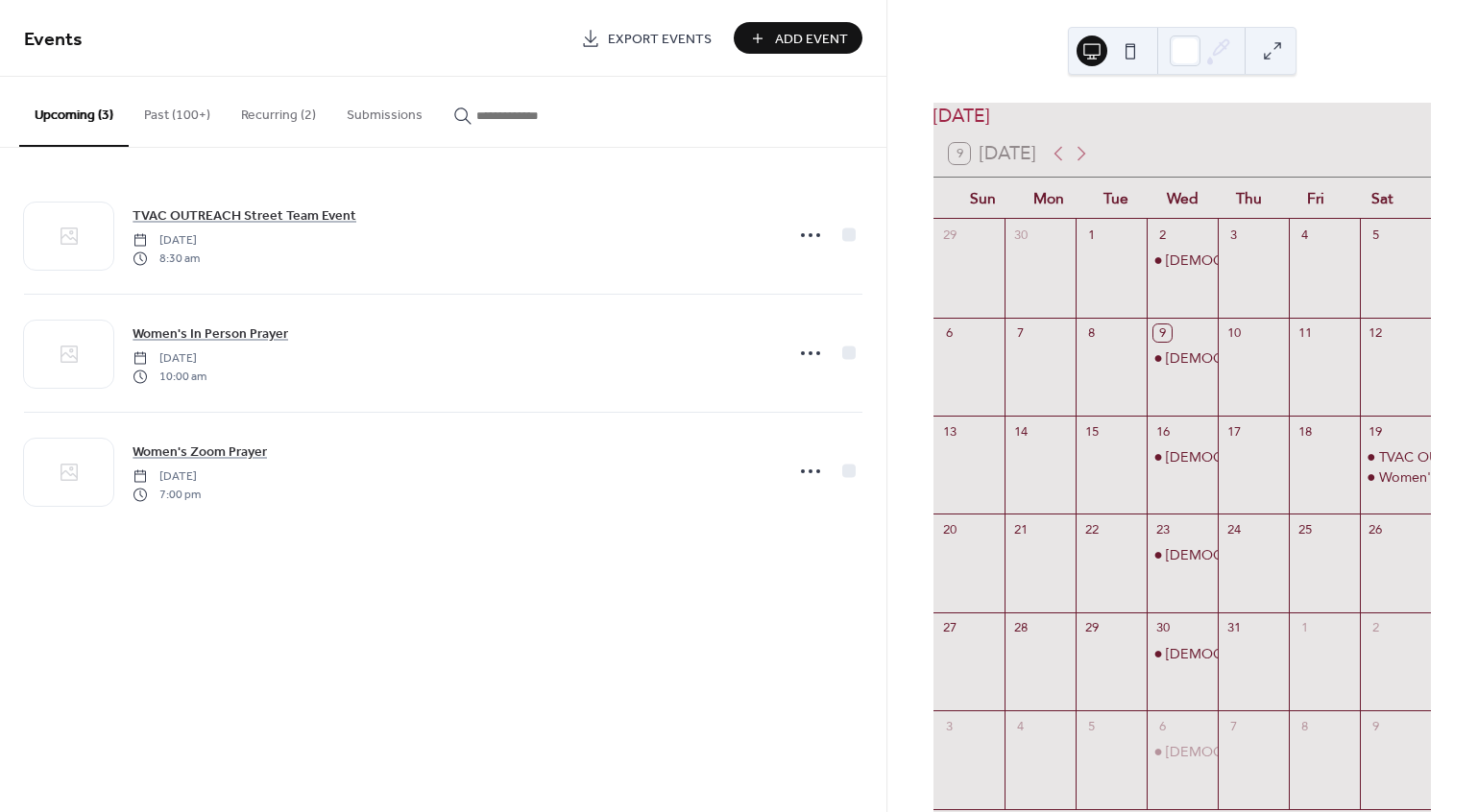 scroll, scrollTop: 0, scrollLeft: 0, axis: both 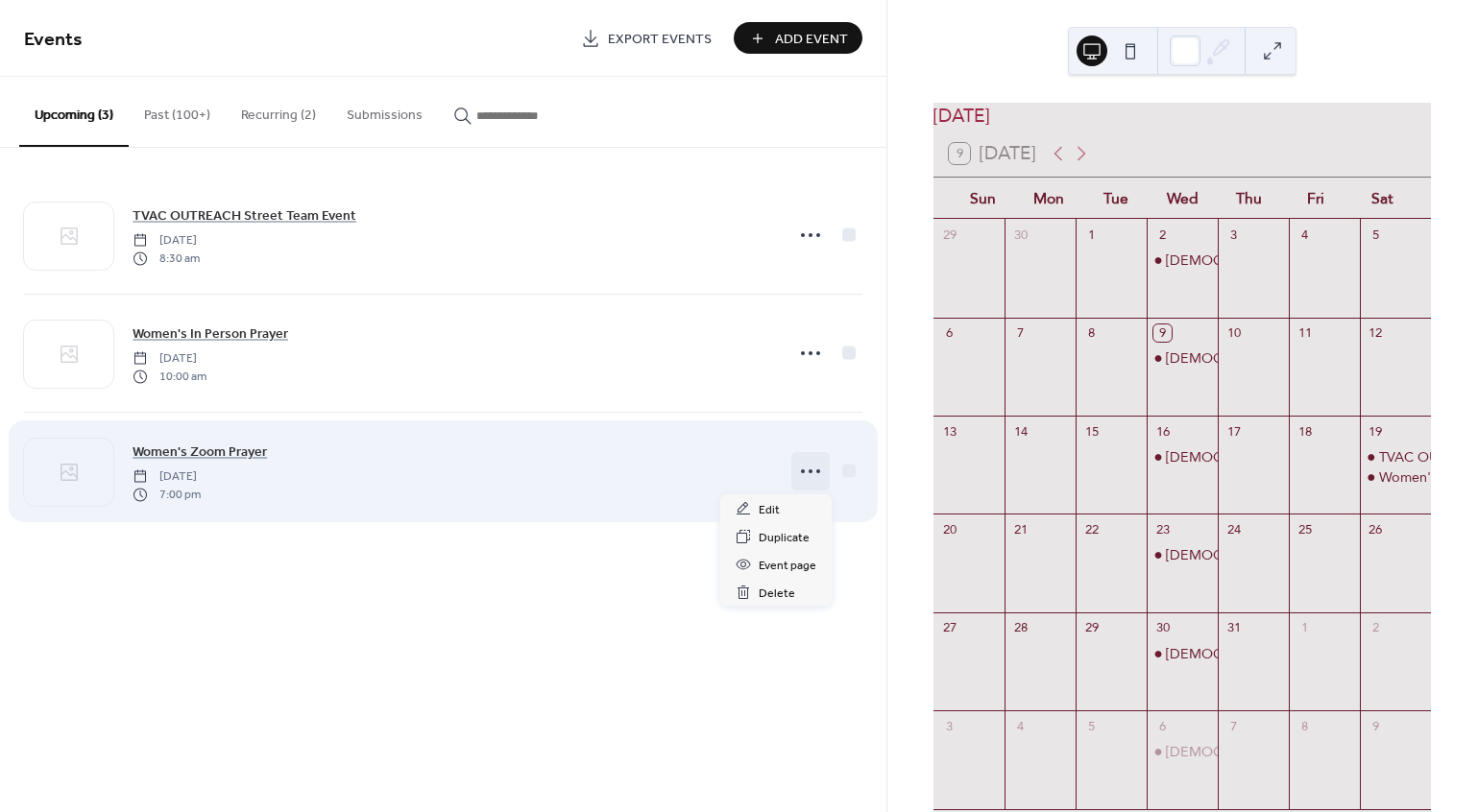 click 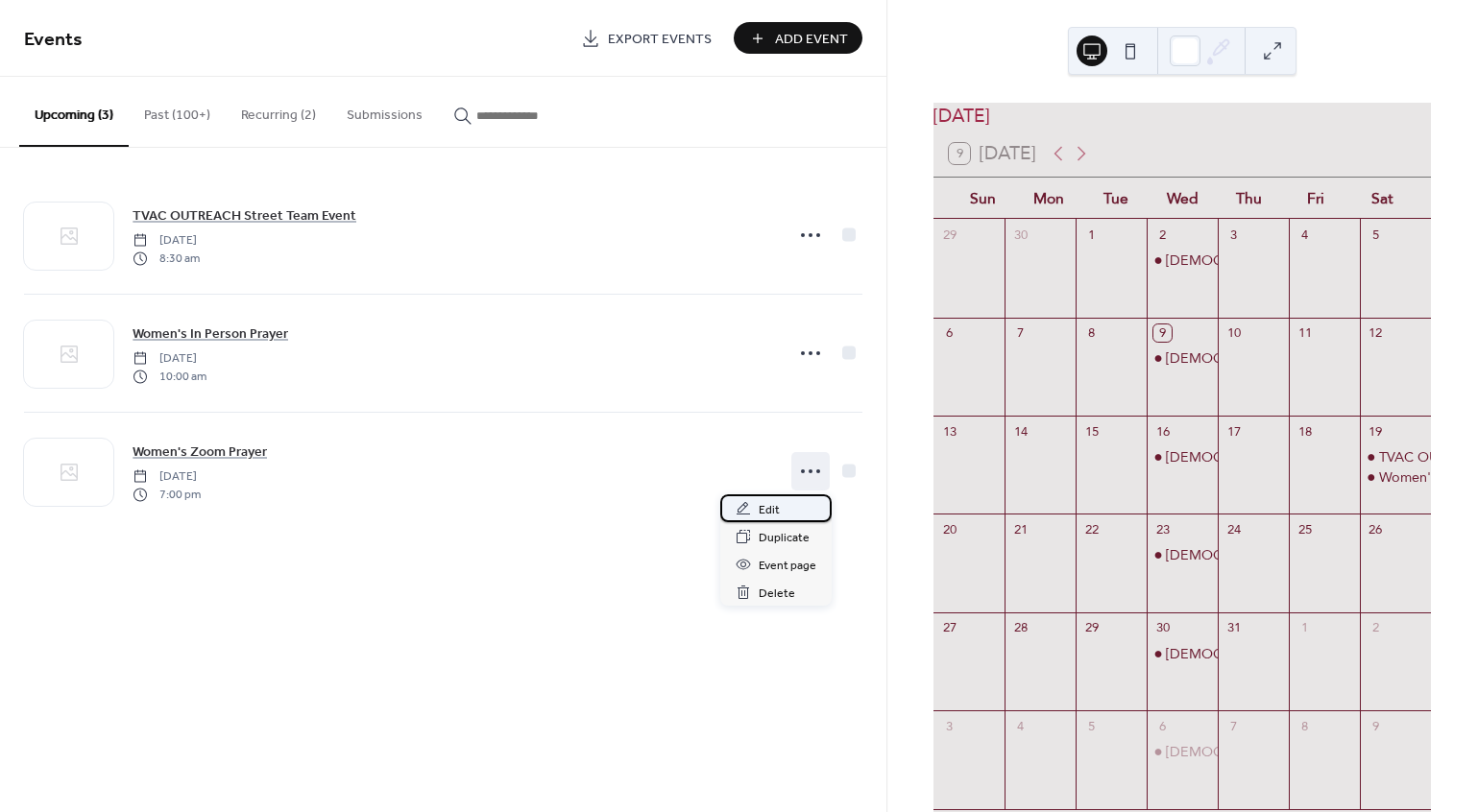 click on "Edit" at bounding box center [769, 510] 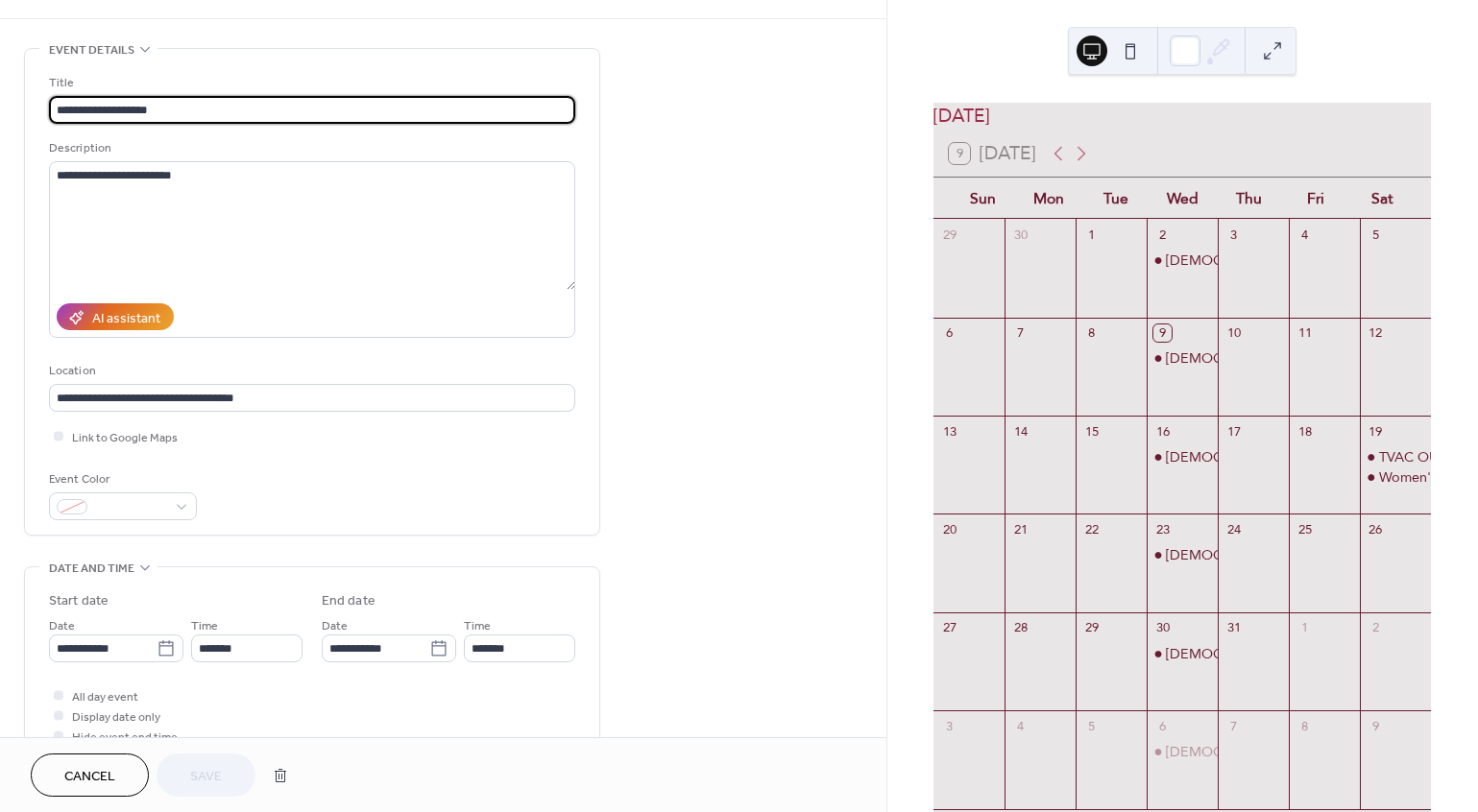 scroll, scrollTop: 57, scrollLeft: 0, axis: vertical 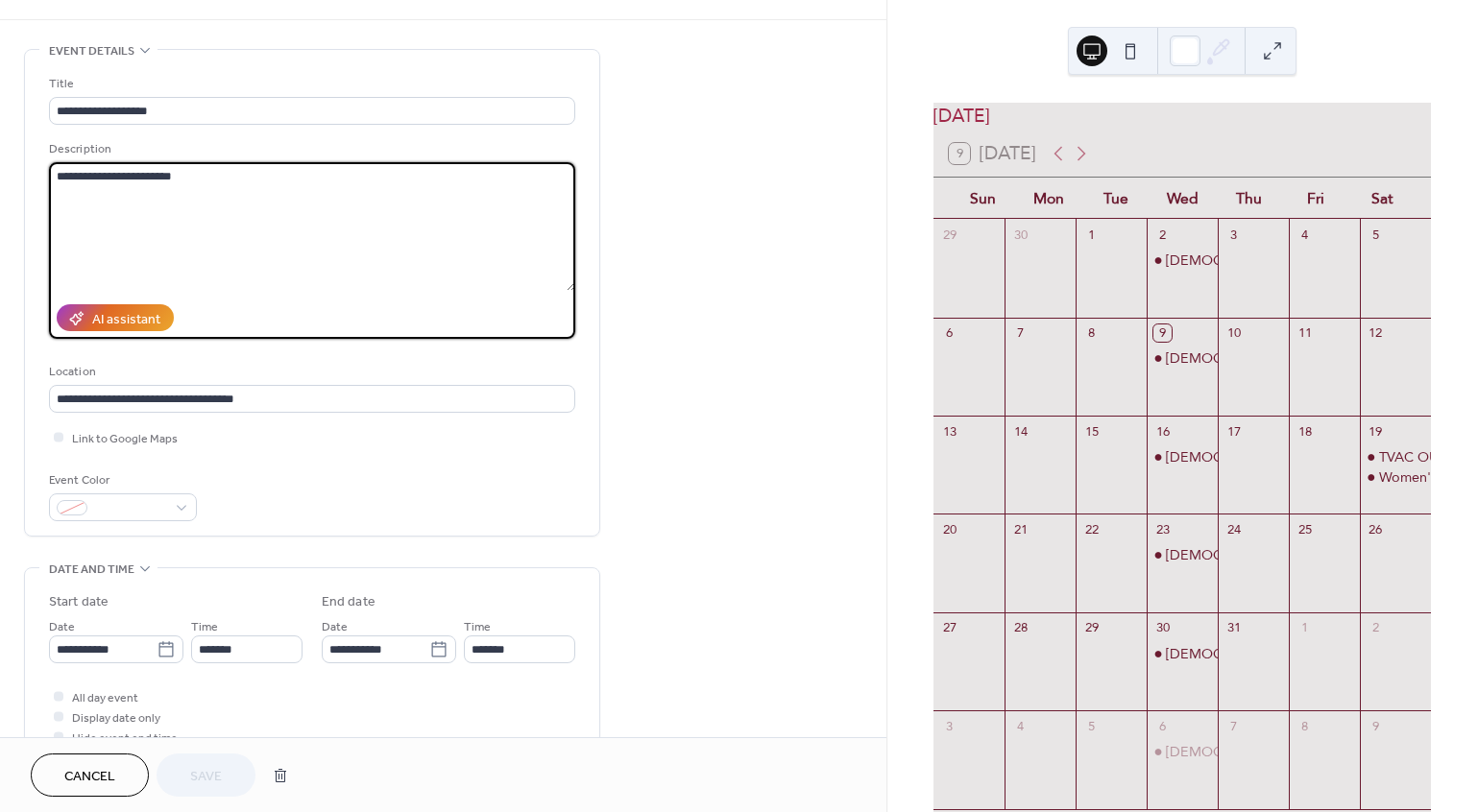 click on "**********" at bounding box center (312, 227) 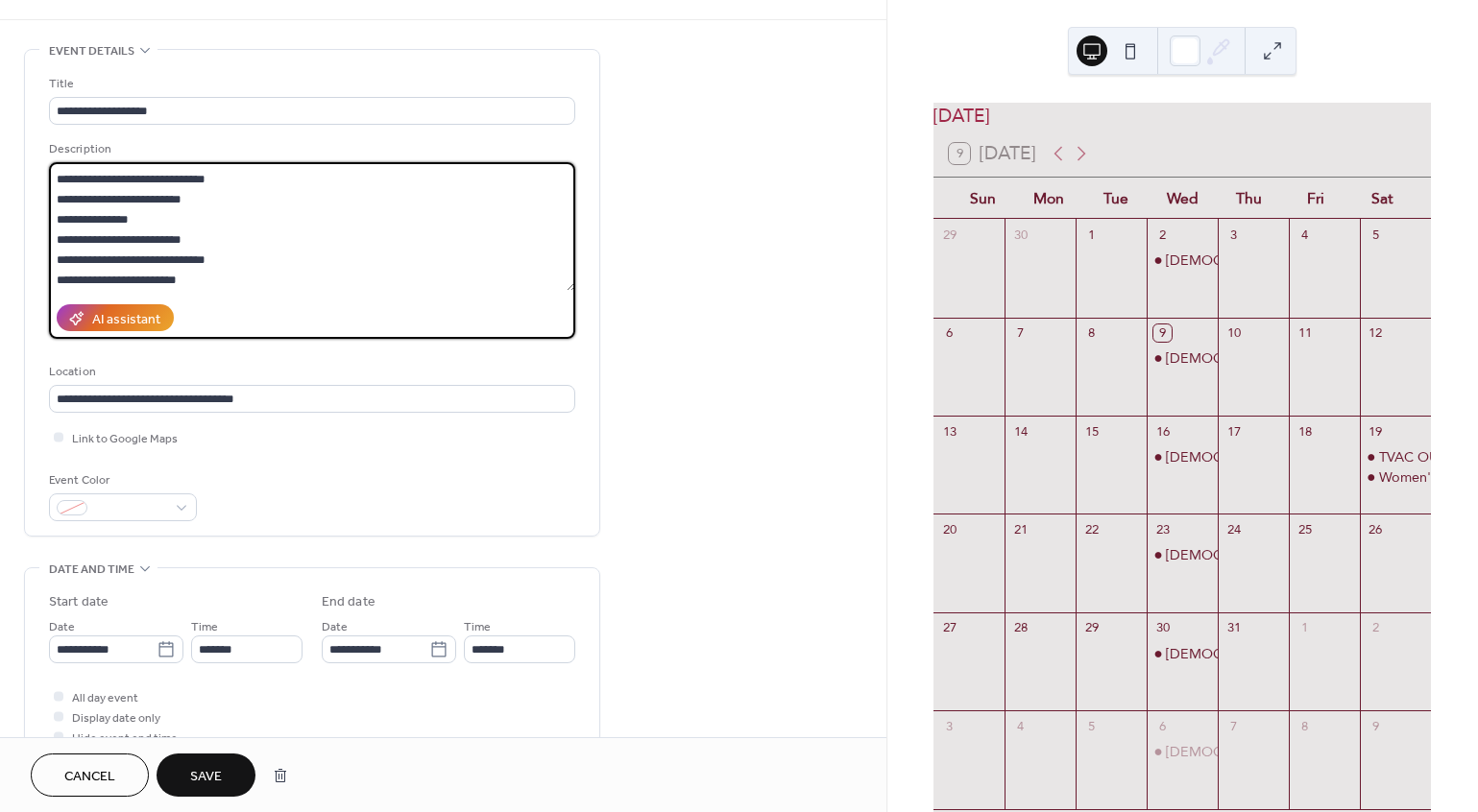 scroll, scrollTop: 78, scrollLeft: 0, axis: vertical 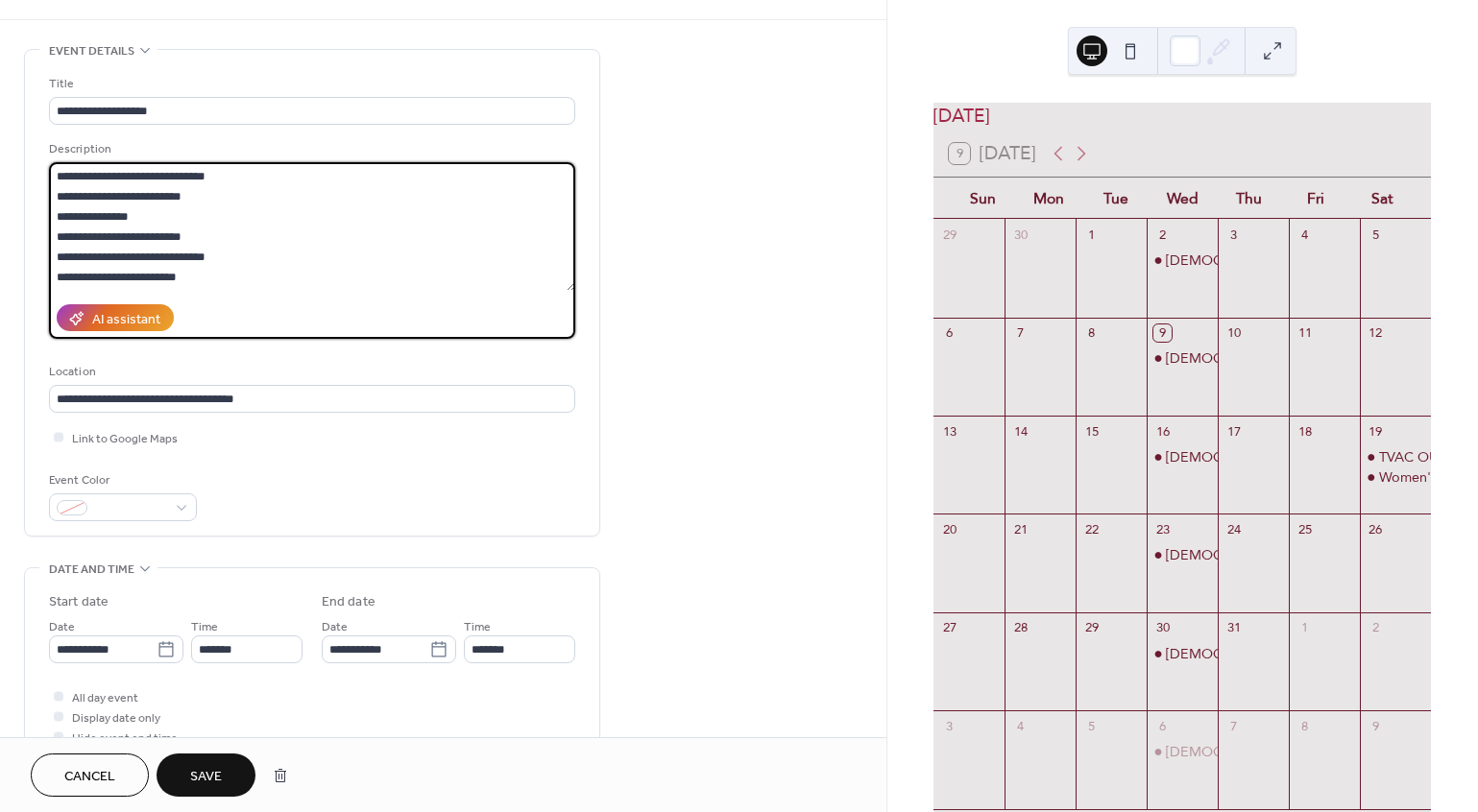 click on "**********" at bounding box center (312, 227) 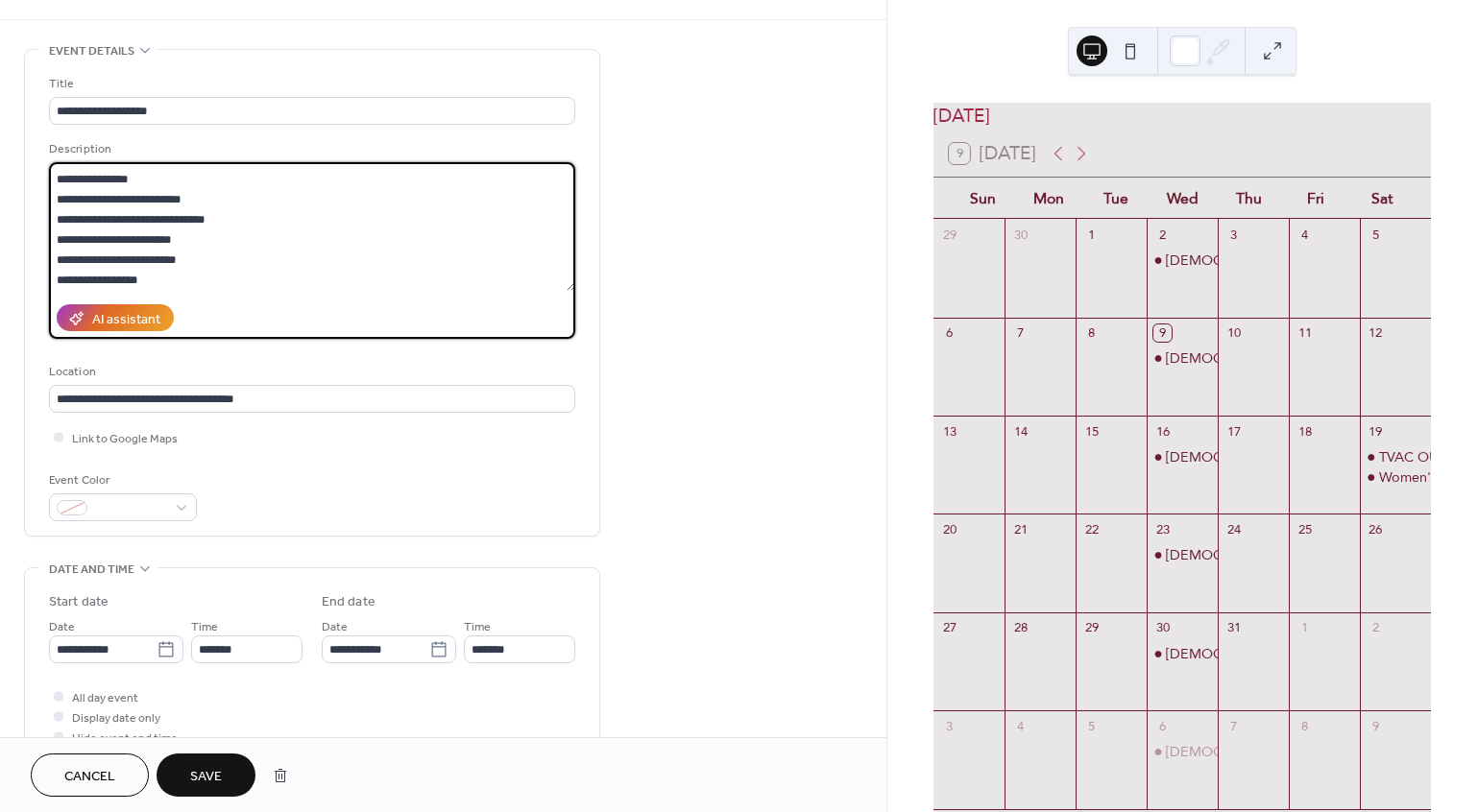 scroll, scrollTop: 118, scrollLeft: 0, axis: vertical 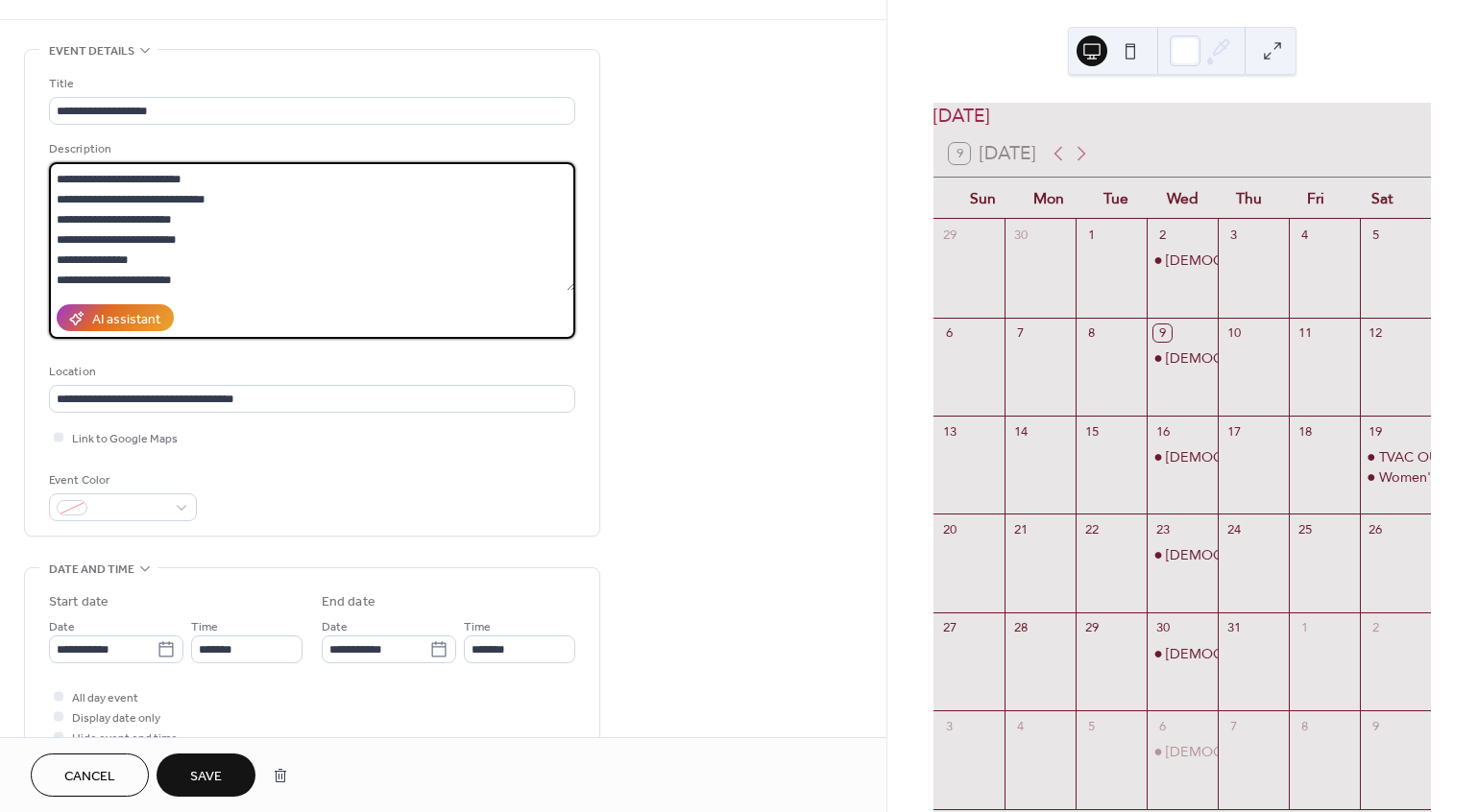 click on "**********" at bounding box center [312, 227] 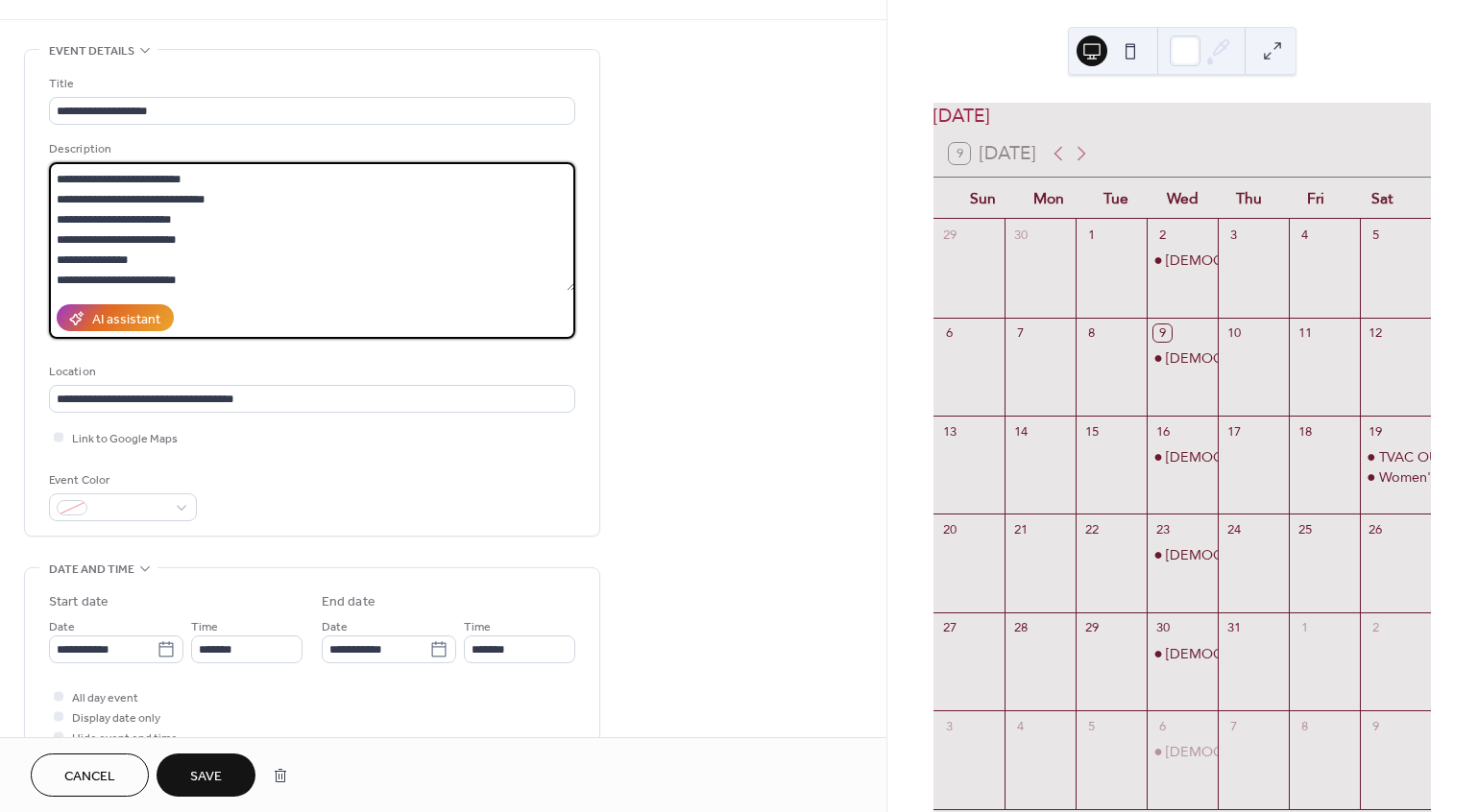 click on "**********" at bounding box center [312, 227] 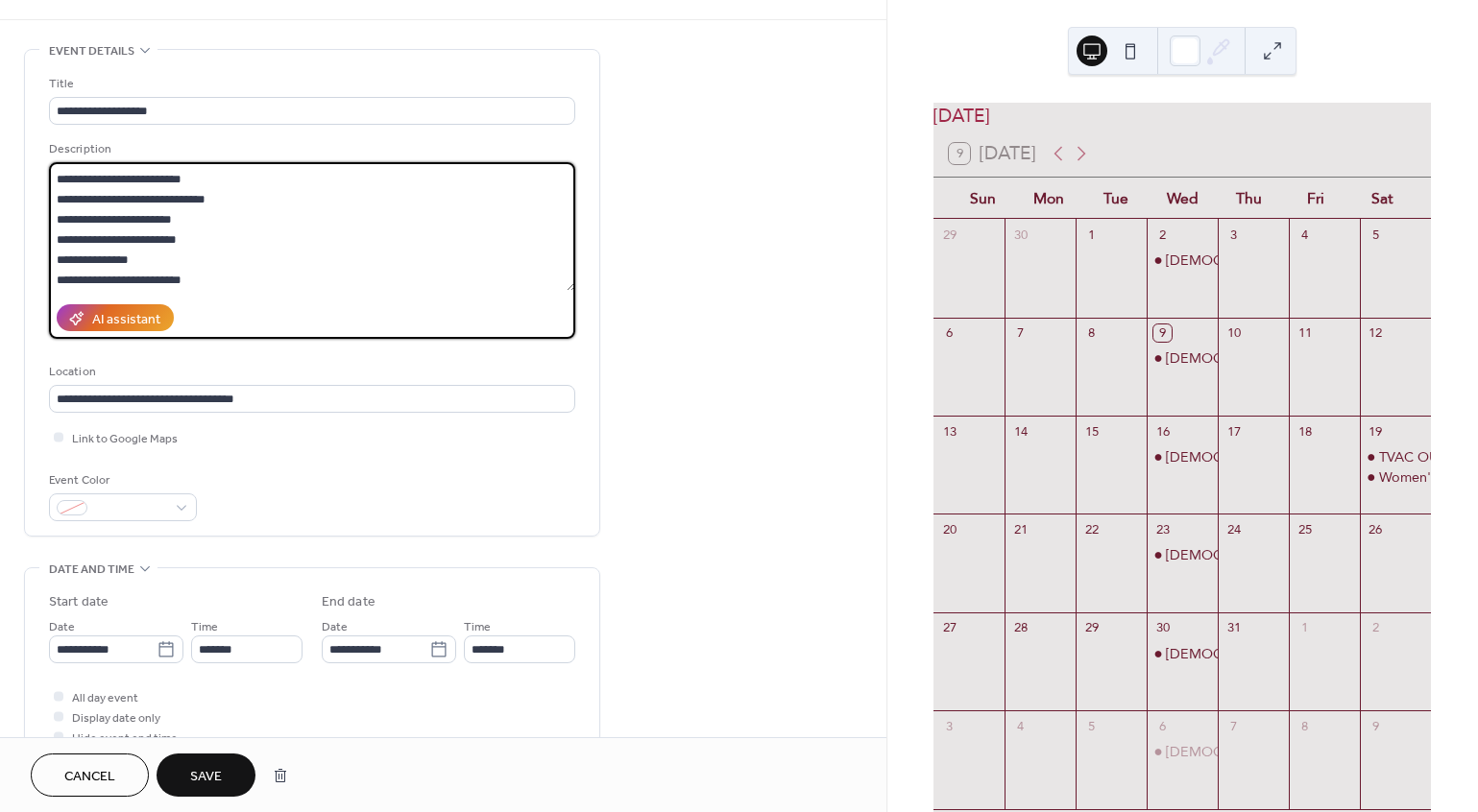 click on "**********" at bounding box center [312, 251] 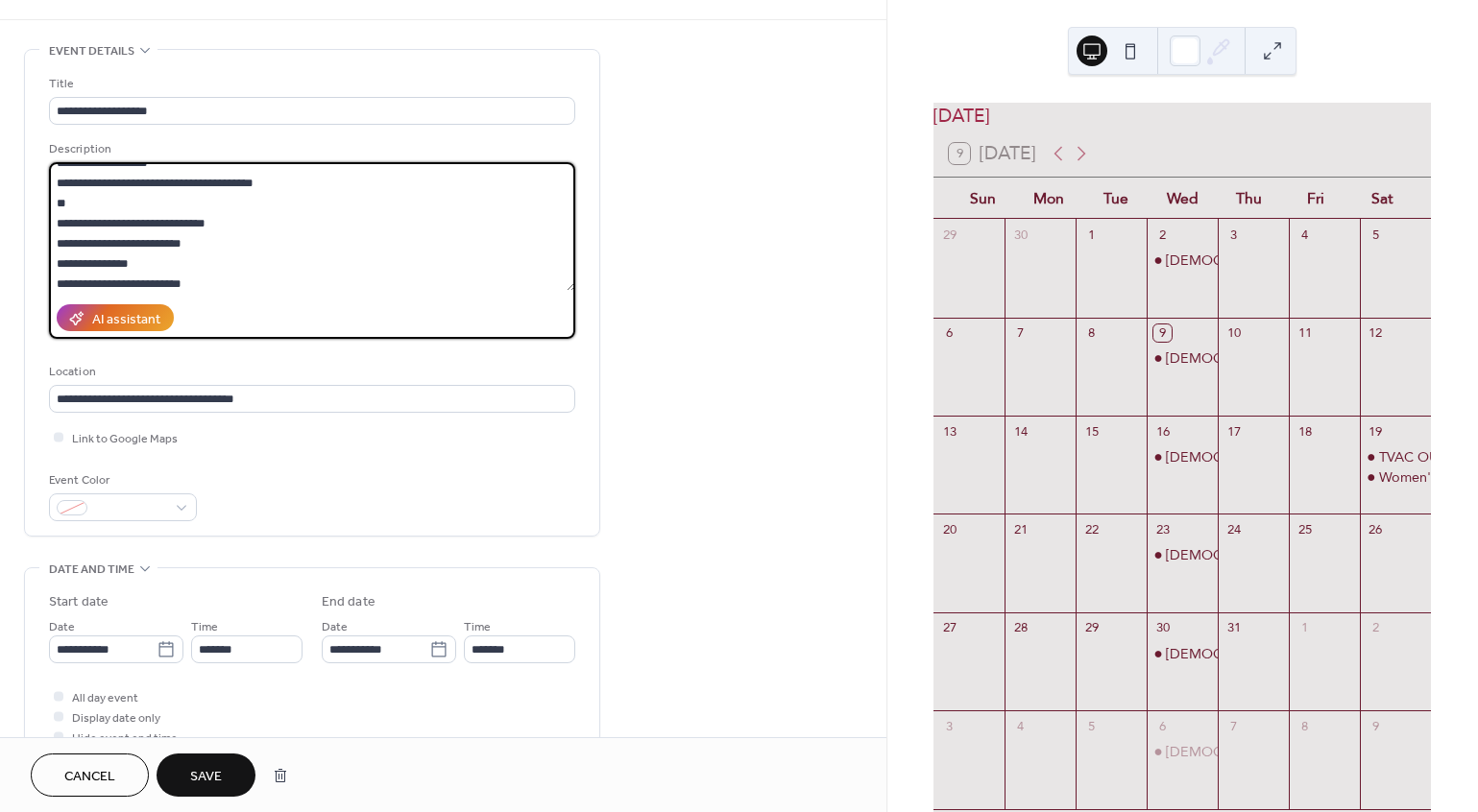 scroll, scrollTop: 0, scrollLeft: 0, axis: both 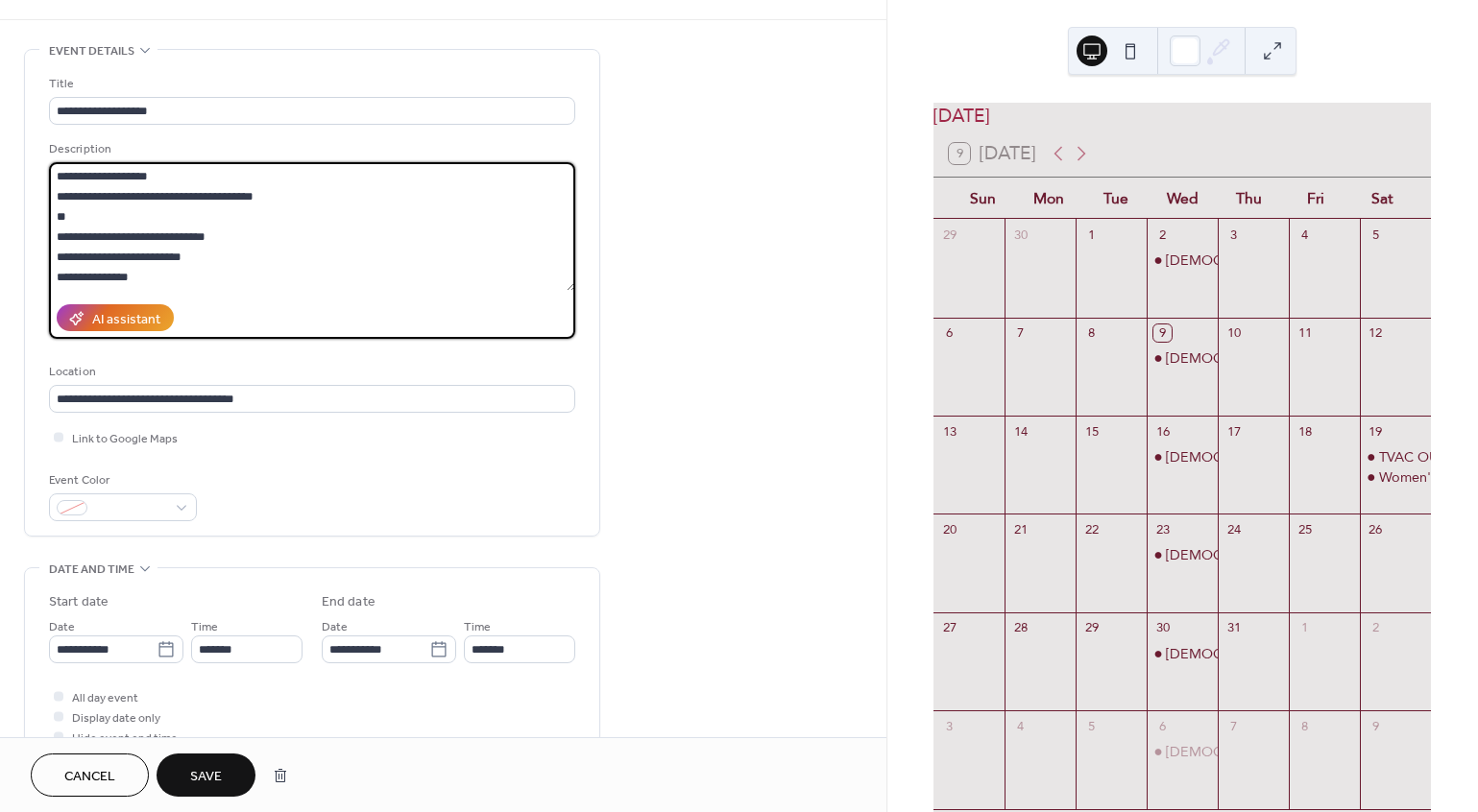 drag, startPoint x: 62, startPoint y: 196, endPoint x: 303, endPoint y: 195, distance: 241.002 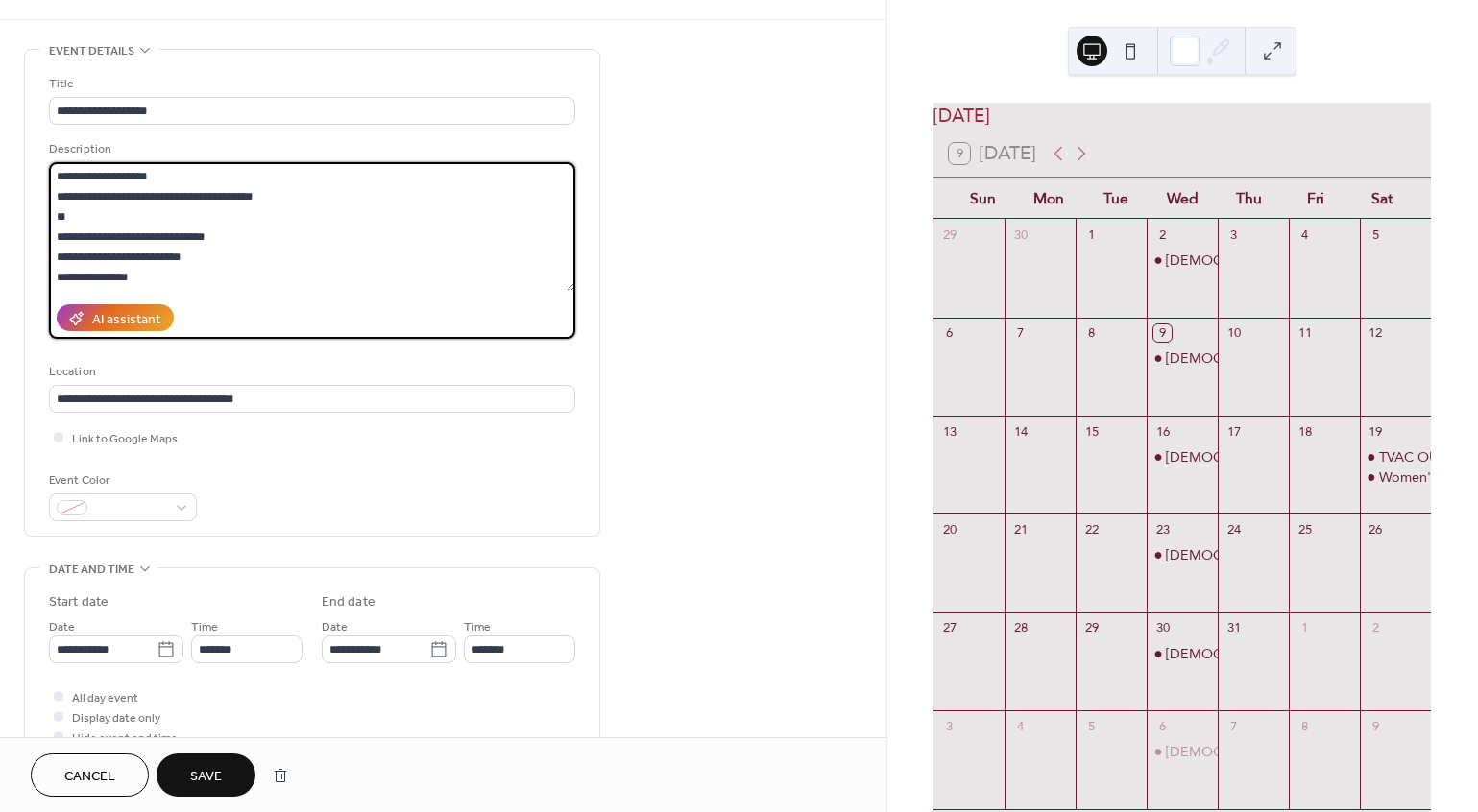 click on "**********" at bounding box center (312, 227) 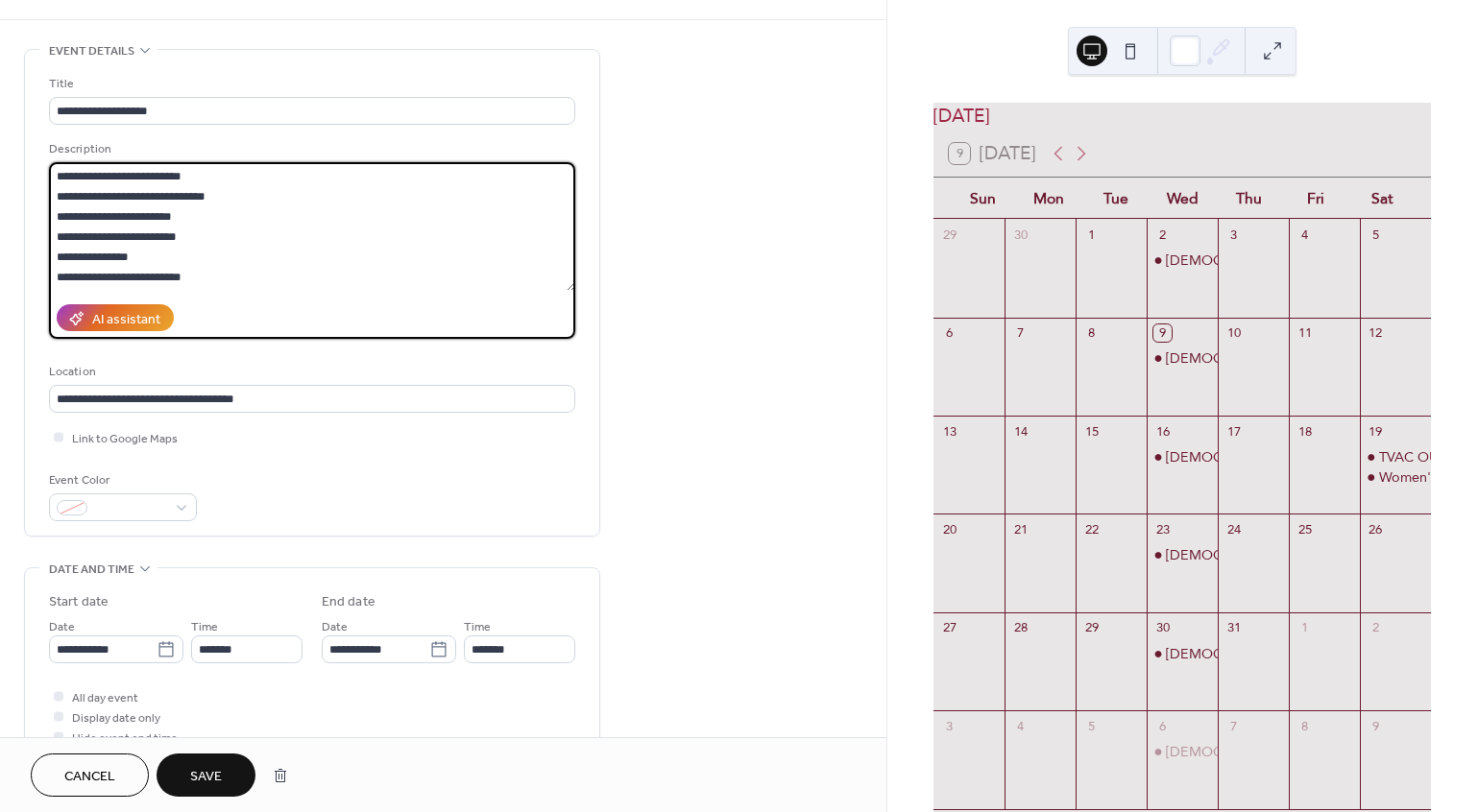 scroll, scrollTop: 141, scrollLeft: 0, axis: vertical 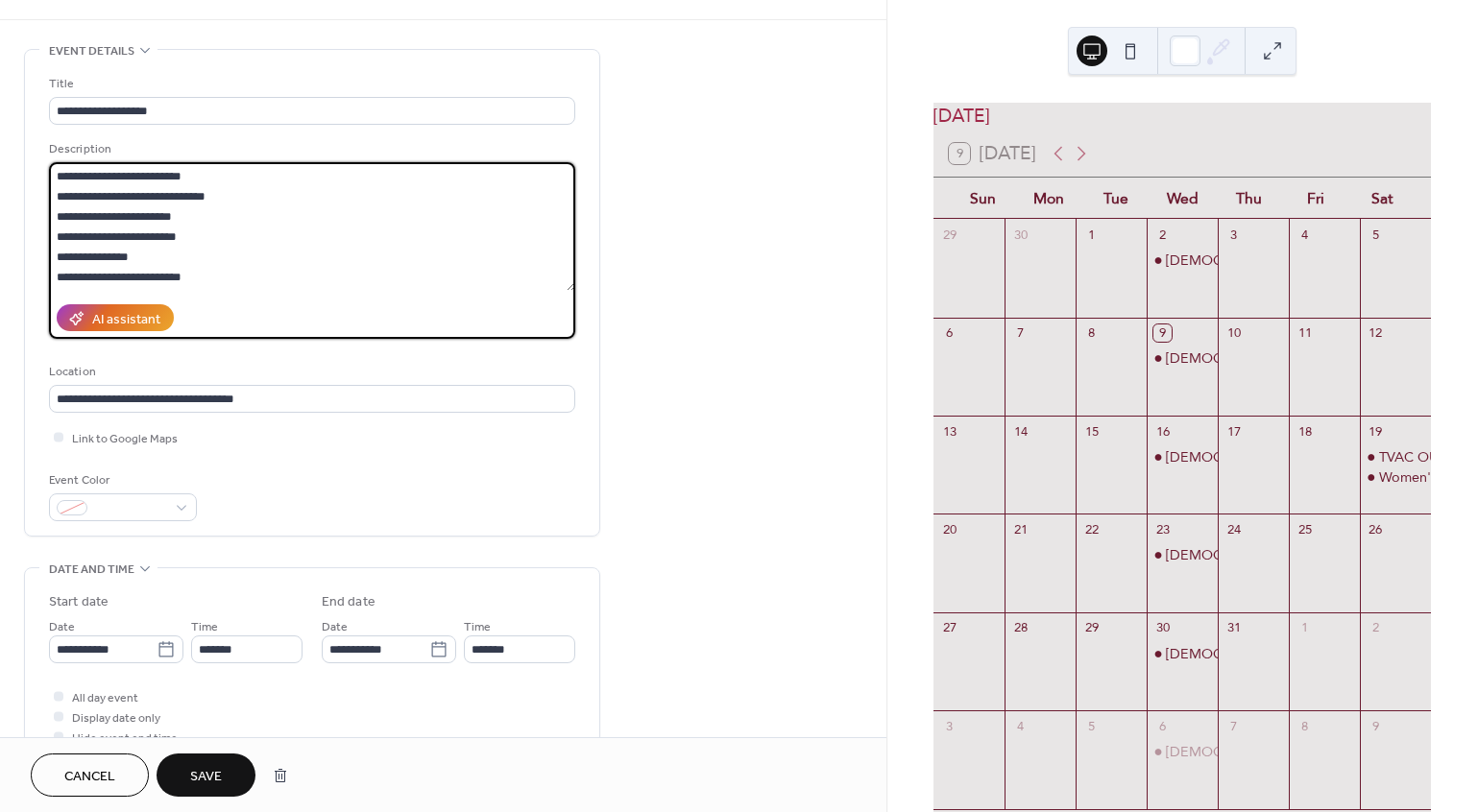 click on "**********" at bounding box center [312, 227] 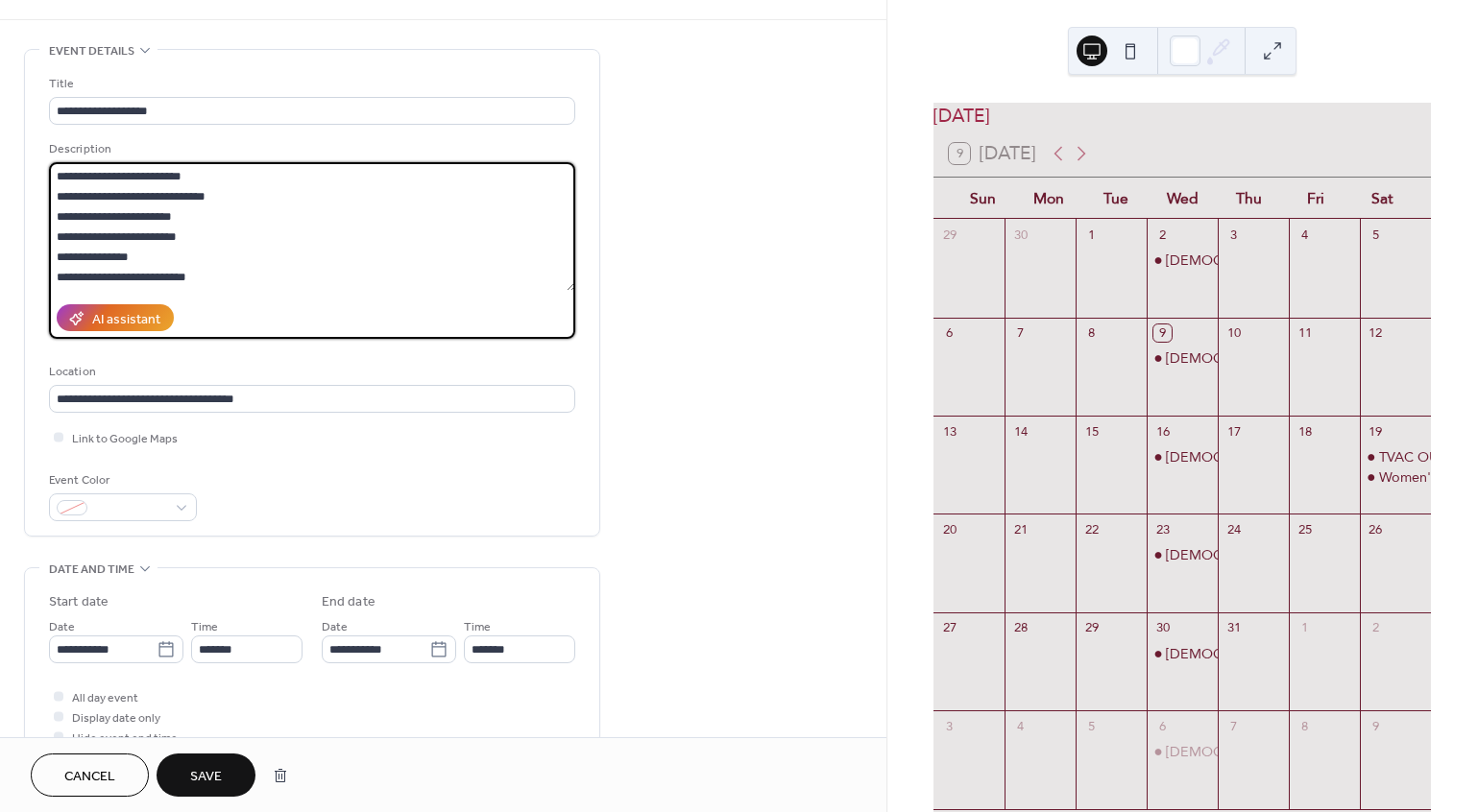 paste on "**********" 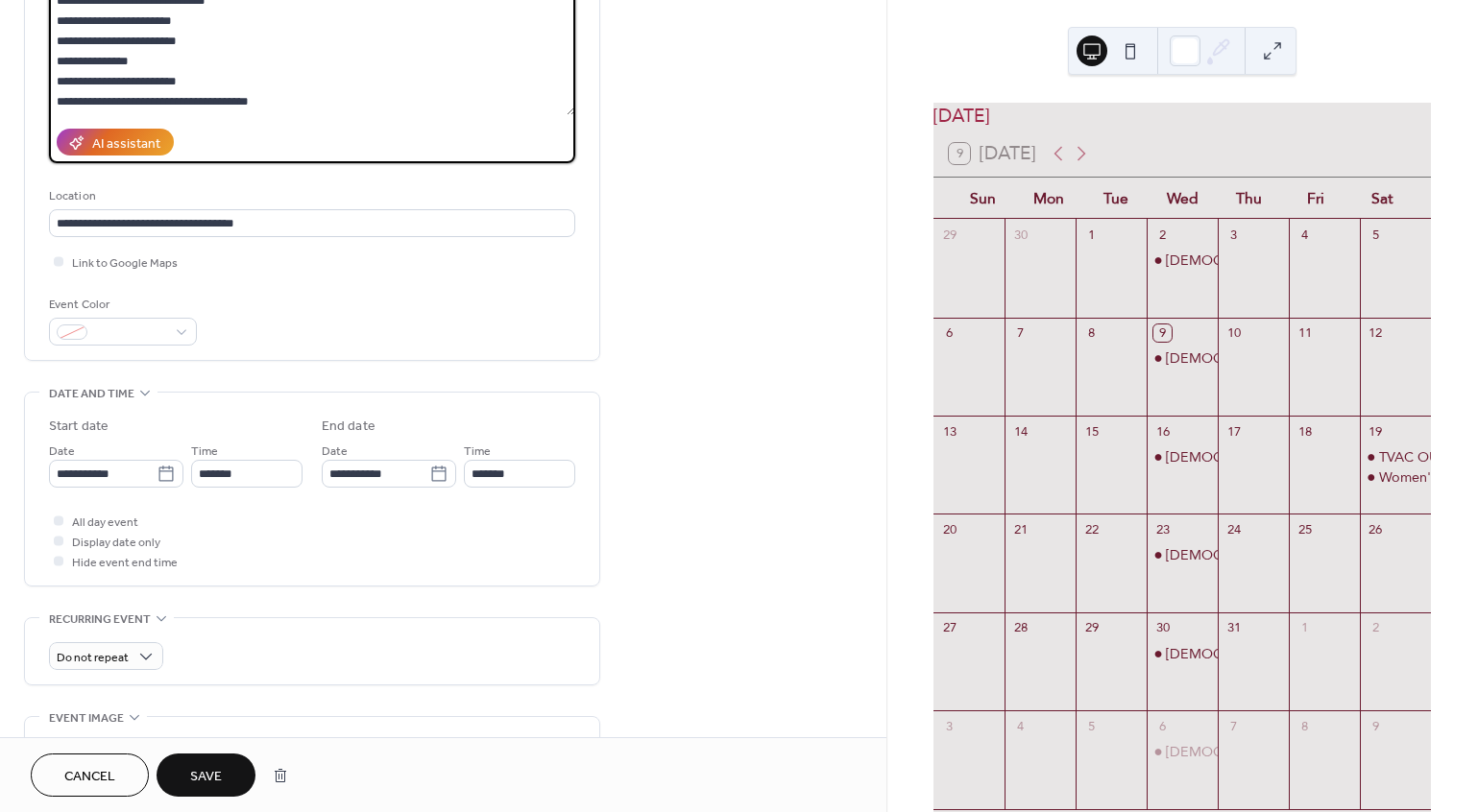 scroll, scrollTop: 234, scrollLeft: 0, axis: vertical 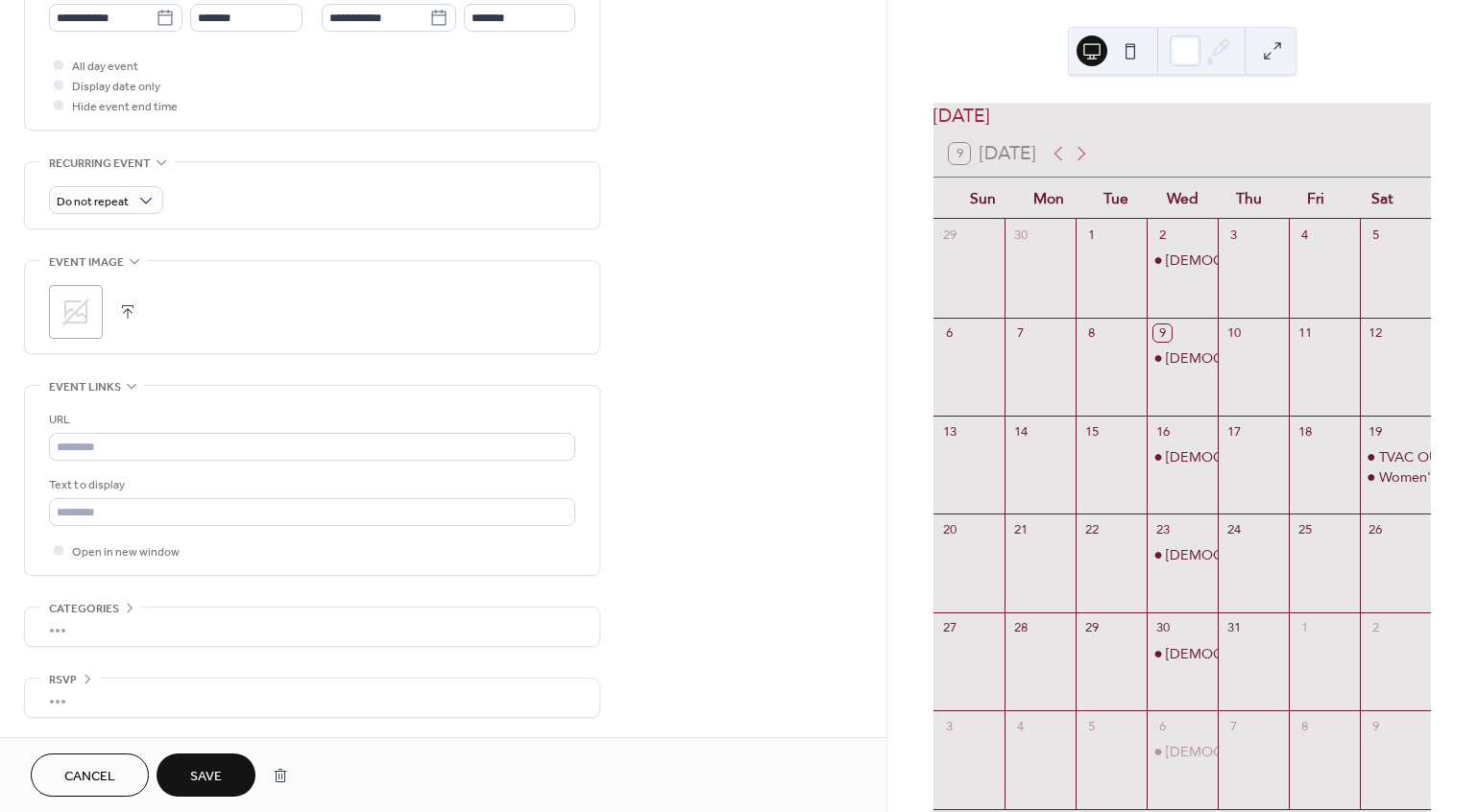 type on "**********" 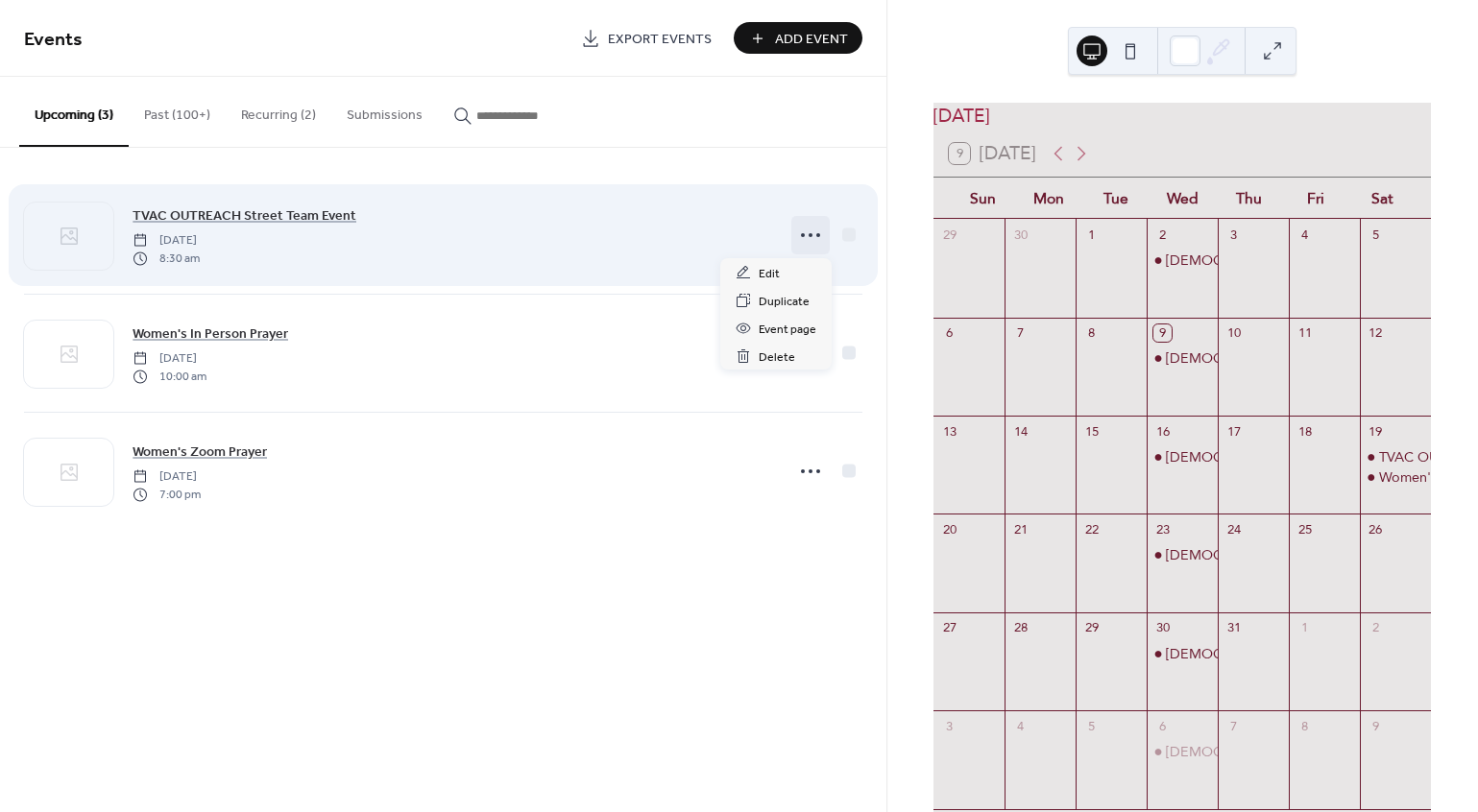 click 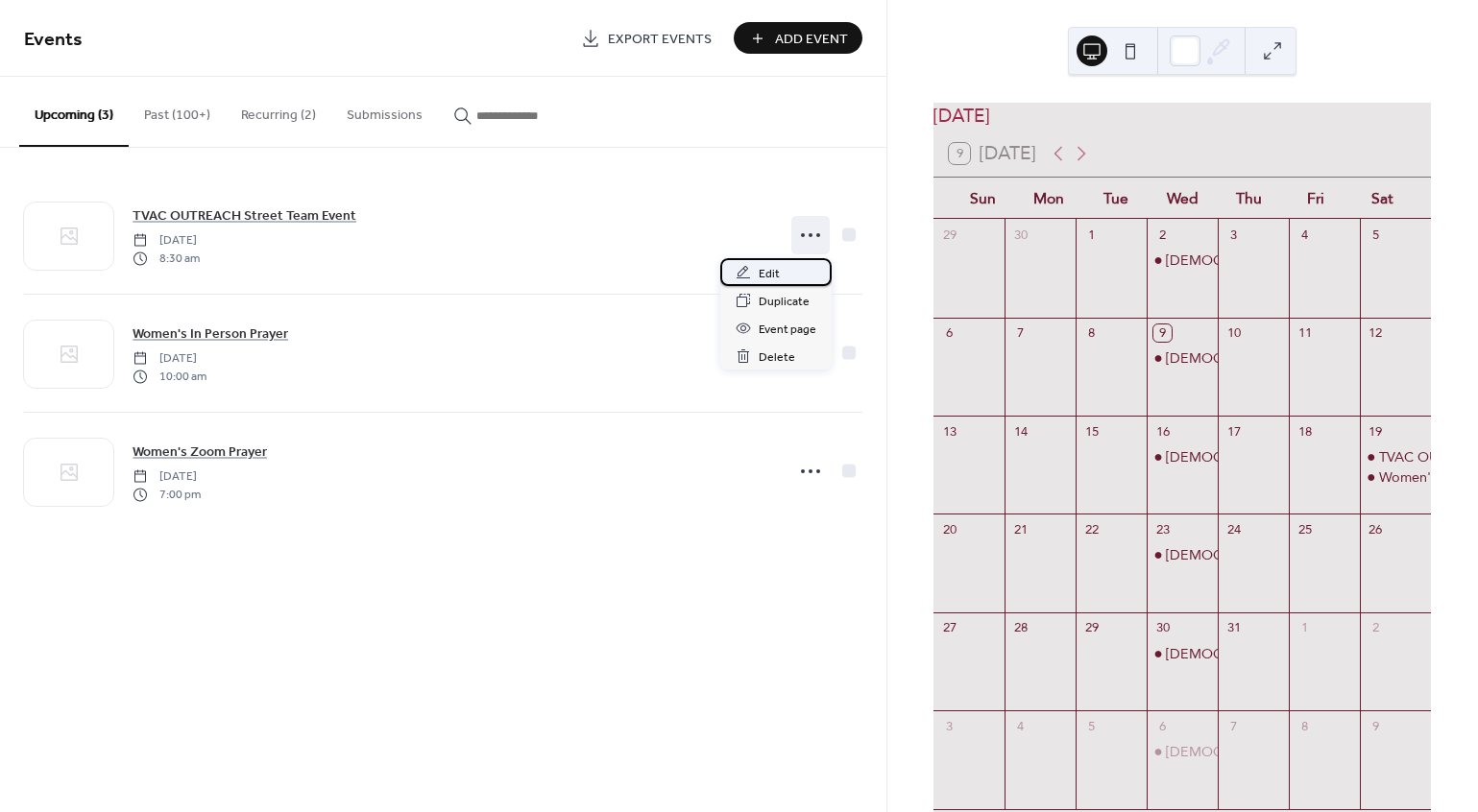 click on "Edit" at bounding box center (769, 274) 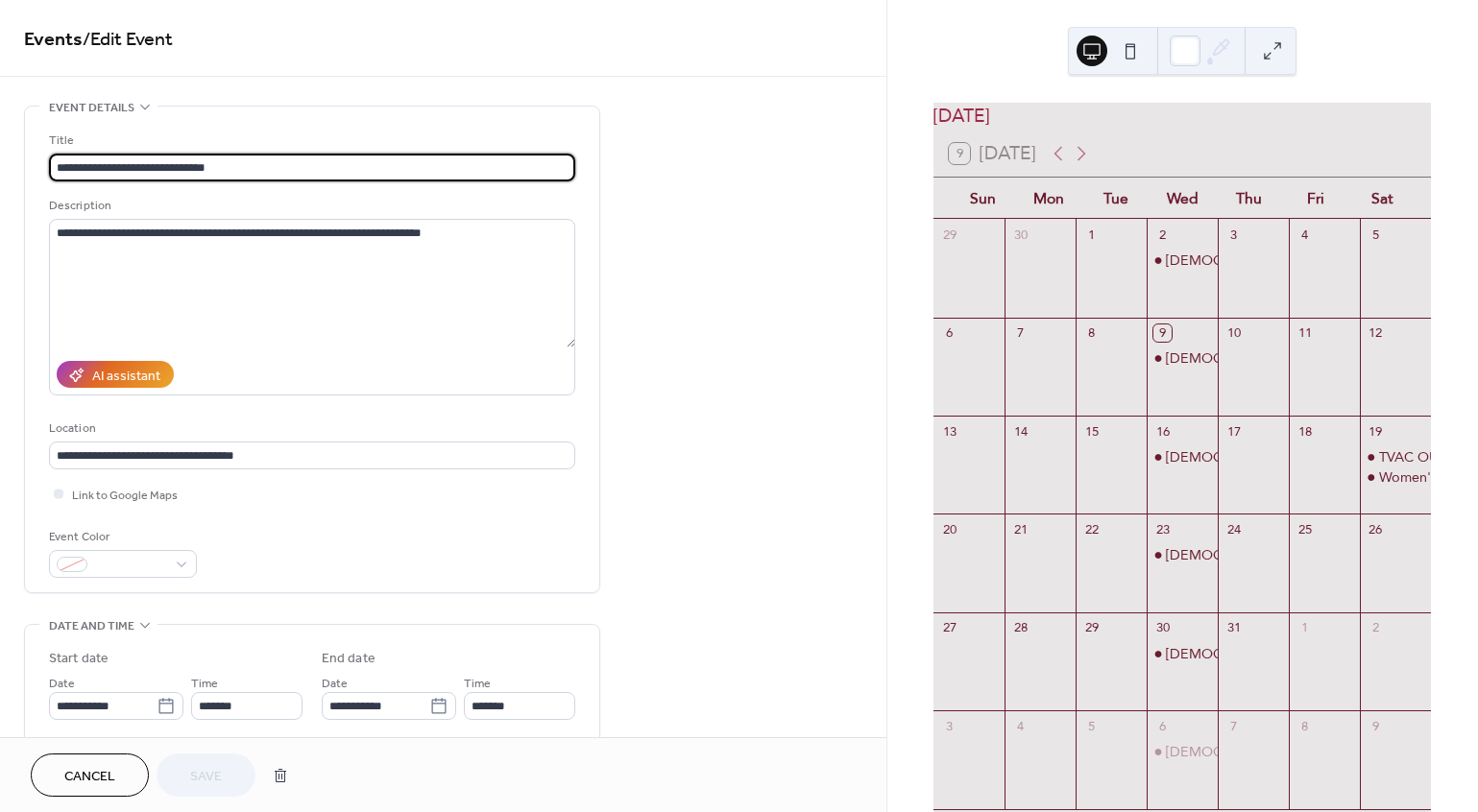 drag, startPoint x: 259, startPoint y: 163, endPoint x: 41, endPoint y: 150, distance: 218.3873 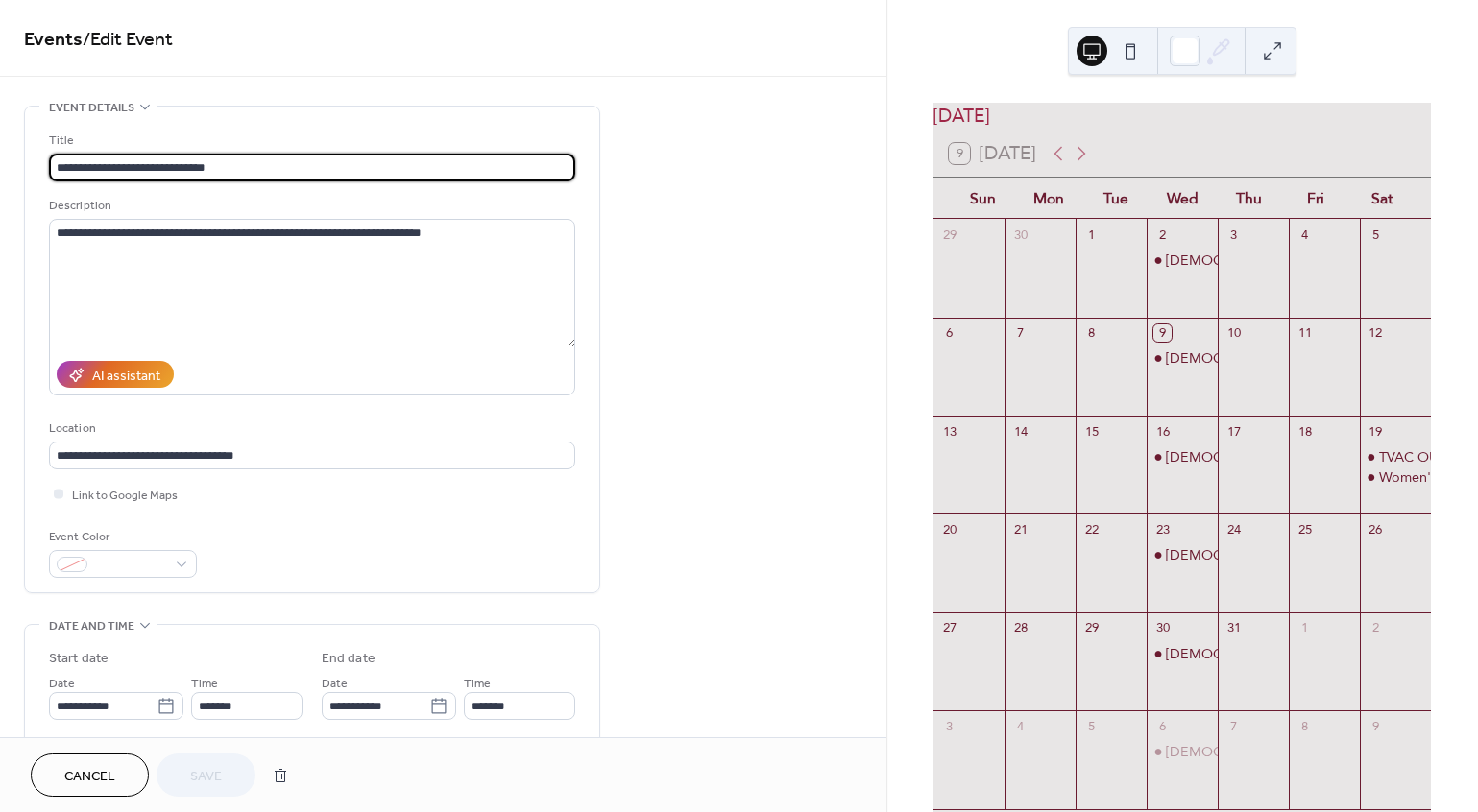 click on "**********" at bounding box center [312, 349] 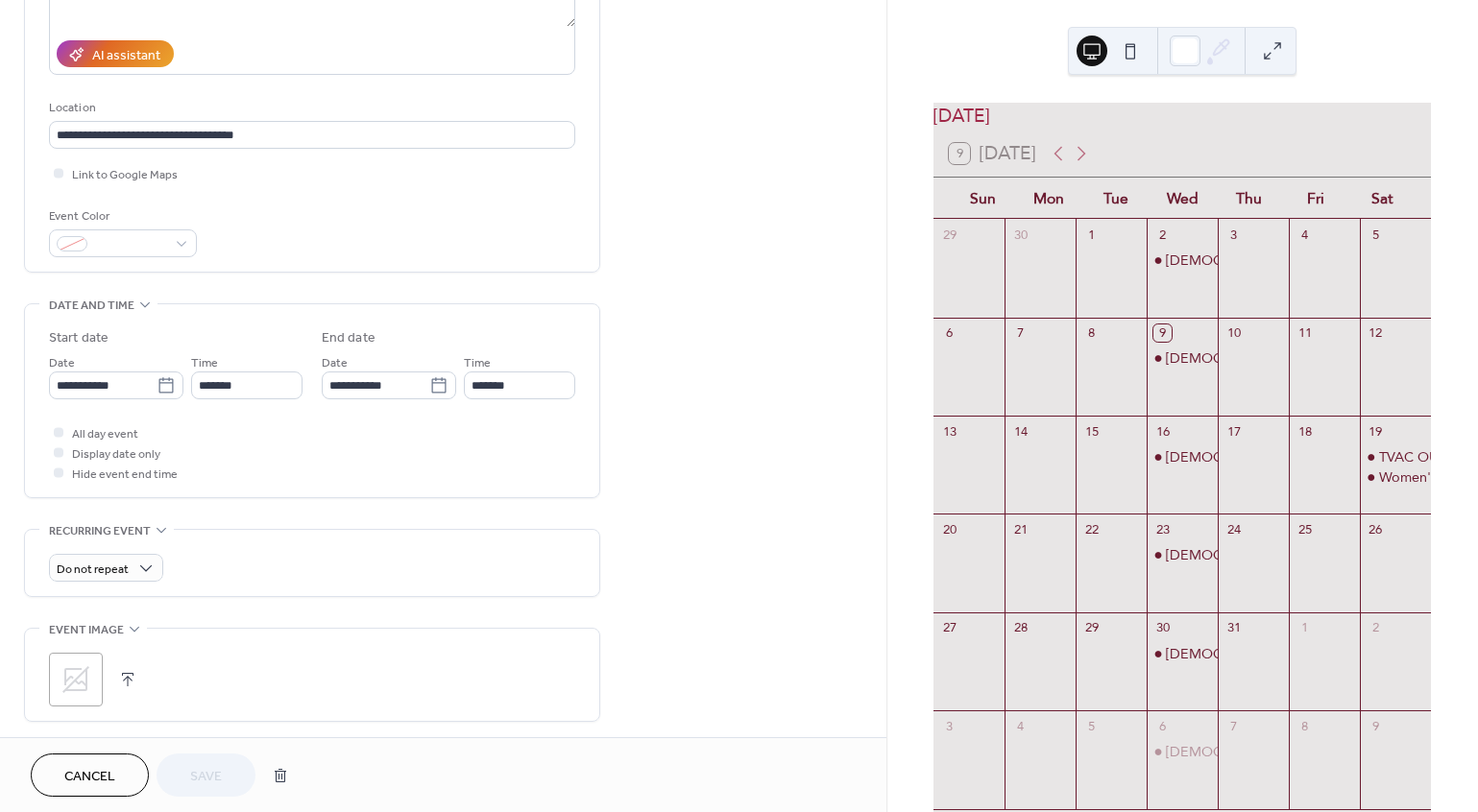 scroll, scrollTop: 688, scrollLeft: 0, axis: vertical 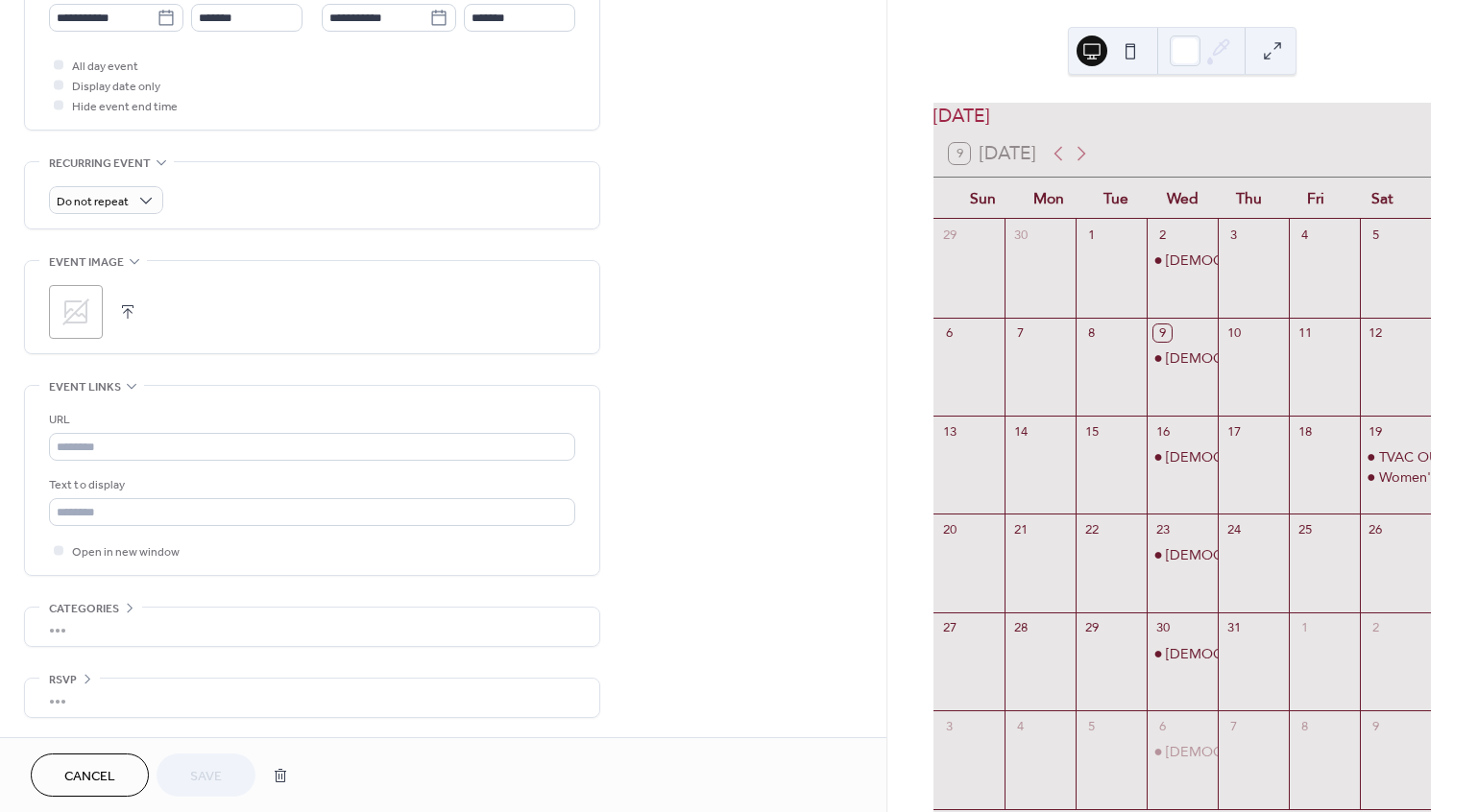 click on "Cancel" at bounding box center (89, 776) 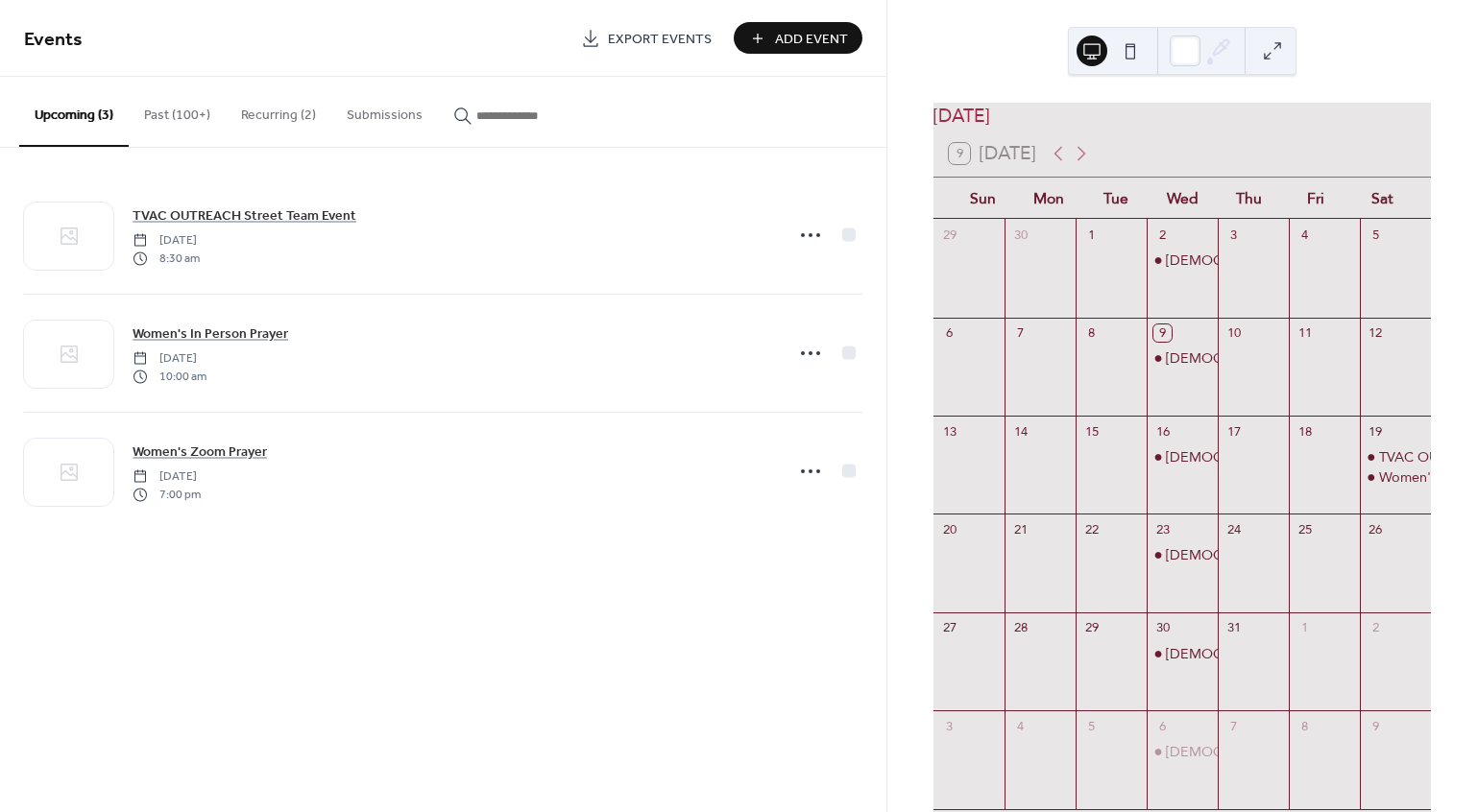 click on "Add Event" at bounding box center [812, 39] 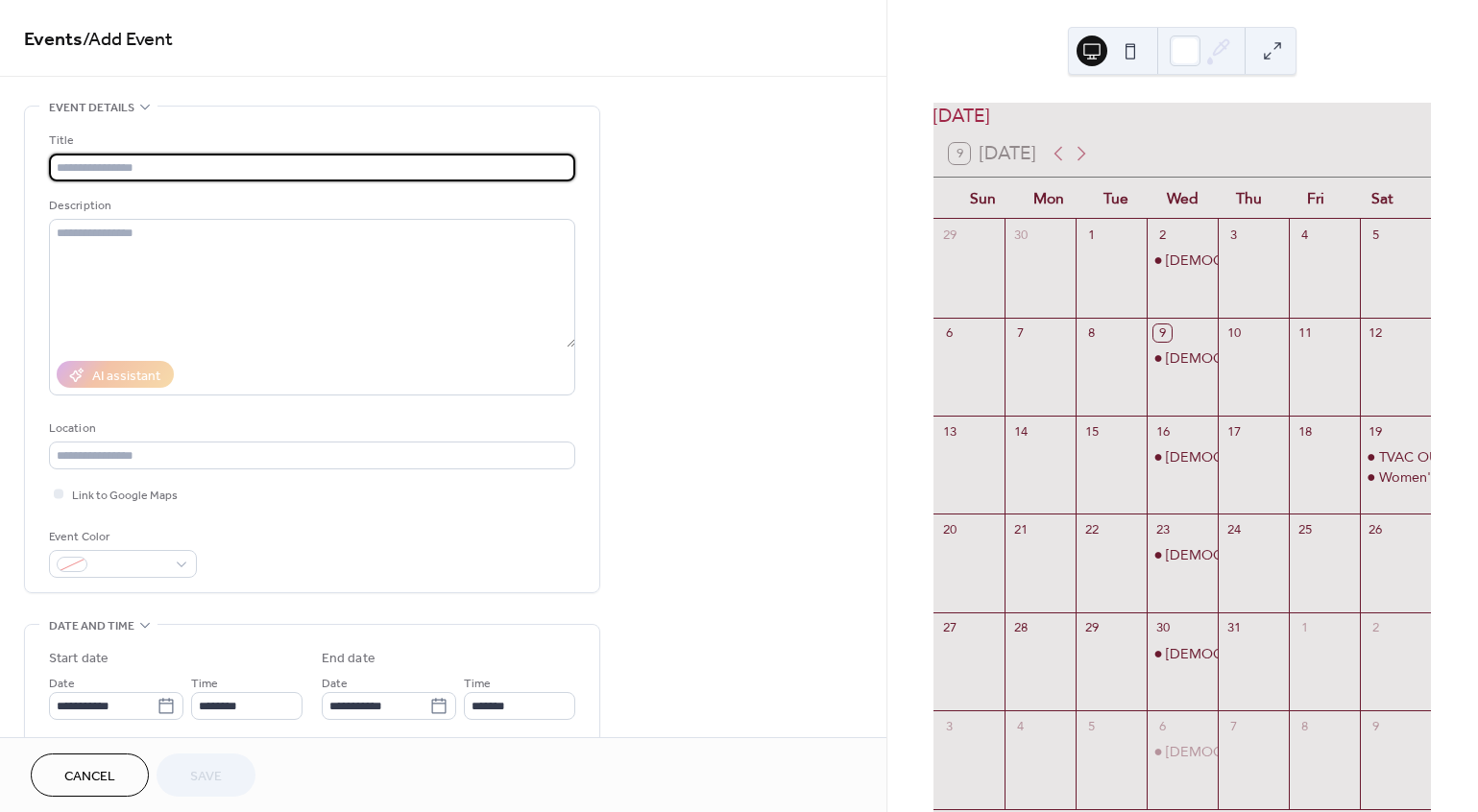 click at bounding box center (312, 167) 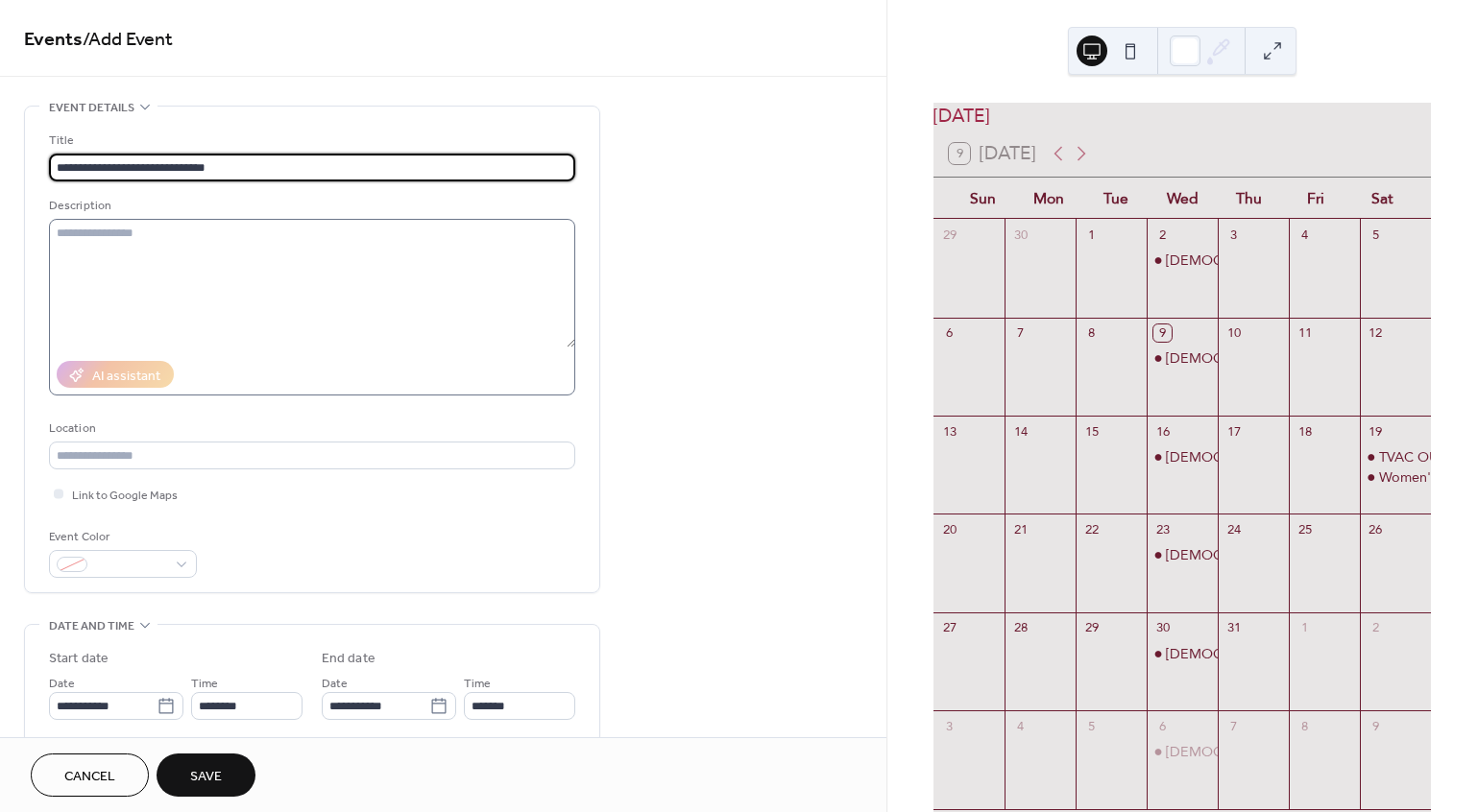 type on "**********" 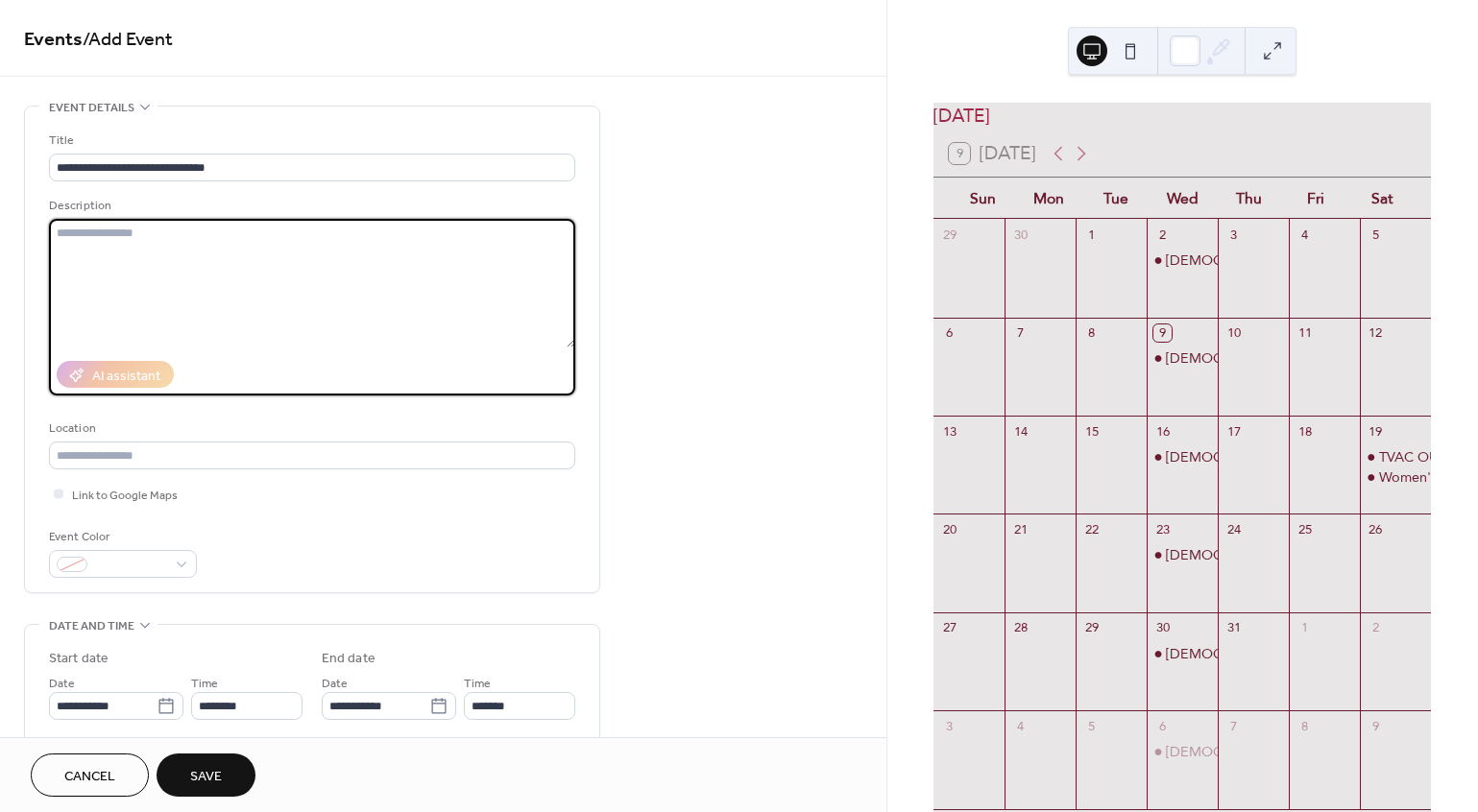 click at bounding box center [312, 283] 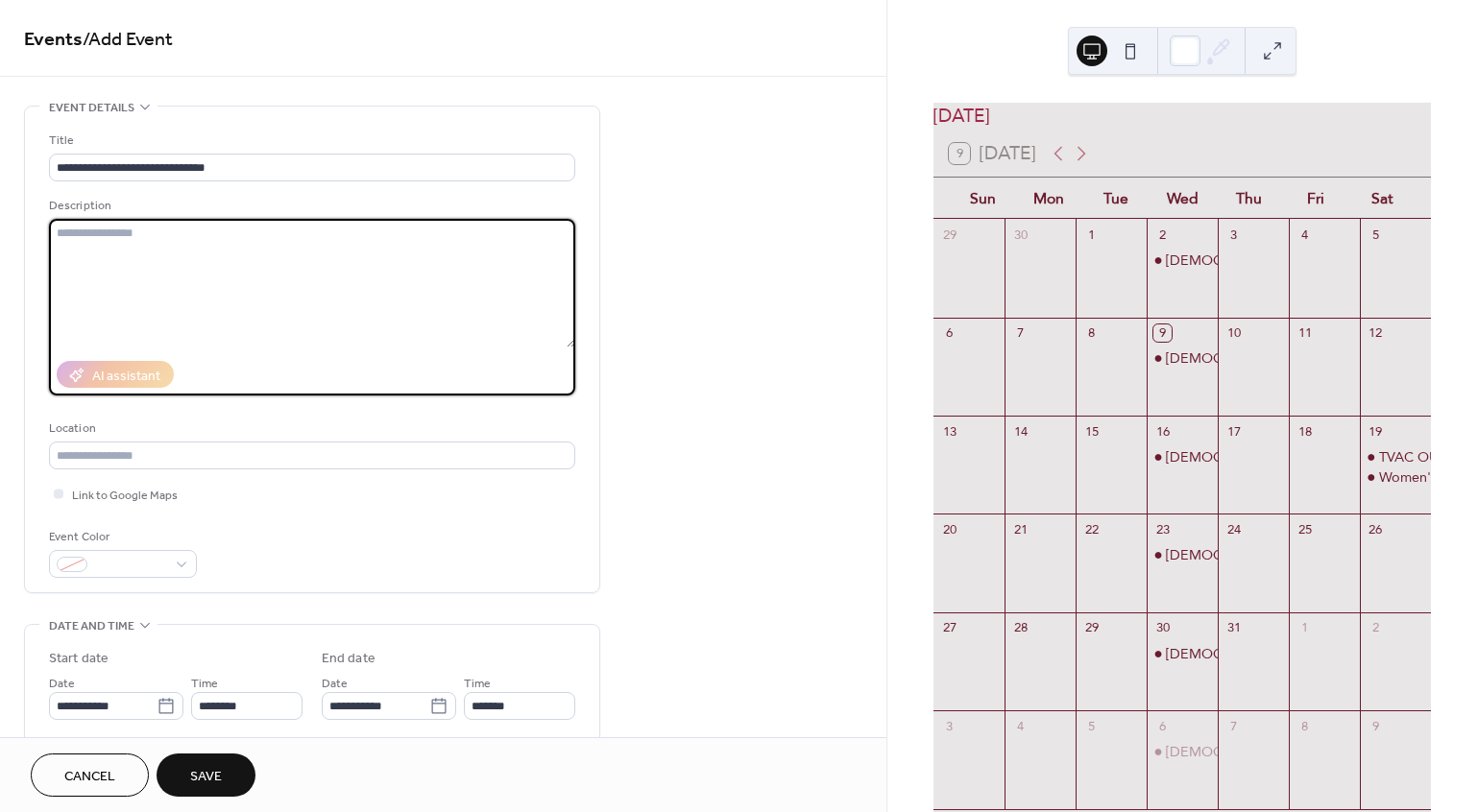 paste on "**********" 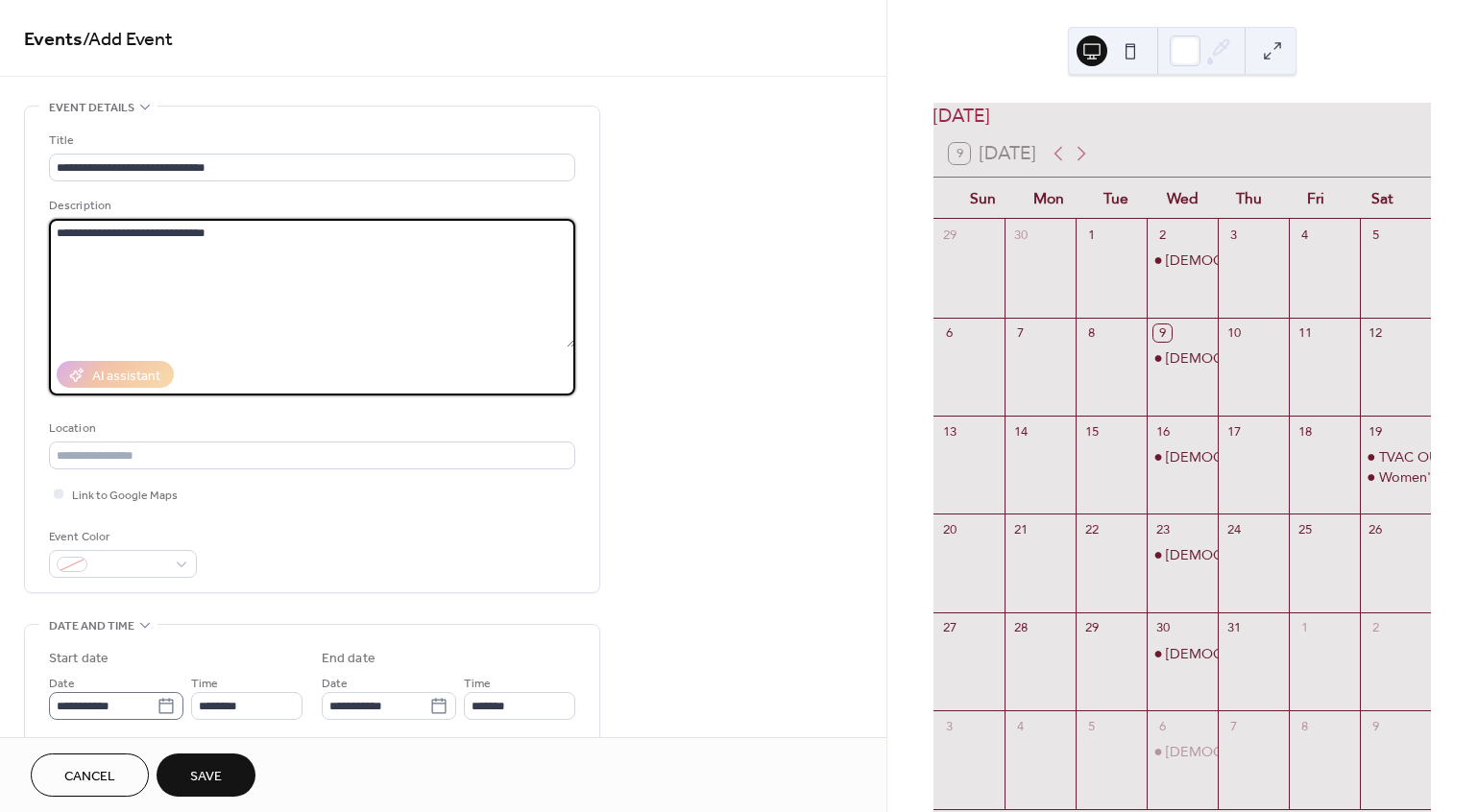 type on "**********" 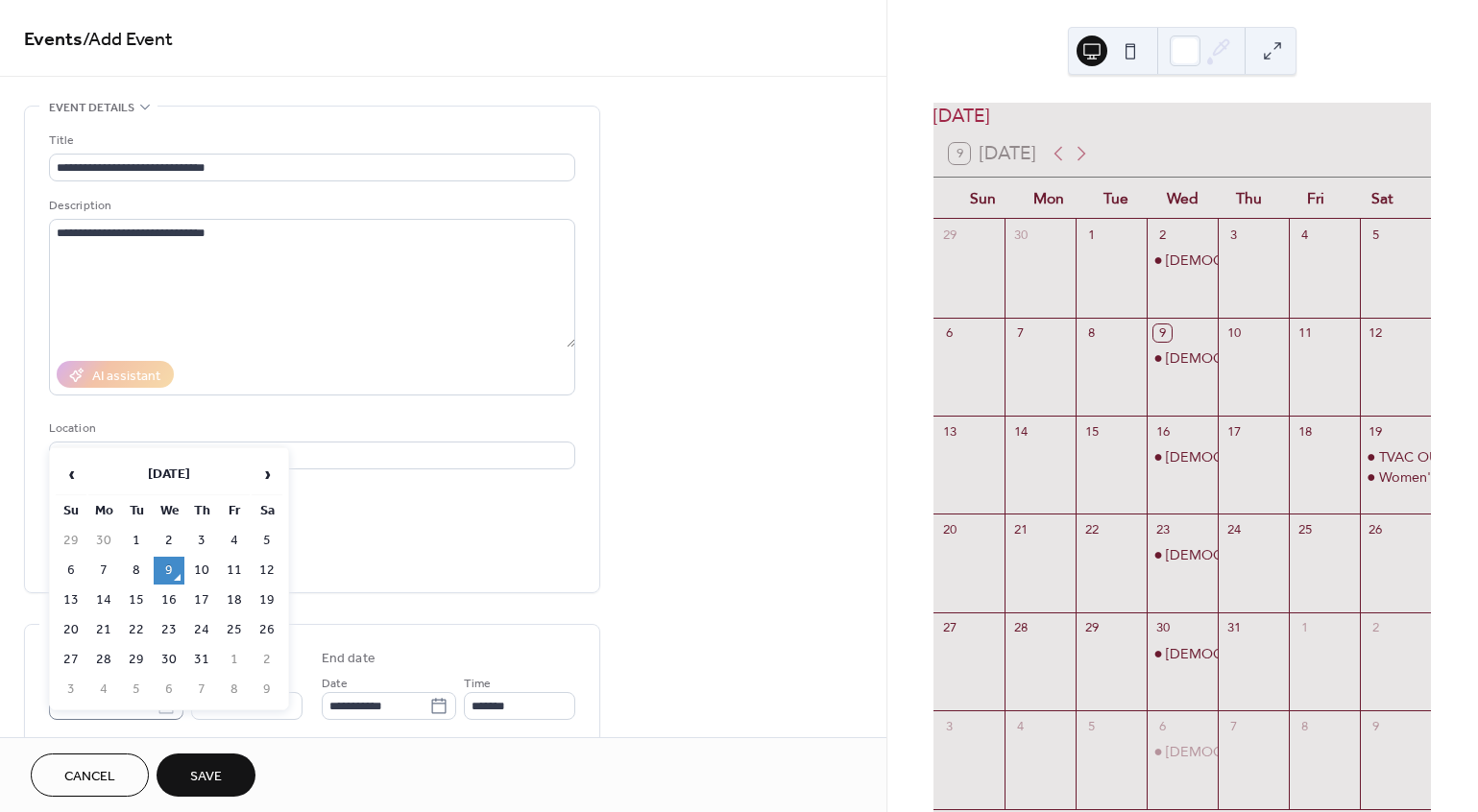 click 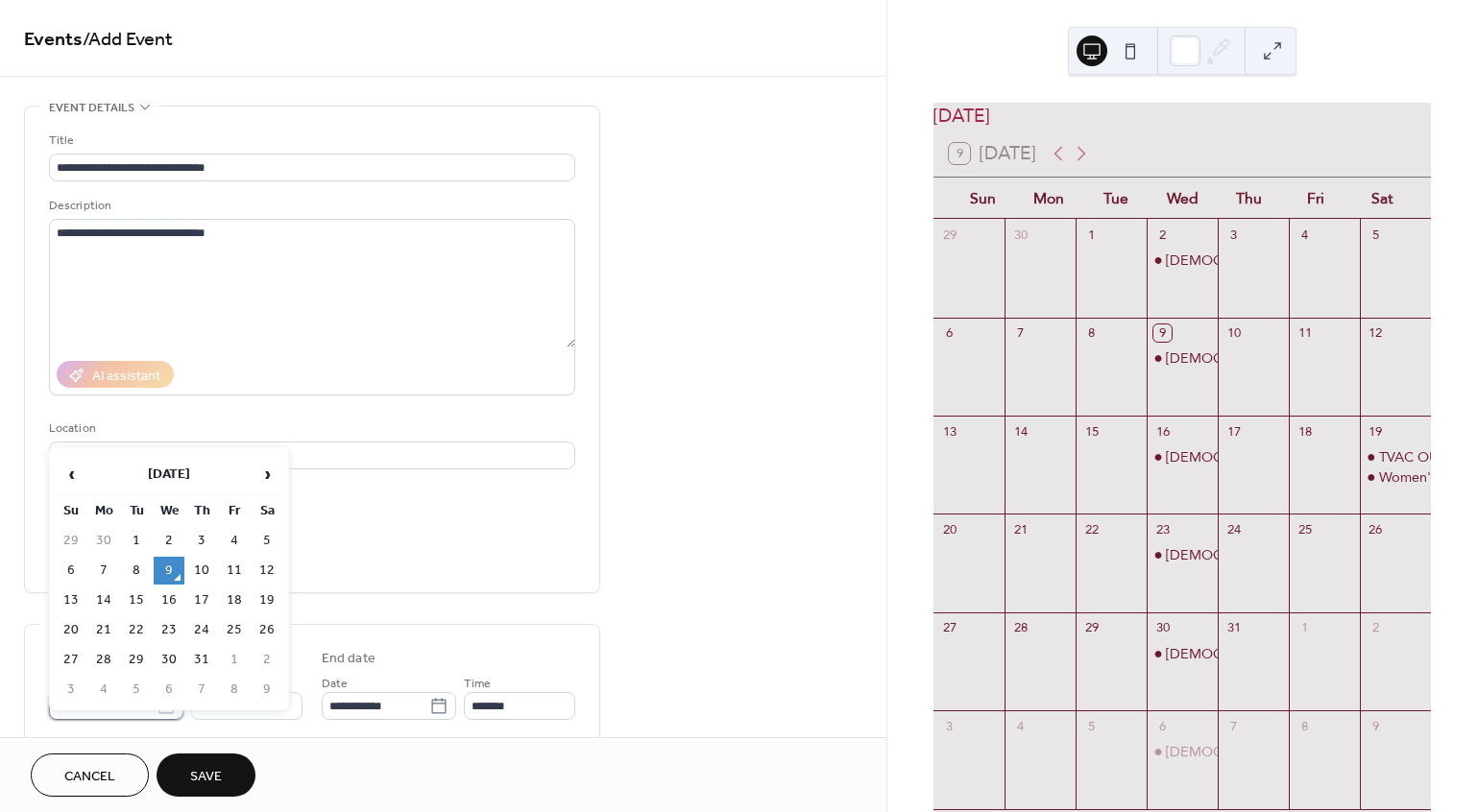 click on "**********" at bounding box center (103, 705) 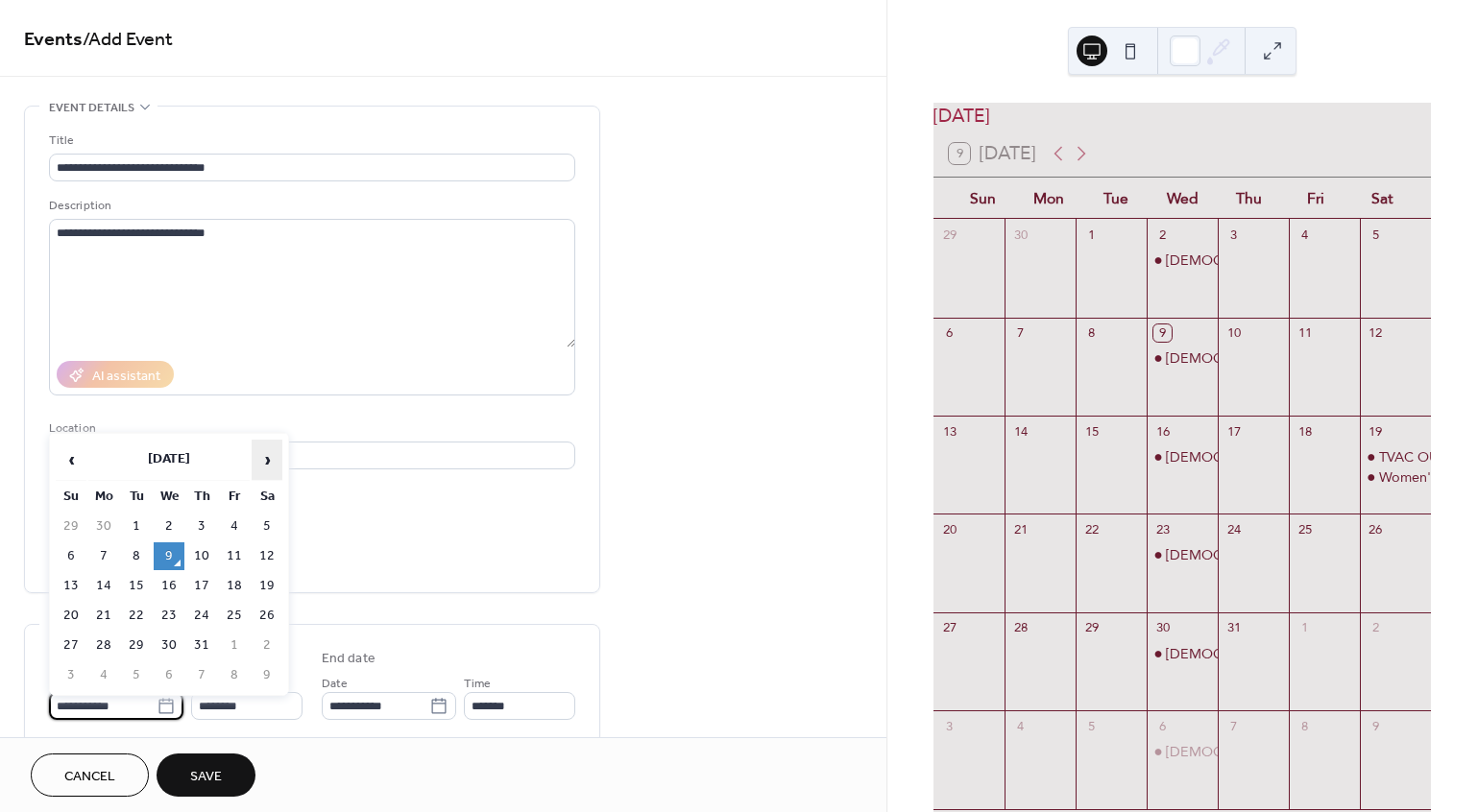 click on "›" at bounding box center [267, 460] 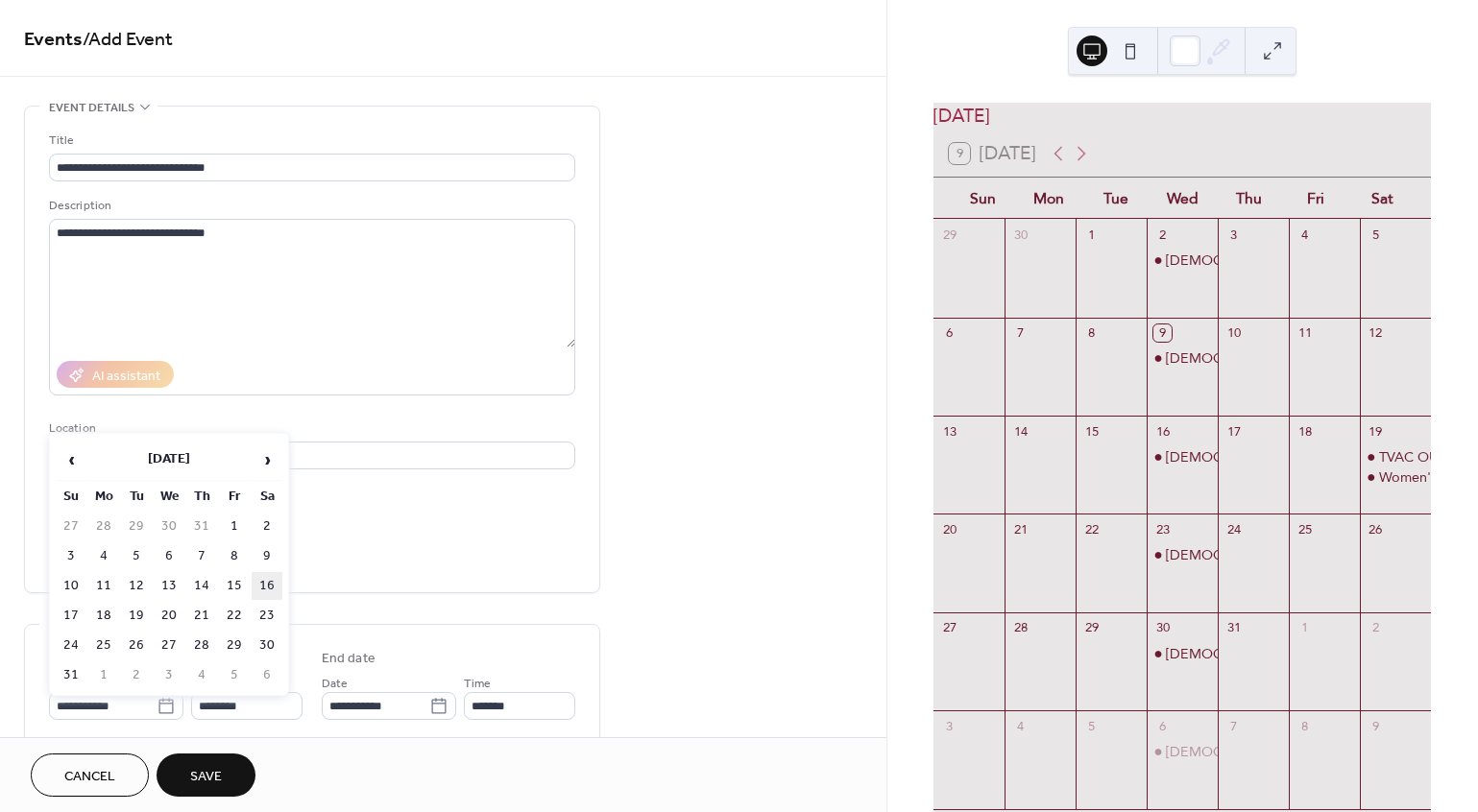 click on "16" at bounding box center [267, 585] 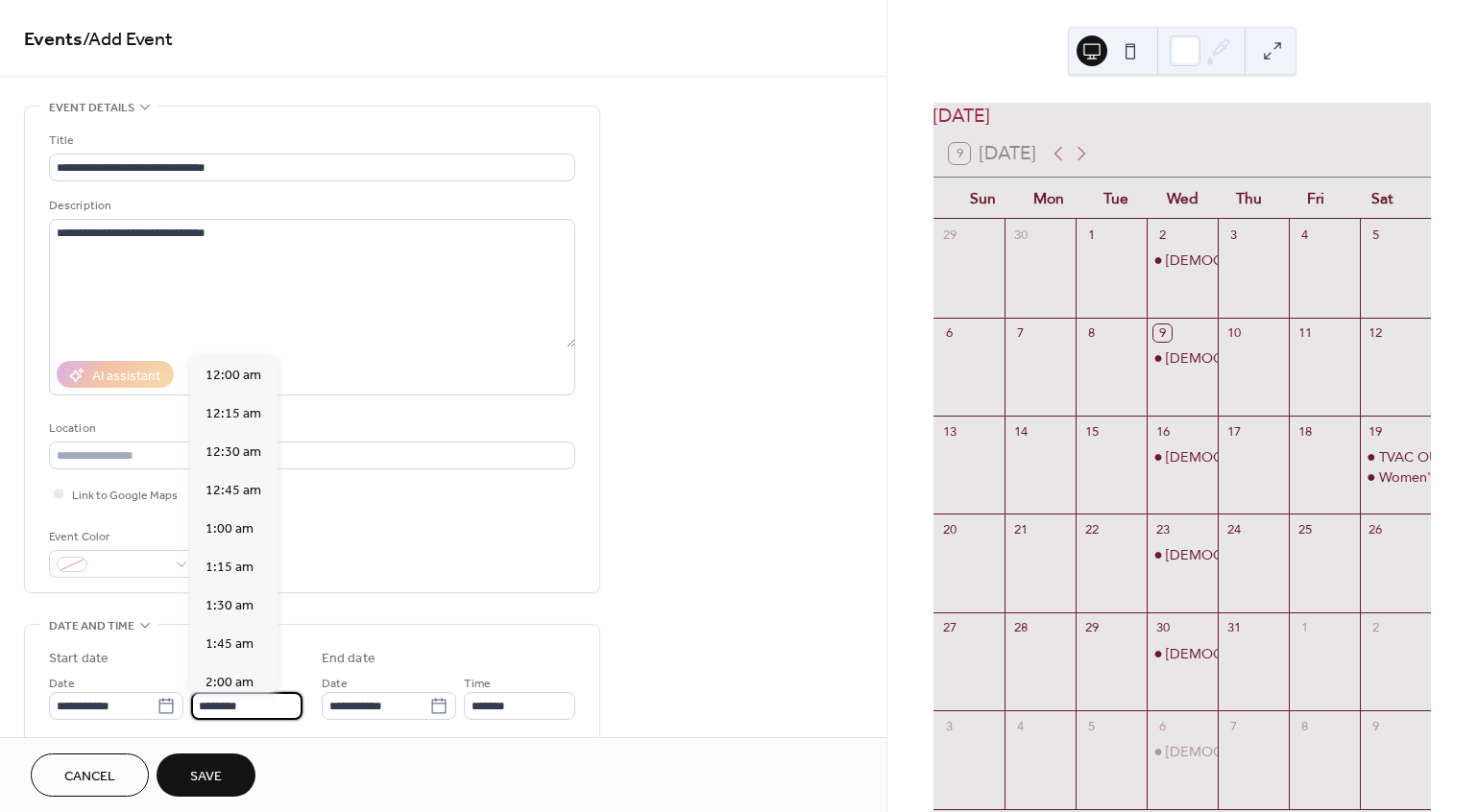 click on "********" at bounding box center [247, 705] 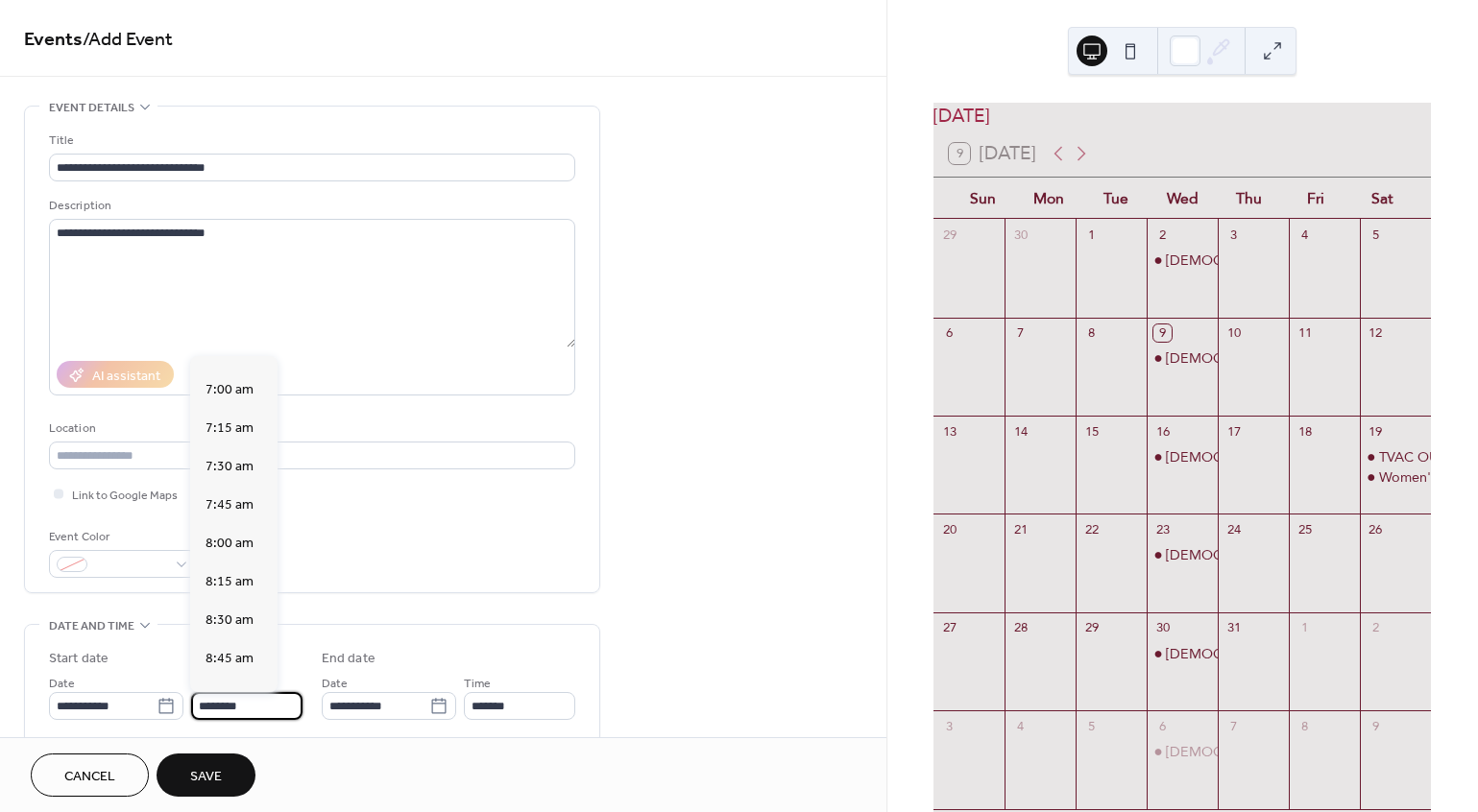 scroll, scrollTop: 1063, scrollLeft: 0, axis: vertical 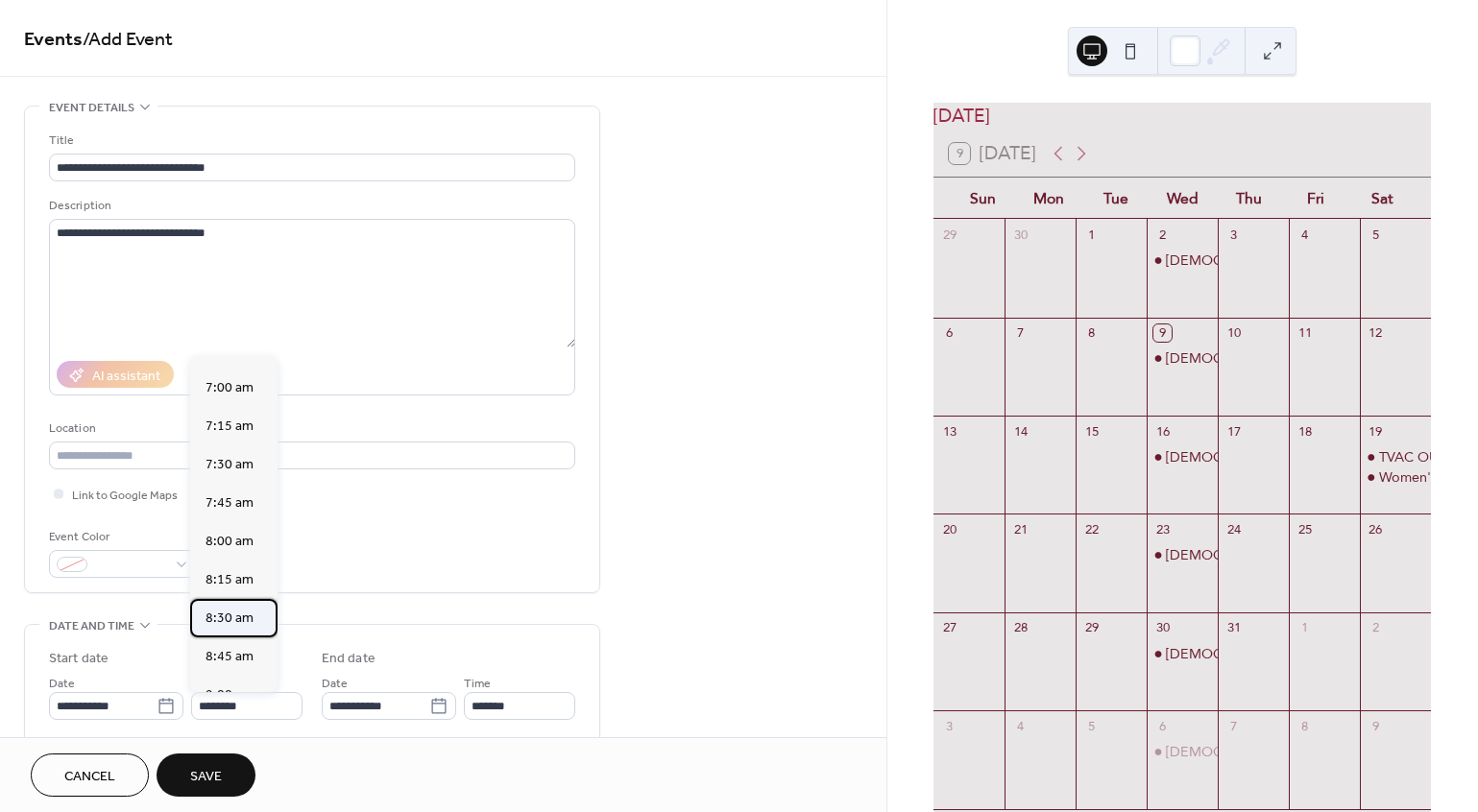 click on "8:30 am" at bounding box center [230, 618] 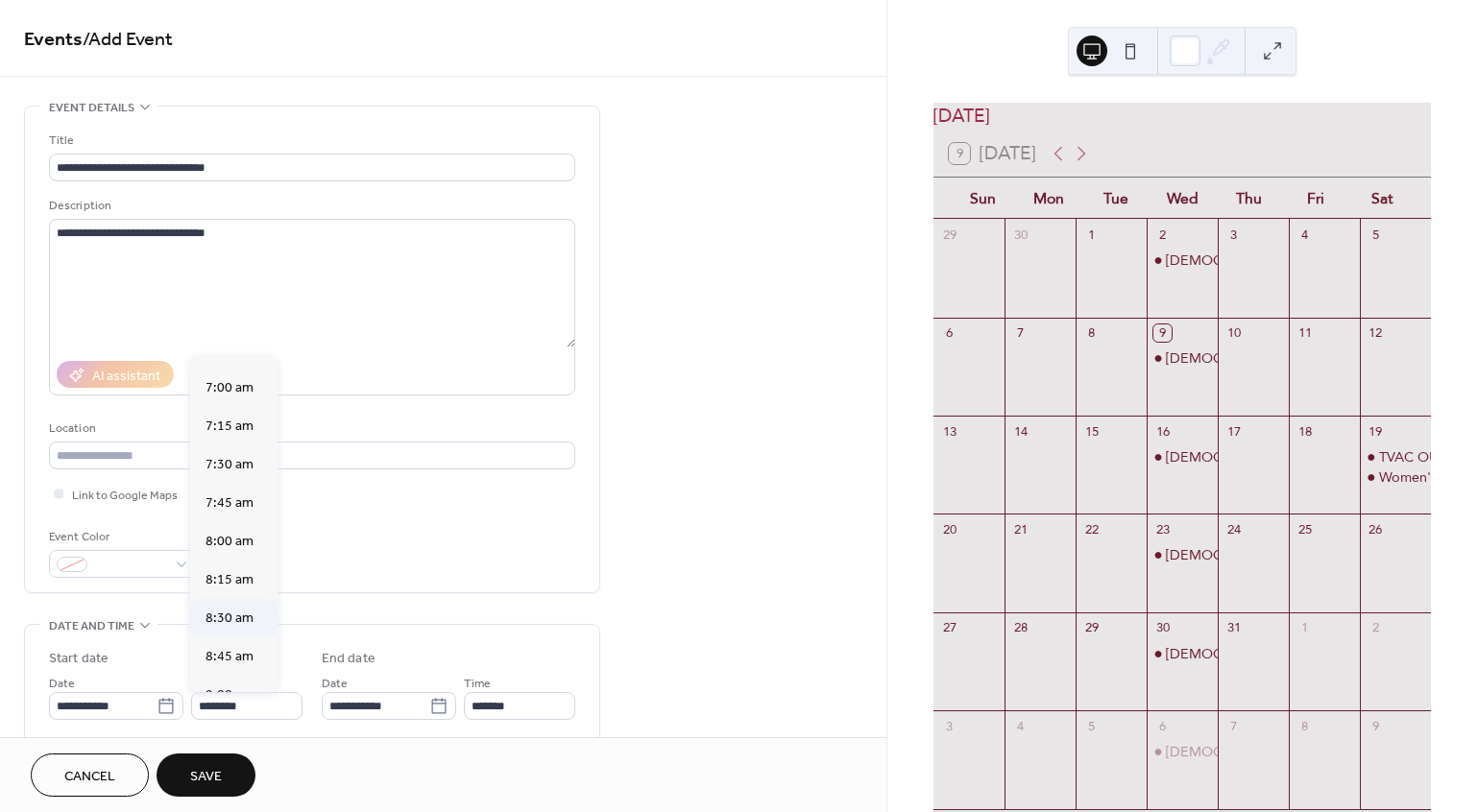 type on "*******" 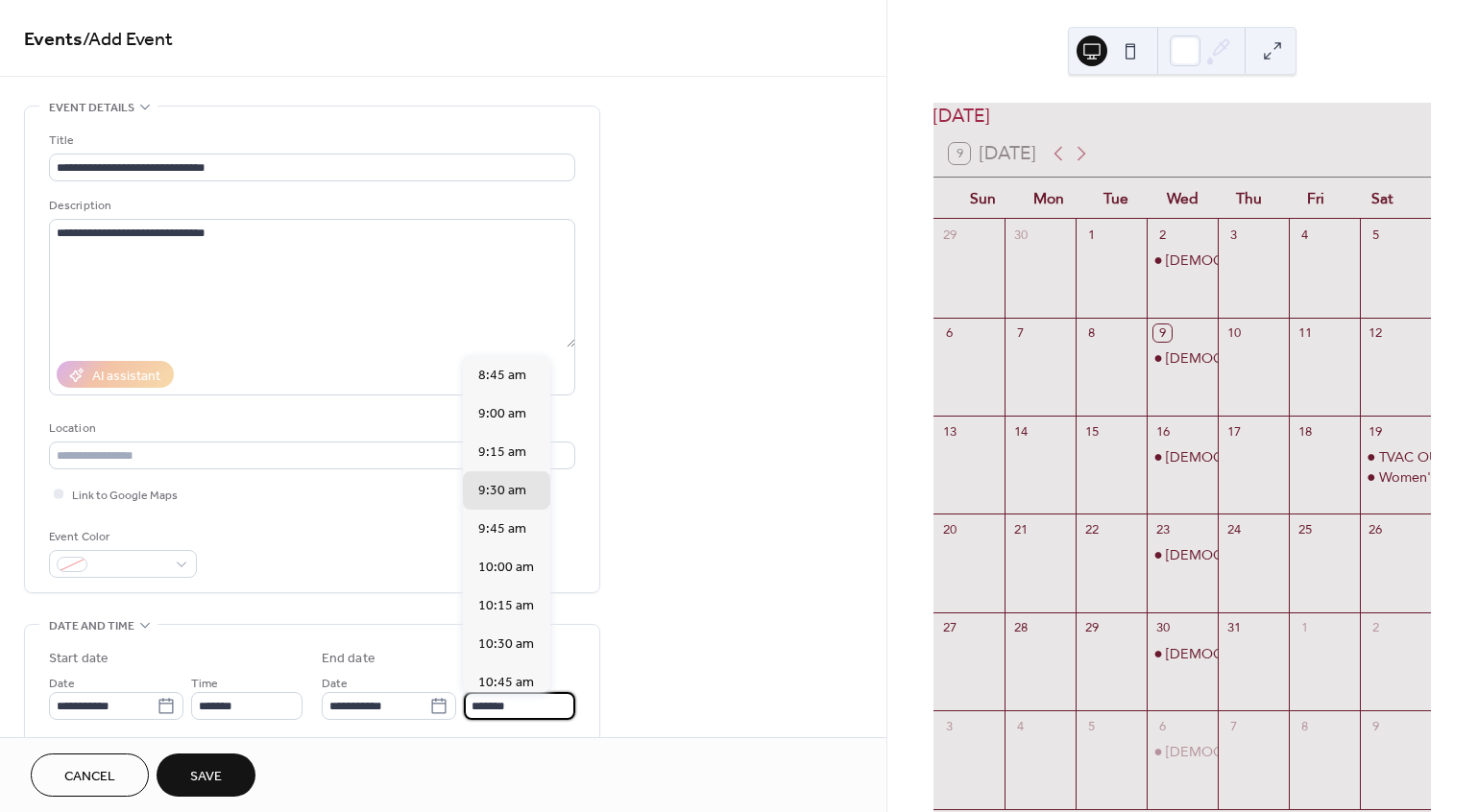click on "*******" at bounding box center (520, 705) 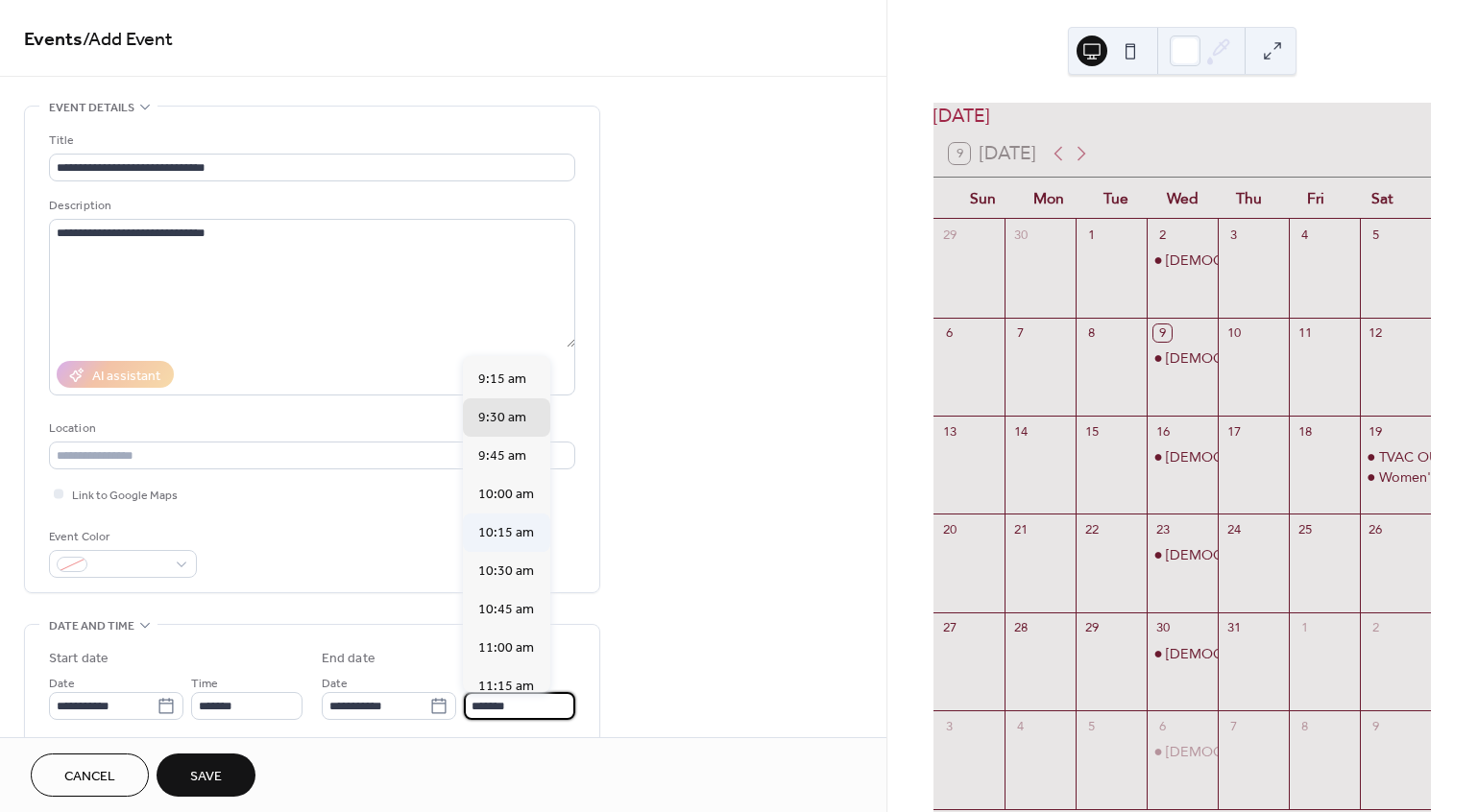 scroll, scrollTop: 65, scrollLeft: 0, axis: vertical 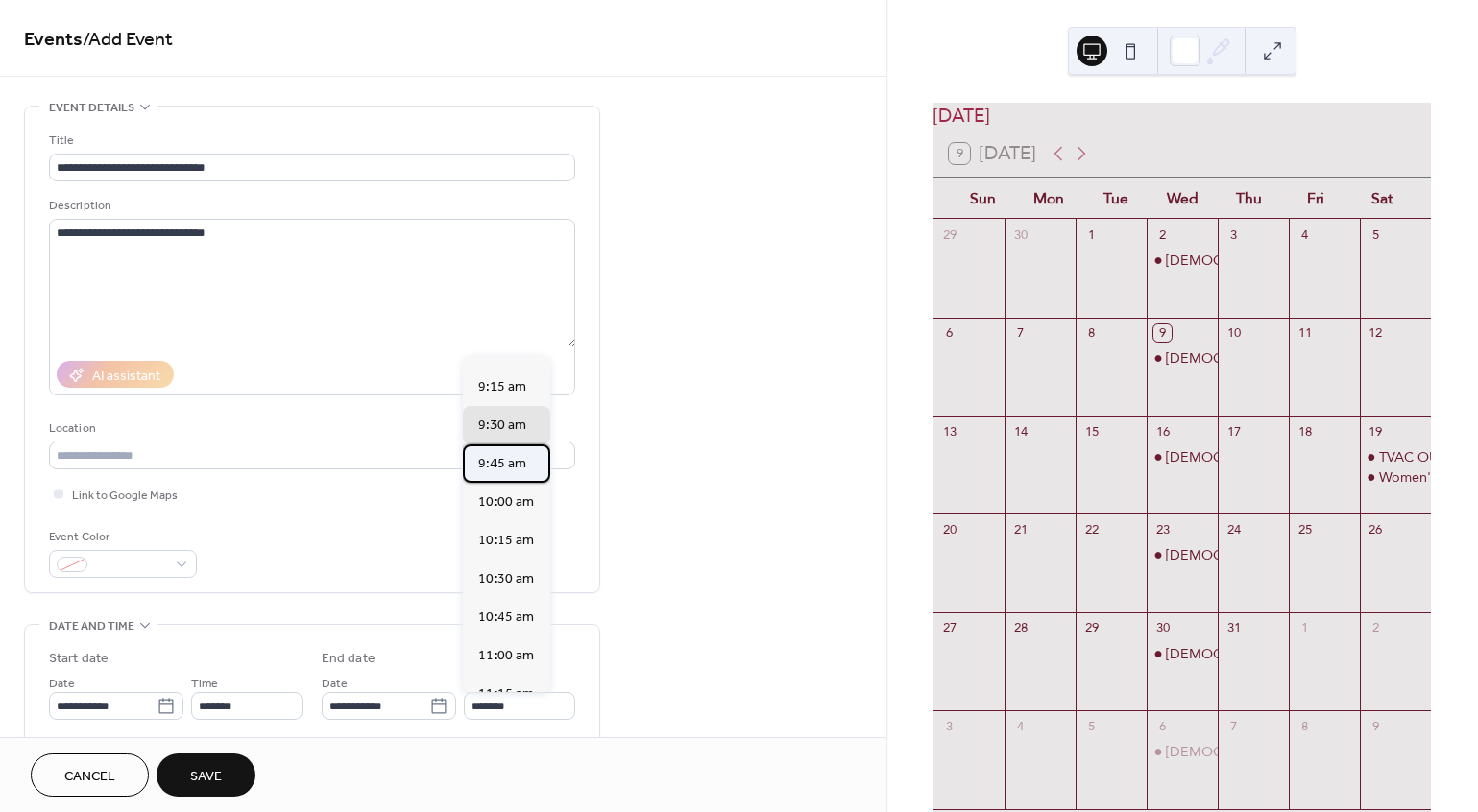 click on "9:45 am" at bounding box center (502, 464) 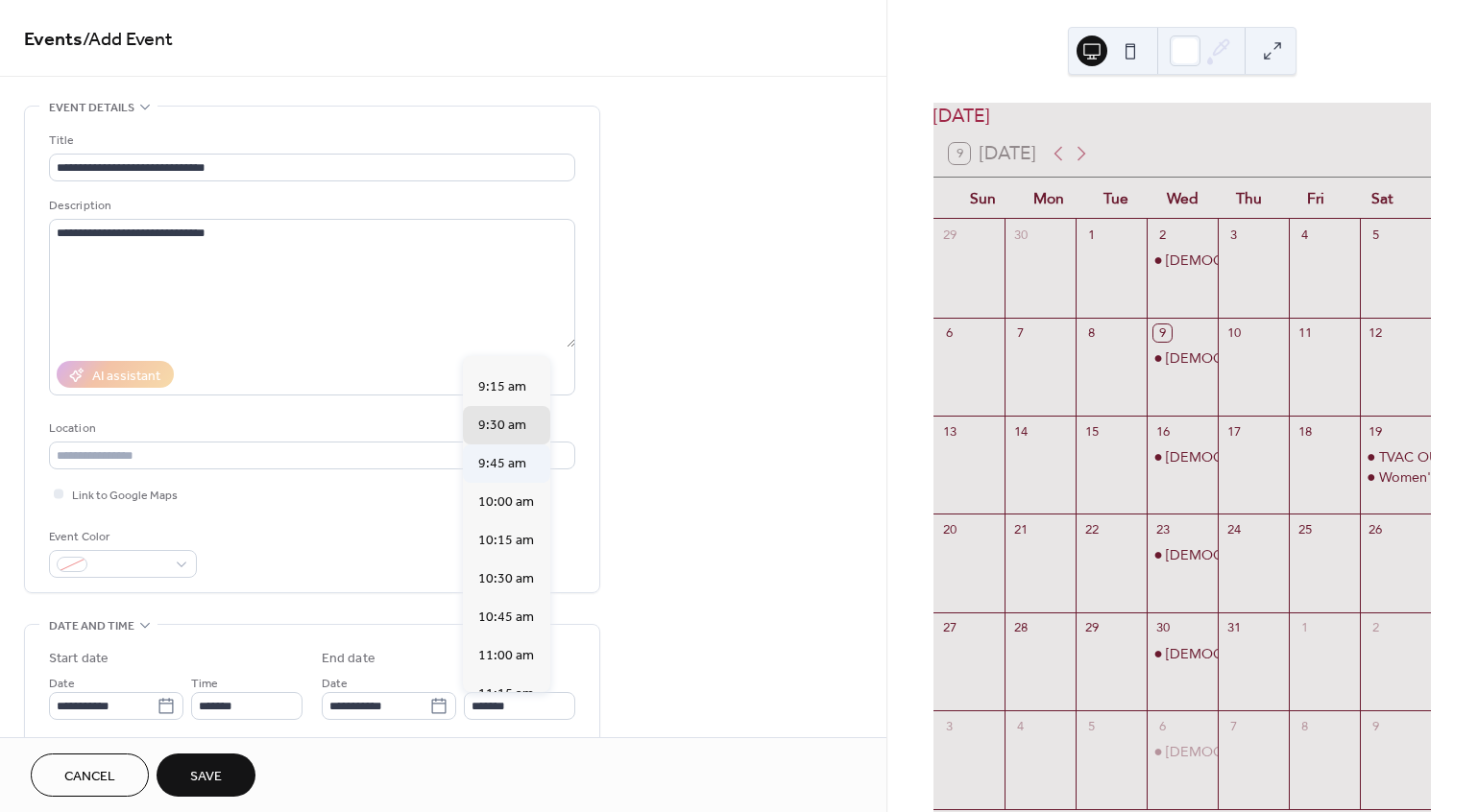 type on "*******" 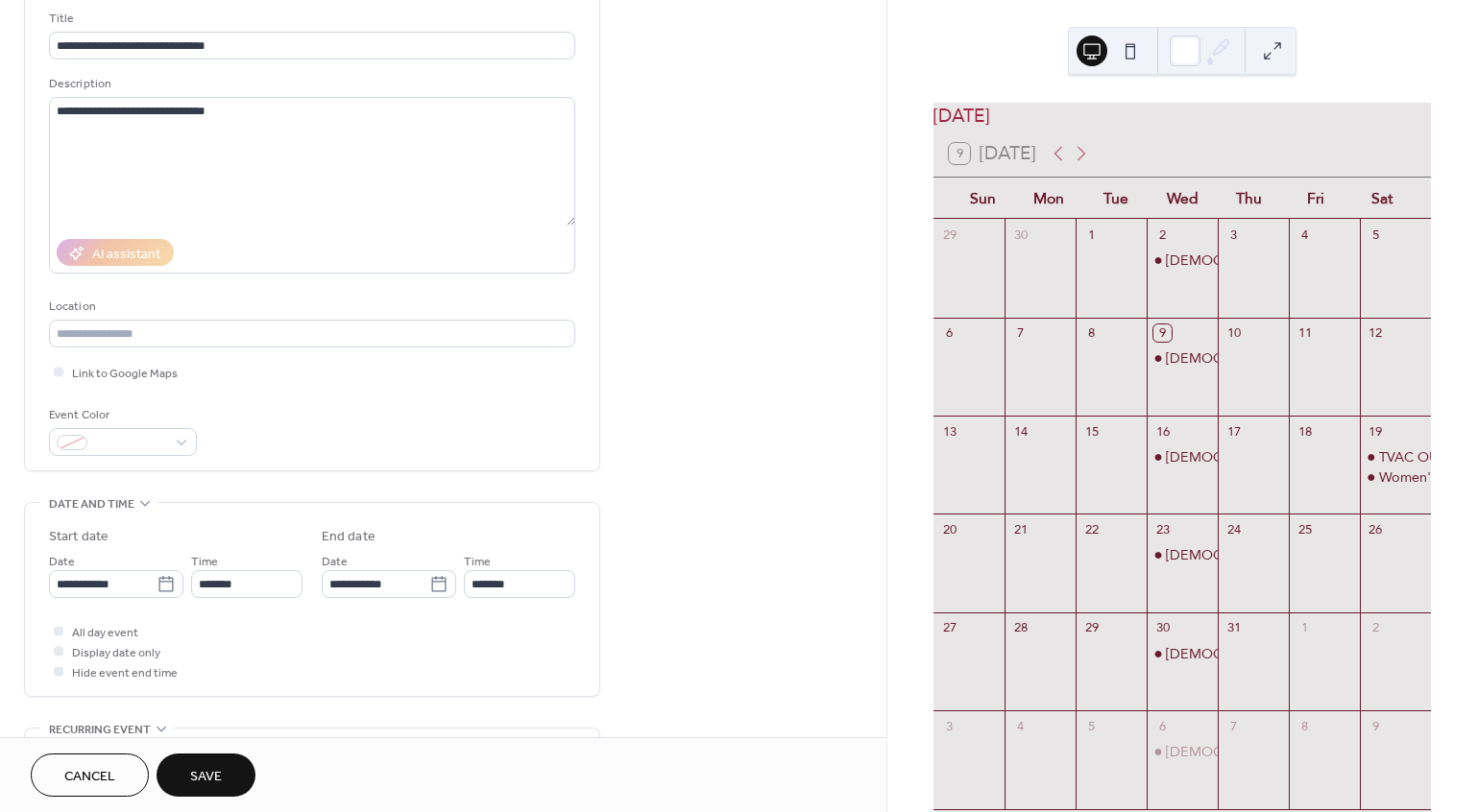 scroll, scrollTop: 128, scrollLeft: 0, axis: vertical 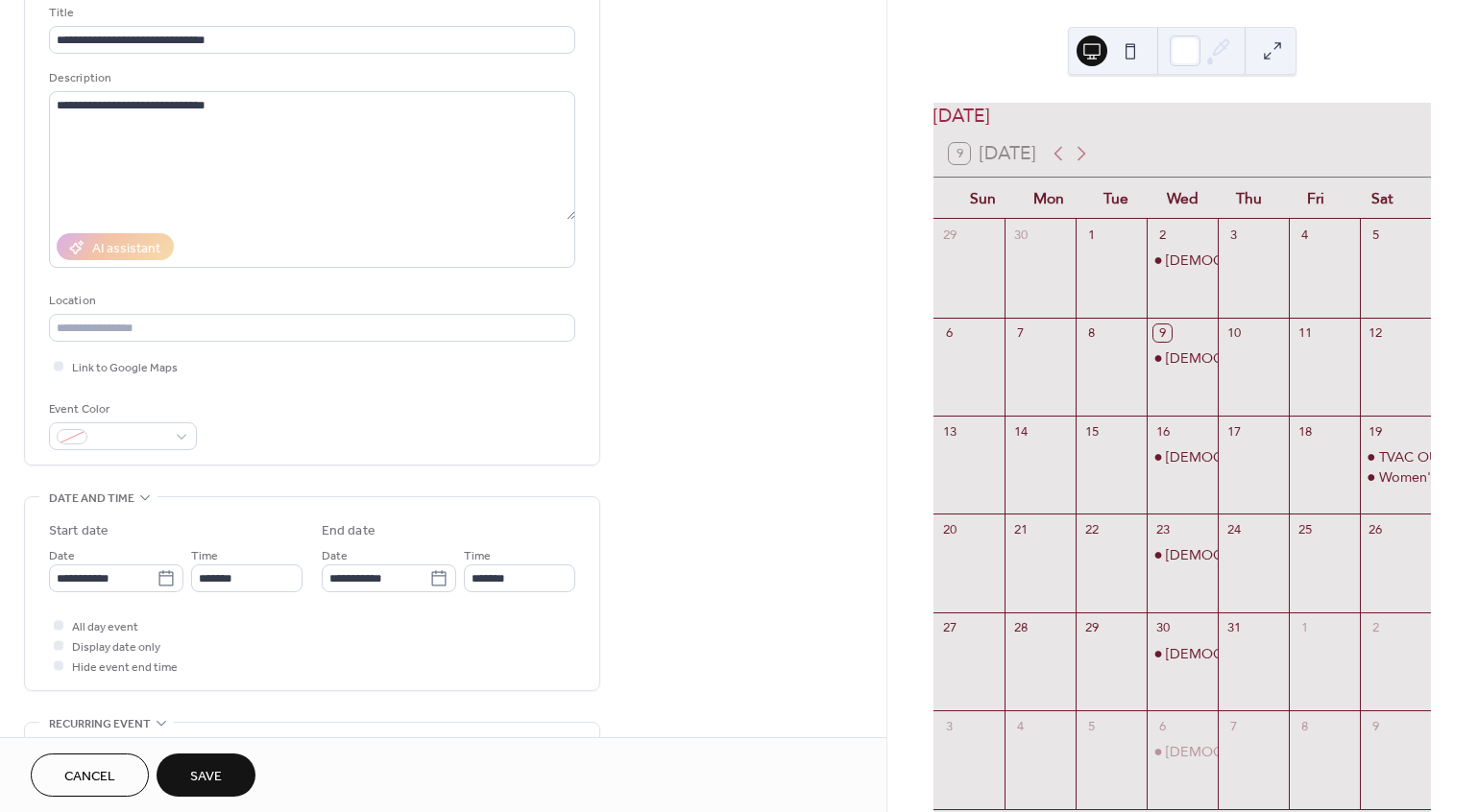 click on "Save" at bounding box center (206, 776) 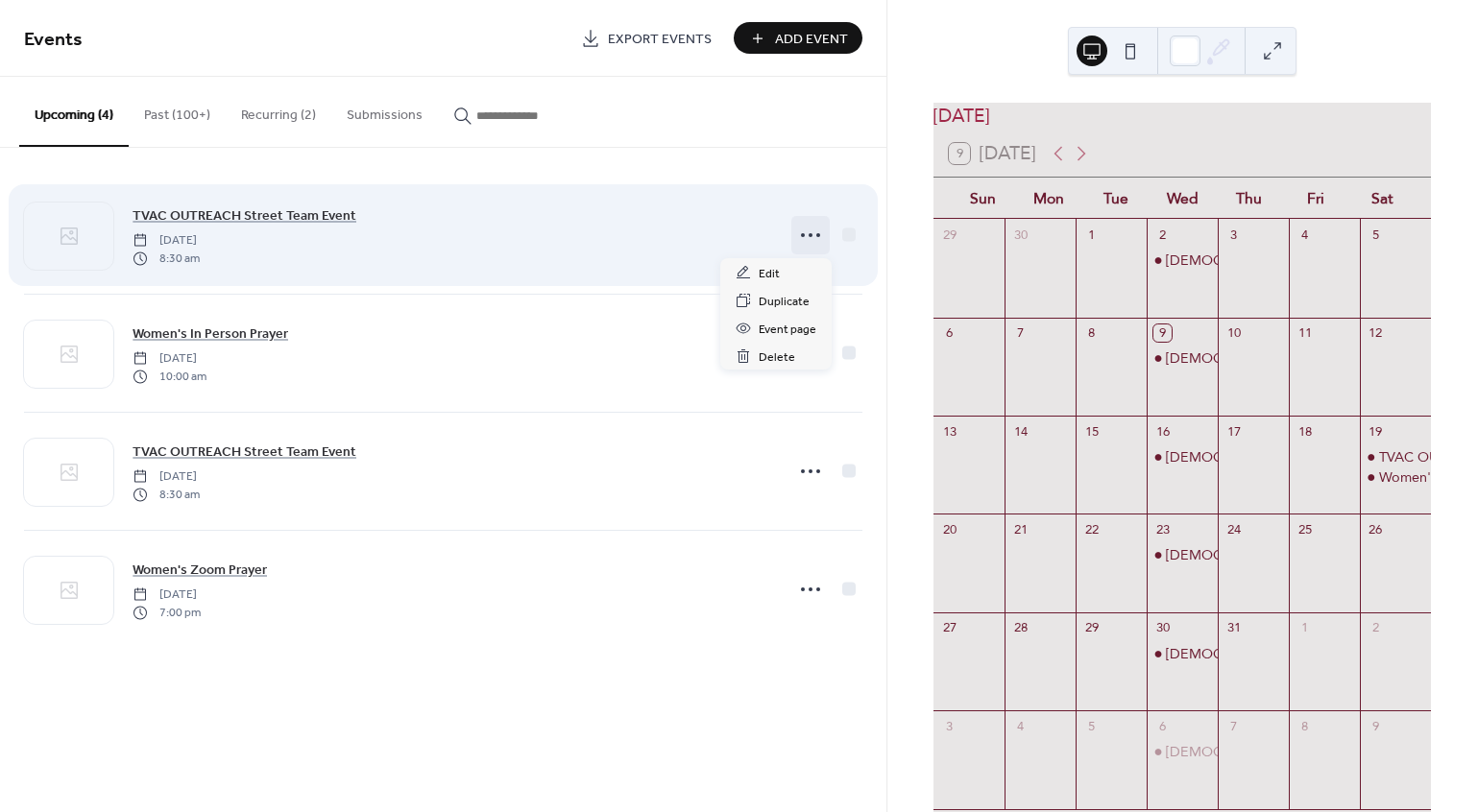 click 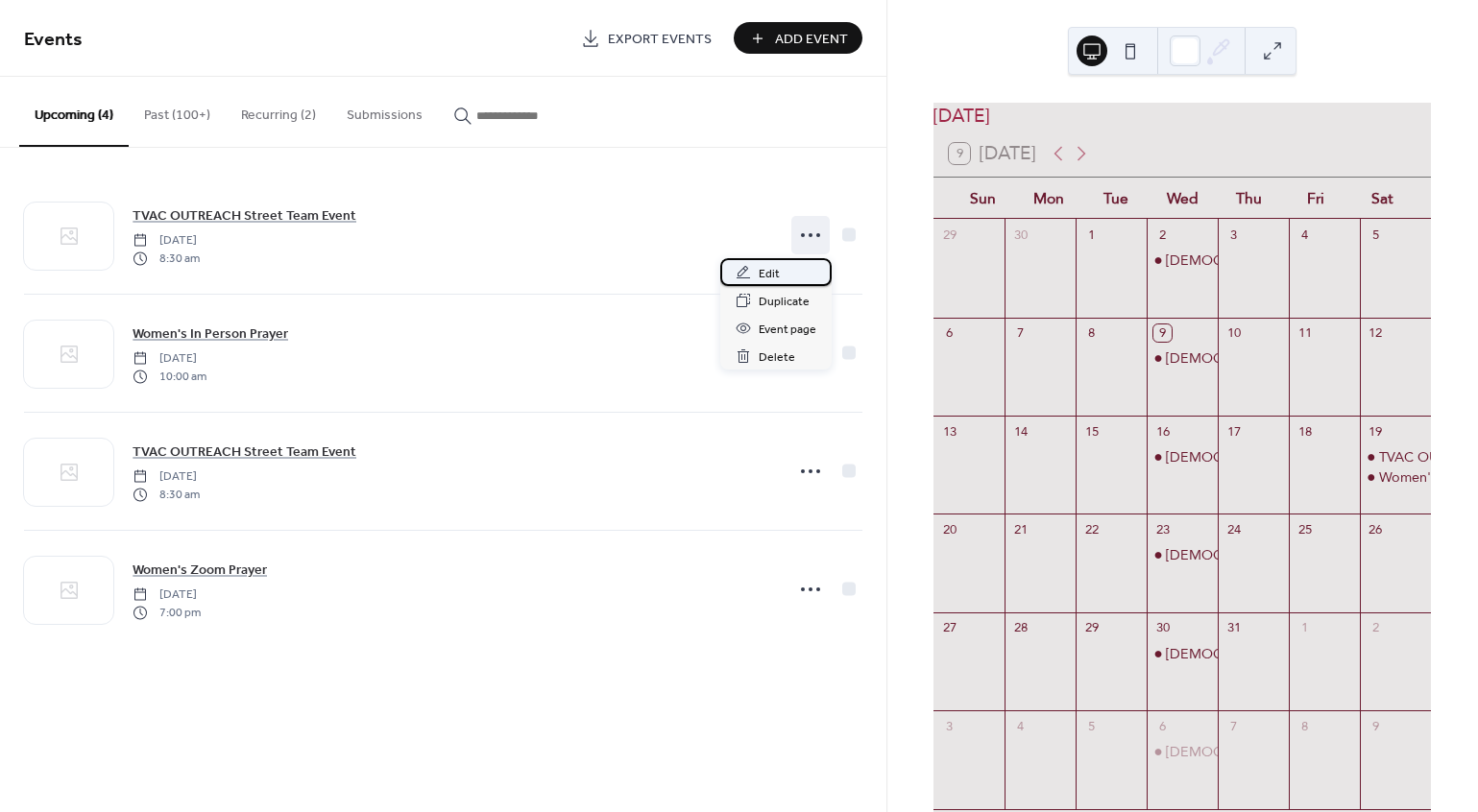 click on "Edit" at bounding box center [769, 274] 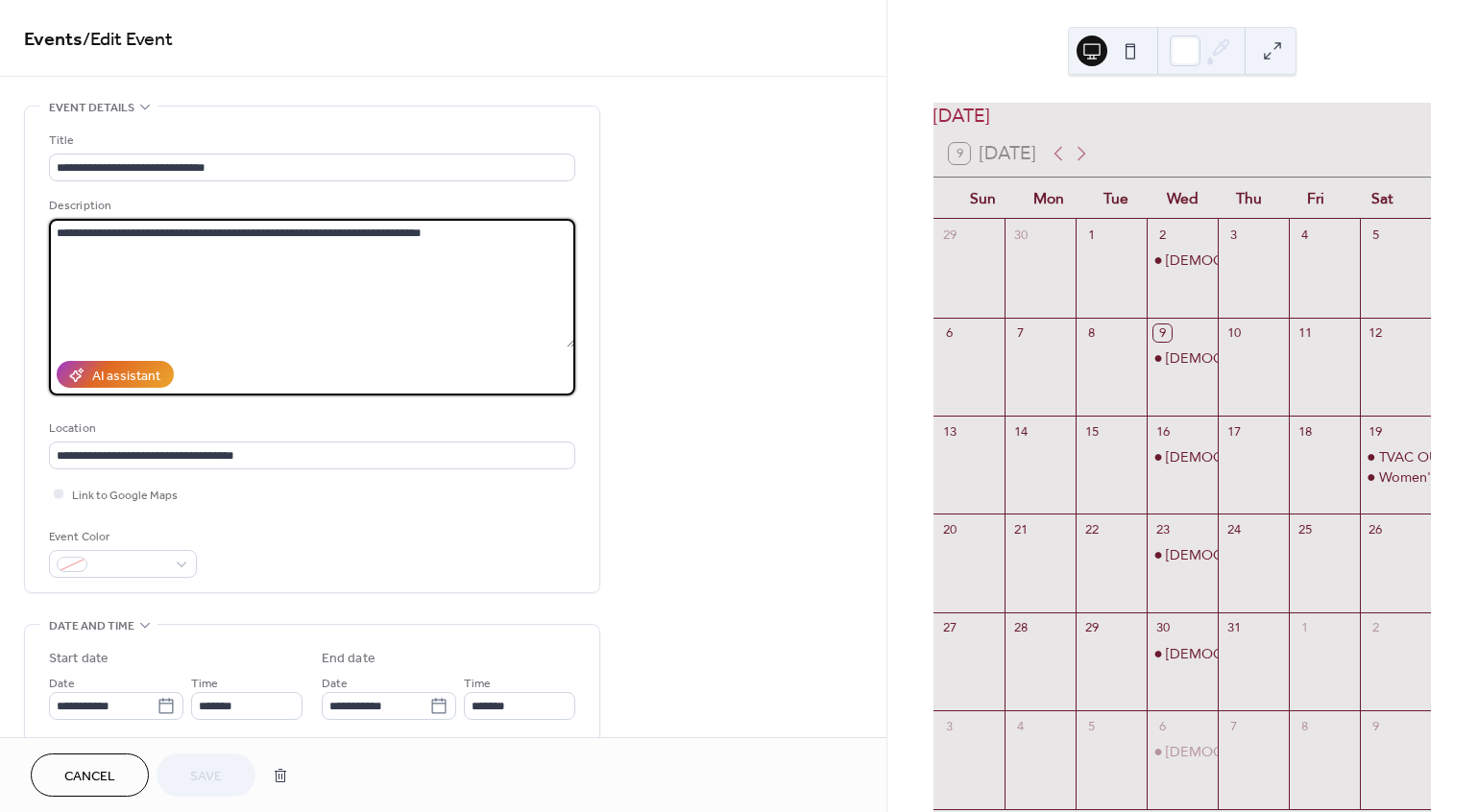 drag, startPoint x: 443, startPoint y: 241, endPoint x: 129, endPoint y: 216, distance: 314.994 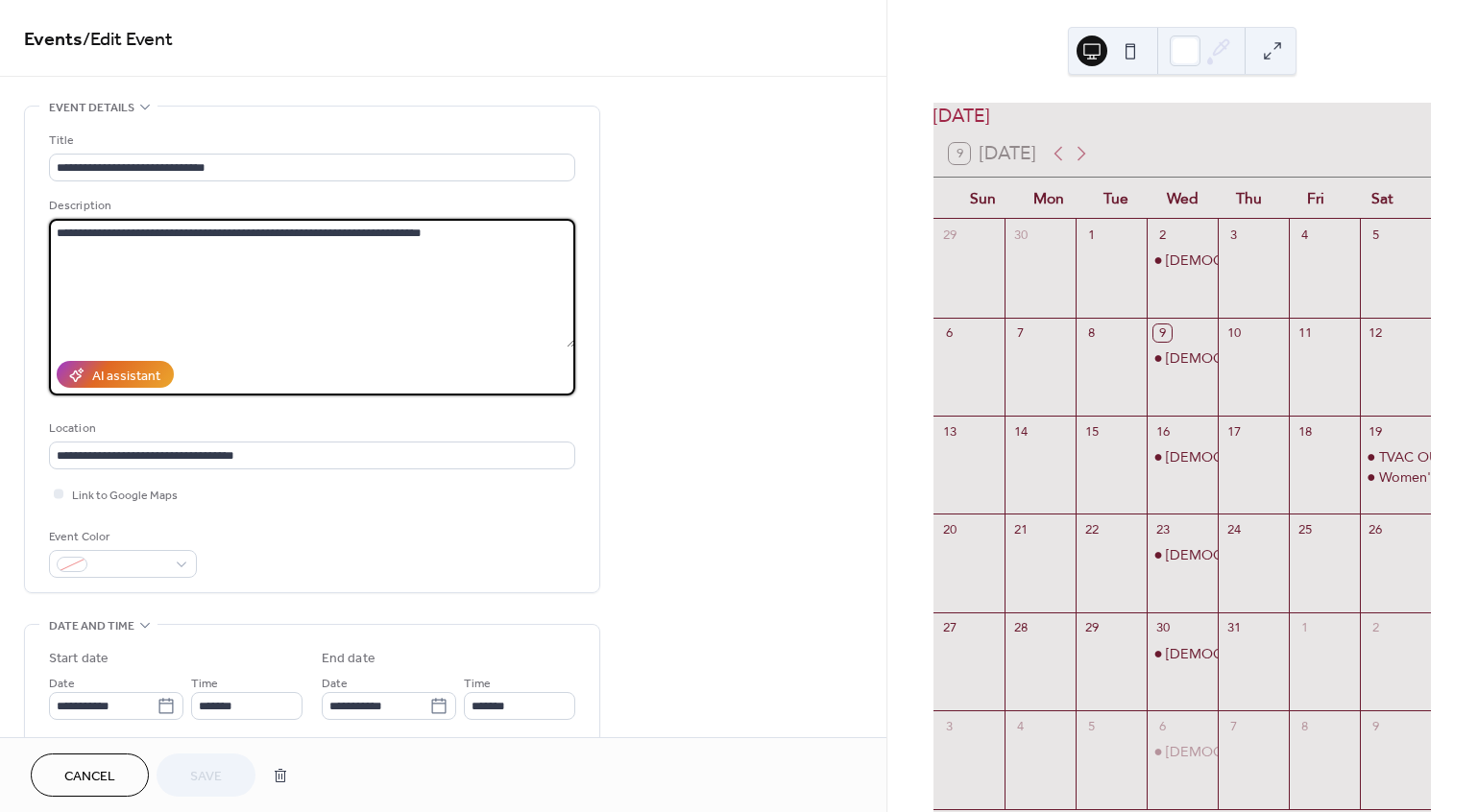click on "**********" at bounding box center [312, 296] 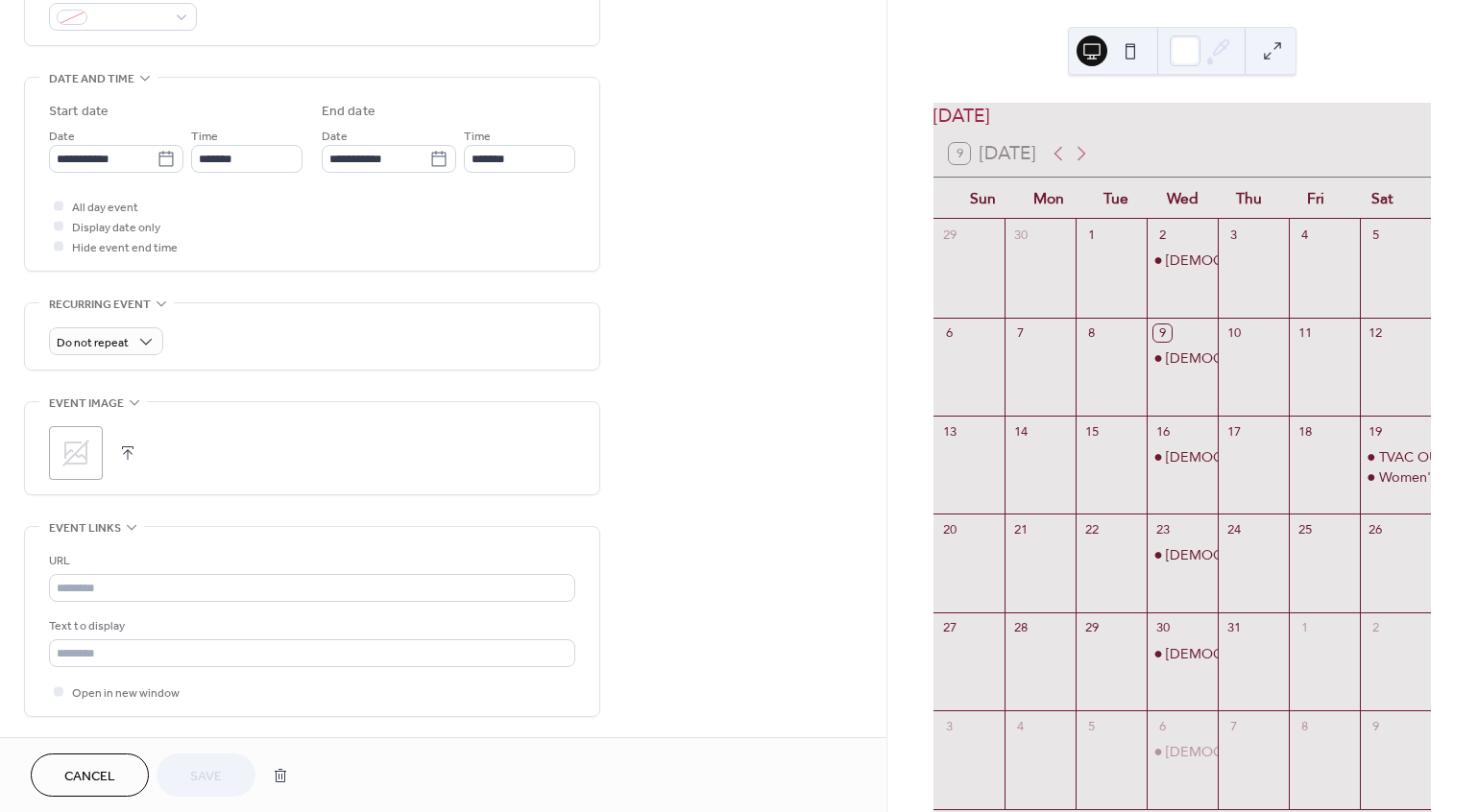 scroll, scrollTop: 688, scrollLeft: 0, axis: vertical 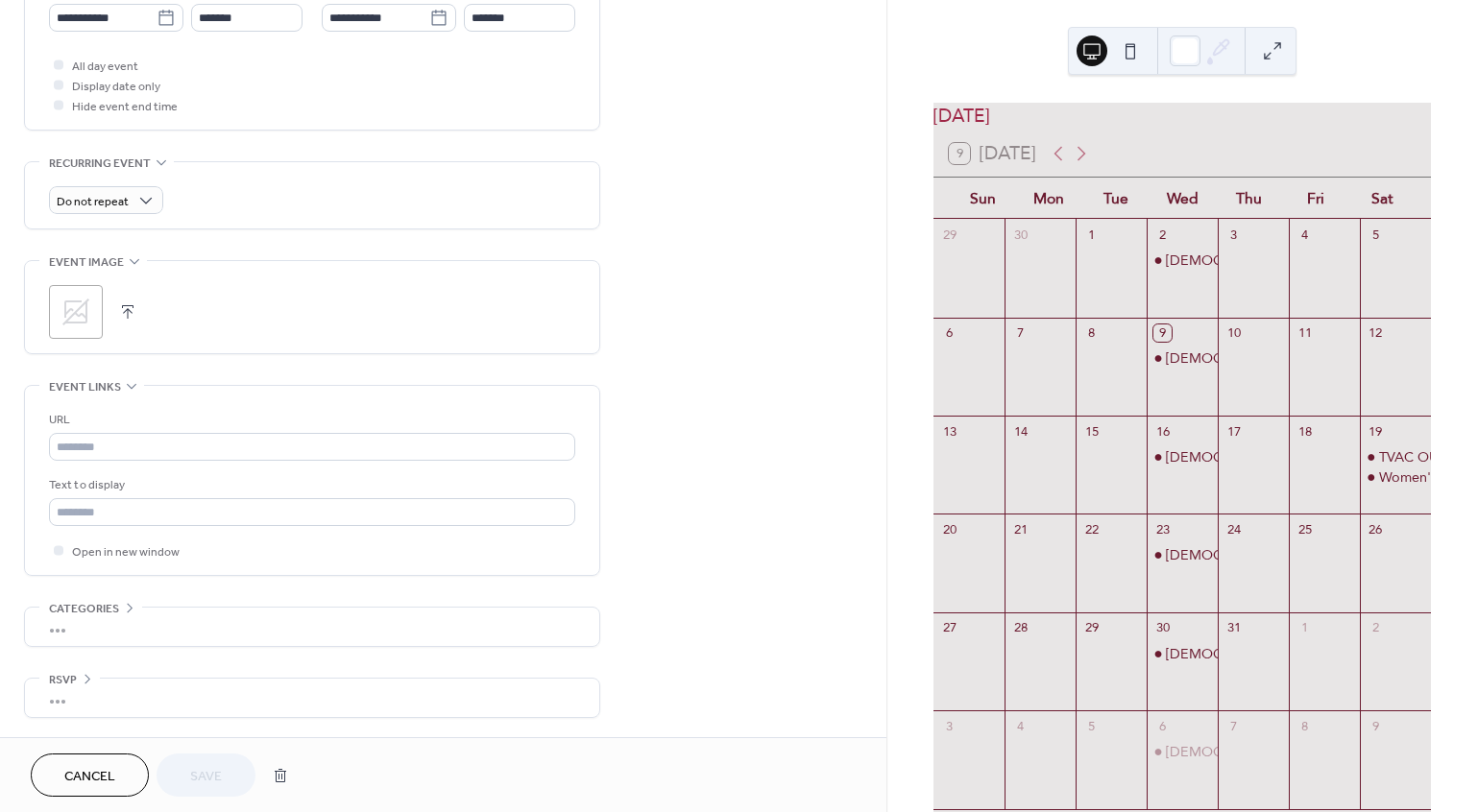 click on "Cancel" at bounding box center [89, 776] 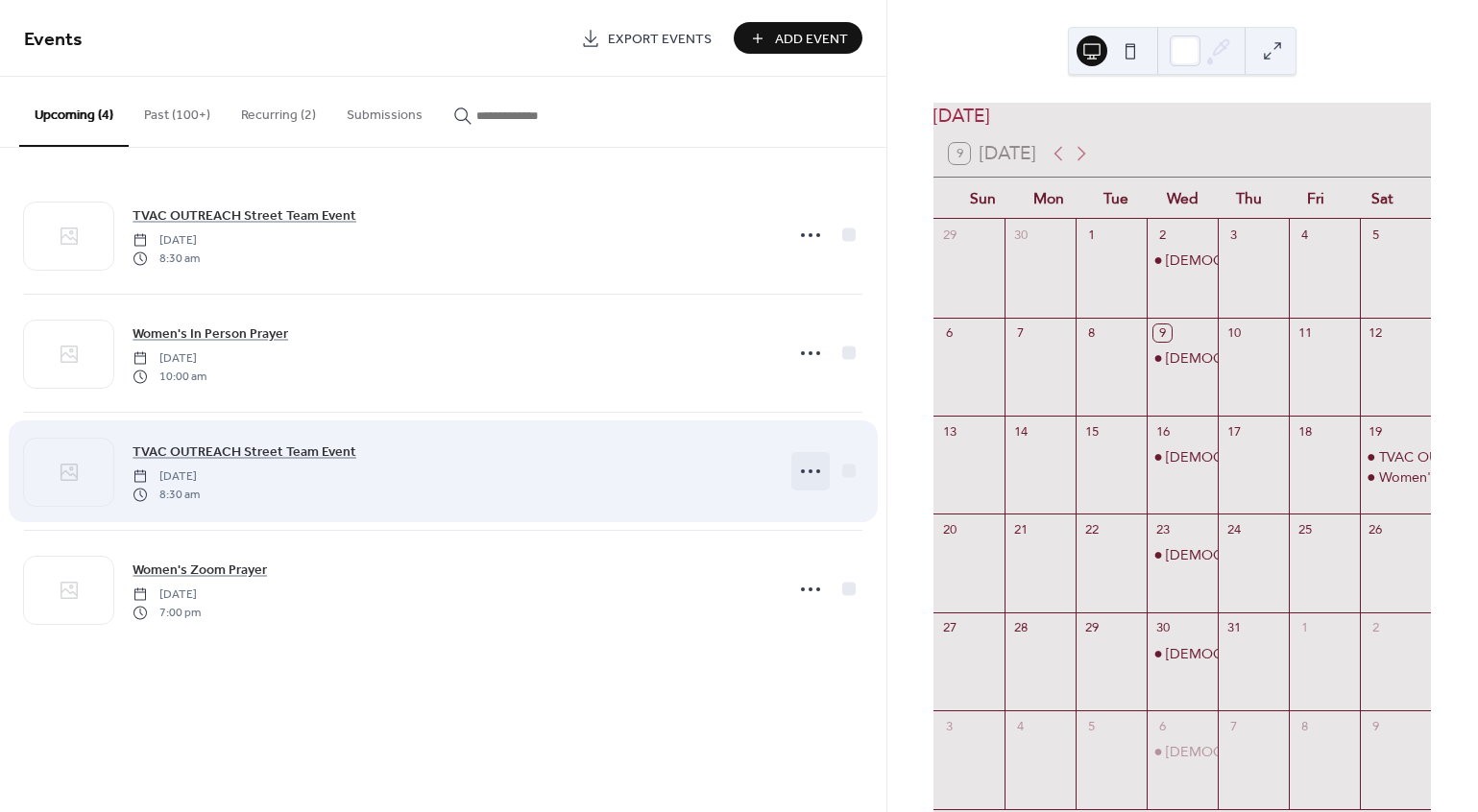 click 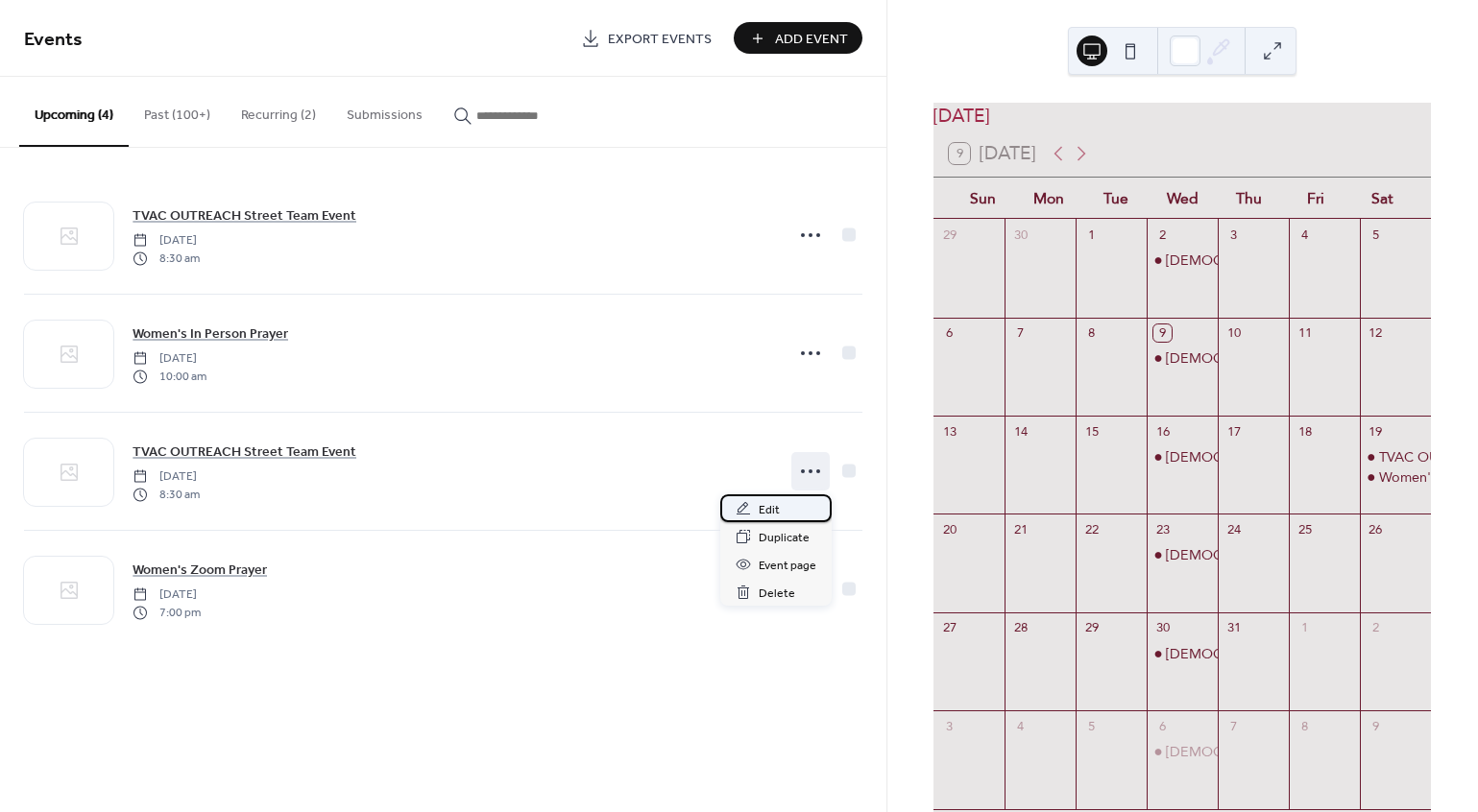 click on "Edit" at bounding box center [769, 510] 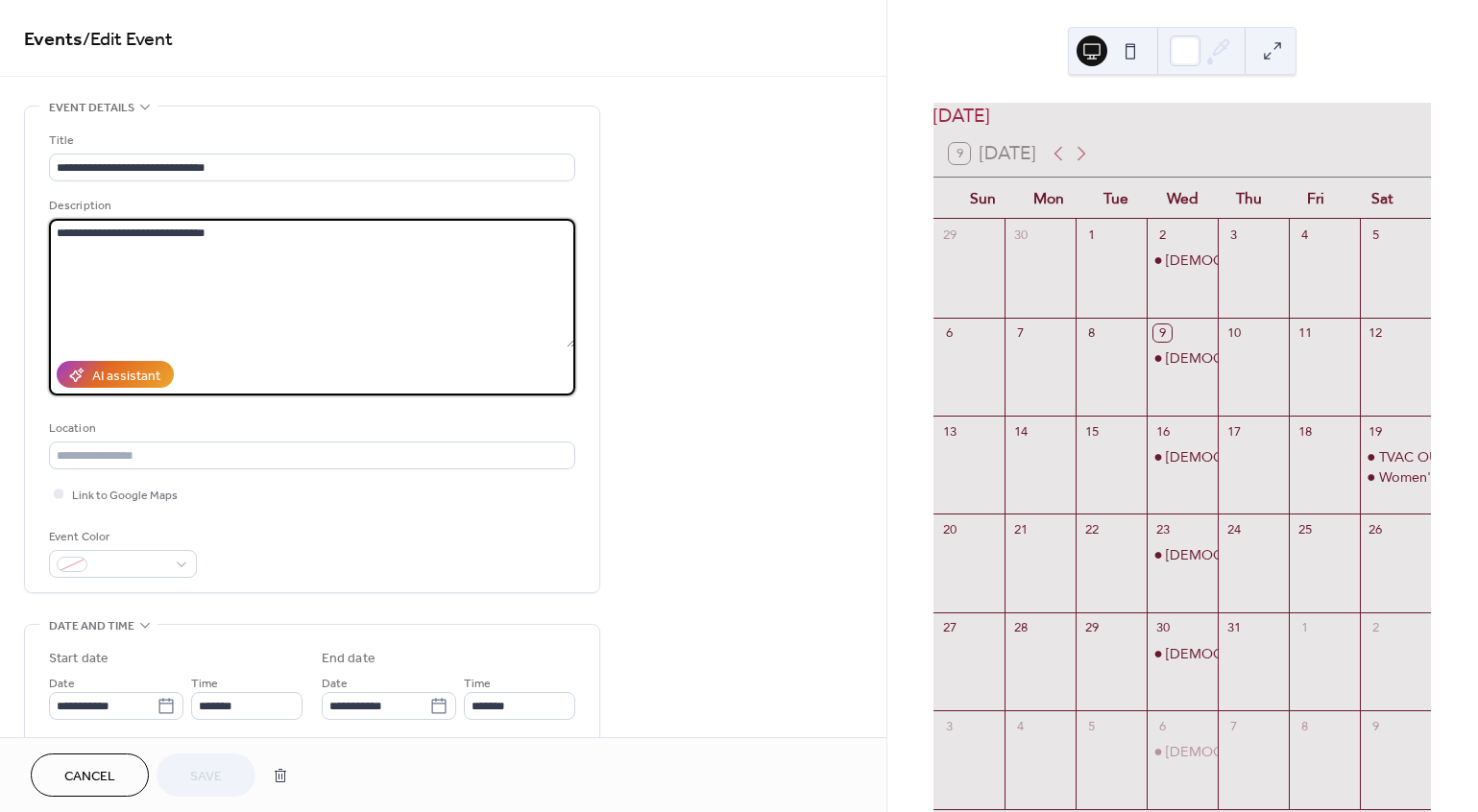 click on "**********" at bounding box center (312, 283) 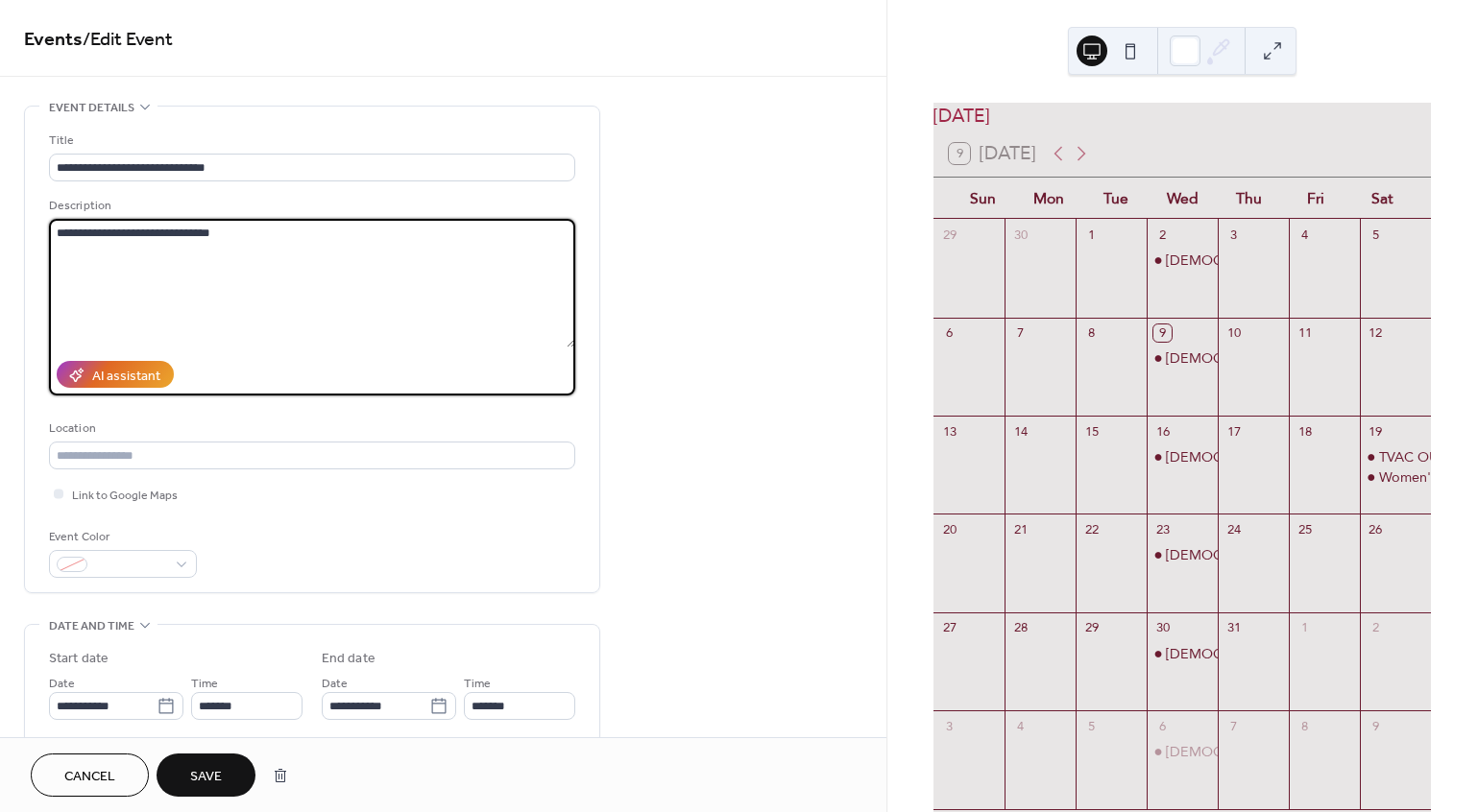 paste on "**********" 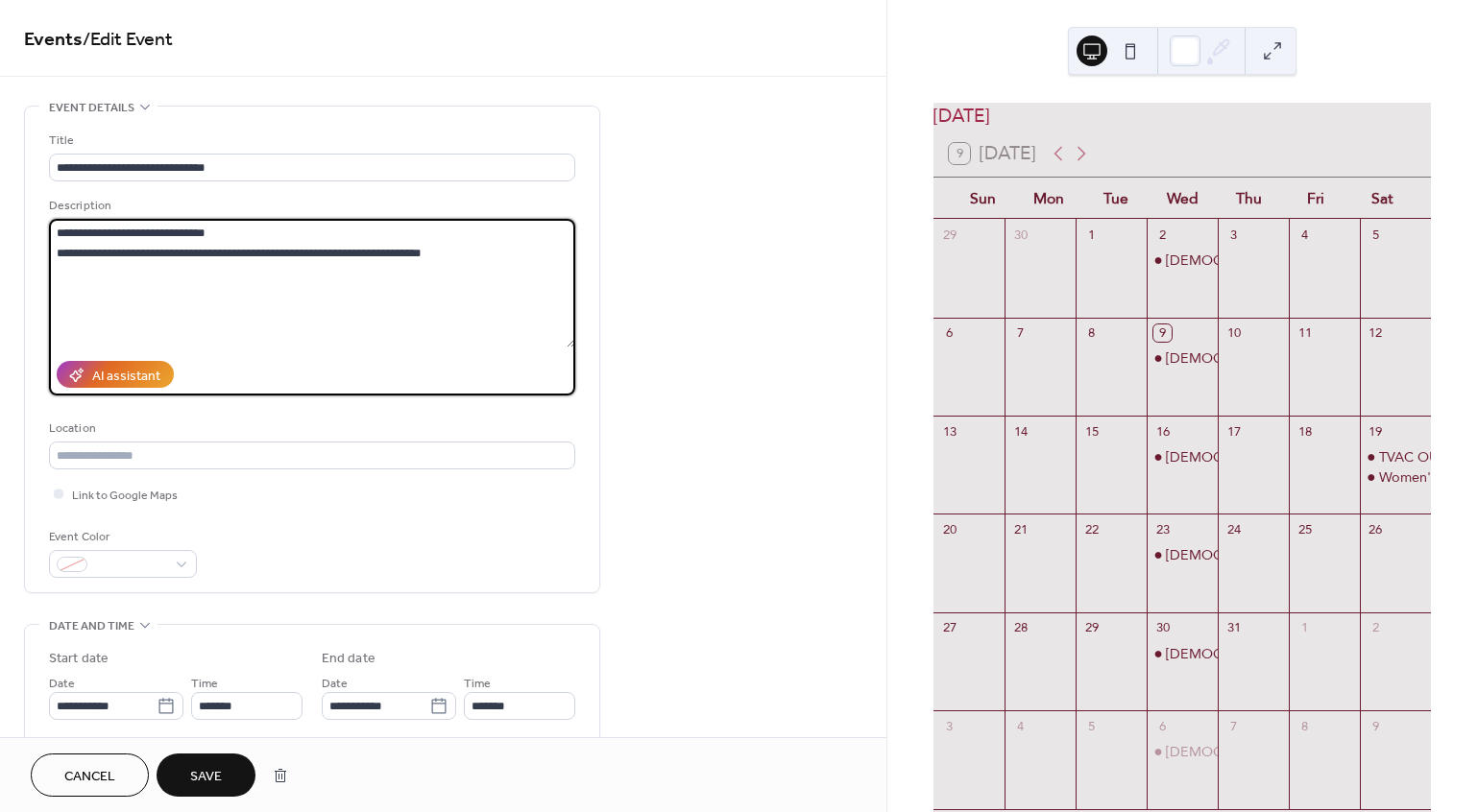 type on "**********" 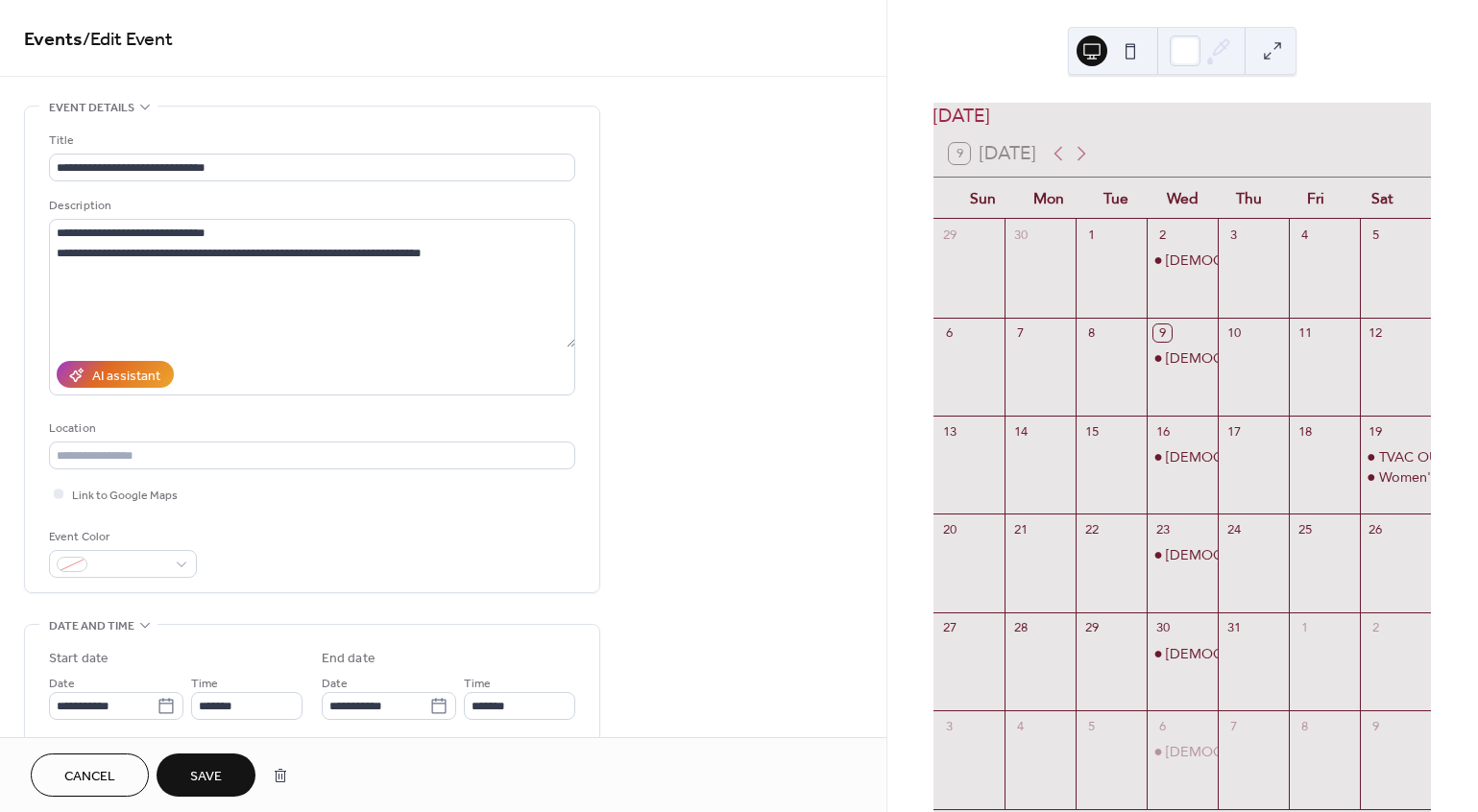 click on "Save" at bounding box center (206, 776) 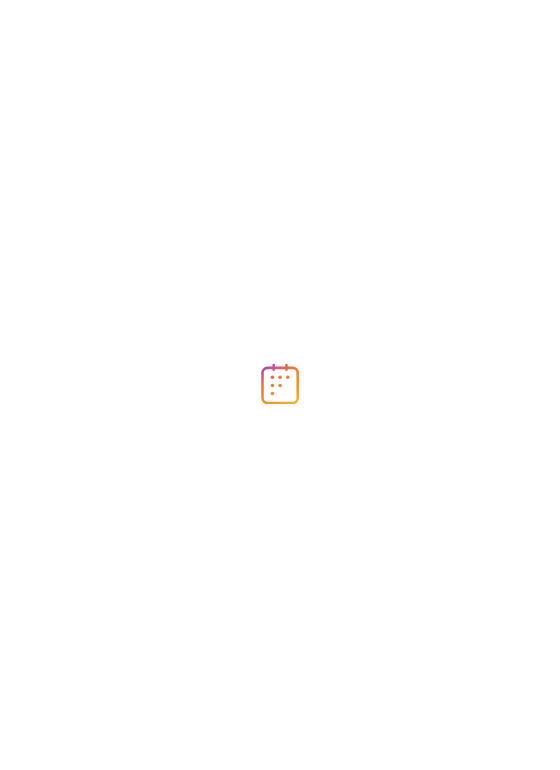 scroll, scrollTop: 0, scrollLeft: 0, axis: both 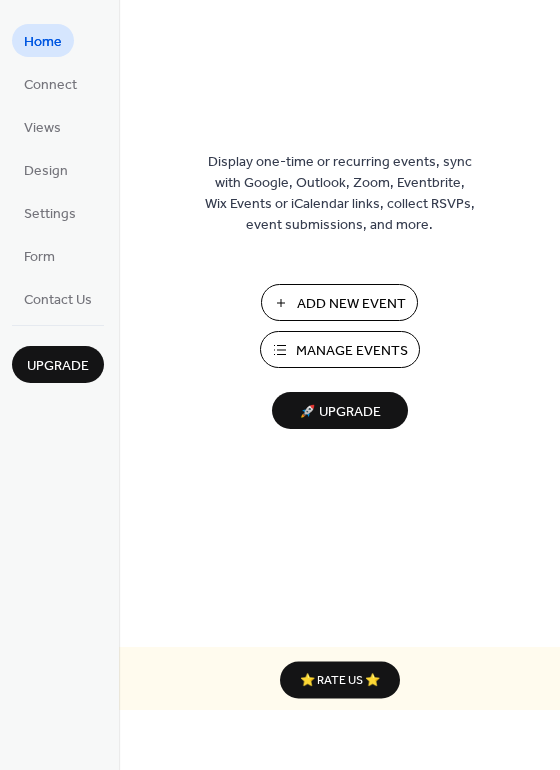 click on "Add New Event" at bounding box center [351, 304] 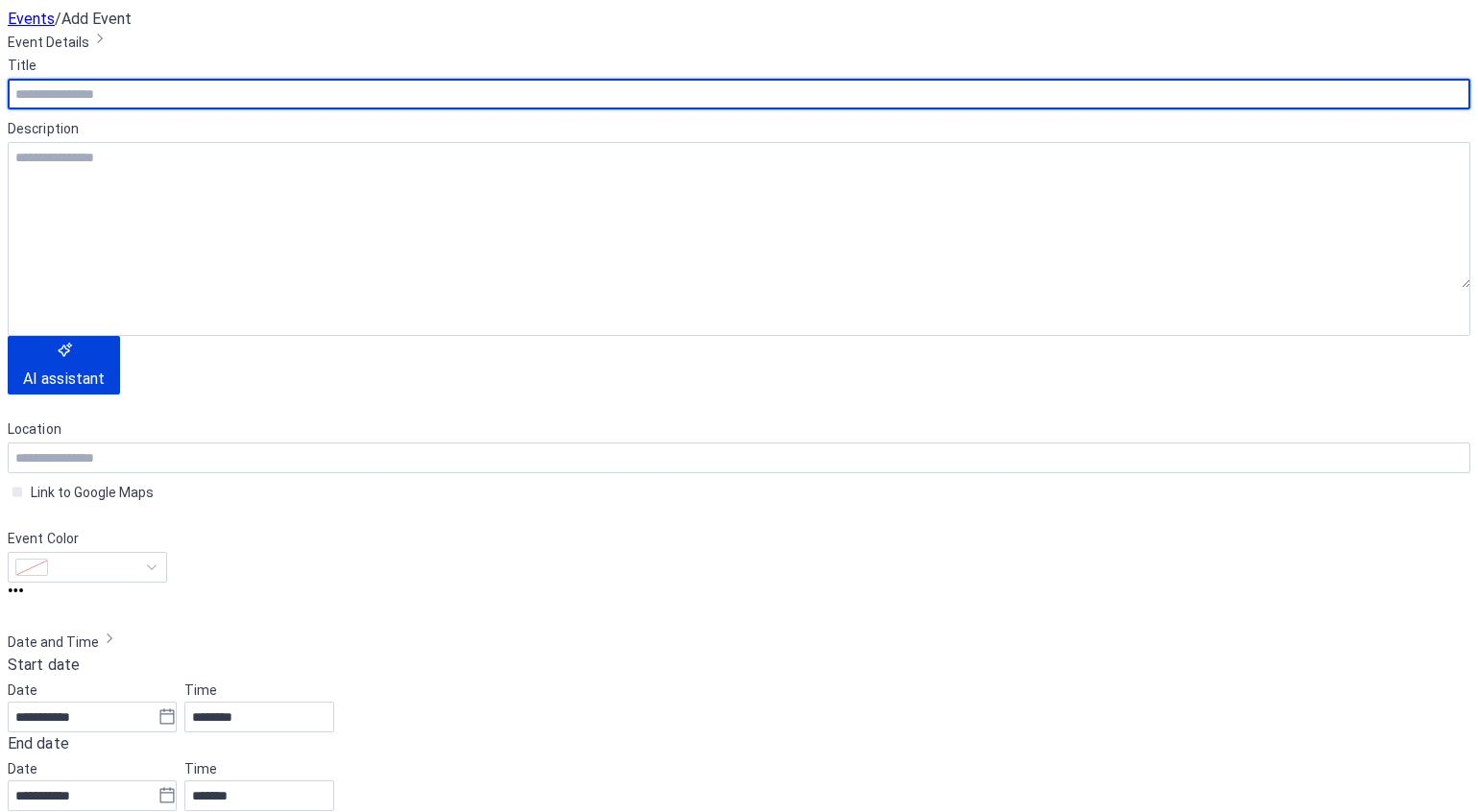 scroll, scrollTop: 0, scrollLeft: 0, axis: both 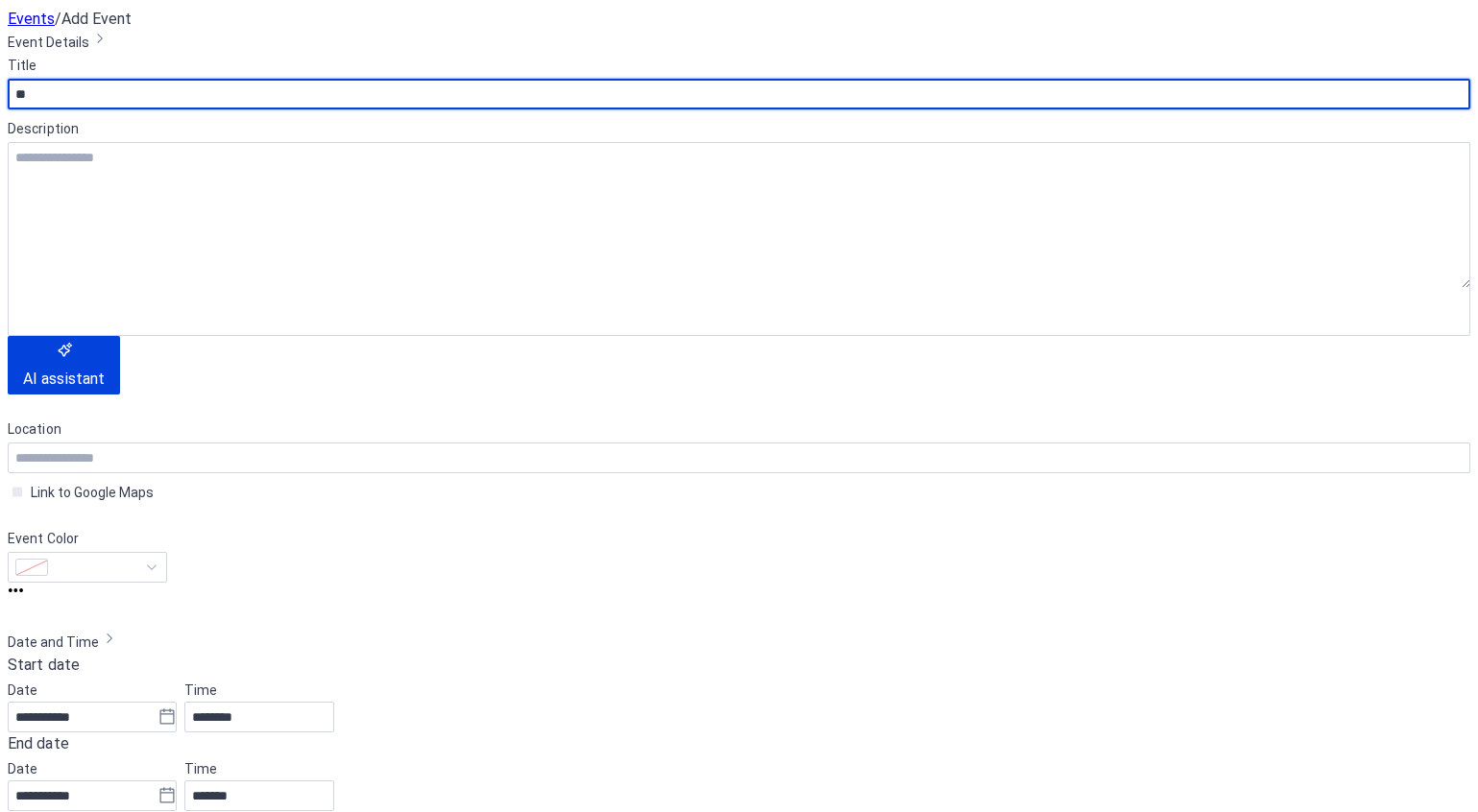 type on "*" 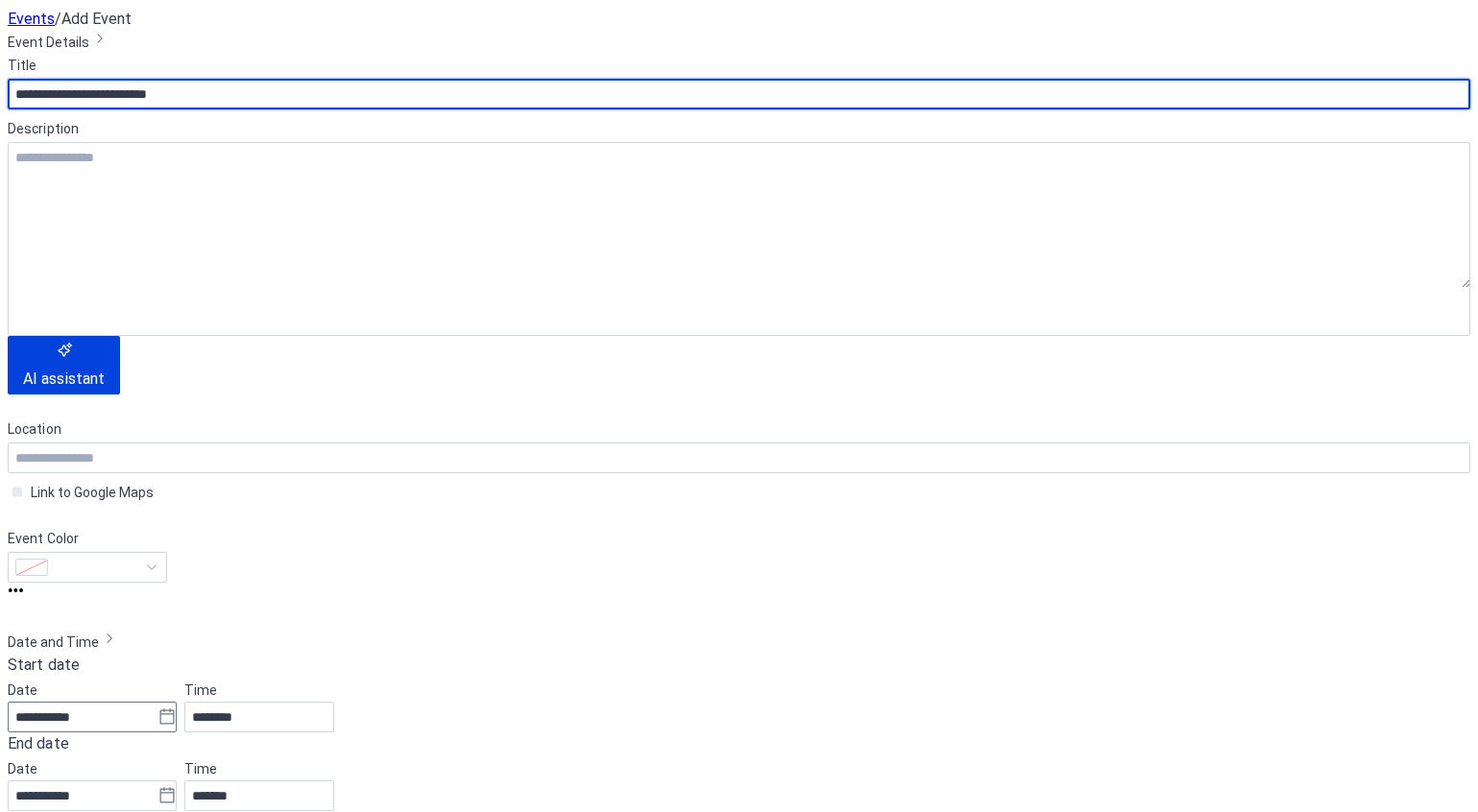 type on "**********" 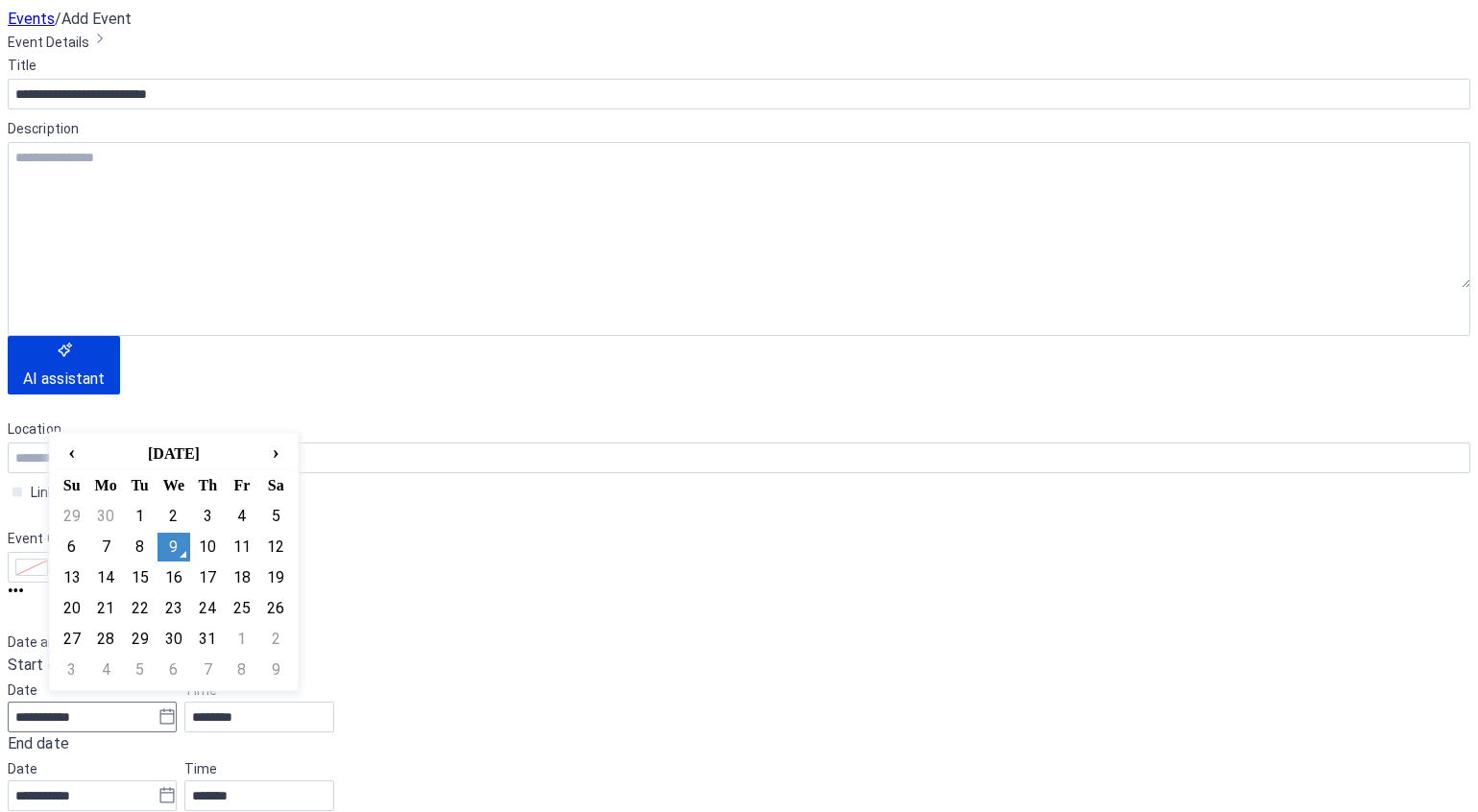 click 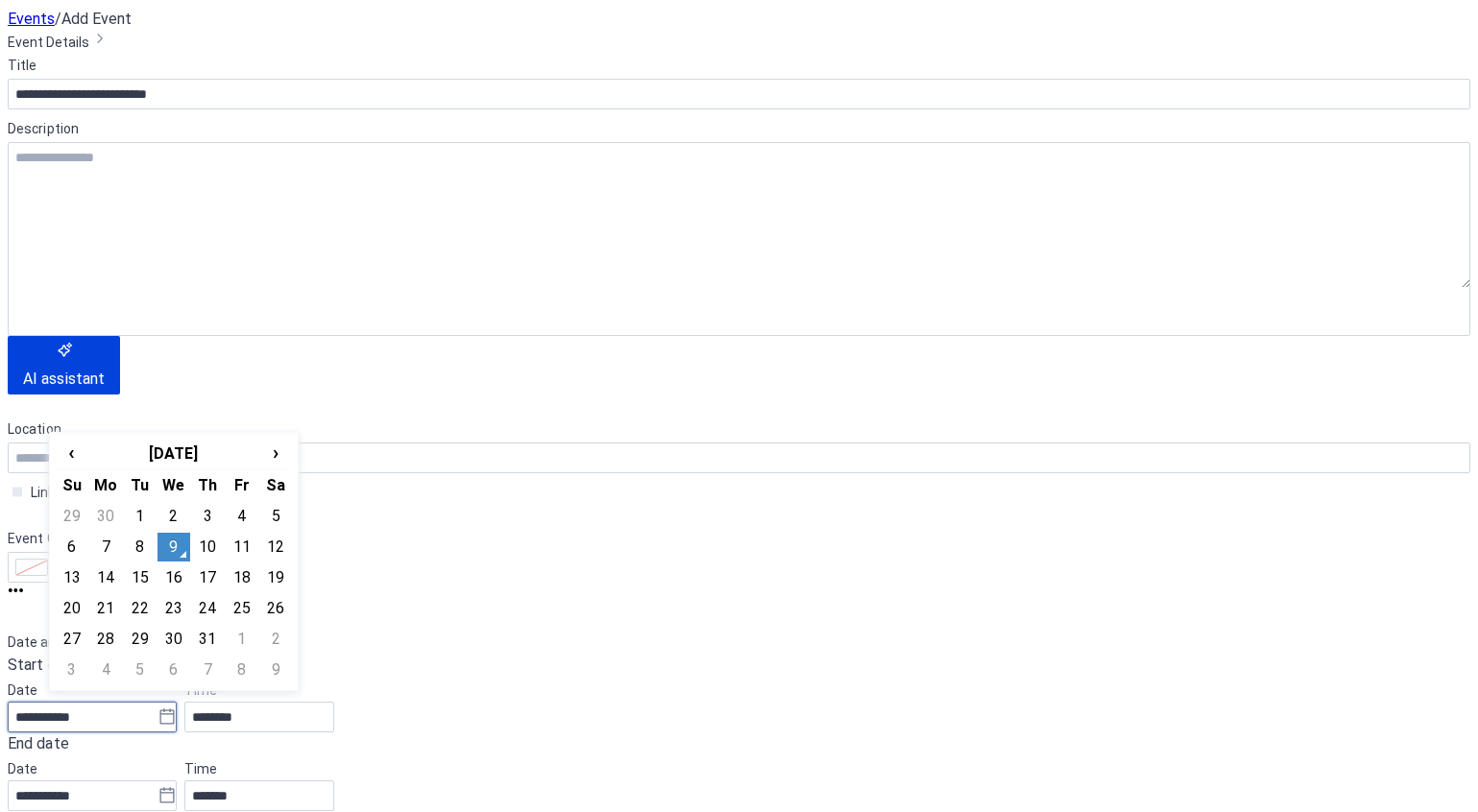click on "**********" at bounding box center (83, 717) 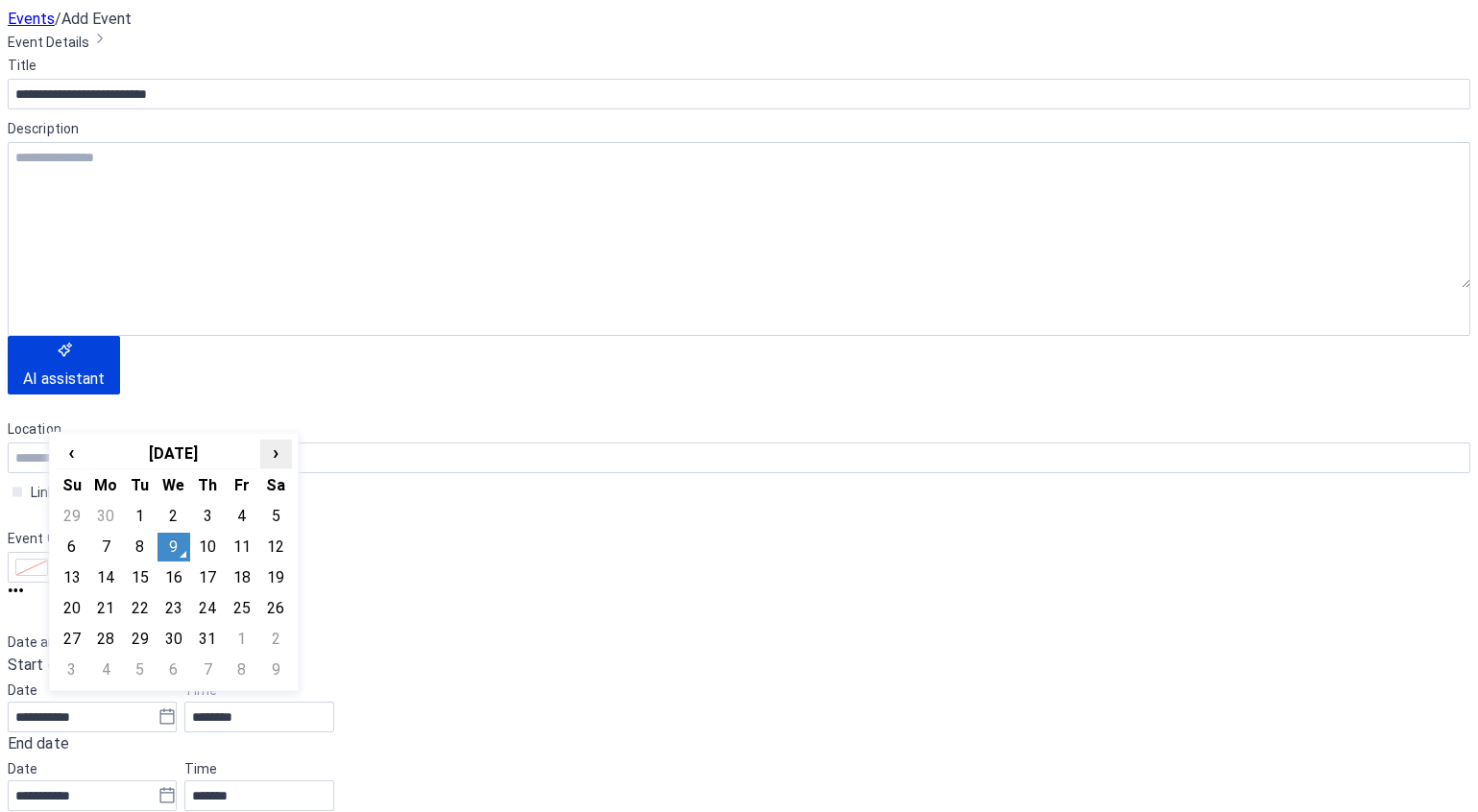 click on "›" at bounding box center (276, 452) 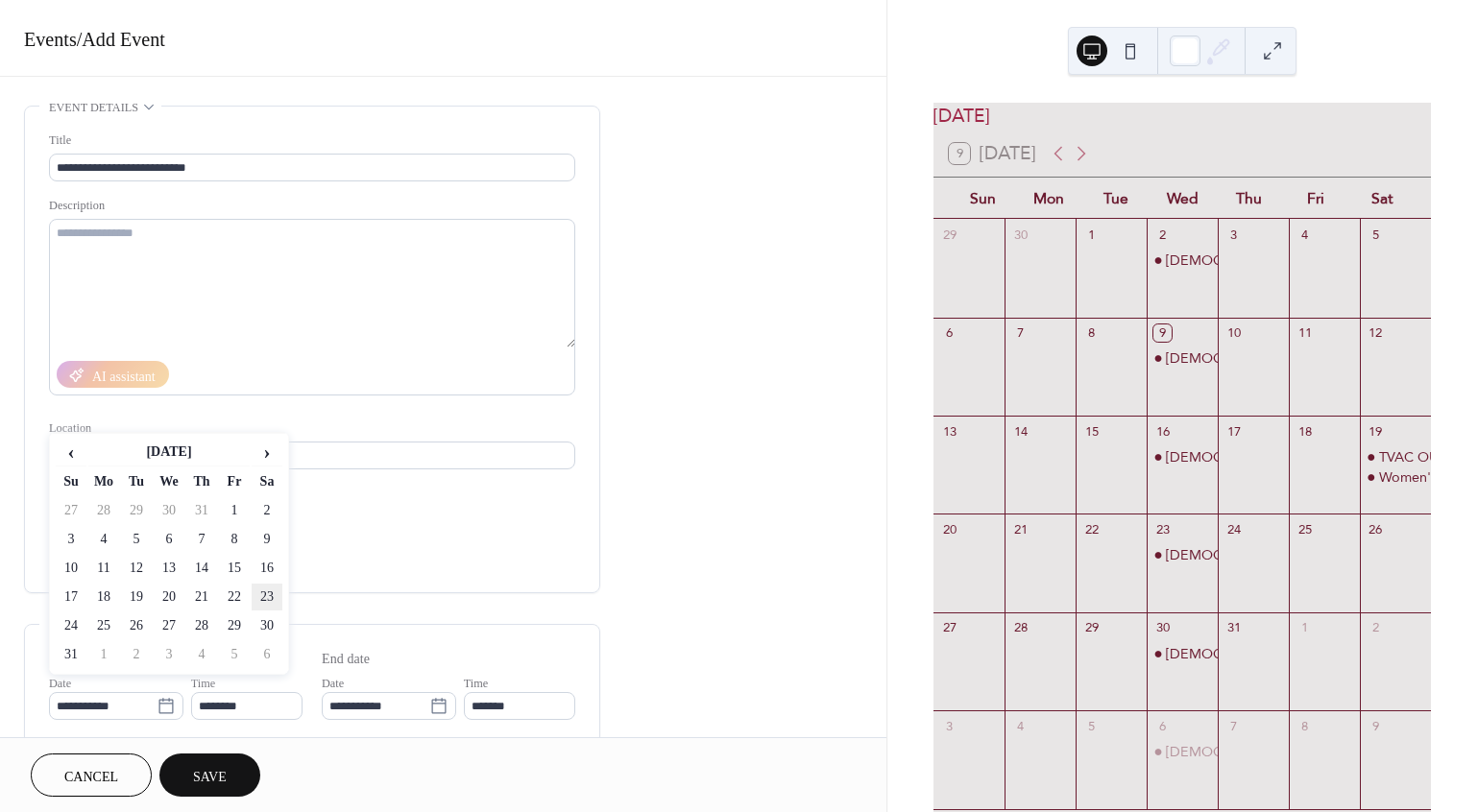 click on "23" at bounding box center [267, 597] 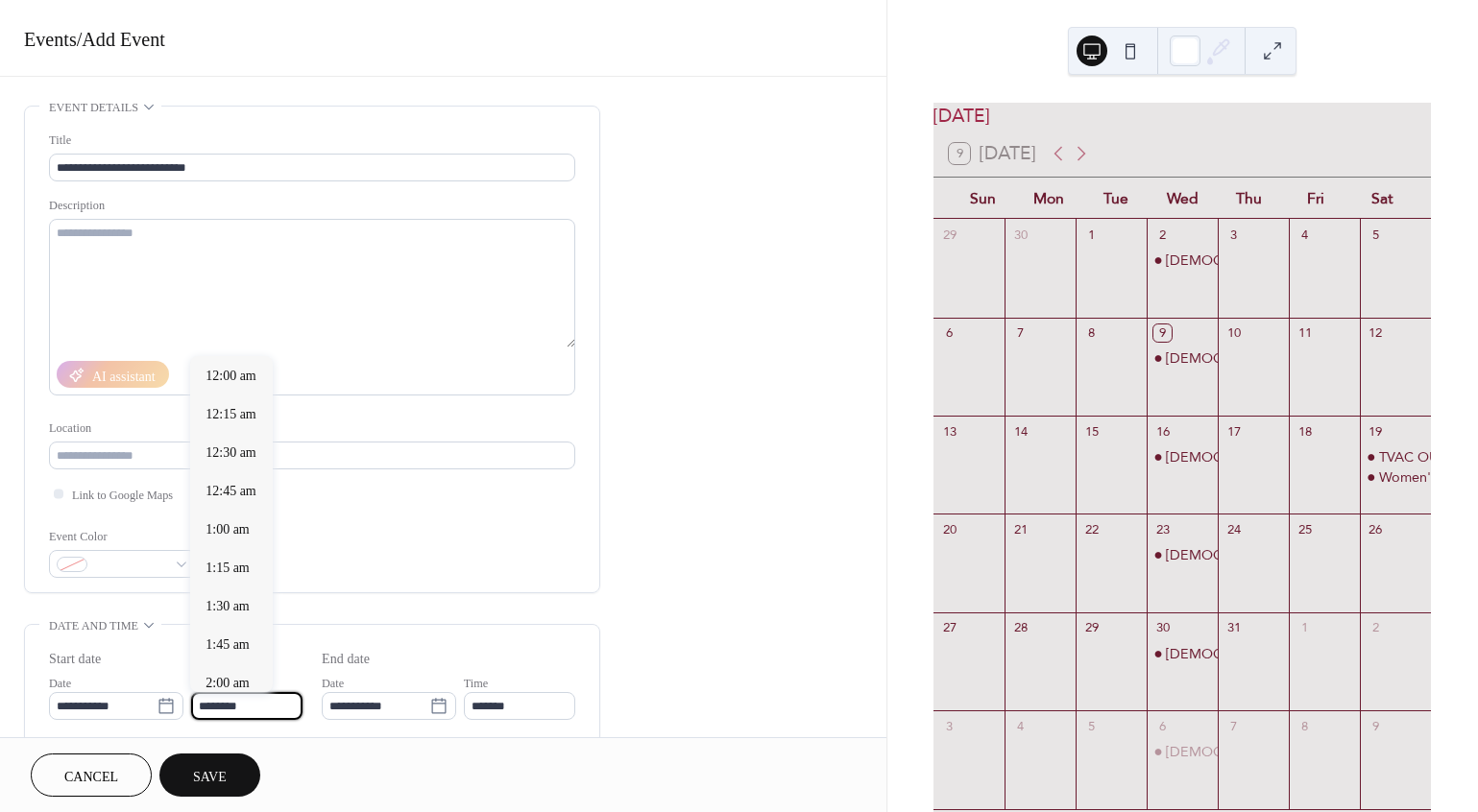 scroll, scrollTop: 1866, scrollLeft: 0, axis: vertical 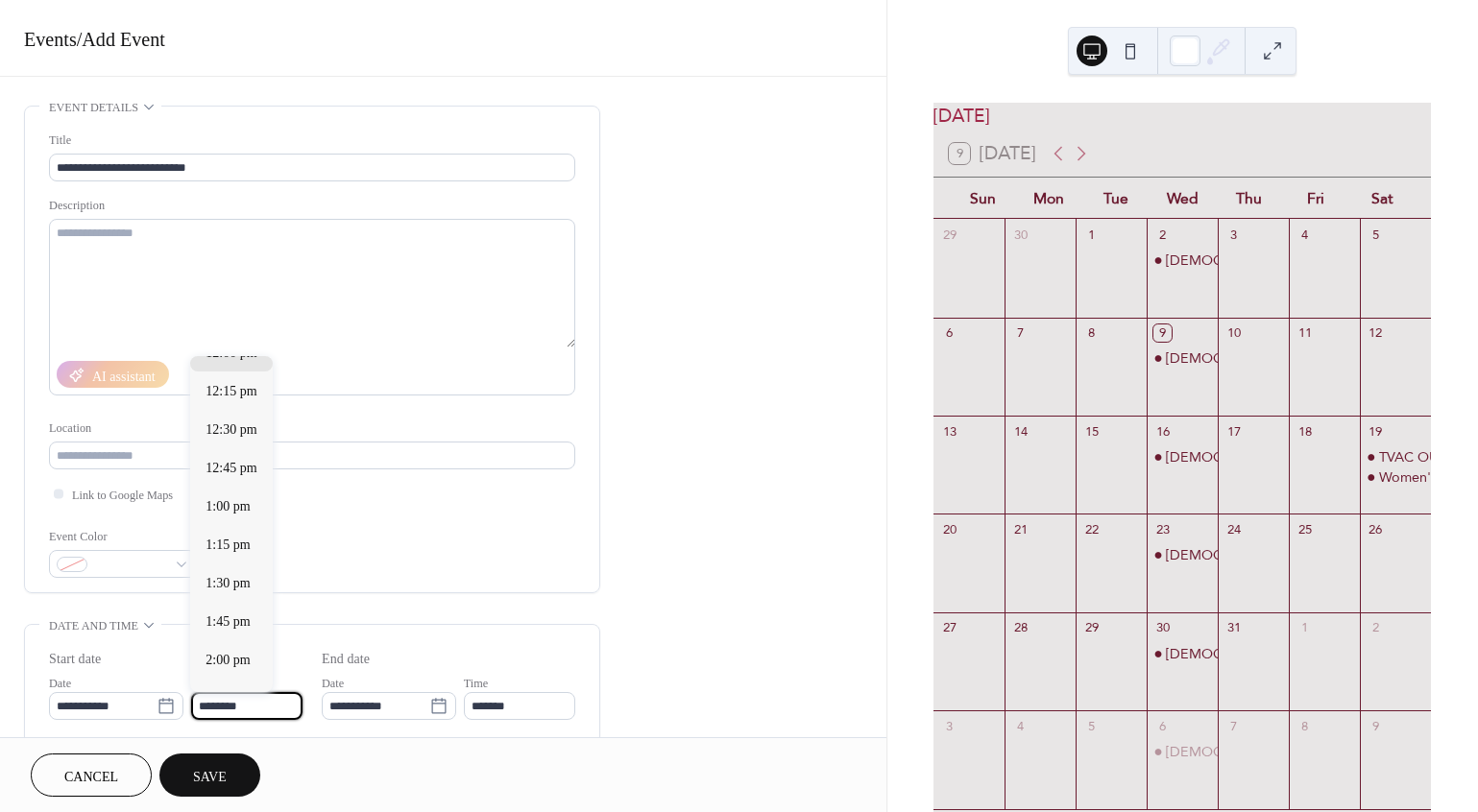 click on "********" at bounding box center (247, 705) 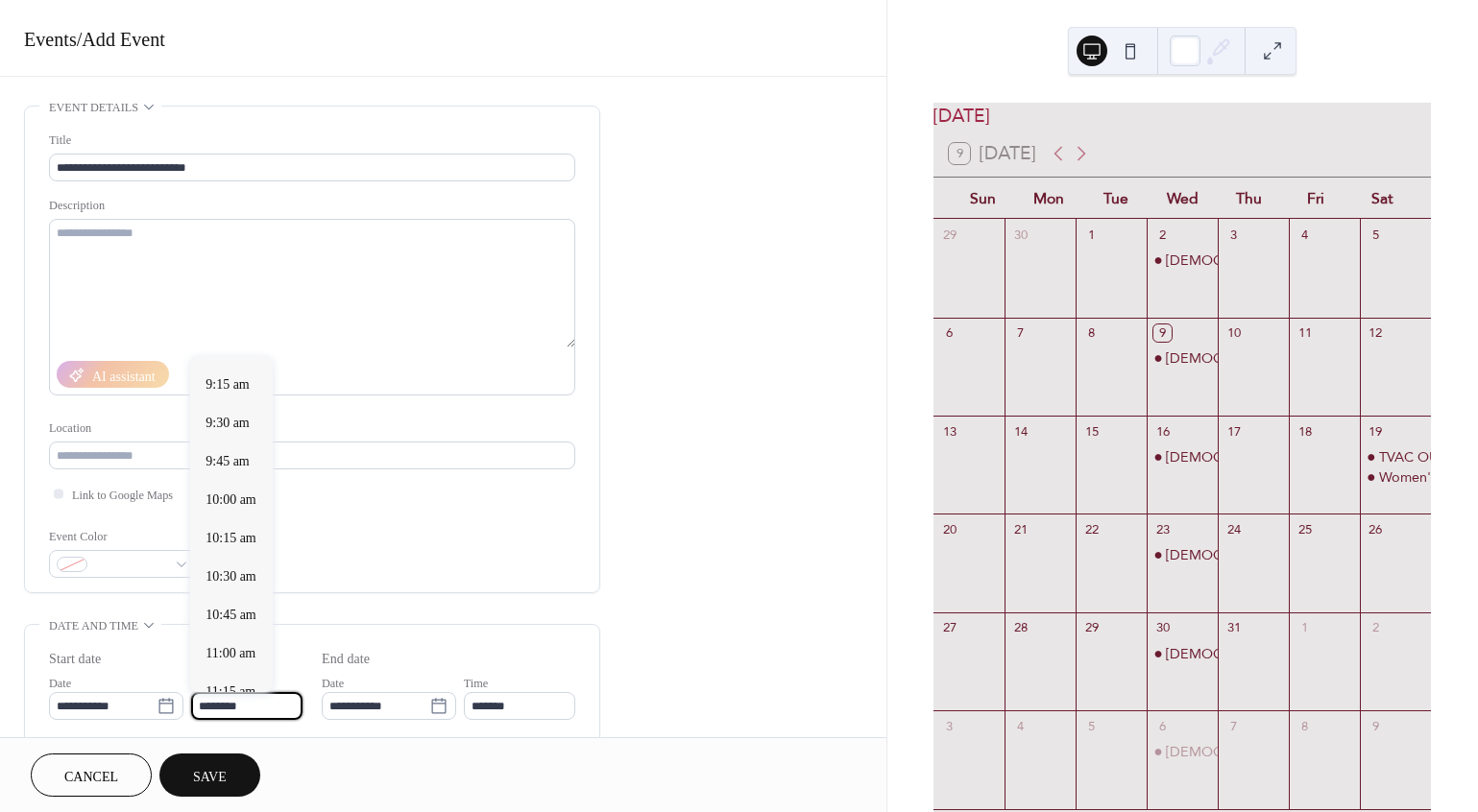 scroll, scrollTop: 1410, scrollLeft: 0, axis: vertical 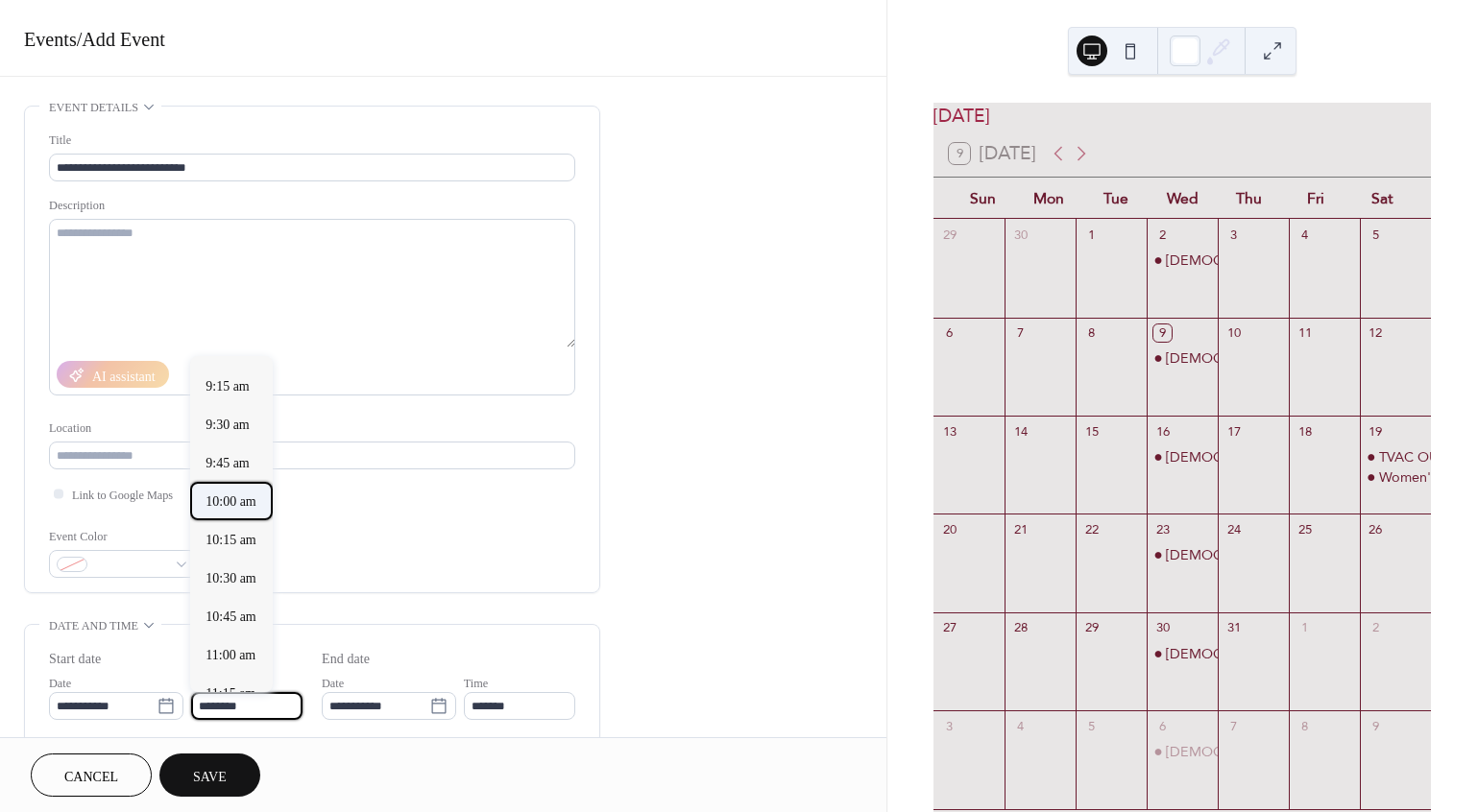 click on "10:00 am" at bounding box center (230, 501) 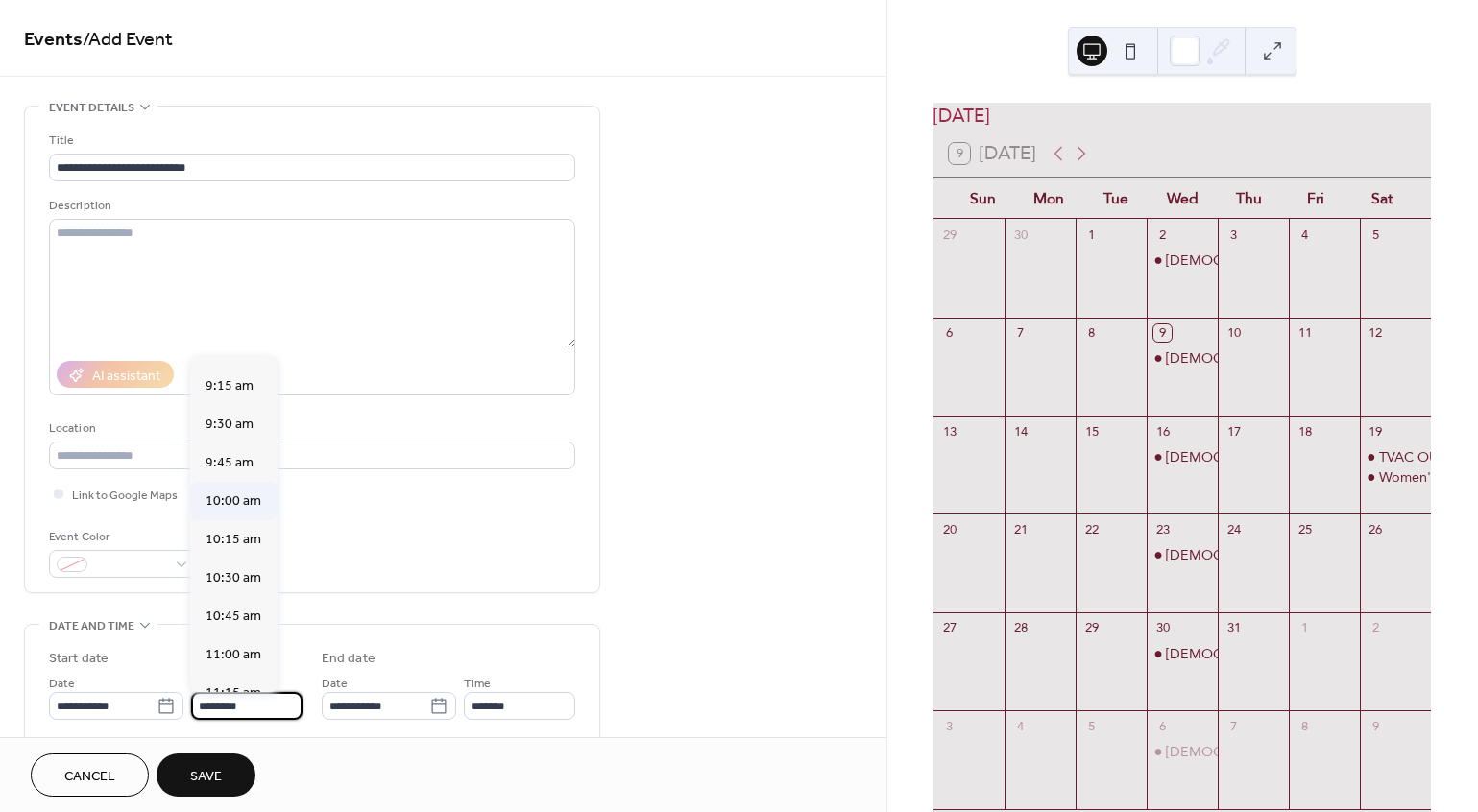 type on "********" 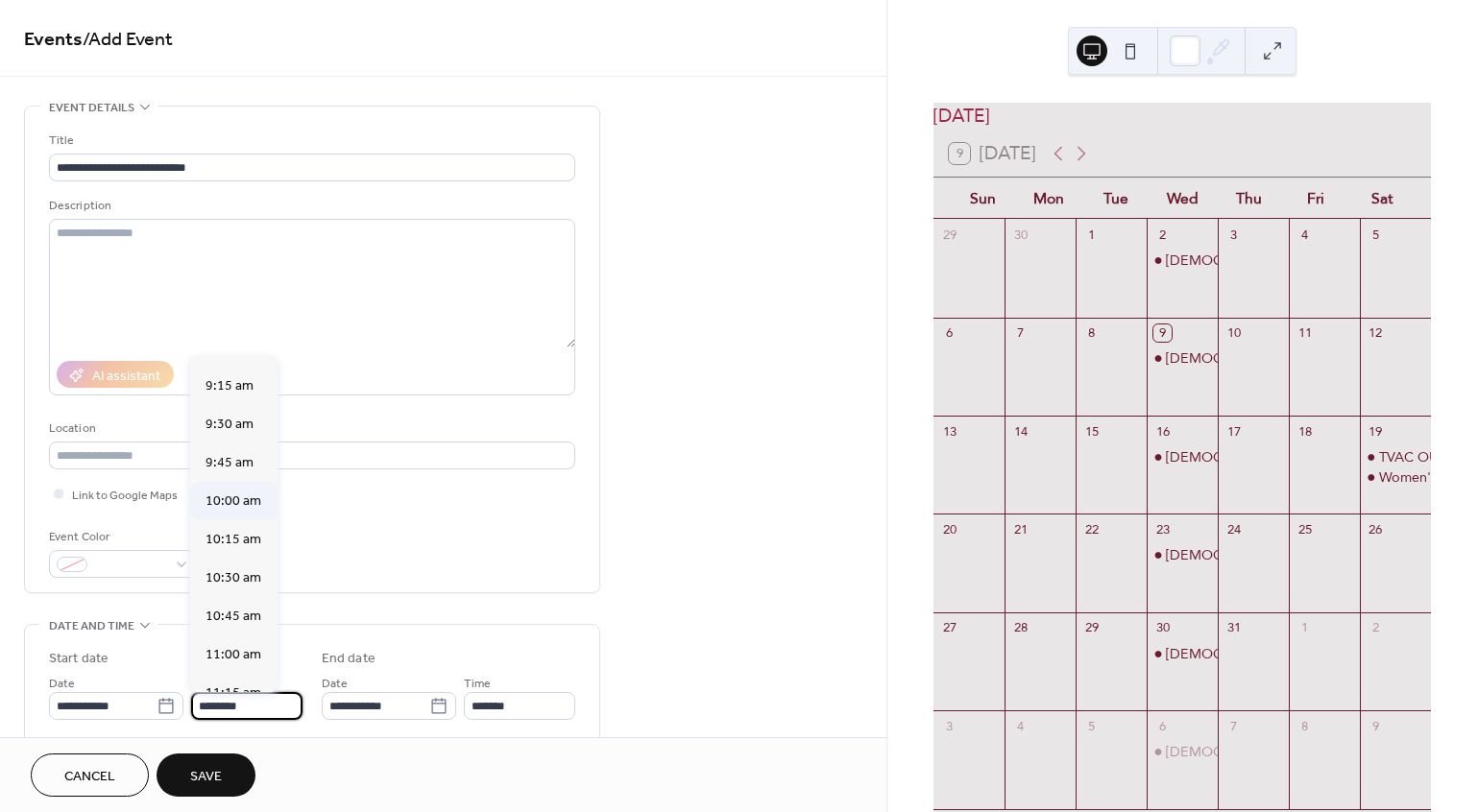 type on "********" 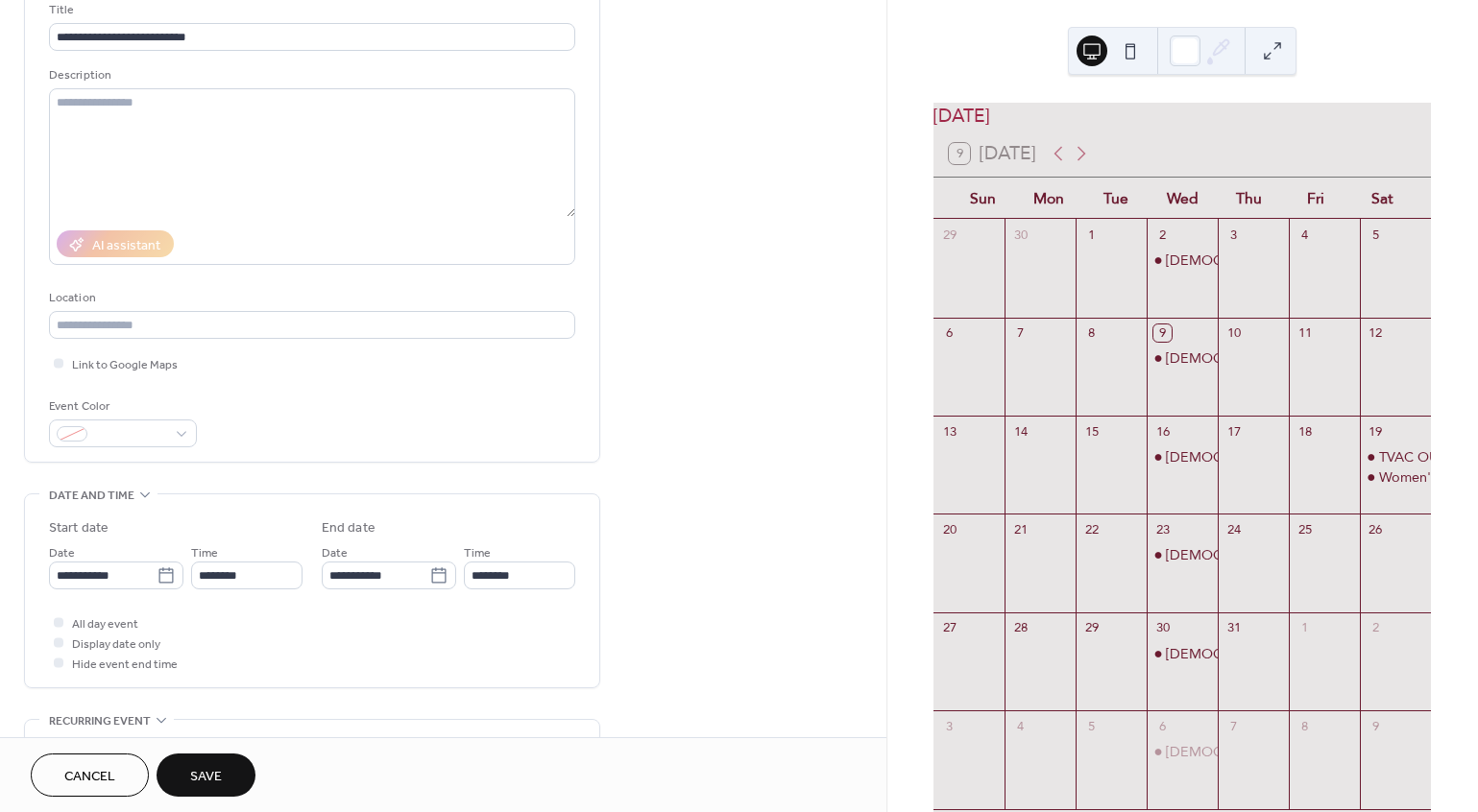 scroll, scrollTop: 143, scrollLeft: 0, axis: vertical 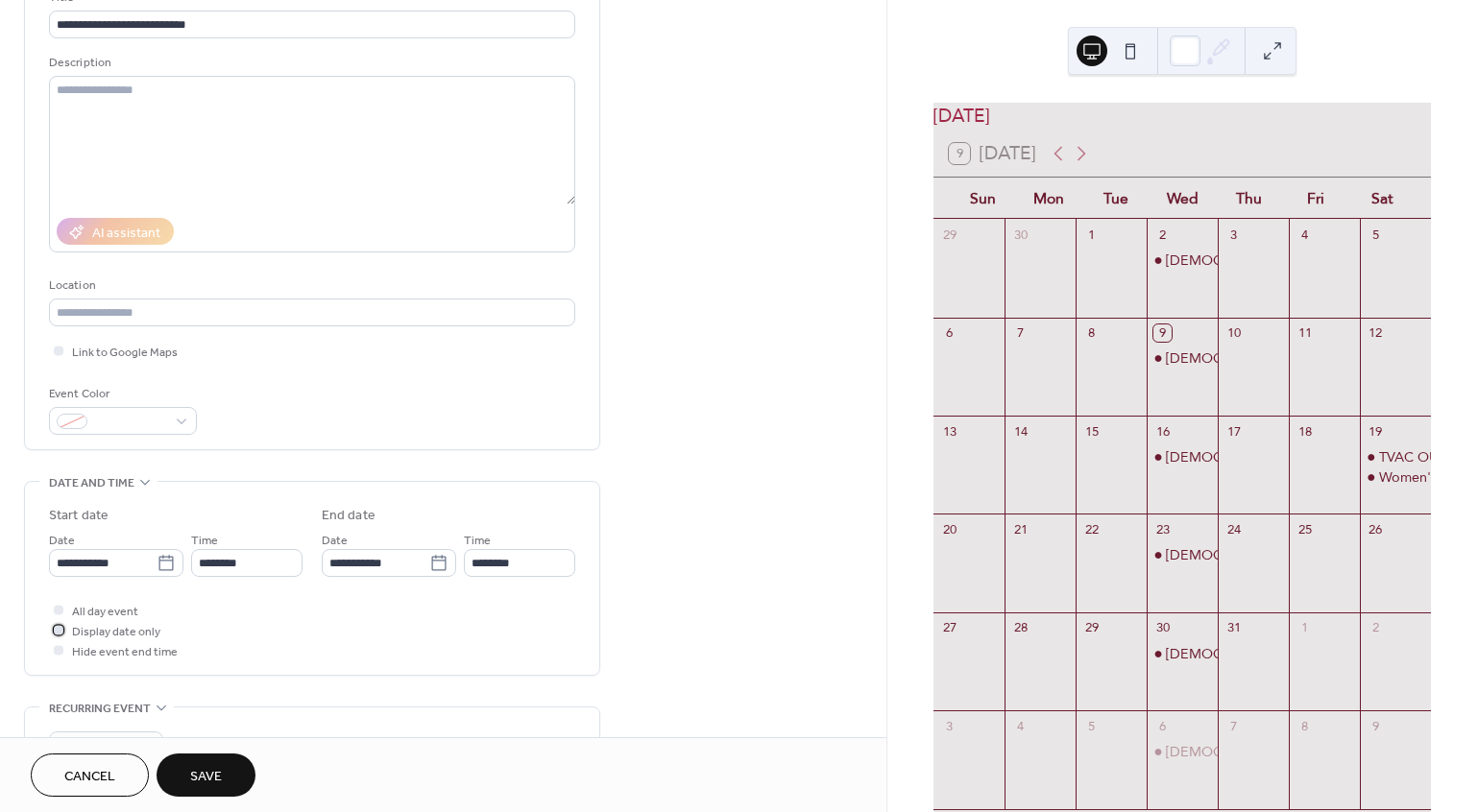 click at bounding box center [59, 630] 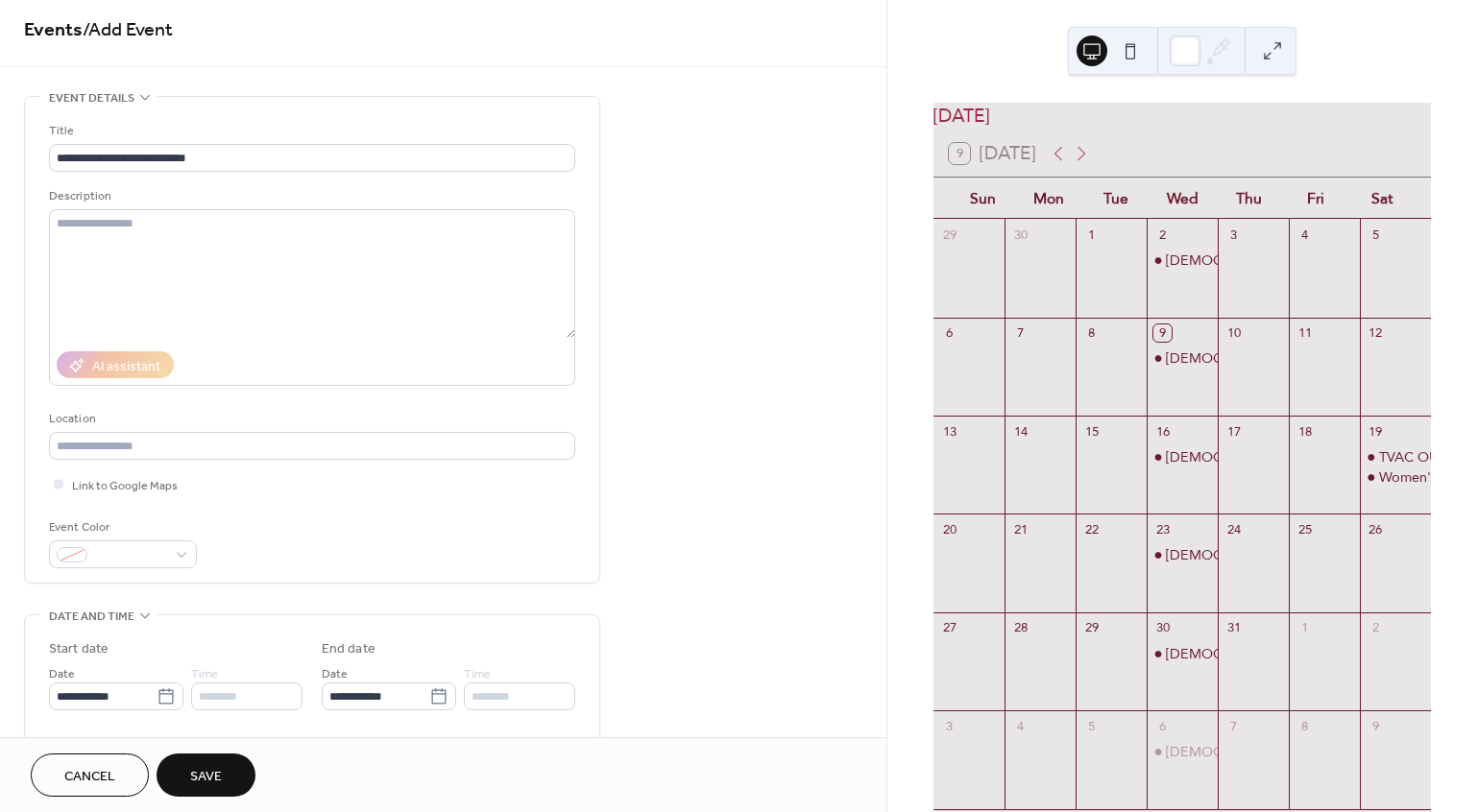 scroll, scrollTop: 0, scrollLeft: 0, axis: both 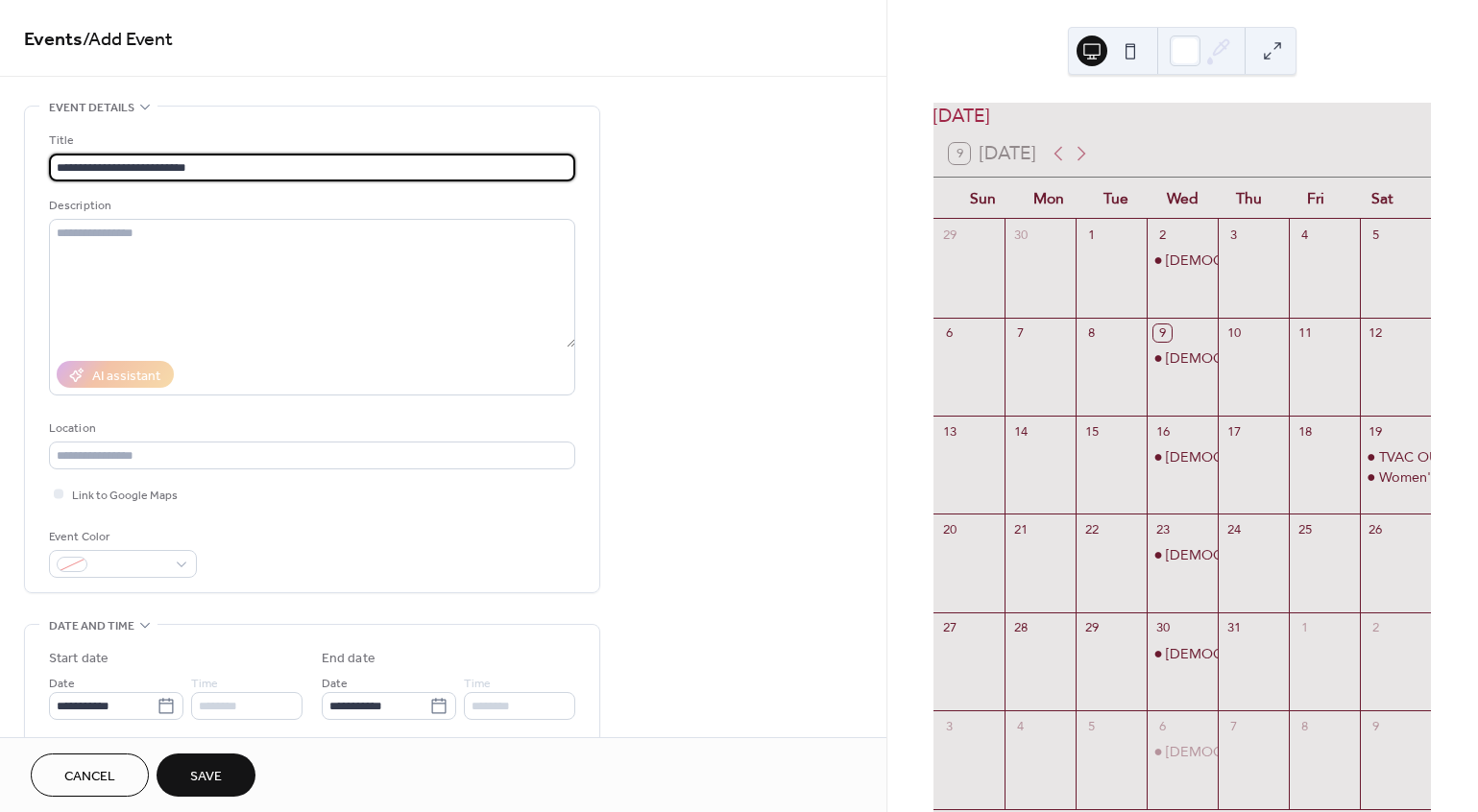 drag, startPoint x: 244, startPoint y: 167, endPoint x: 32, endPoint y: 153, distance: 212.46176 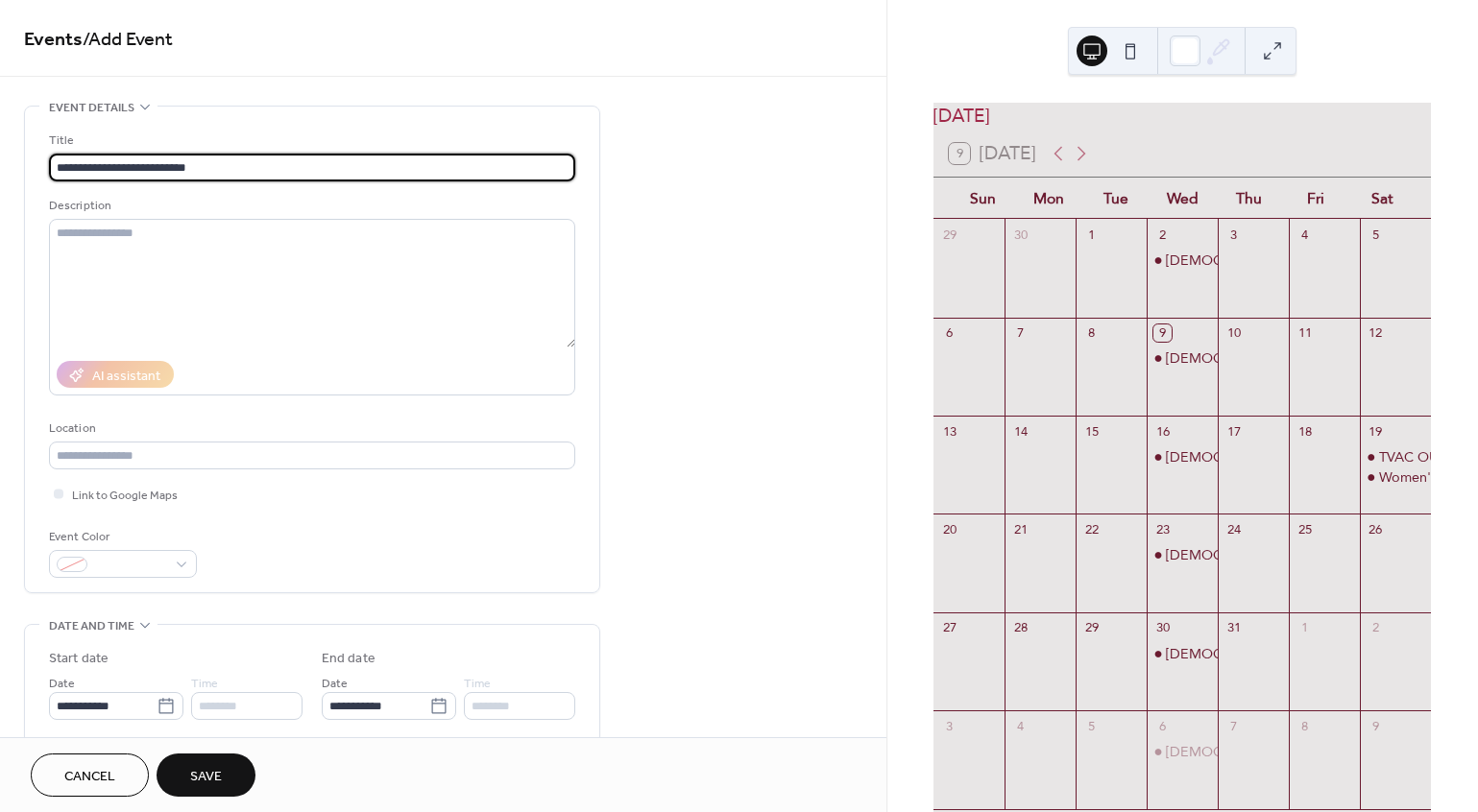 click on "**********" at bounding box center [312, 349] 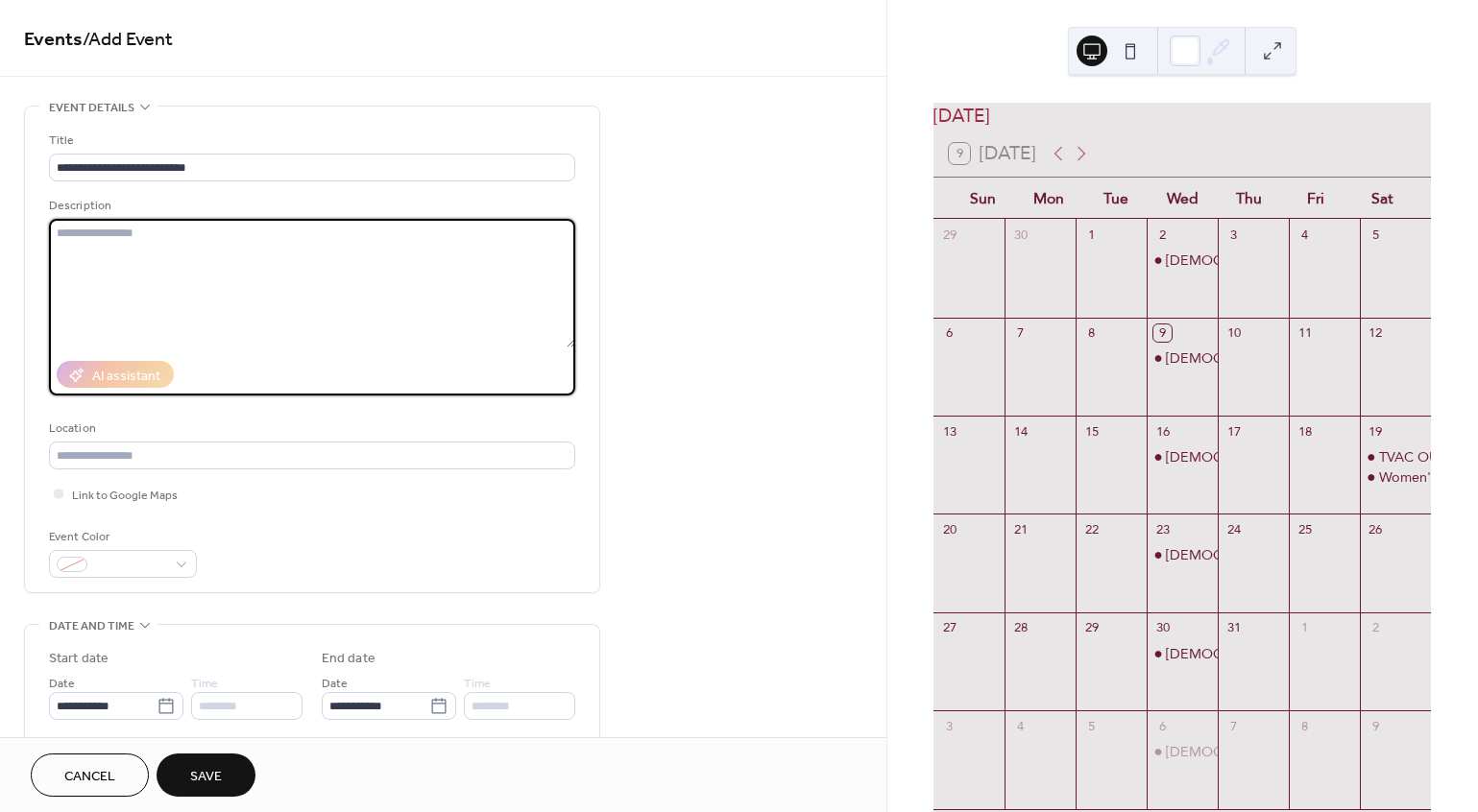 click at bounding box center (312, 283) 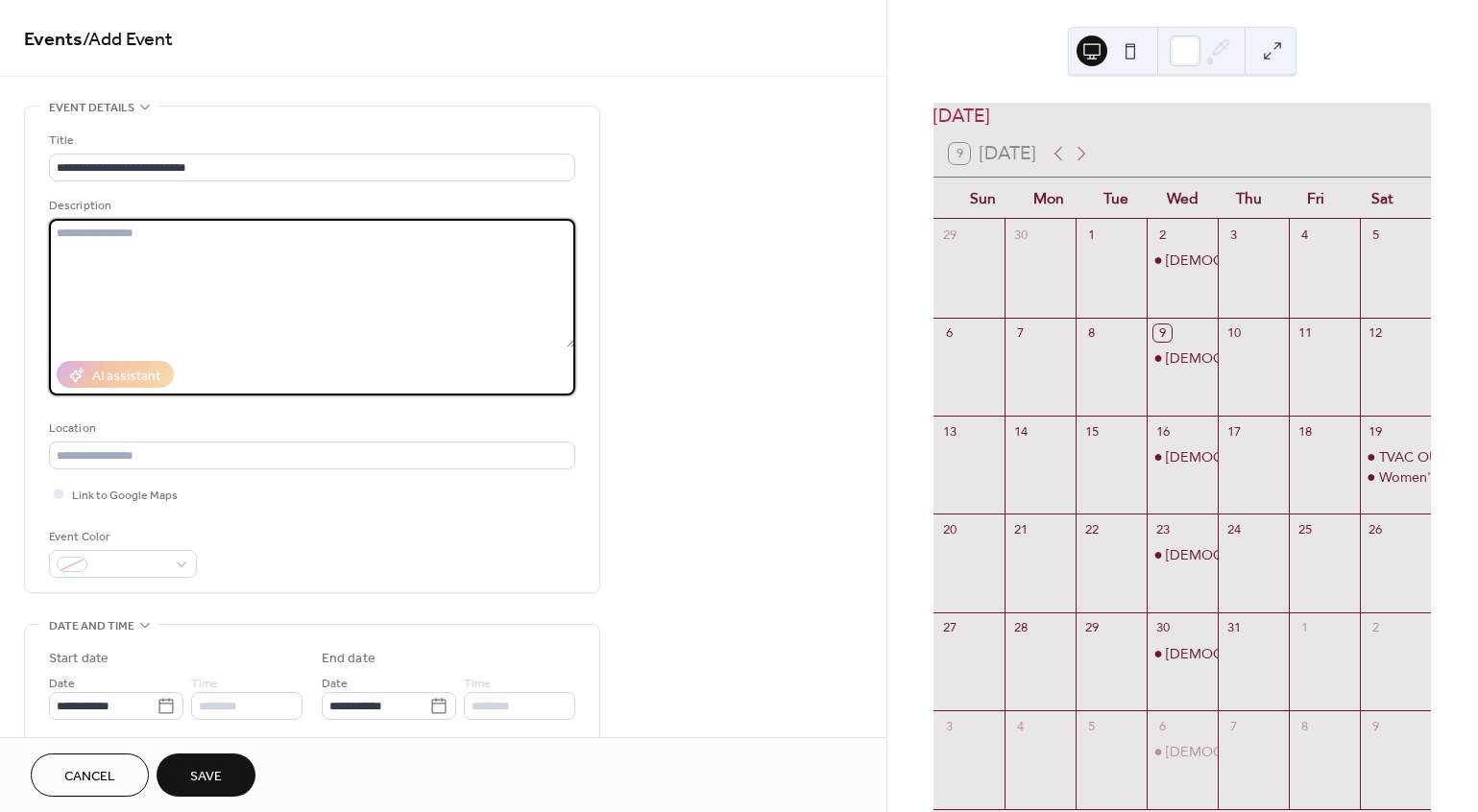 paste on "**********" 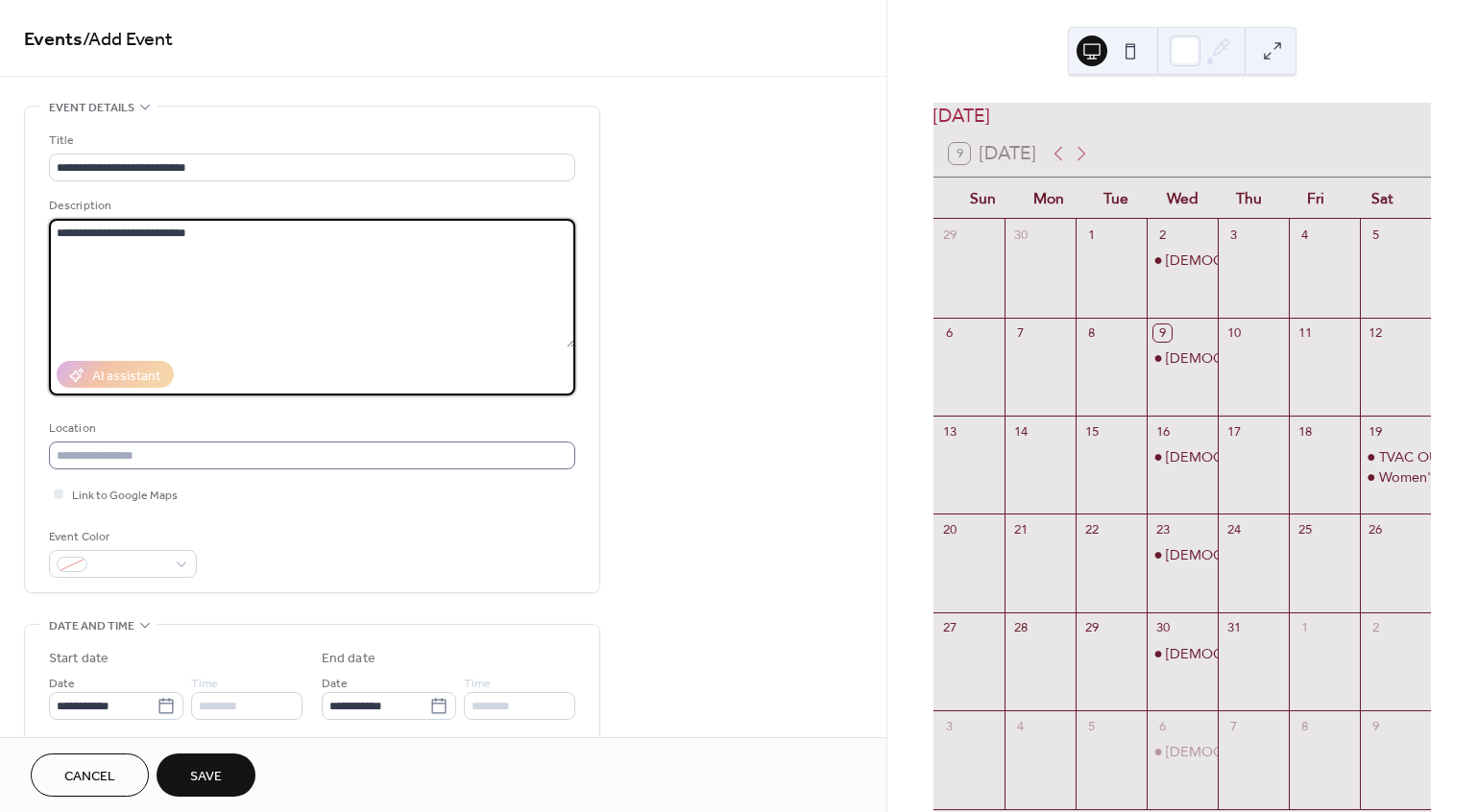 type on "**********" 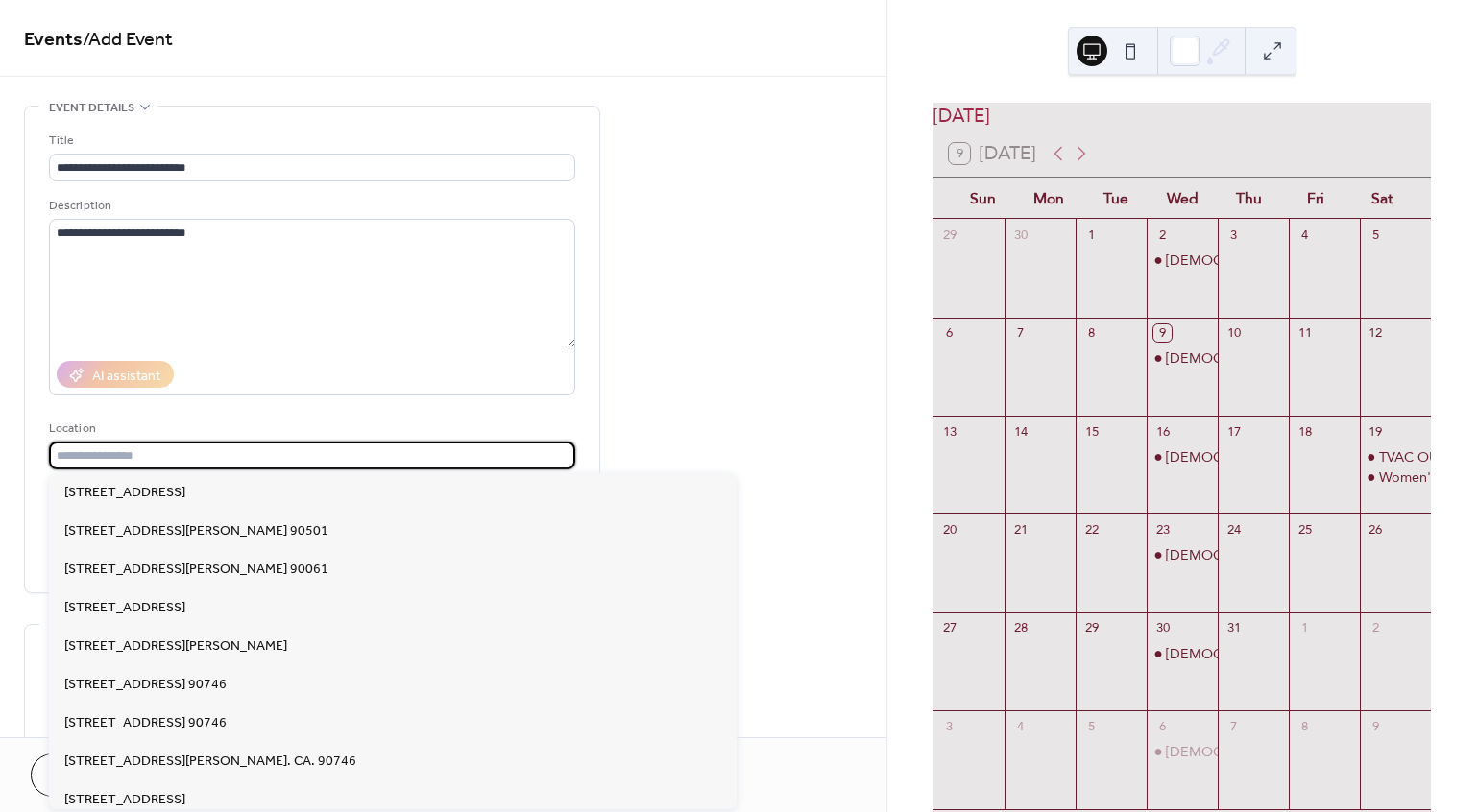click at bounding box center (312, 455) 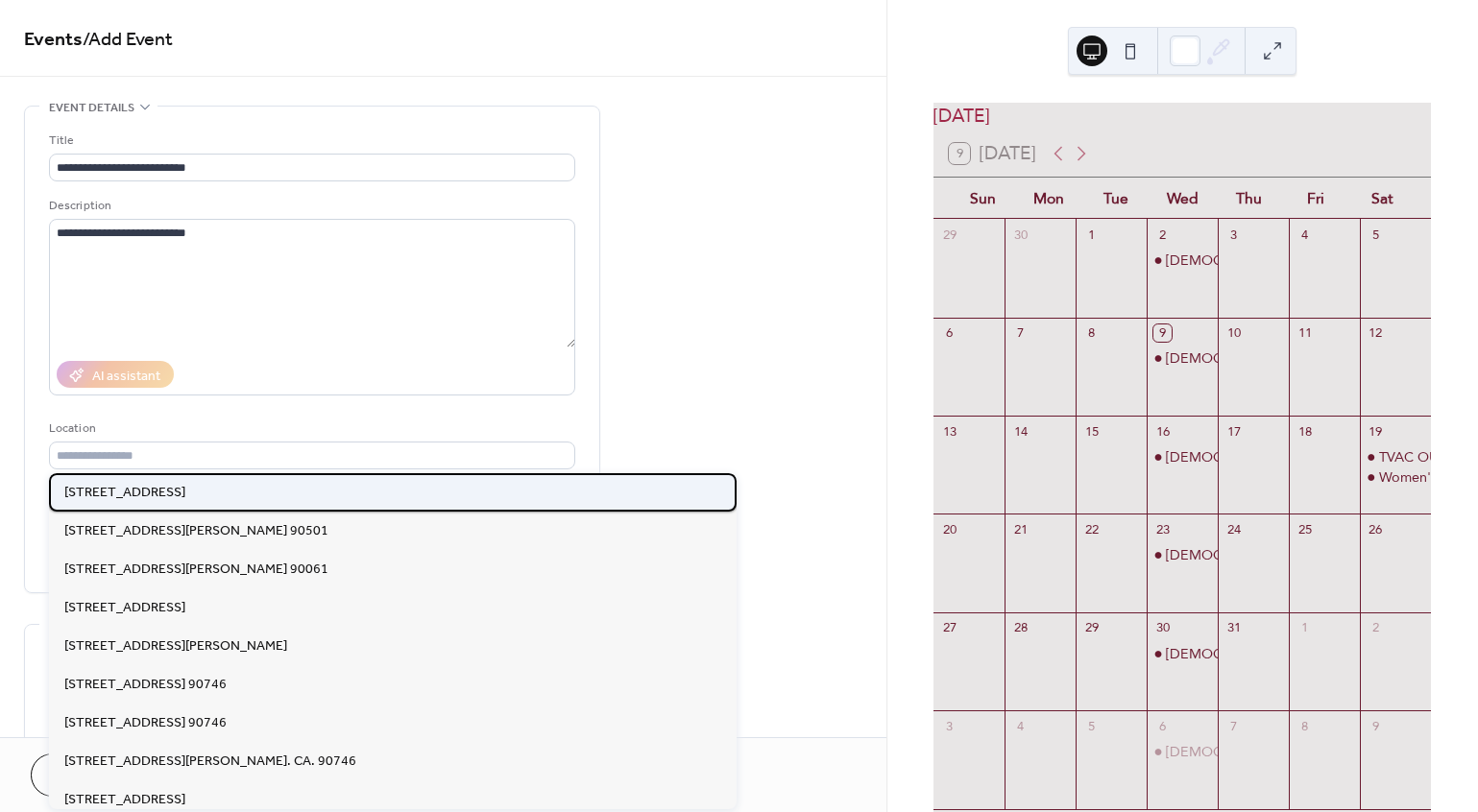 click on "3525 Elm Avenue Long Beach, CA 90807" at bounding box center (125, 492) 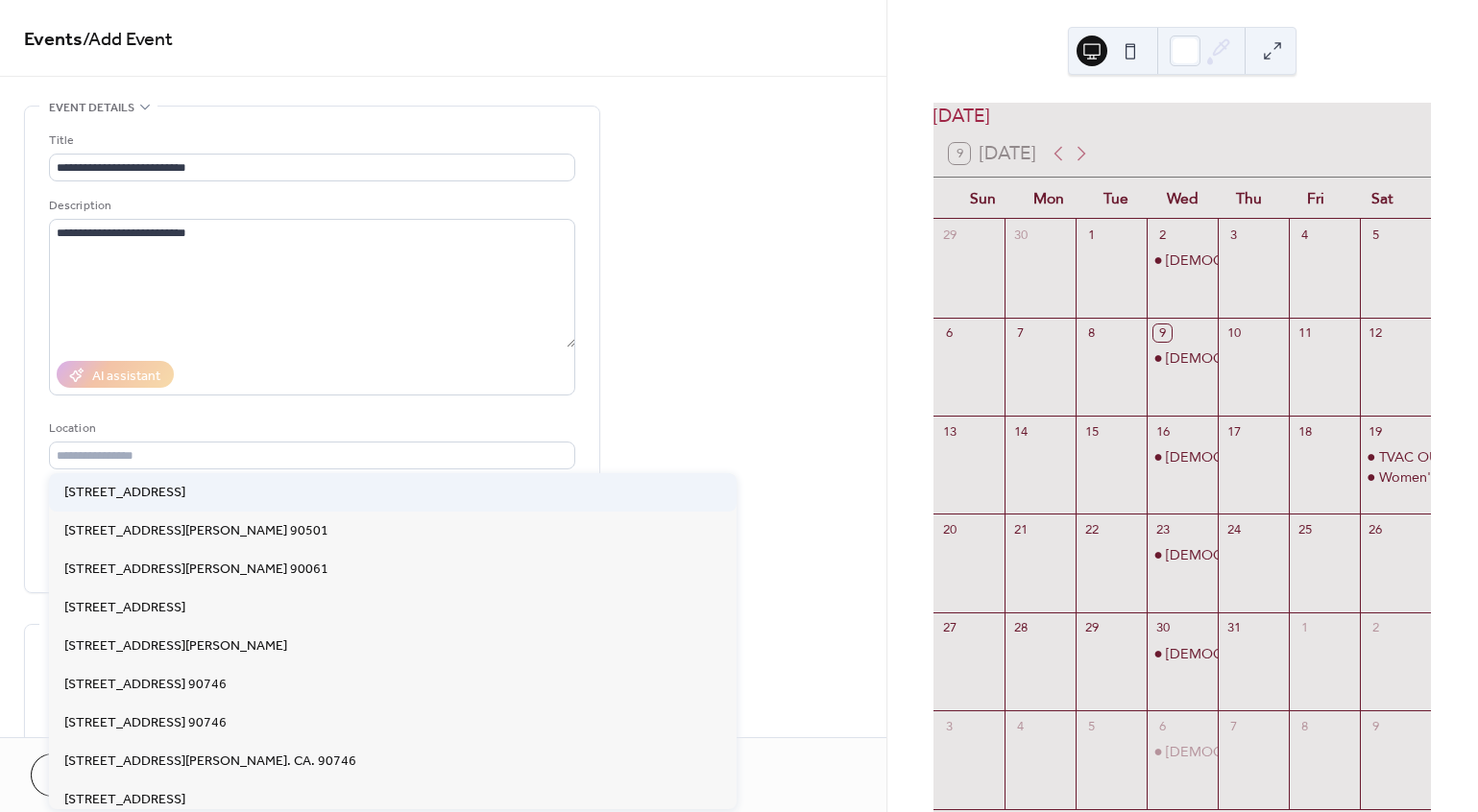 type on "**********" 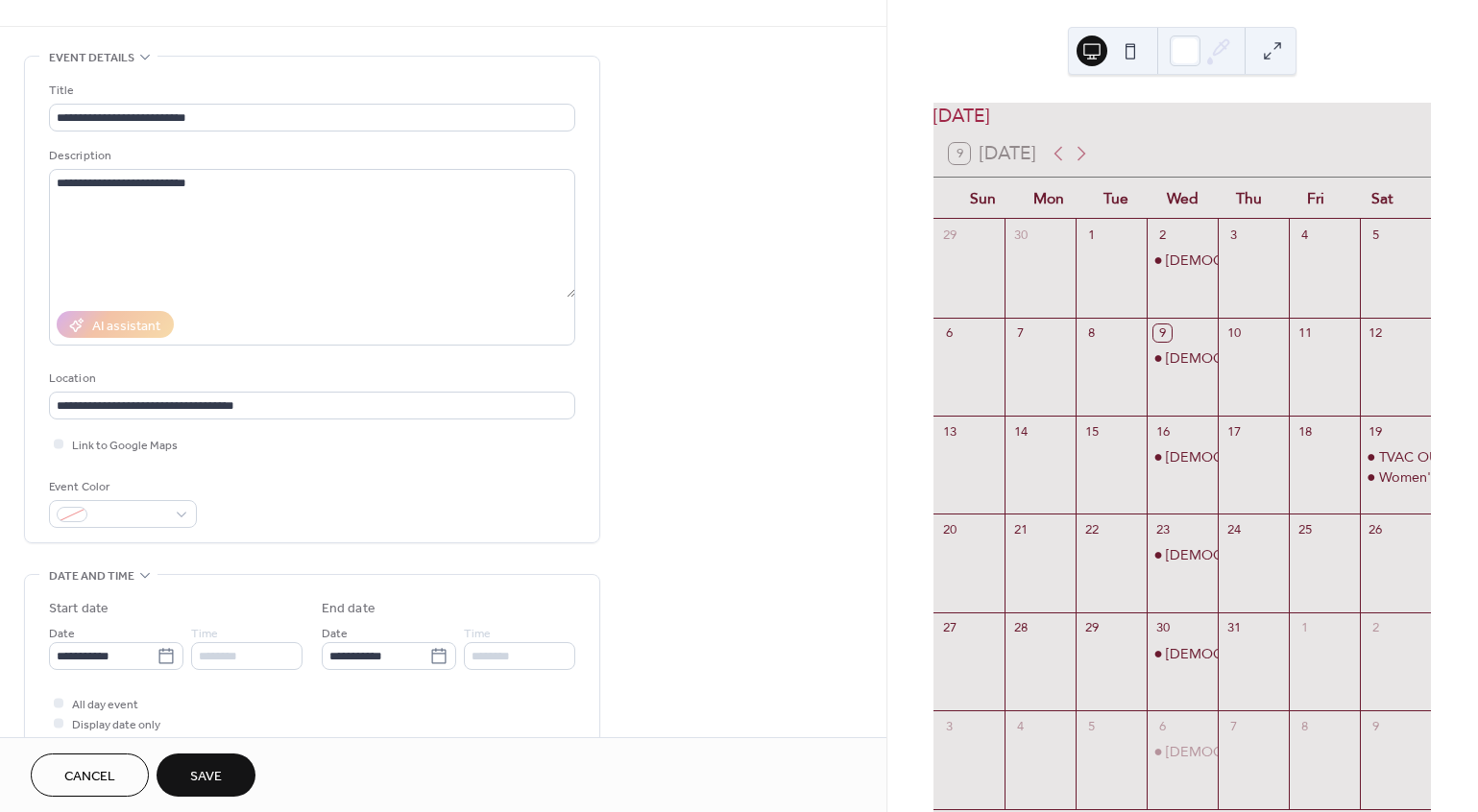scroll, scrollTop: 0, scrollLeft: 0, axis: both 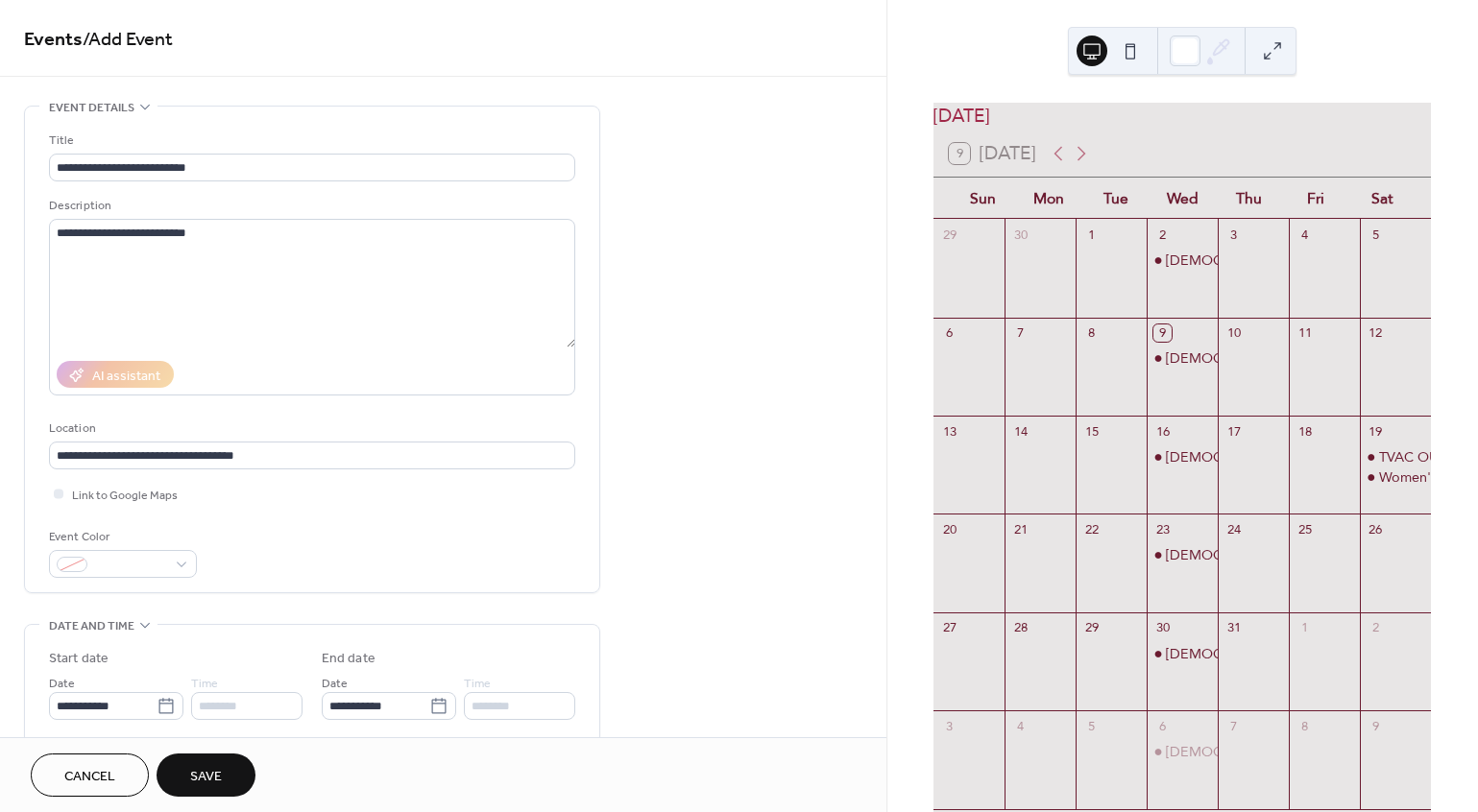 click on "Save" at bounding box center (206, 776) 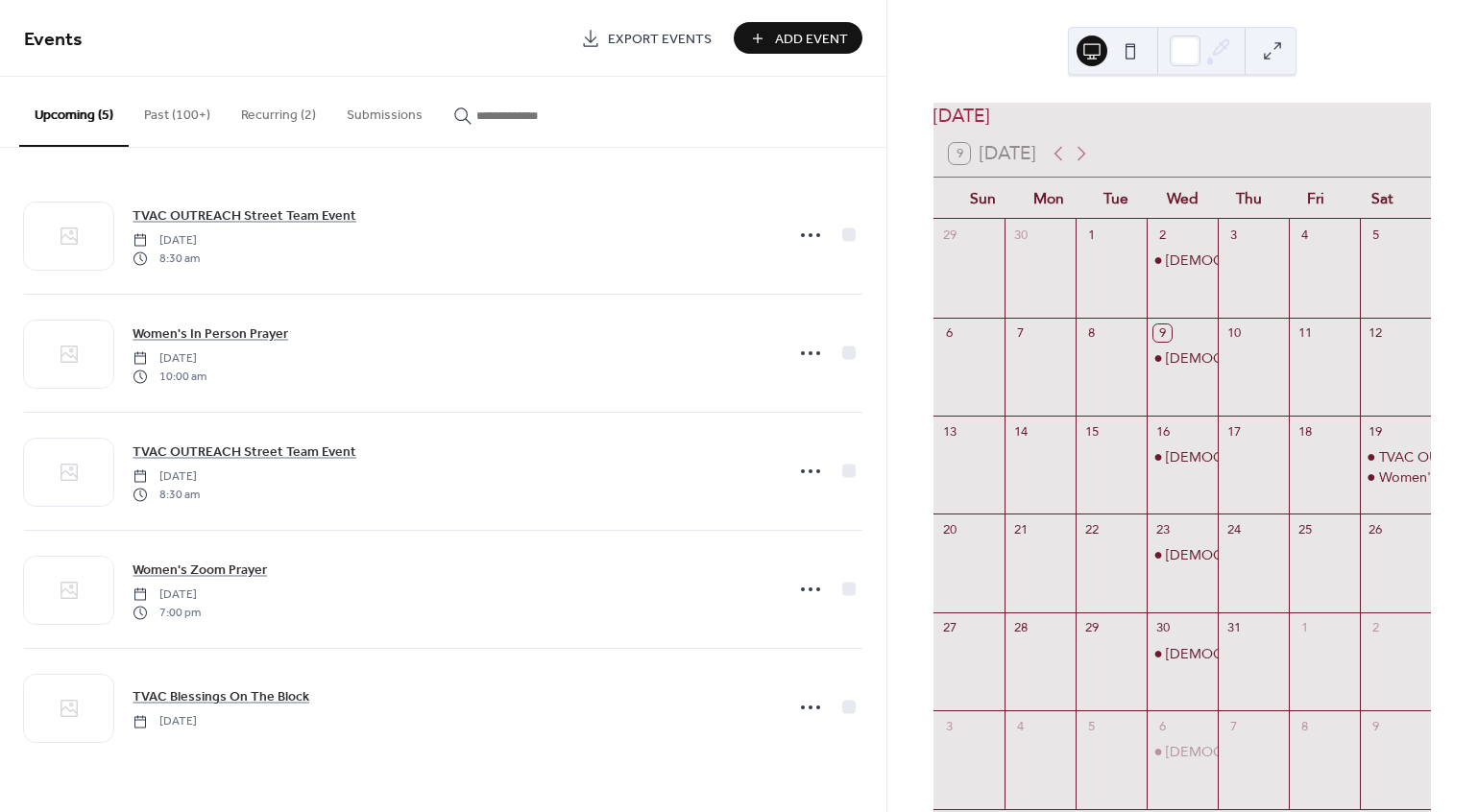 click on "Add Event" at bounding box center [812, 39] 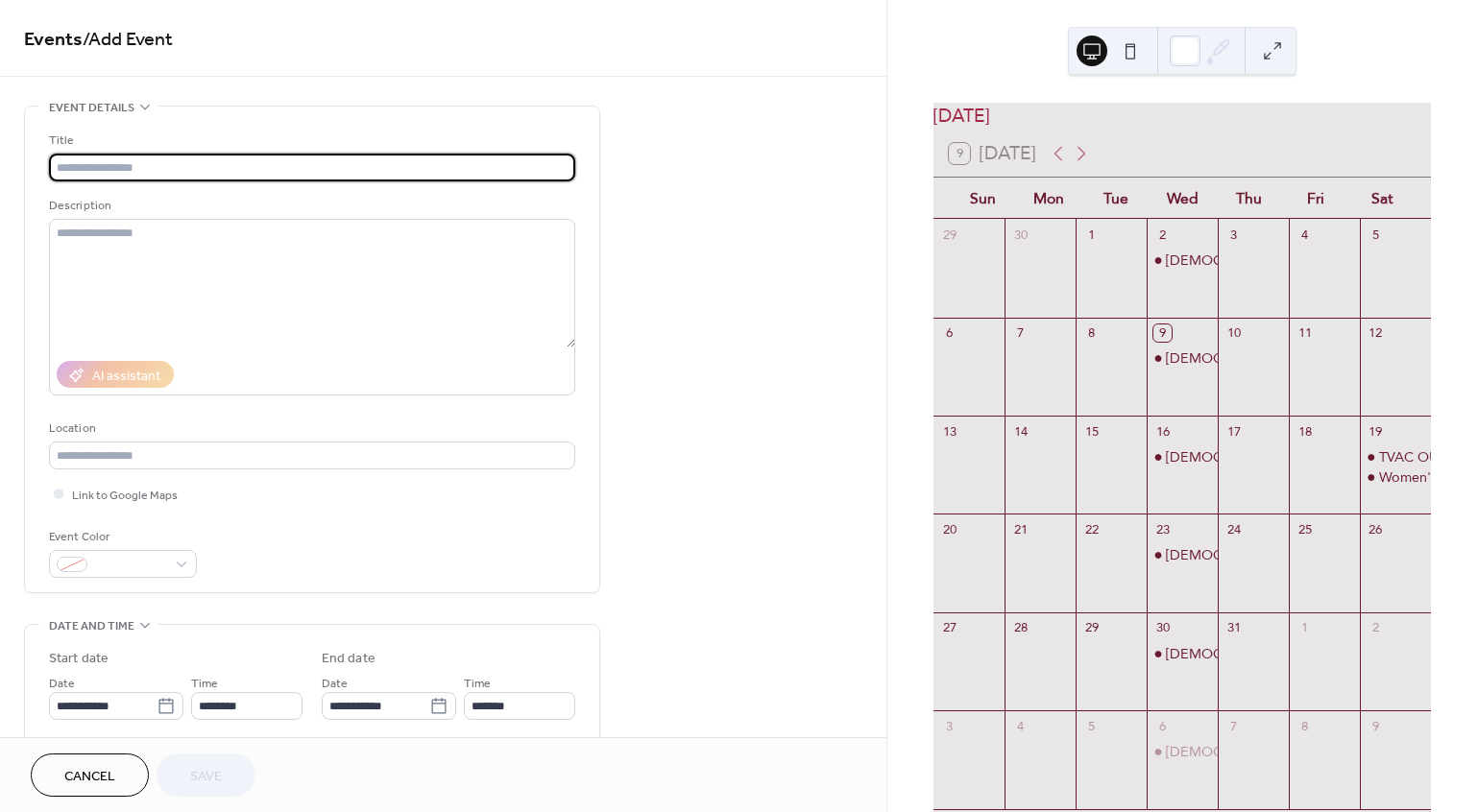 click at bounding box center (312, 167) 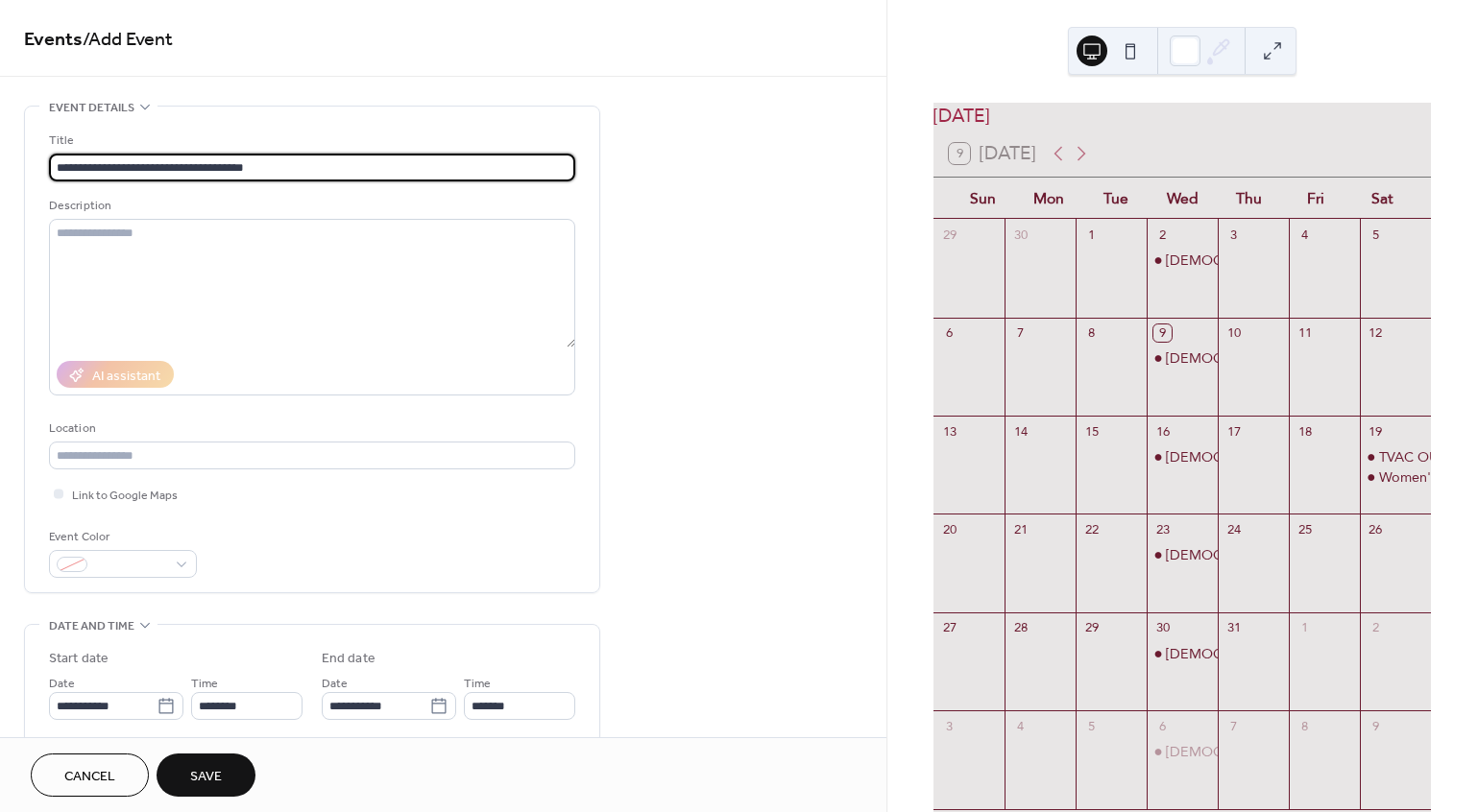 scroll, scrollTop: 1, scrollLeft: 0, axis: vertical 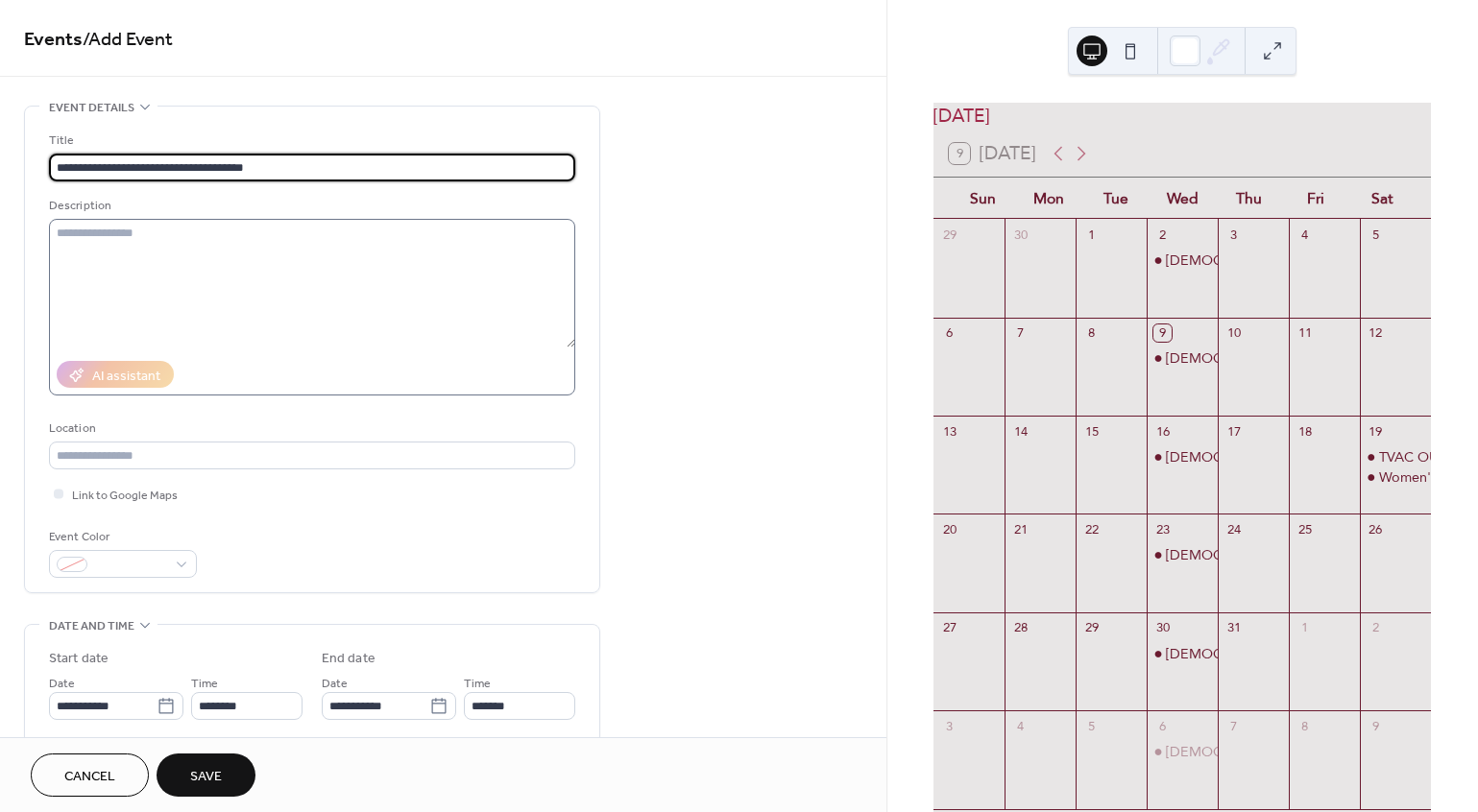 type on "**********" 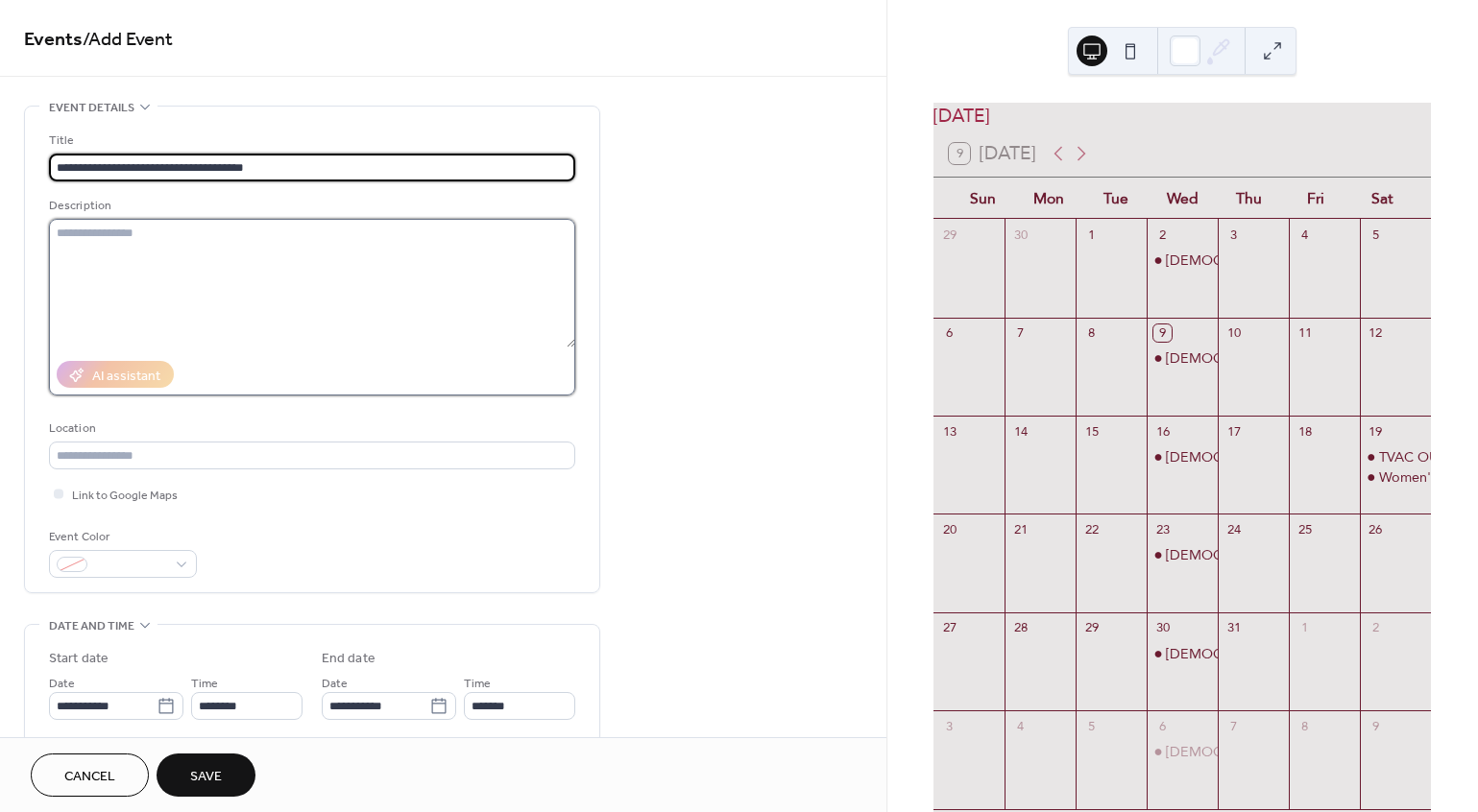 scroll, scrollTop: 0, scrollLeft: 0, axis: both 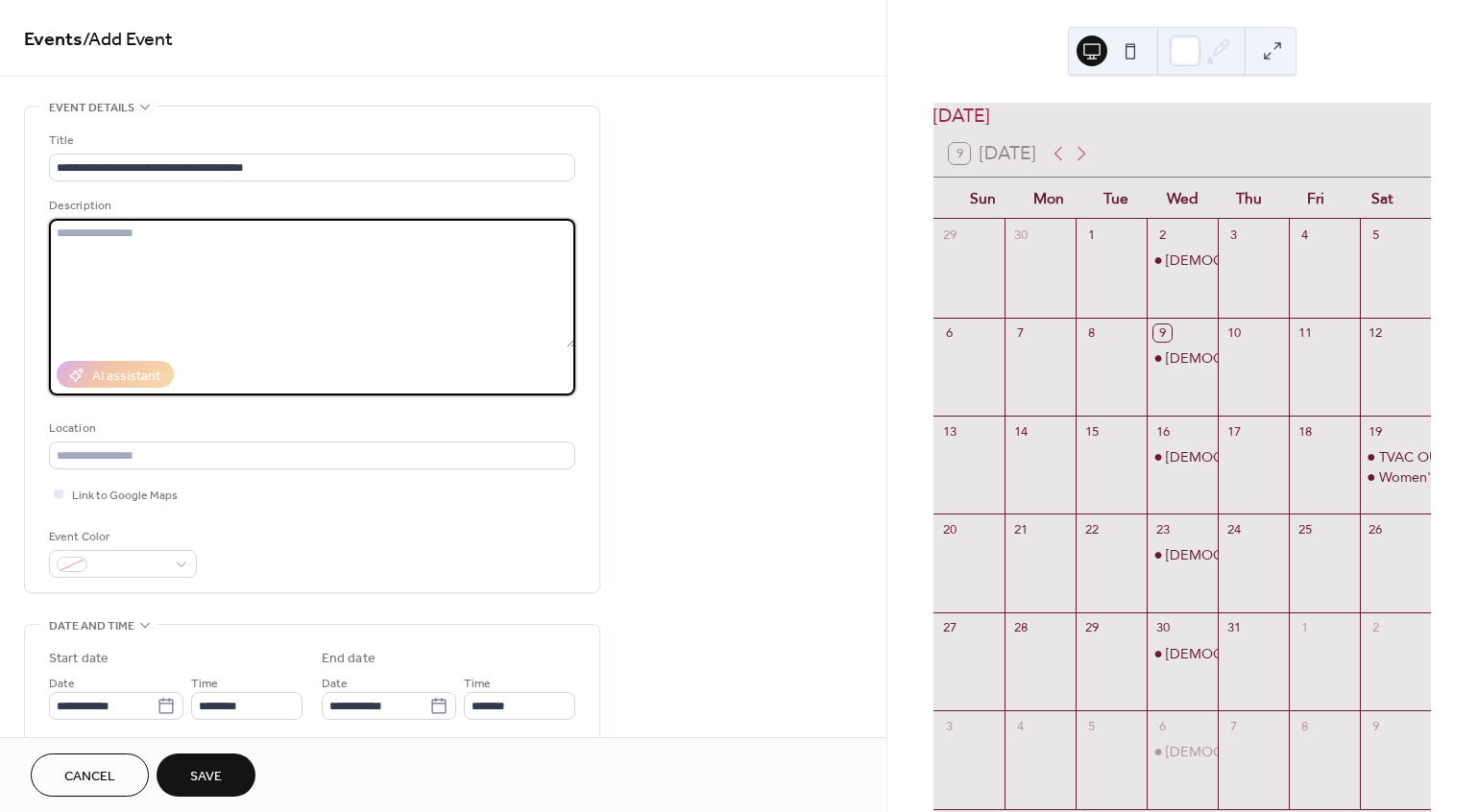 click at bounding box center [312, 283] 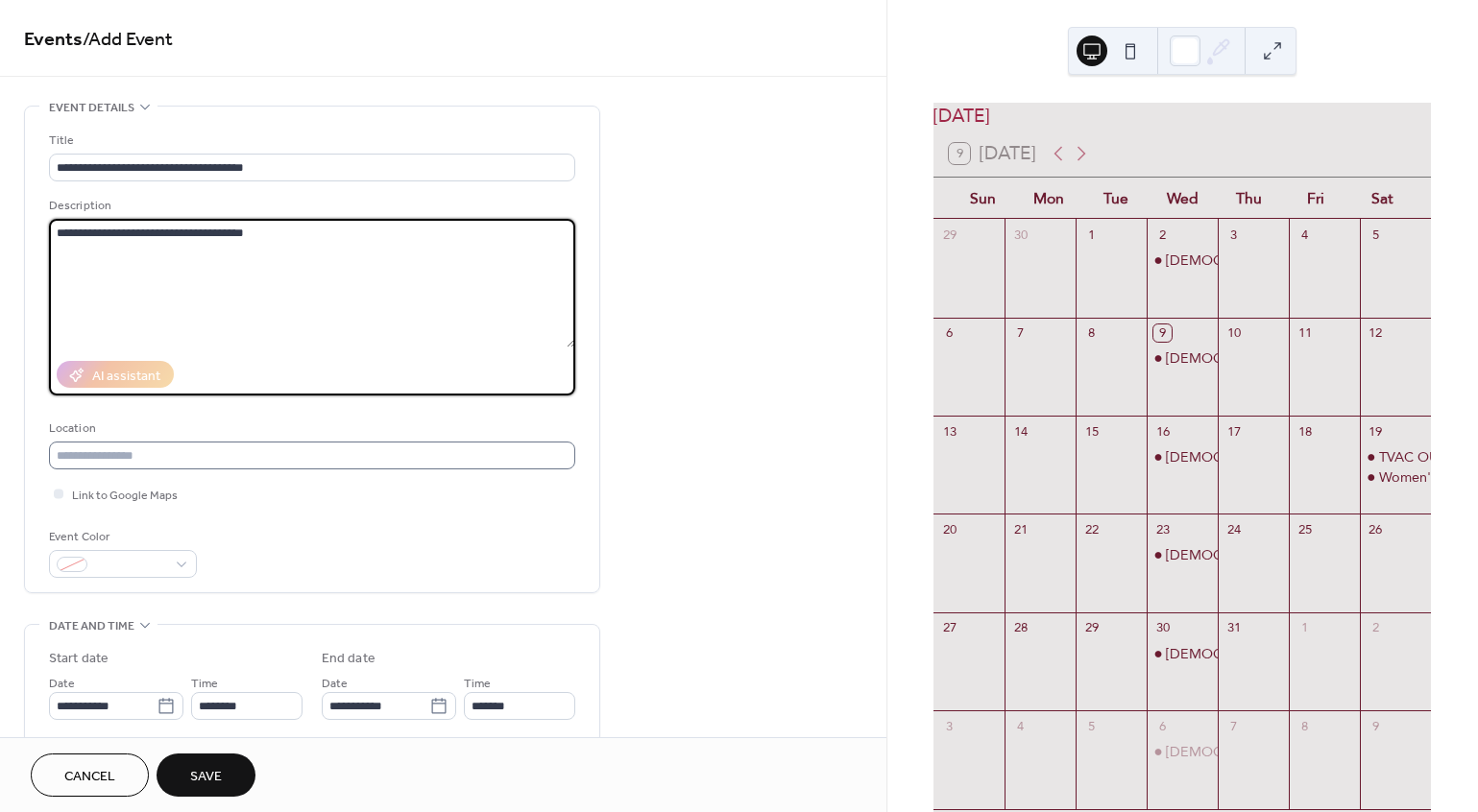 type on "**********" 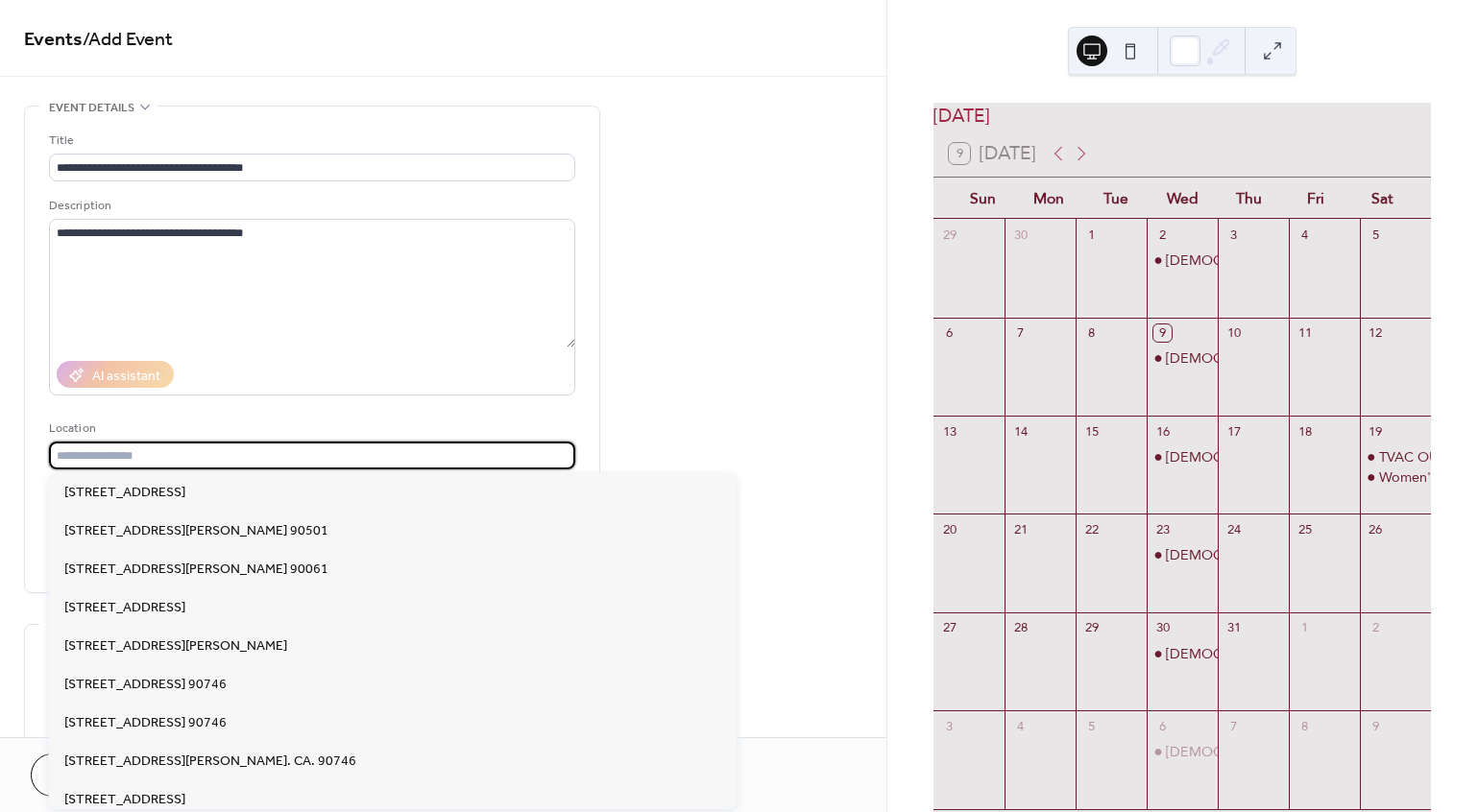 click at bounding box center [312, 455] 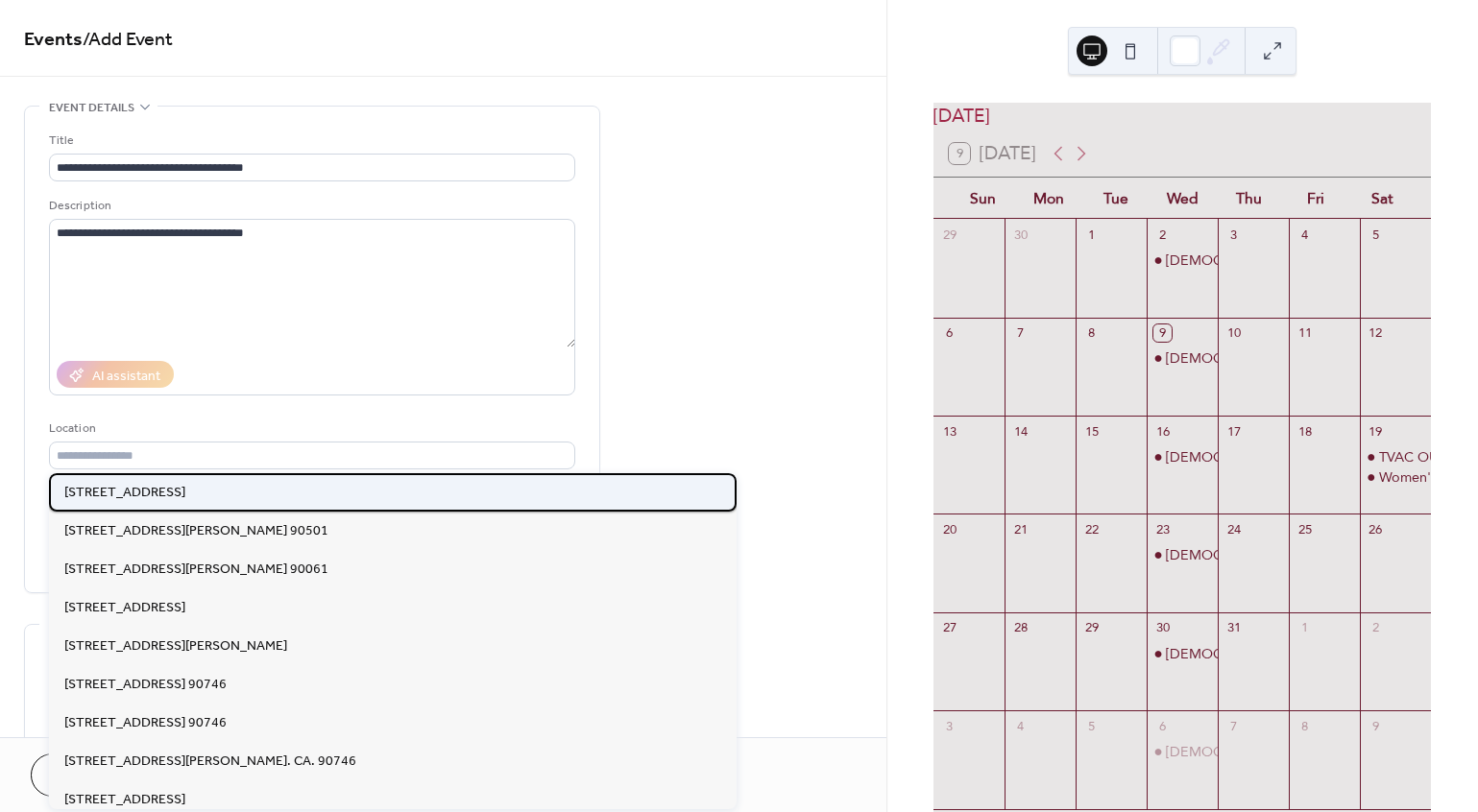click on "3525 Elm Avenue Long Beach, CA 90807" at bounding box center (125, 492) 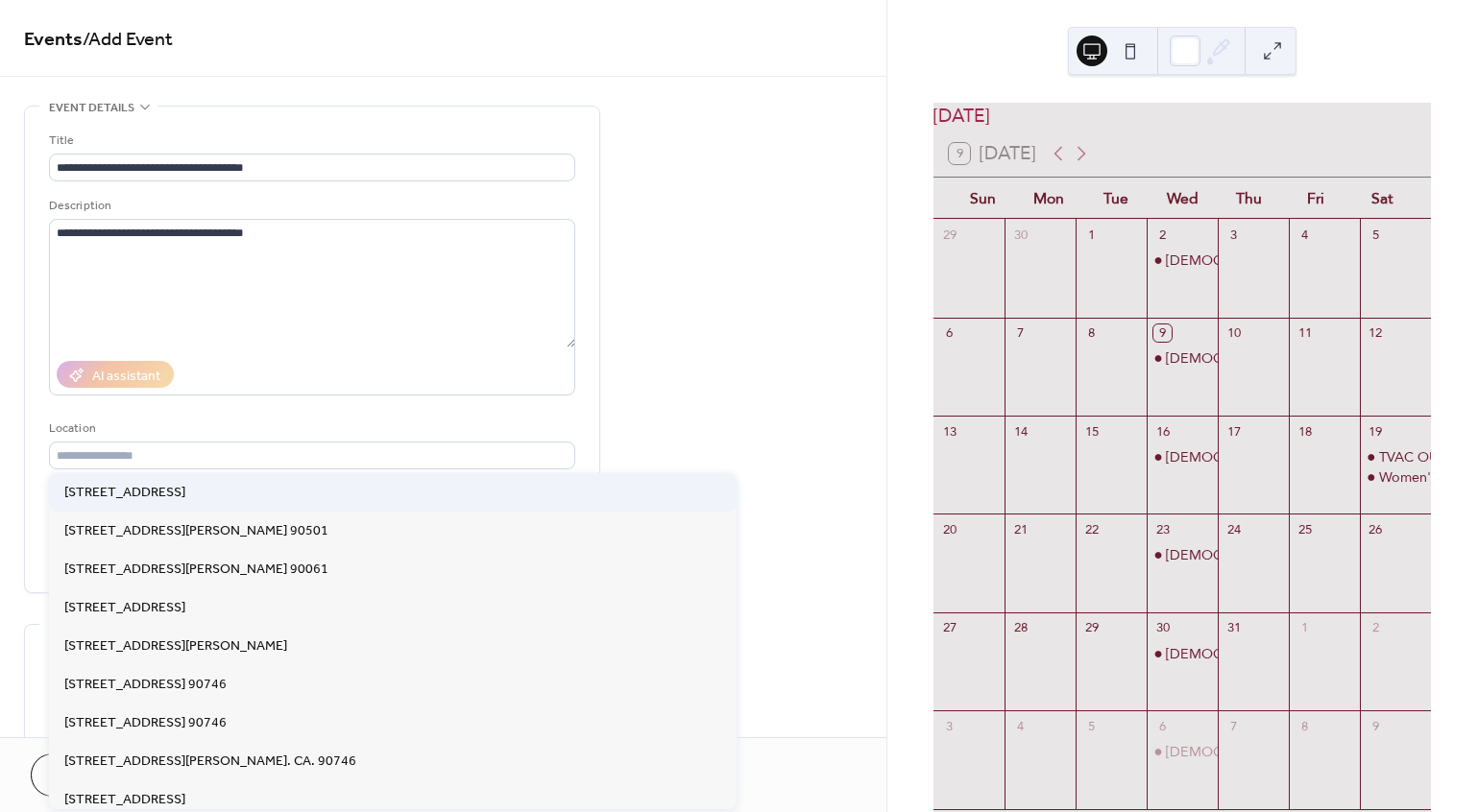 type on "**********" 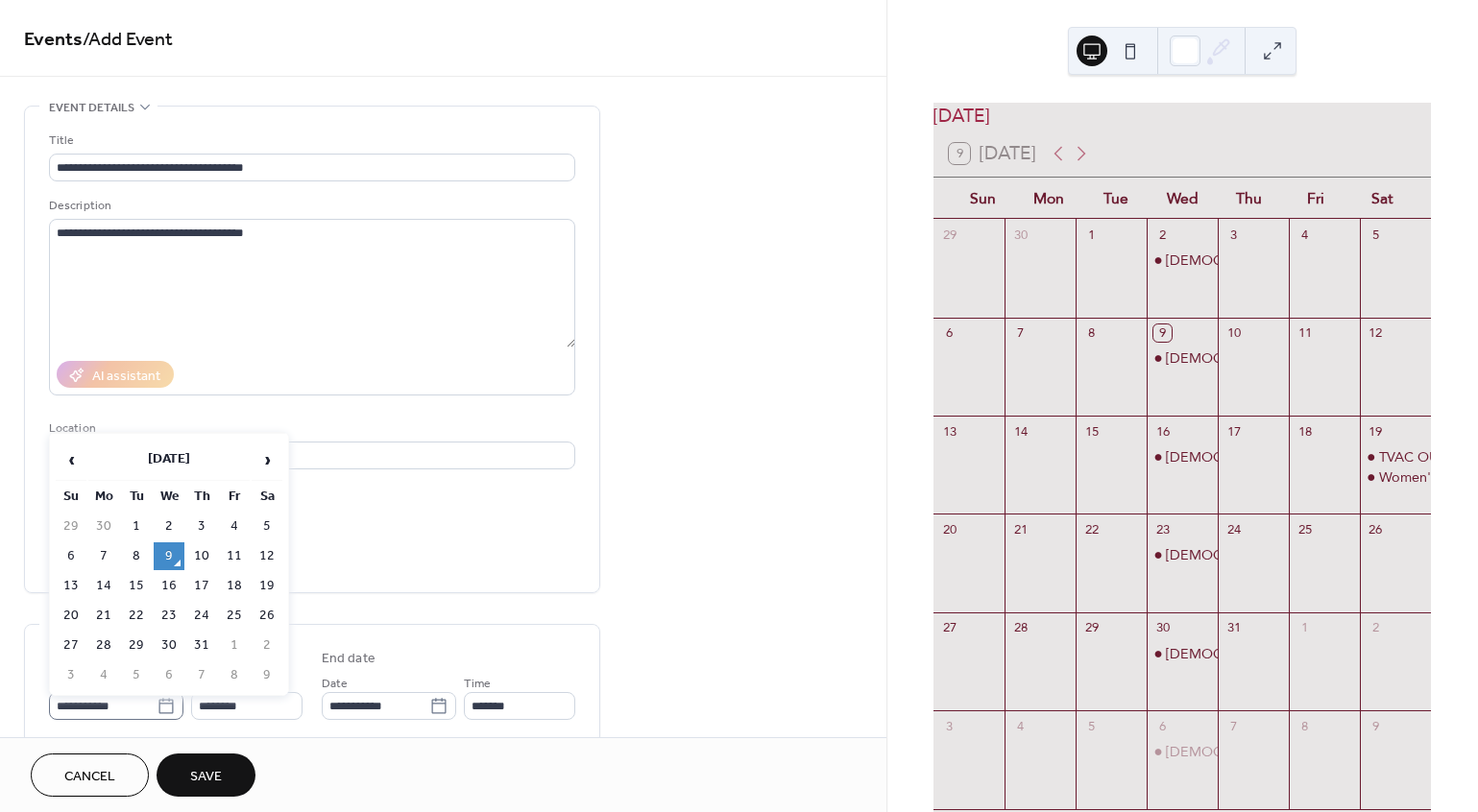 click 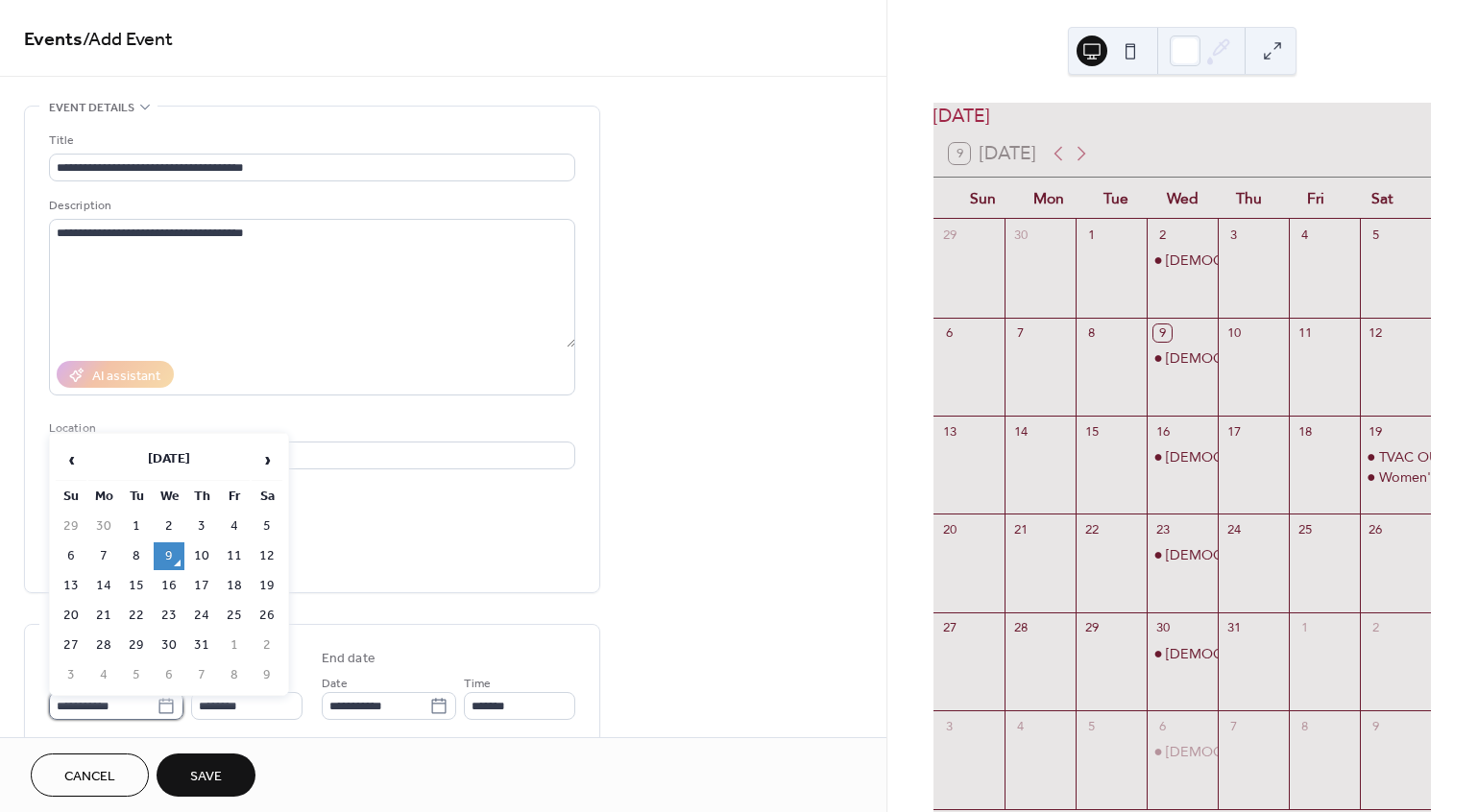 click on "**********" at bounding box center (103, 705) 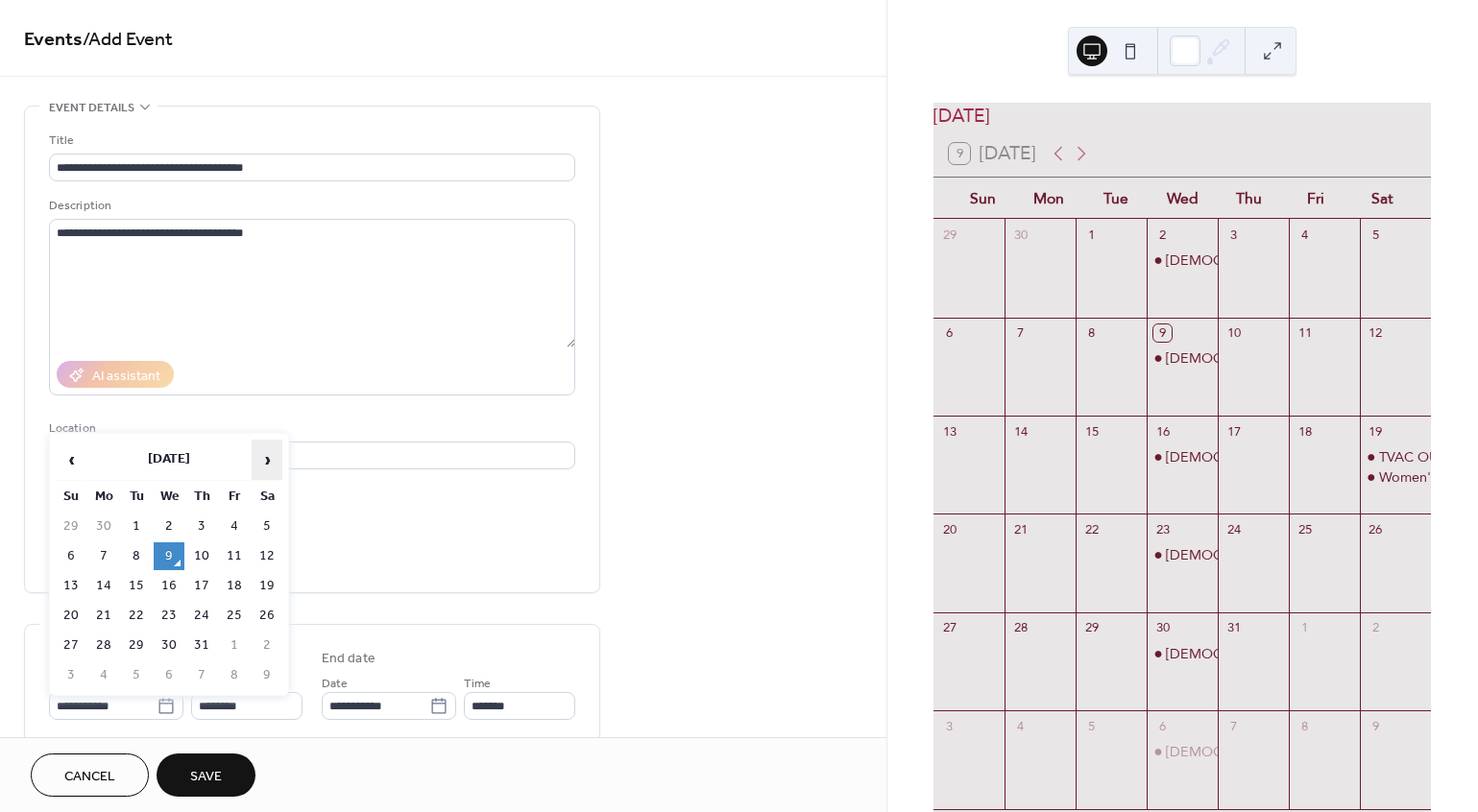 click on "›" at bounding box center [267, 460] 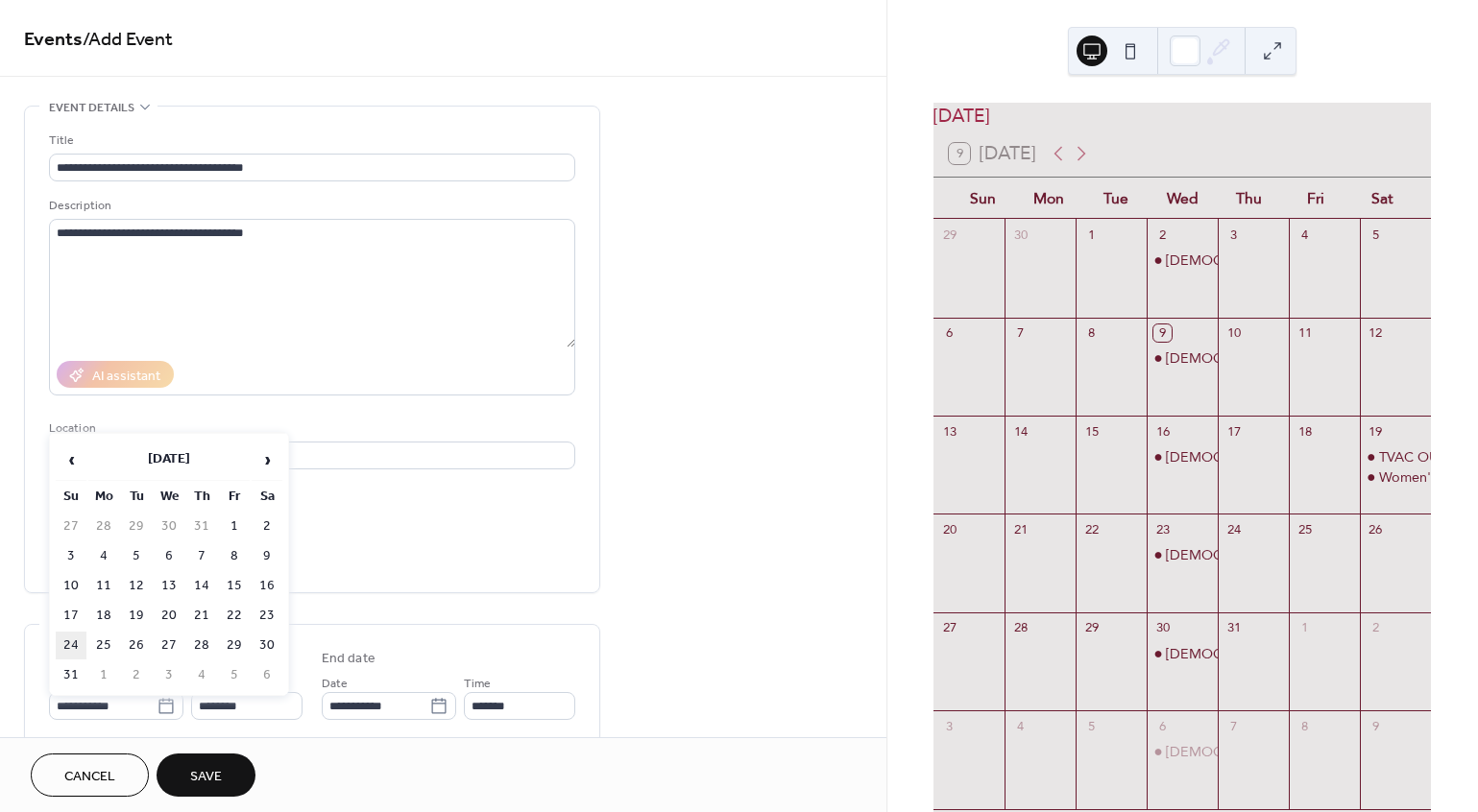 click on "24" at bounding box center [71, 645] 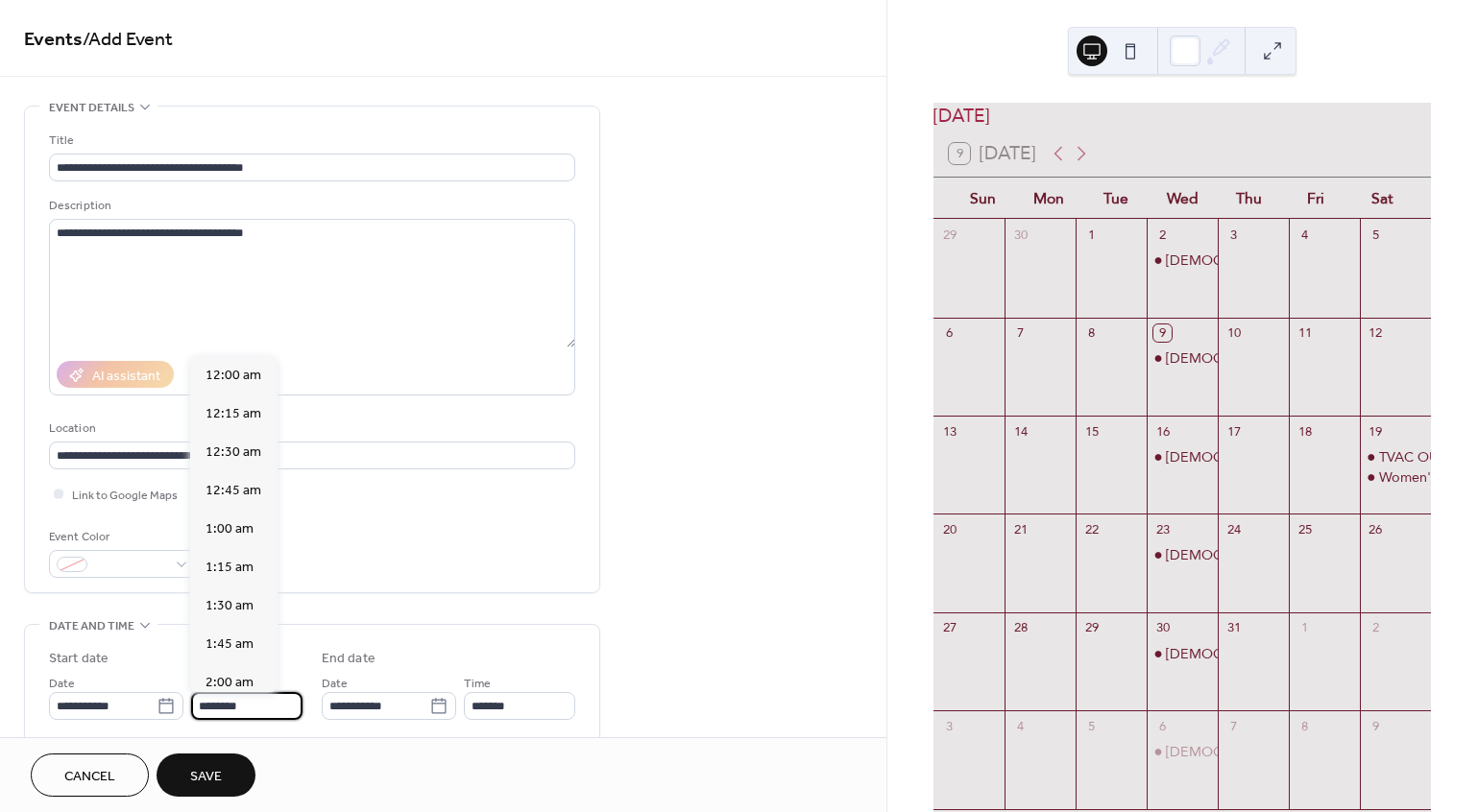 scroll, scrollTop: 1866, scrollLeft: 0, axis: vertical 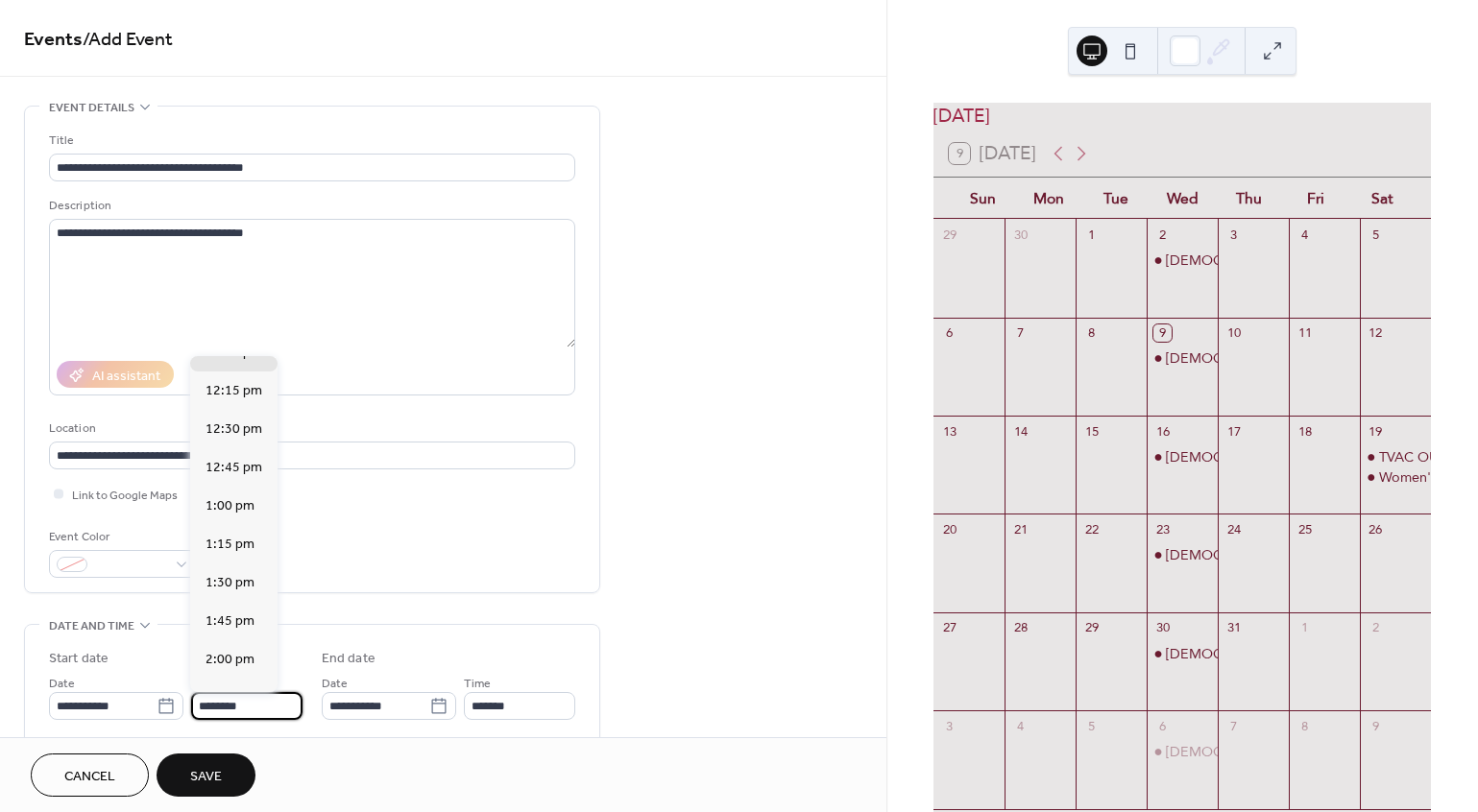 click on "********" at bounding box center (247, 705) 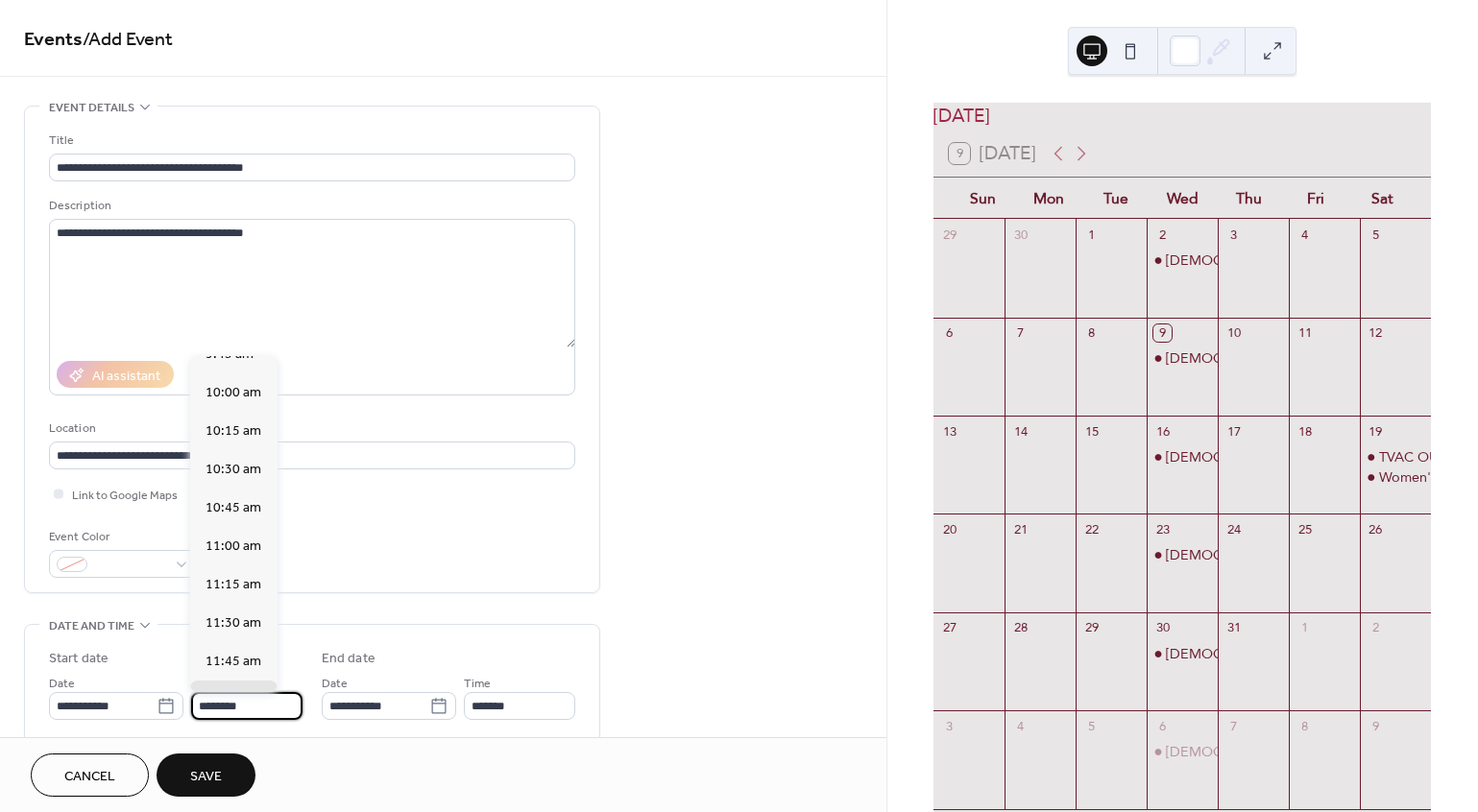 scroll, scrollTop: 1506, scrollLeft: 0, axis: vertical 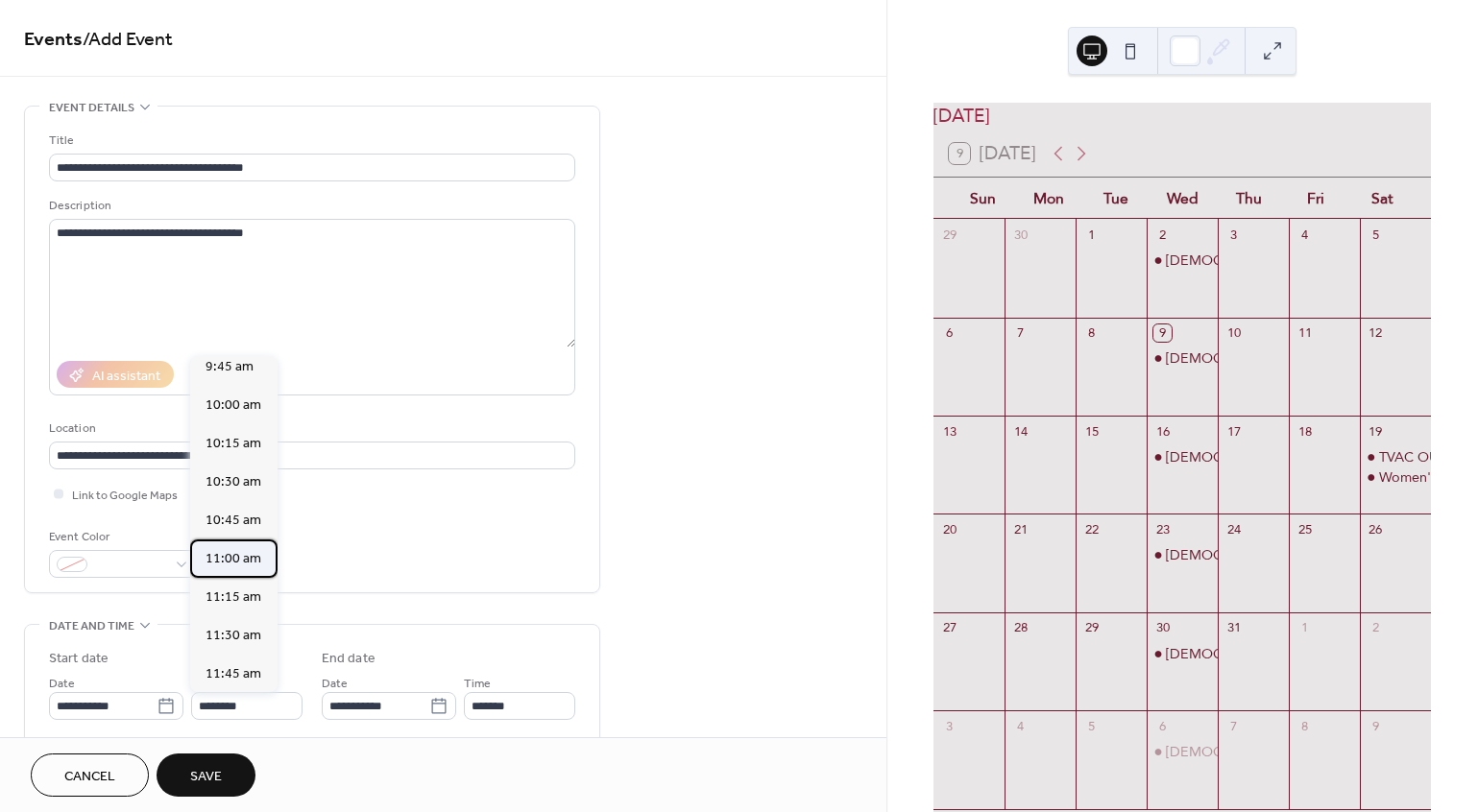 click on "11:00 am" at bounding box center [233, 559] 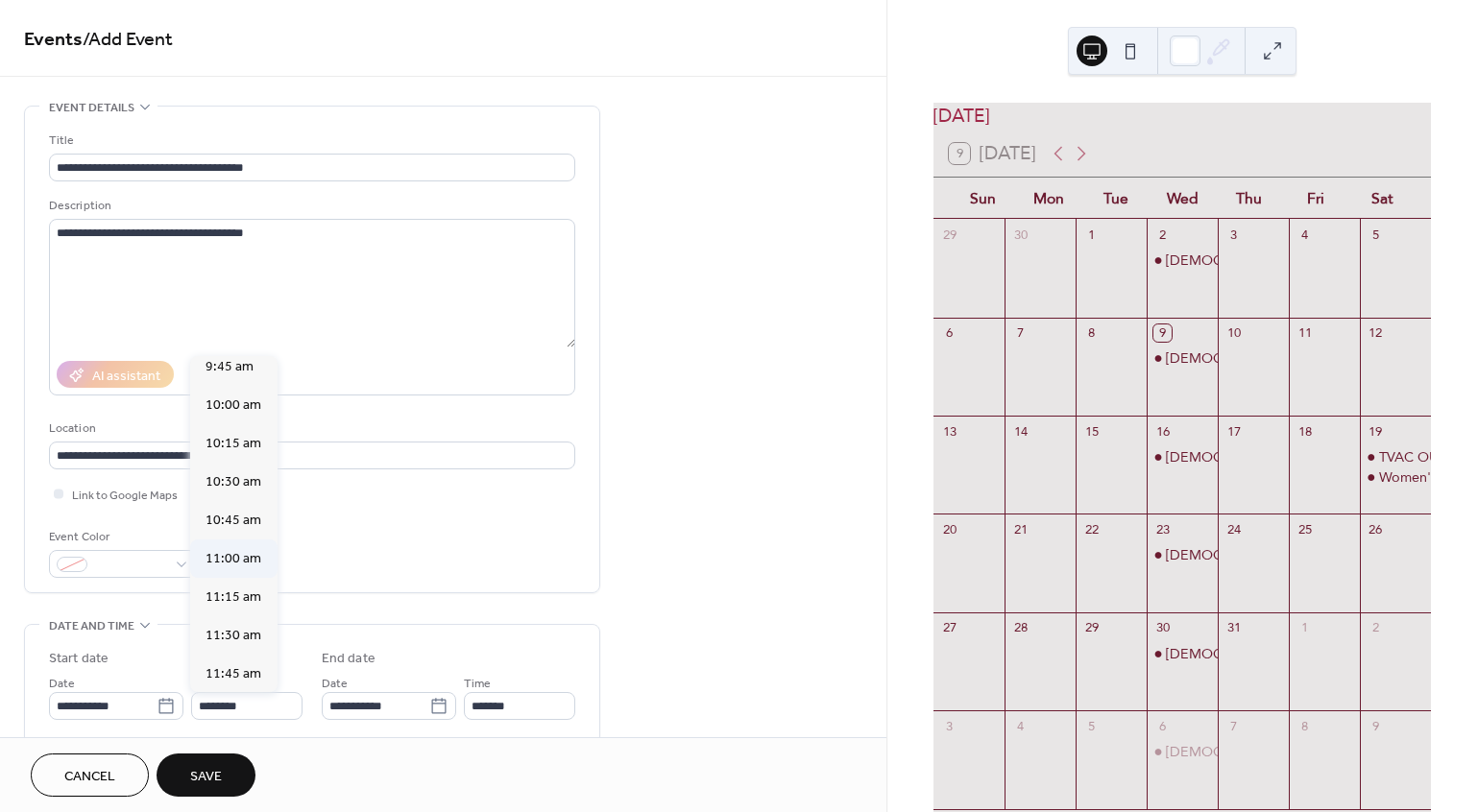 type on "********" 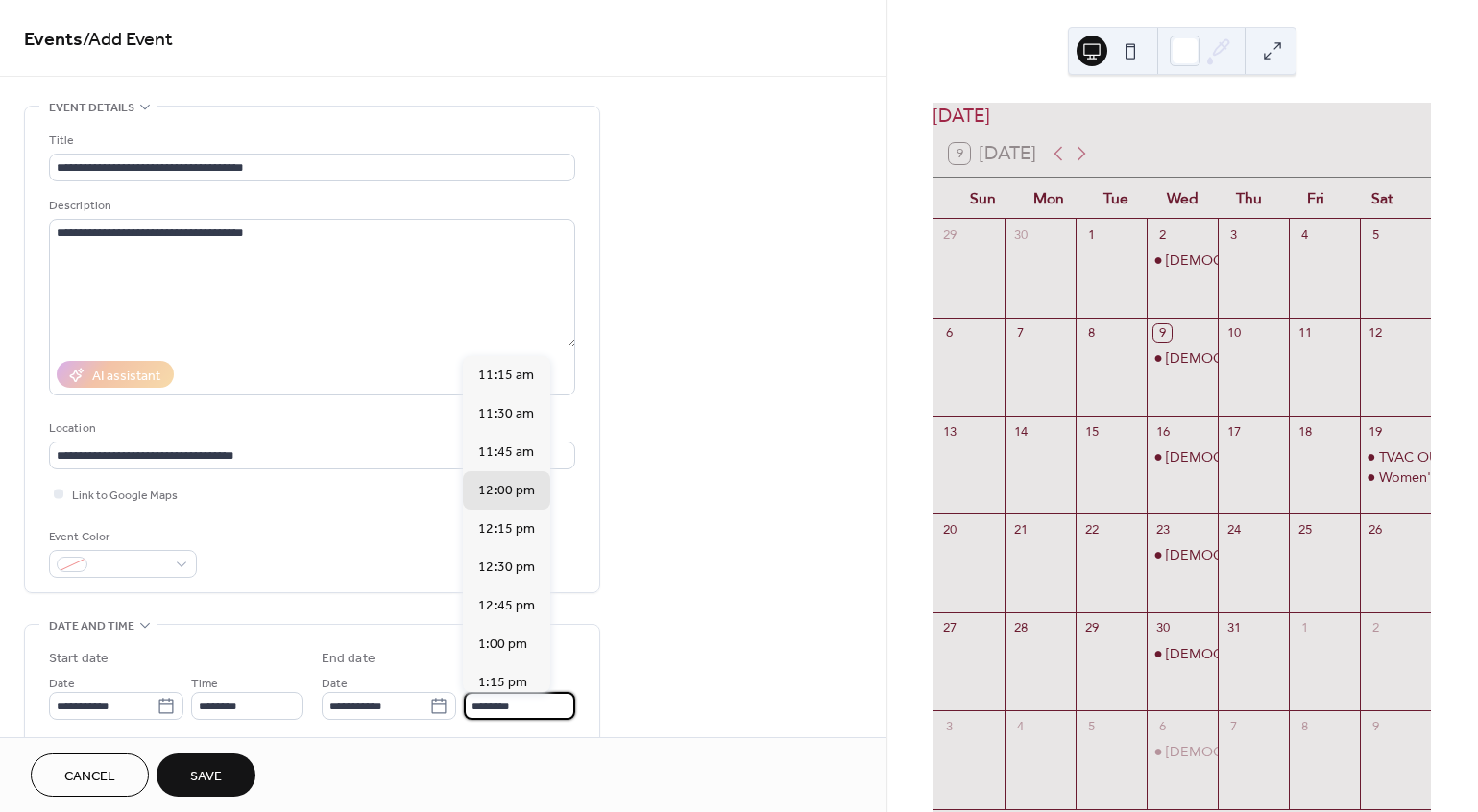 click on "********" at bounding box center [520, 705] 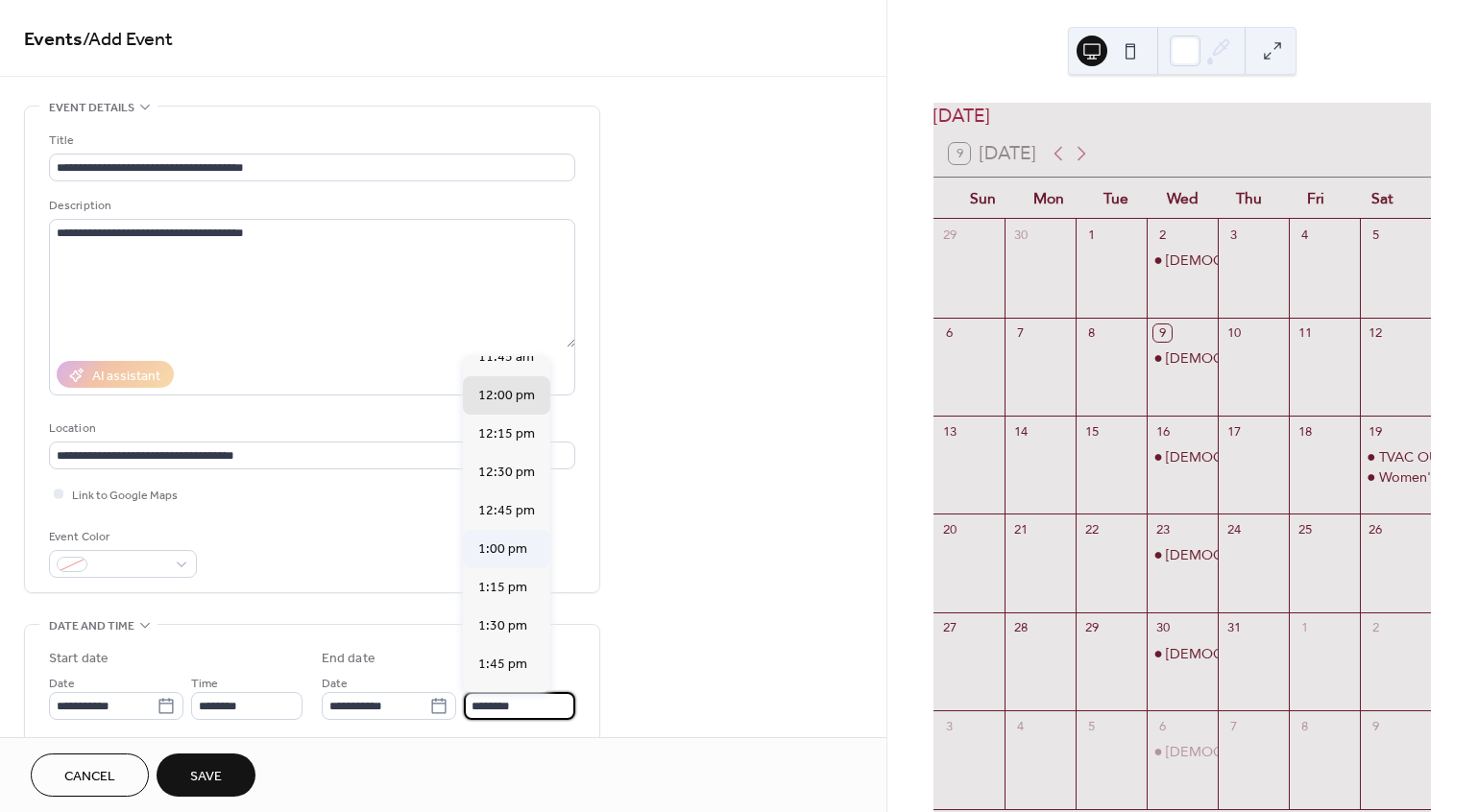 scroll, scrollTop: 96, scrollLeft: 0, axis: vertical 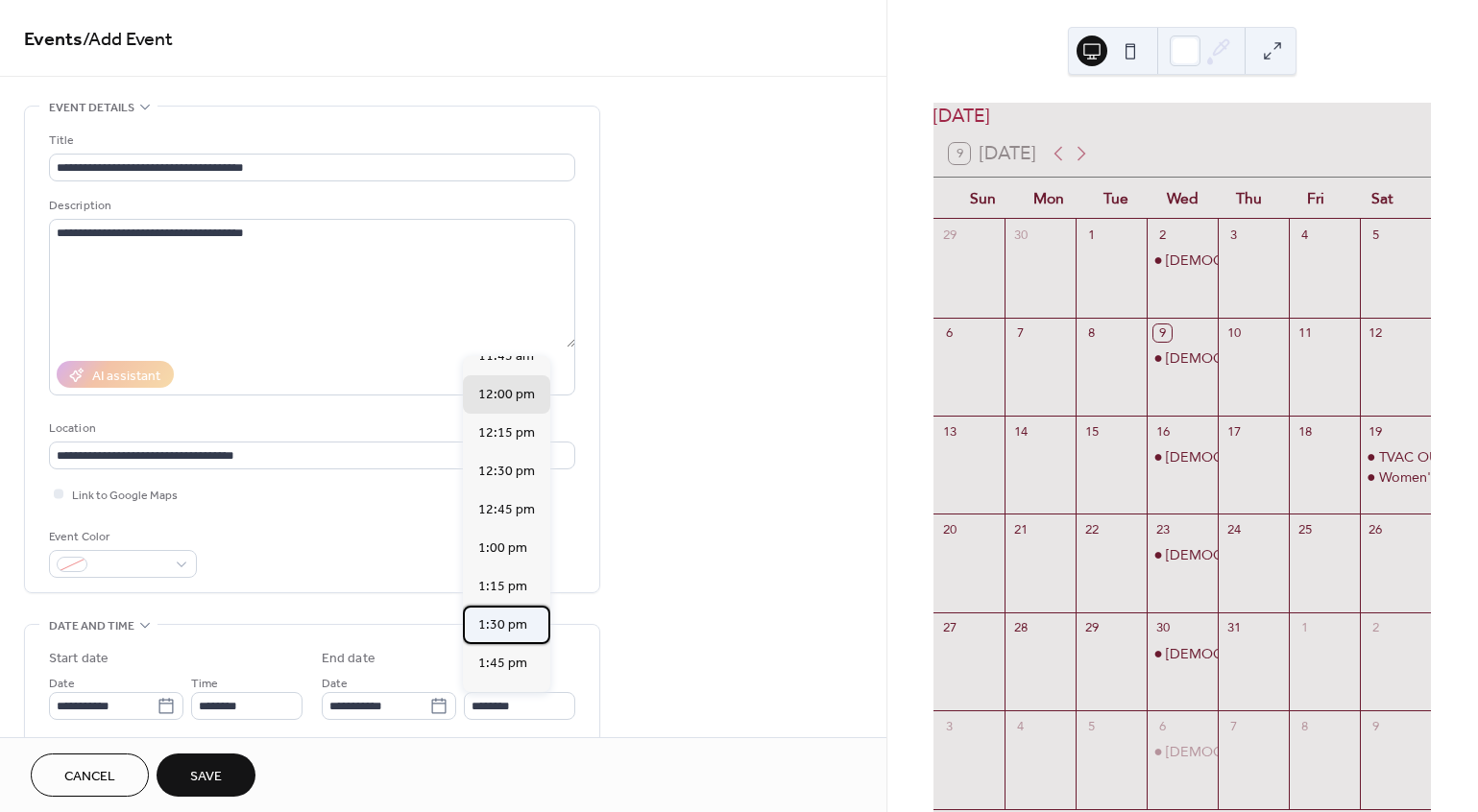 click on "1:30 pm" at bounding box center (502, 625) 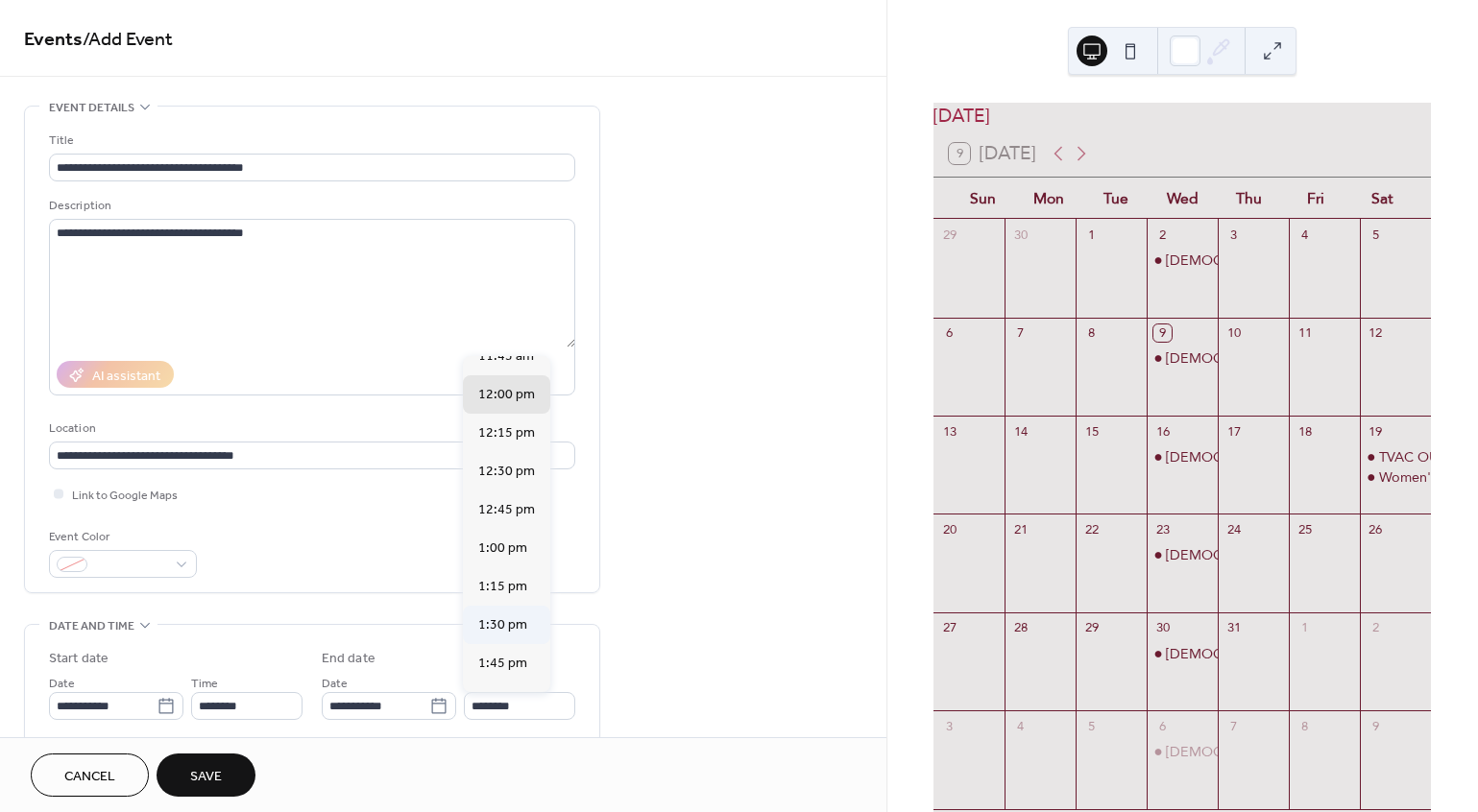 type on "*******" 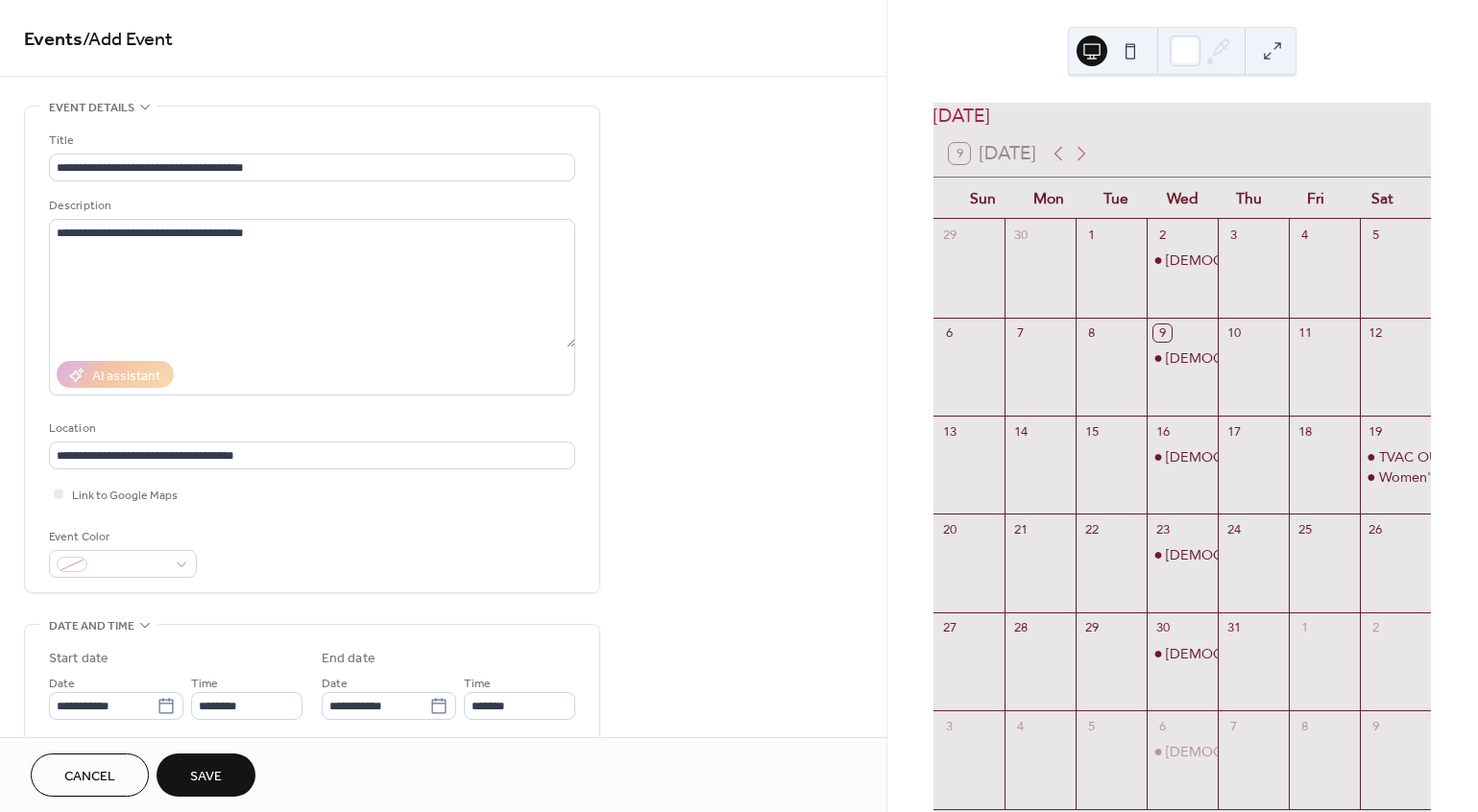 click on "Save" at bounding box center (206, 776) 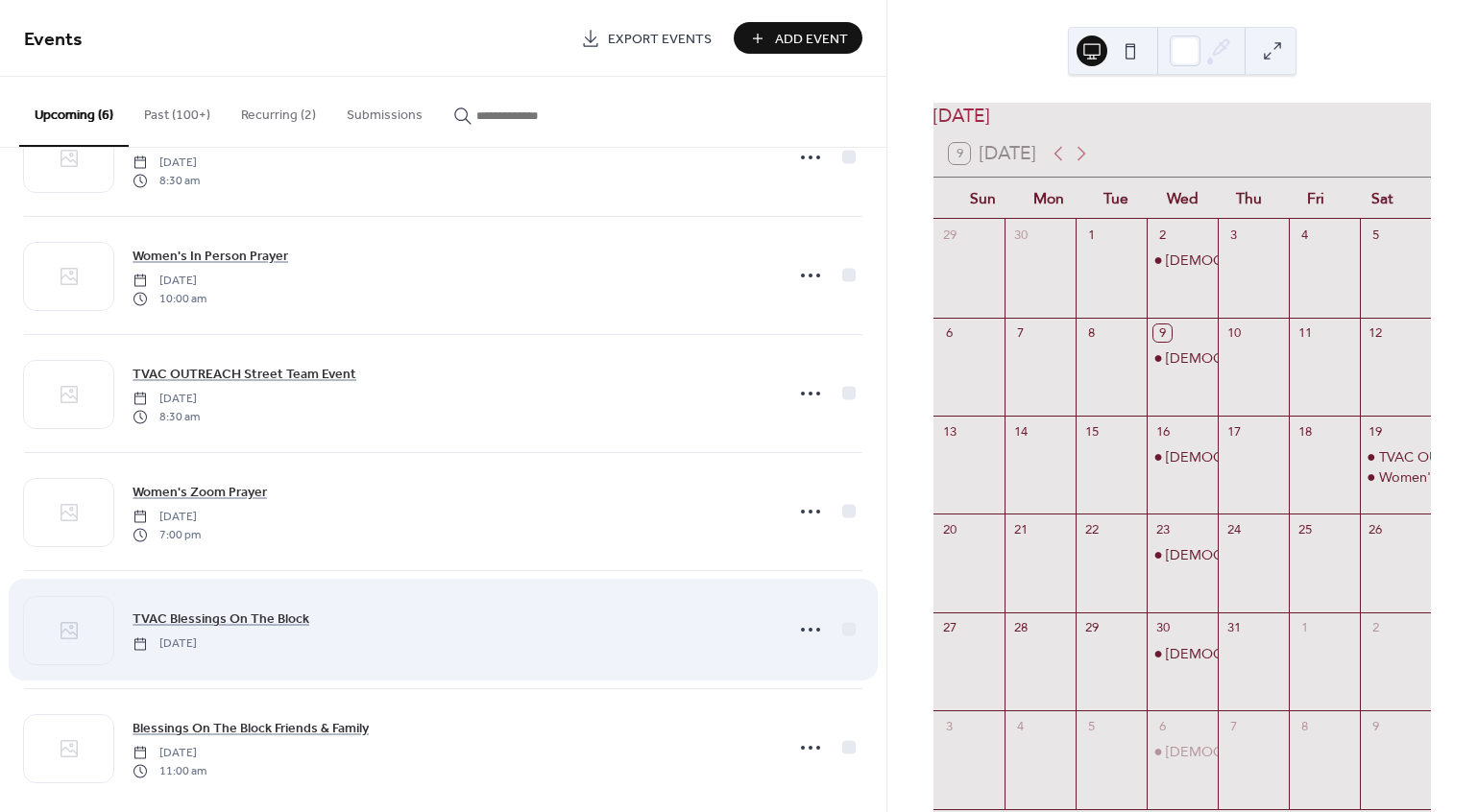 scroll, scrollTop: 101, scrollLeft: 0, axis: vertical 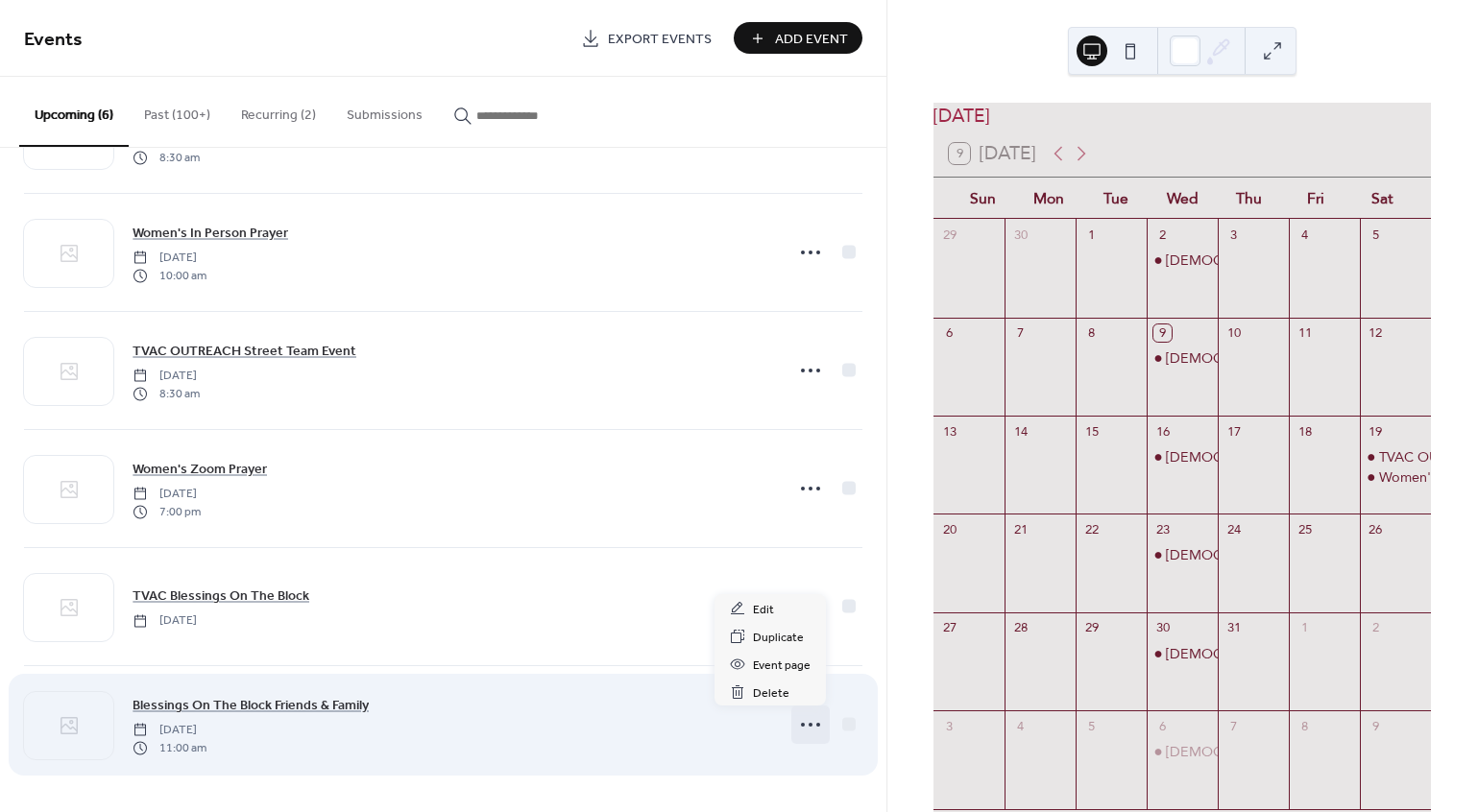 click 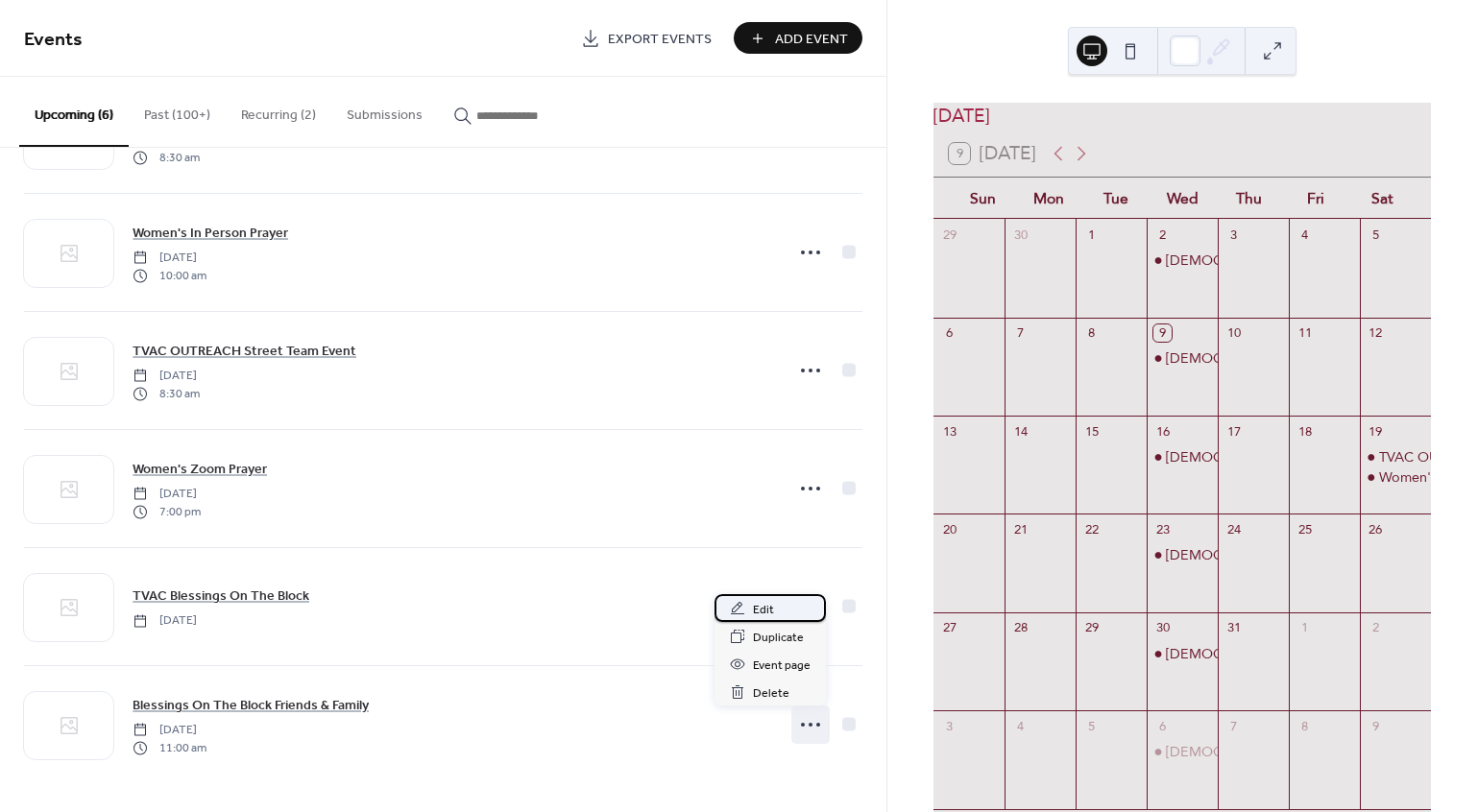 click on "Edit" at bounding box center (763, 609) 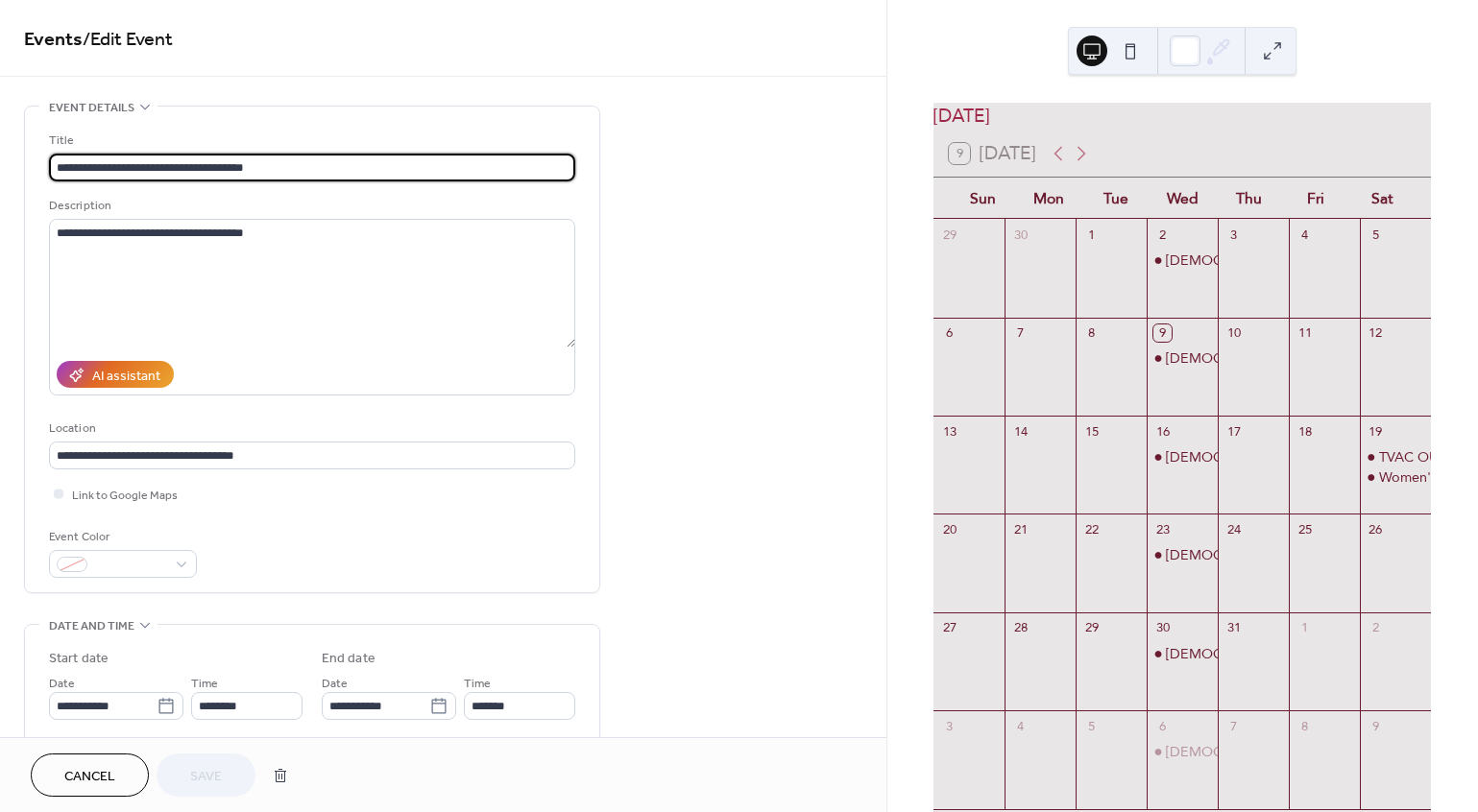 click on "**********" at bounding box center (312, 167) 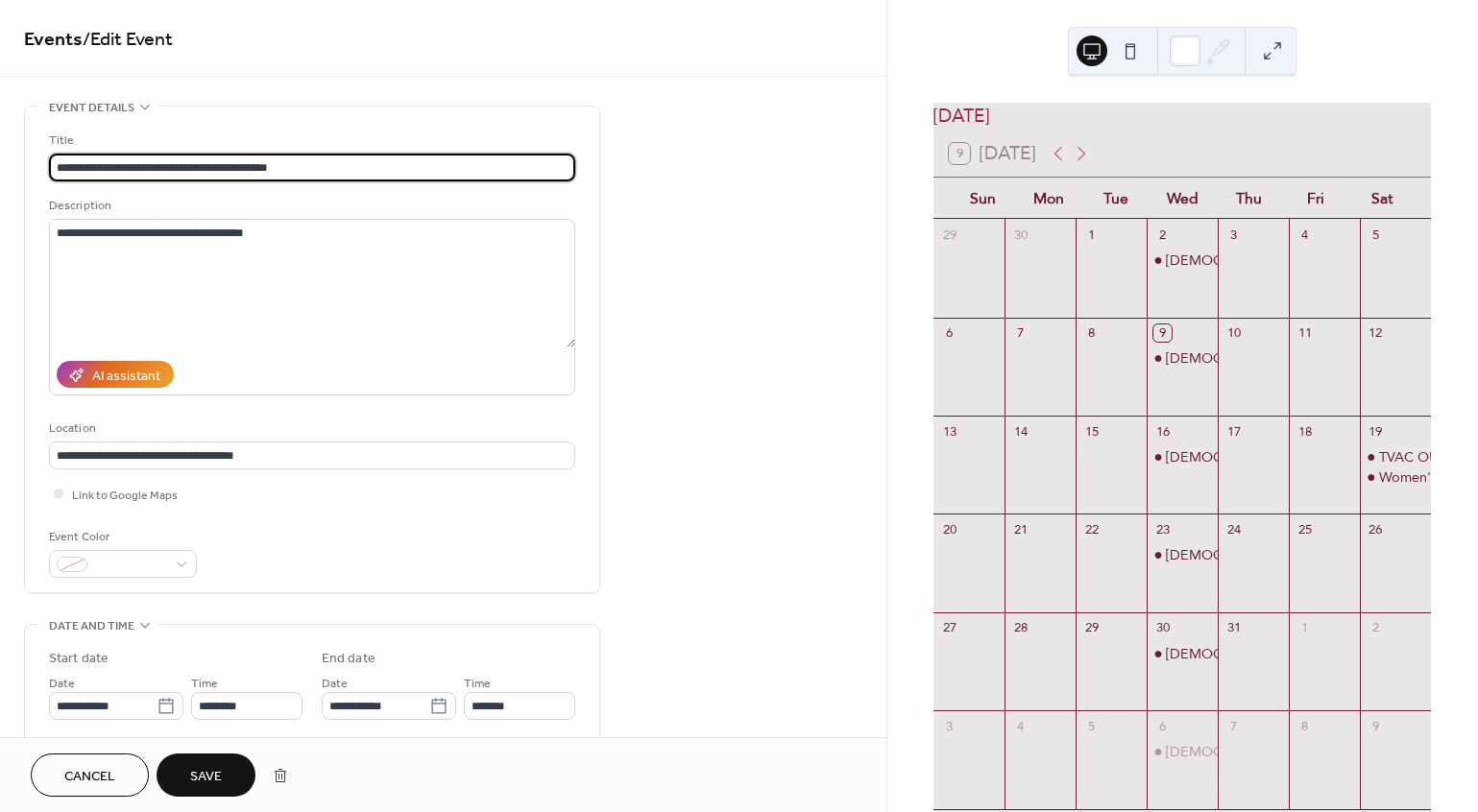 type on "**********" 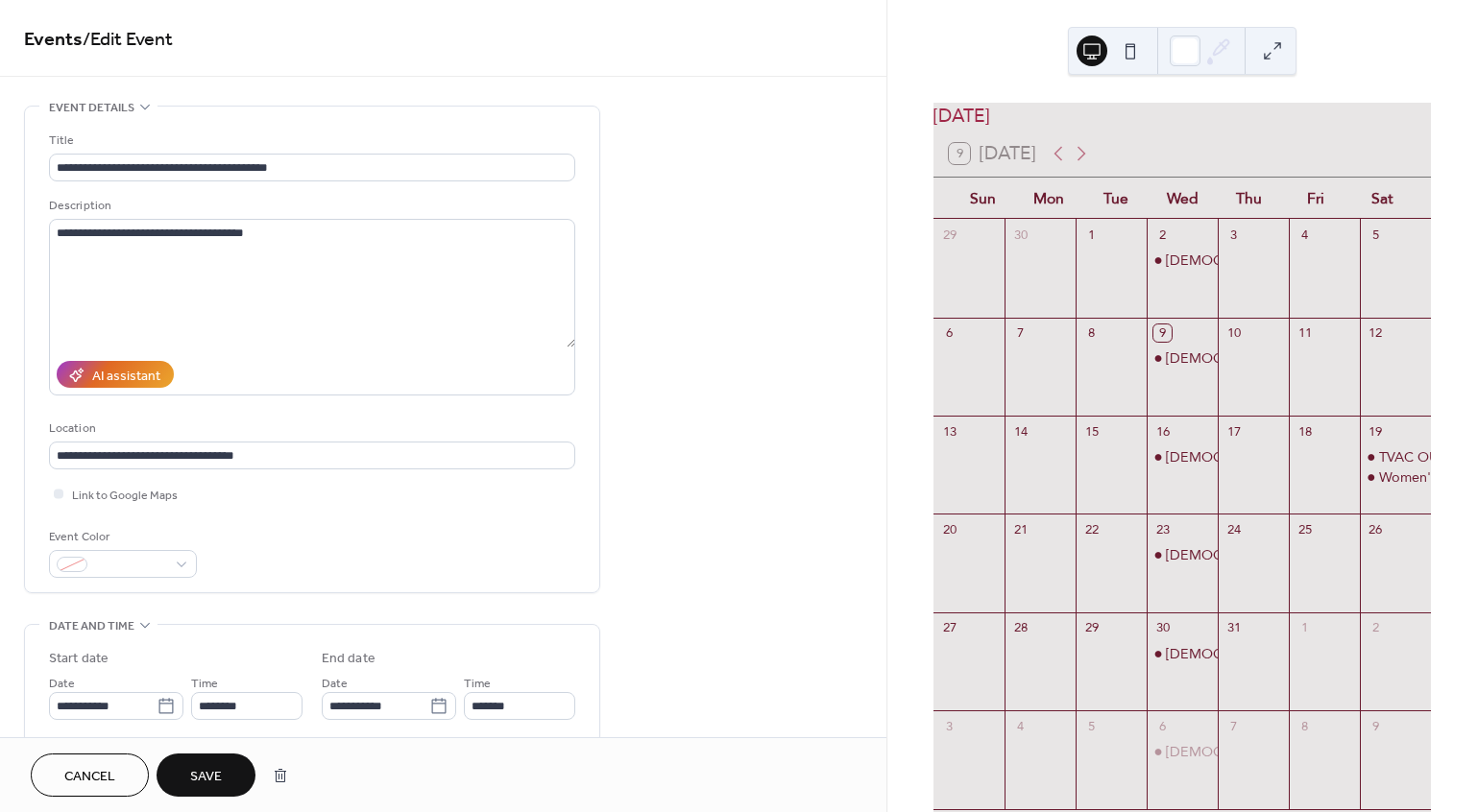 click on "Save" at bounding box center (206, 776) 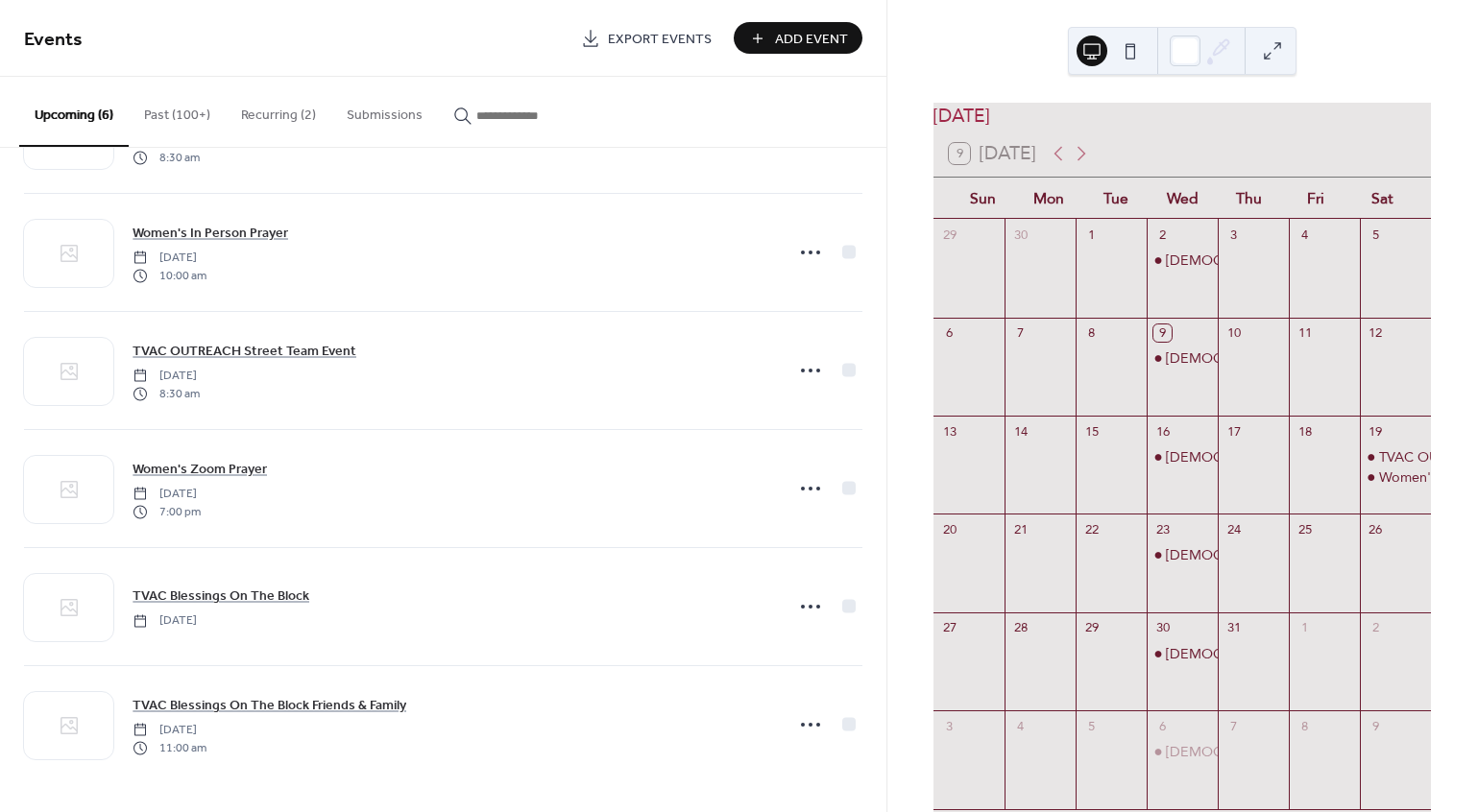 scroll, scrollTop: 0, scrollLeft: 0, axis: both 